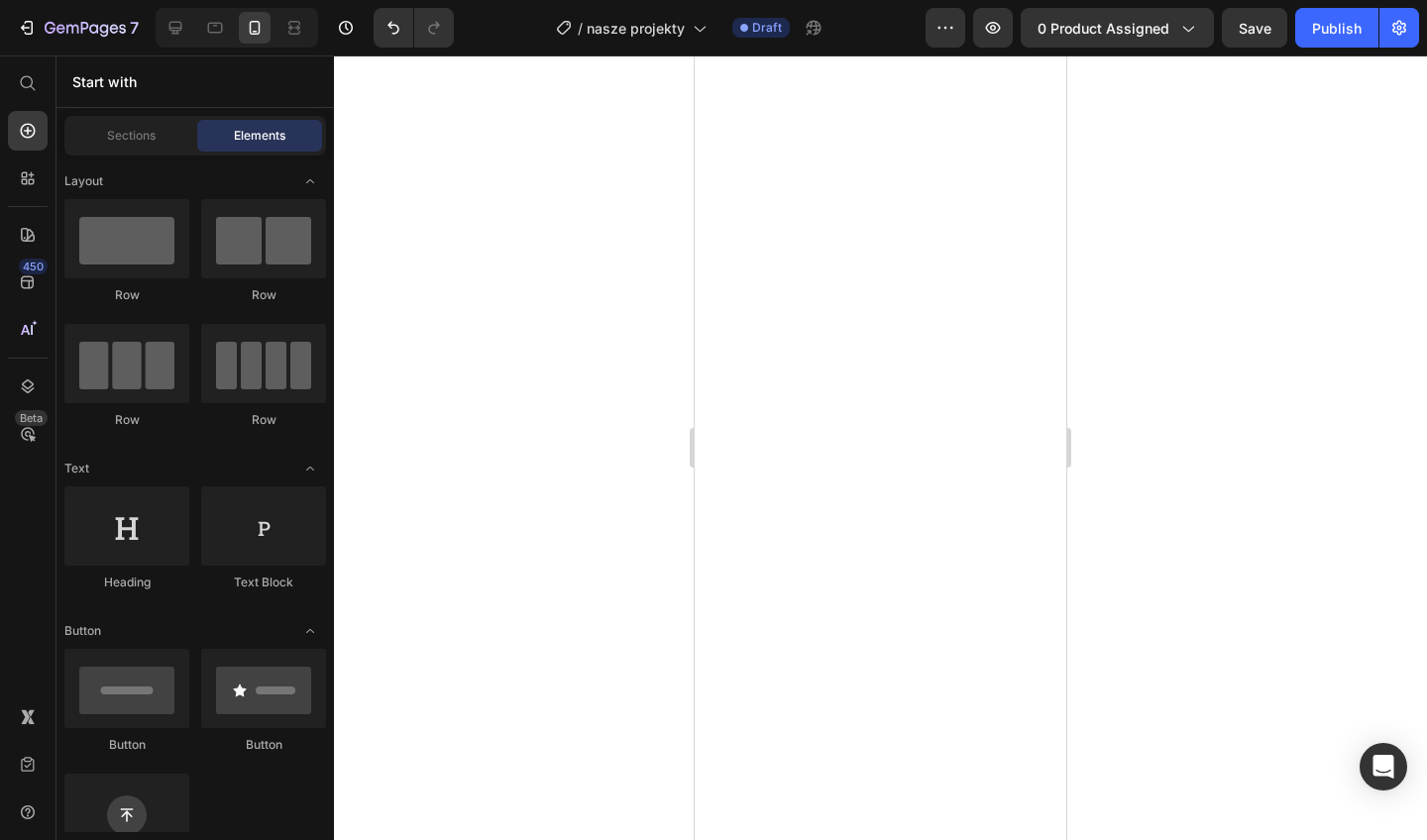 scroll, scrollTop: 0, scrollLeft: 0, axis: both 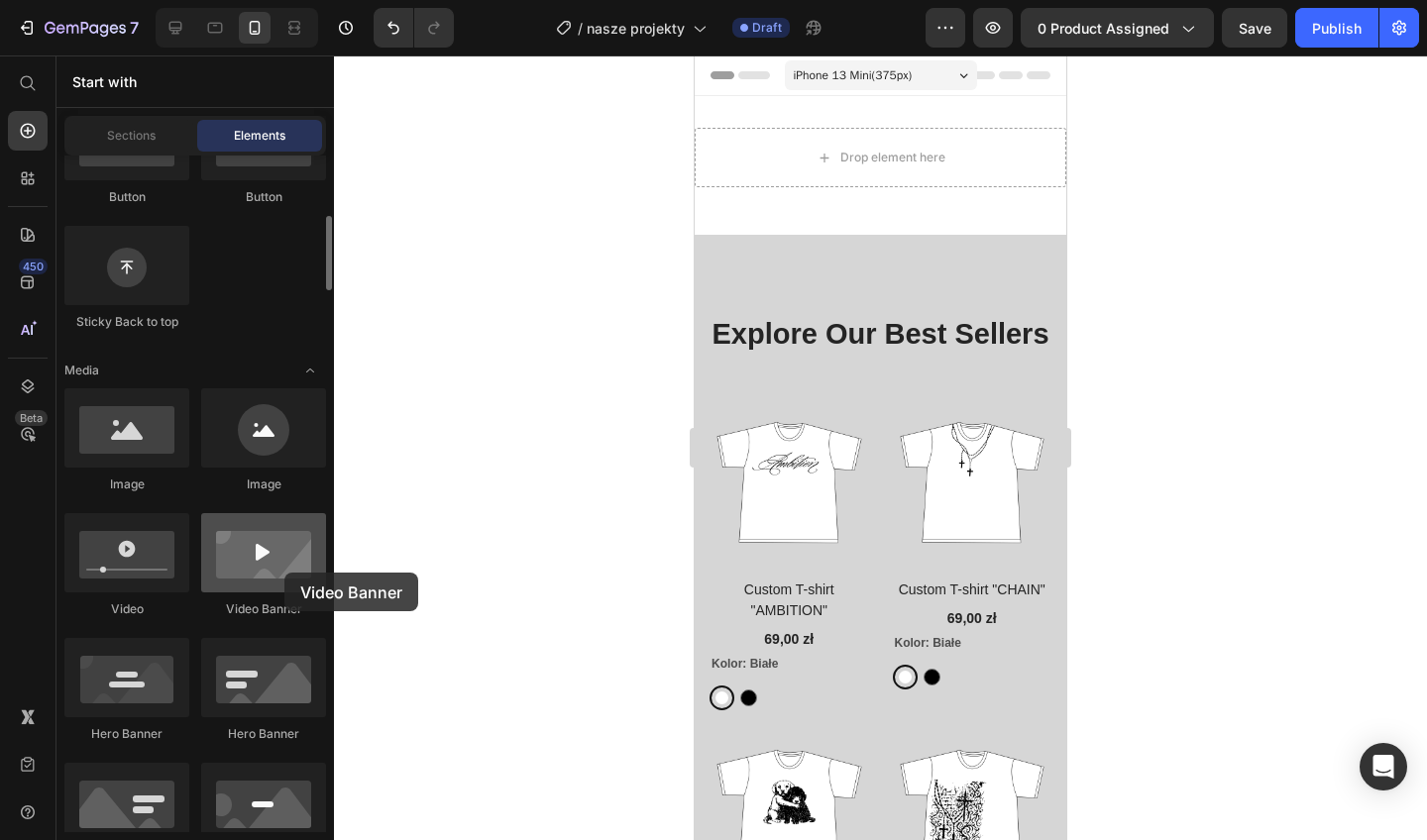 click at bounding box center [264, 553] 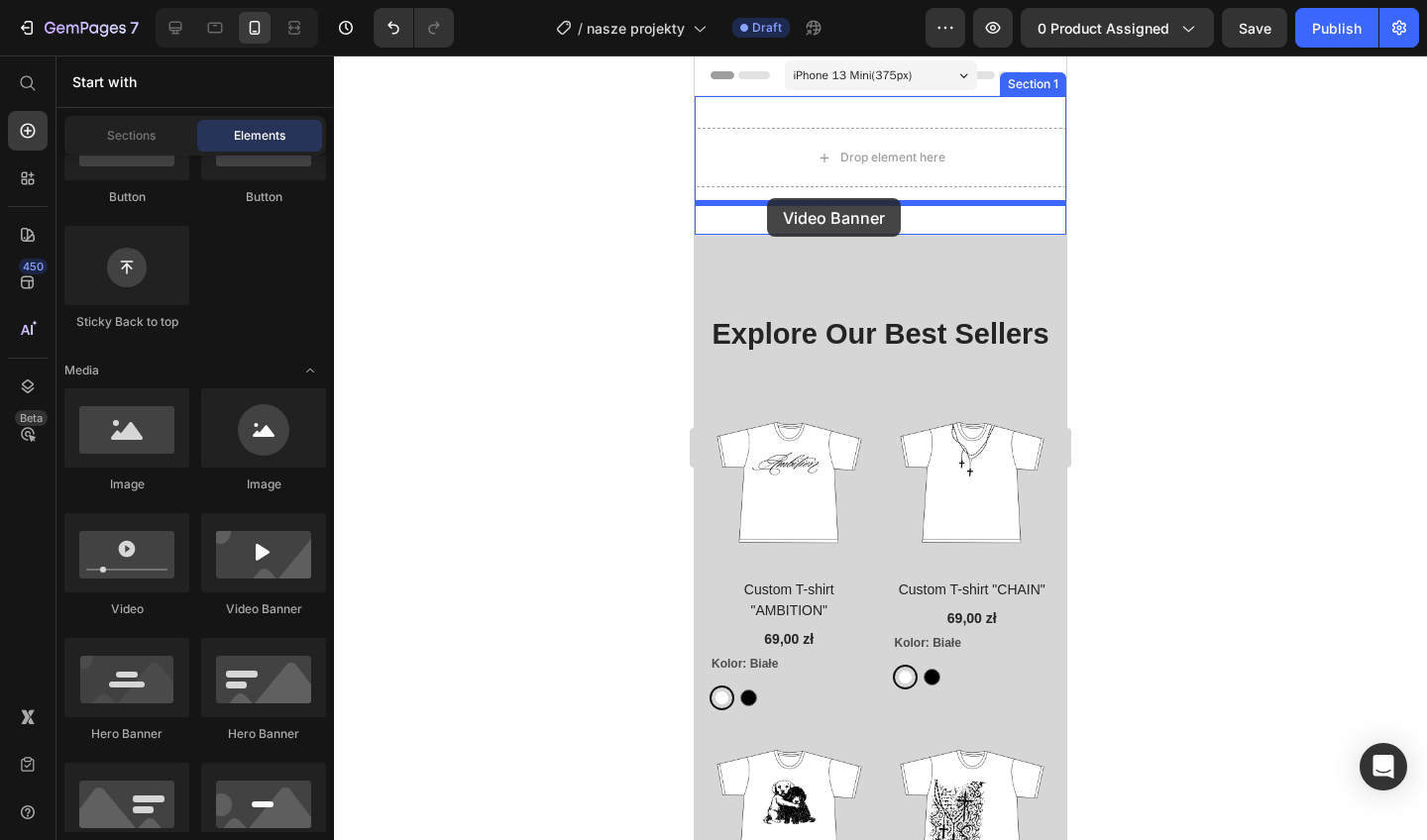 drag, startPoint x: 269, startPoint y: 573, endPoint x: 767, endPoint y: 198, distance: 623.40115 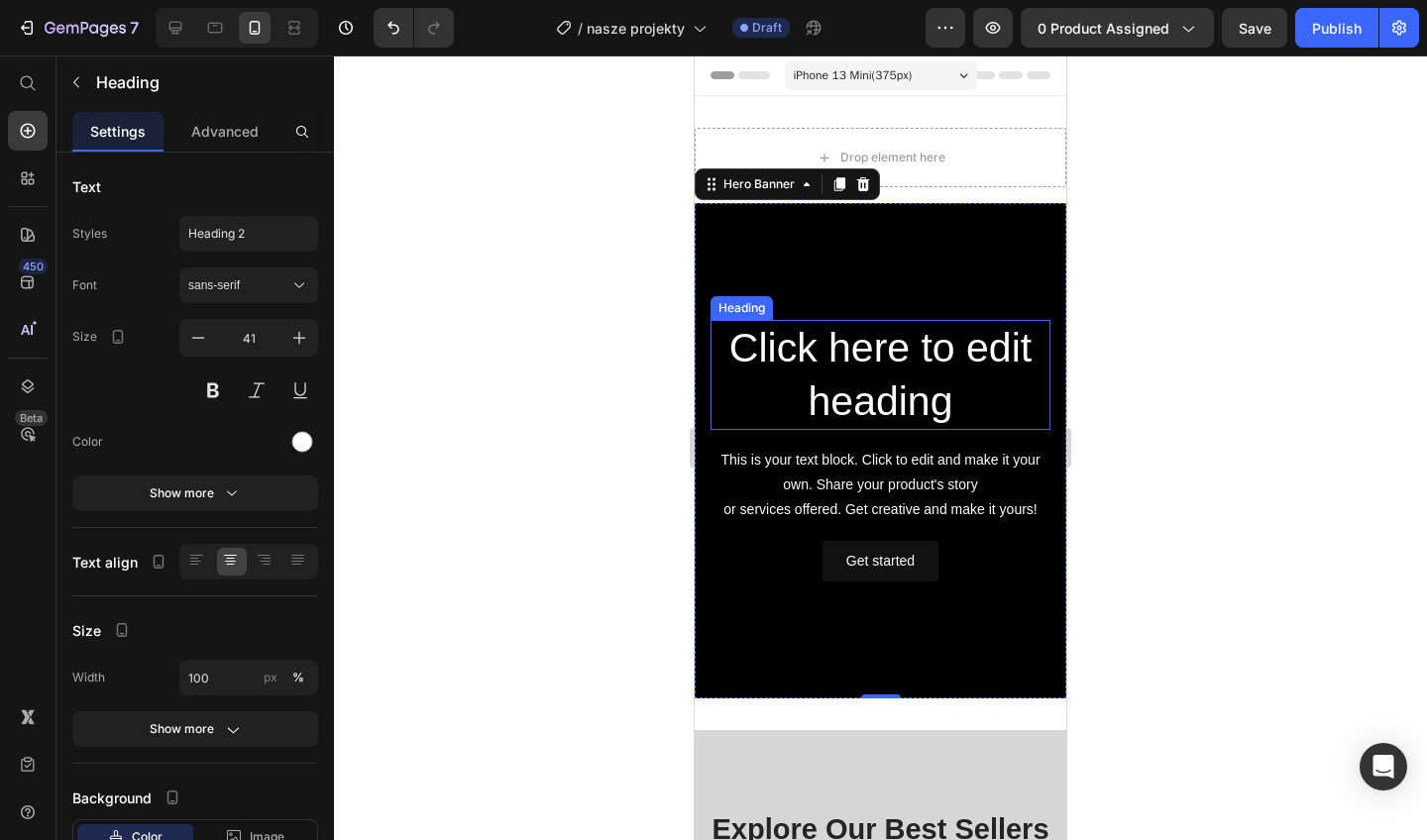 click on "Click here to edit heading" at bounding box center [880, 374] 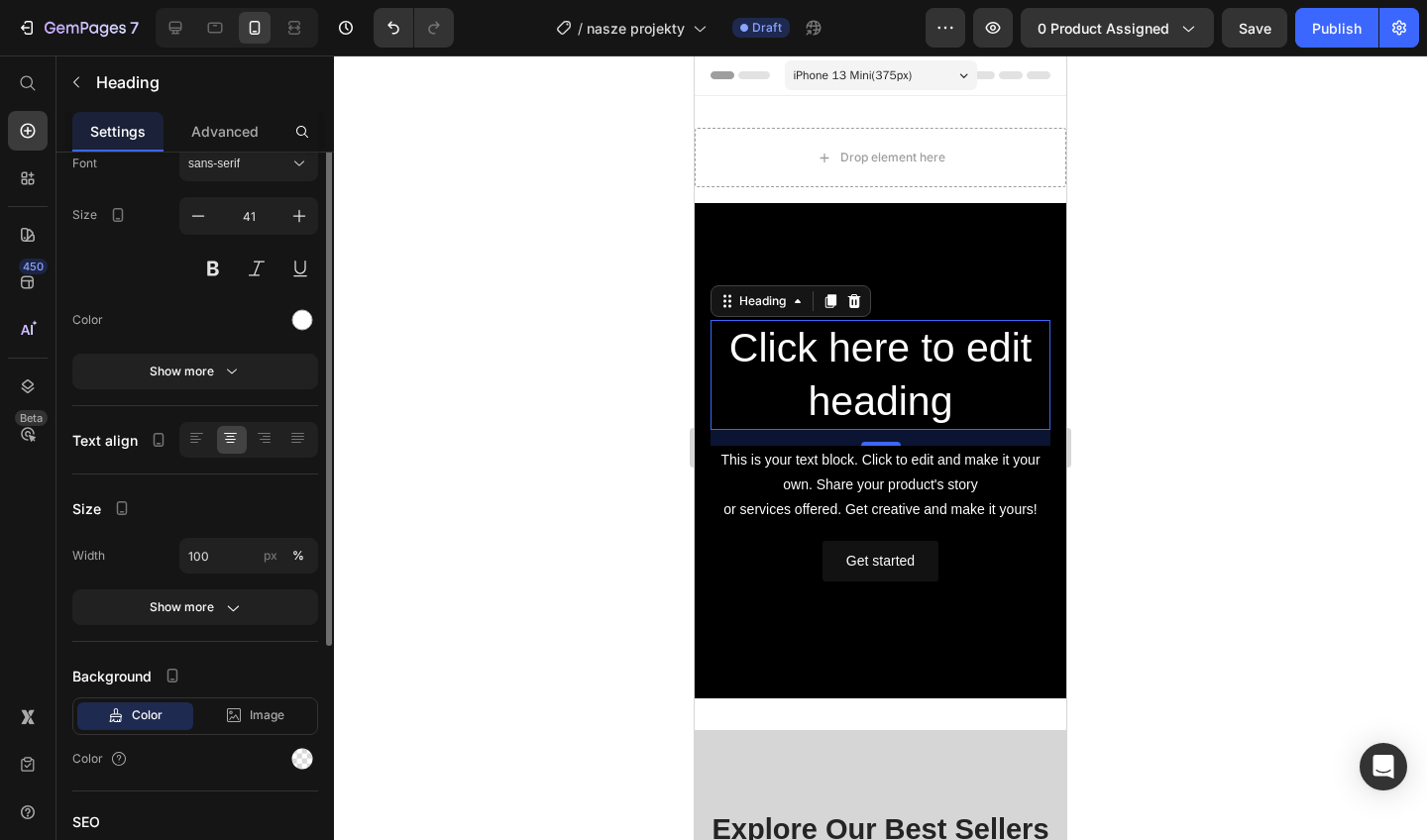 scroll, scrollTop: 0, scrollLeft: 0, axis: both 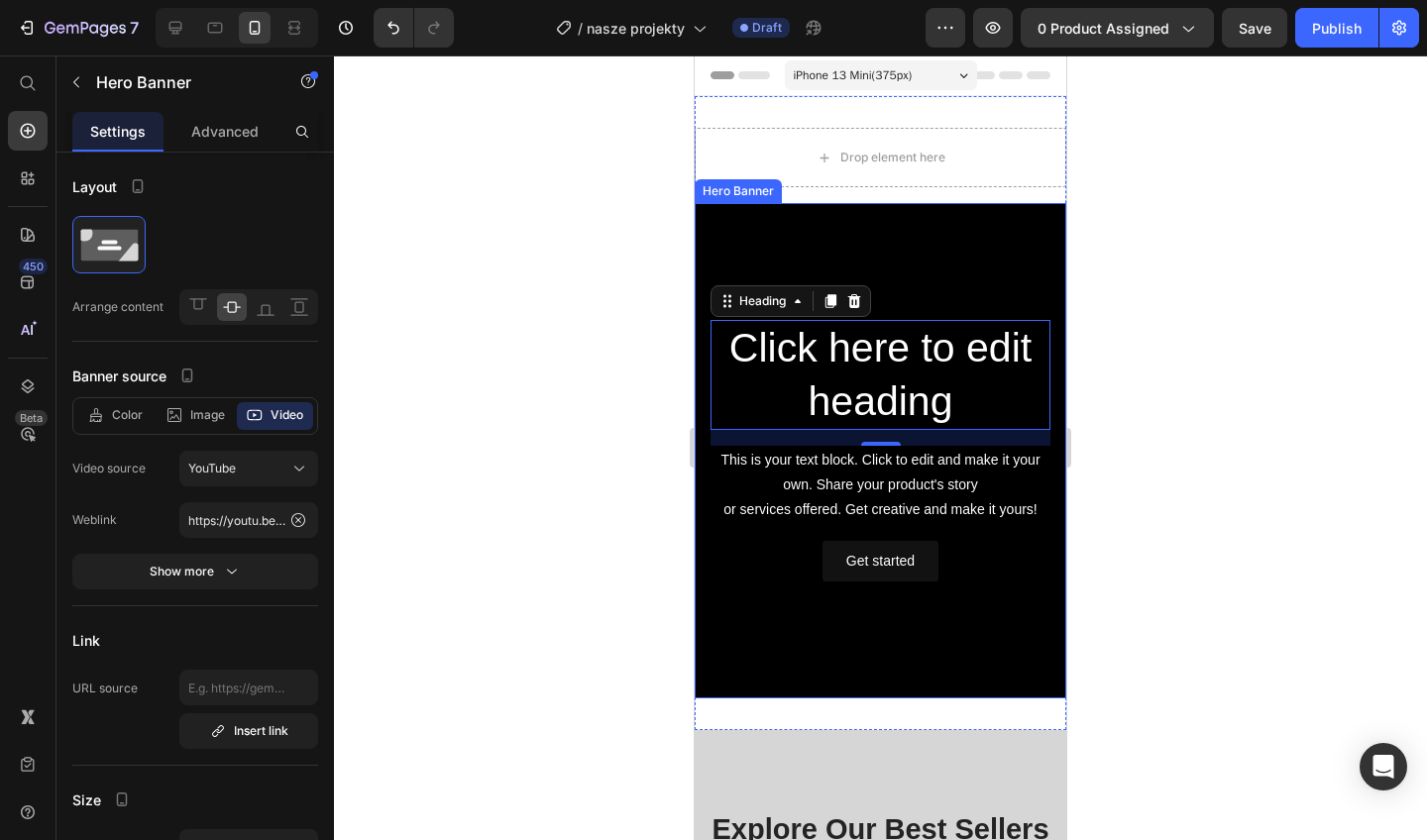 click at bounding box center [880, 451] 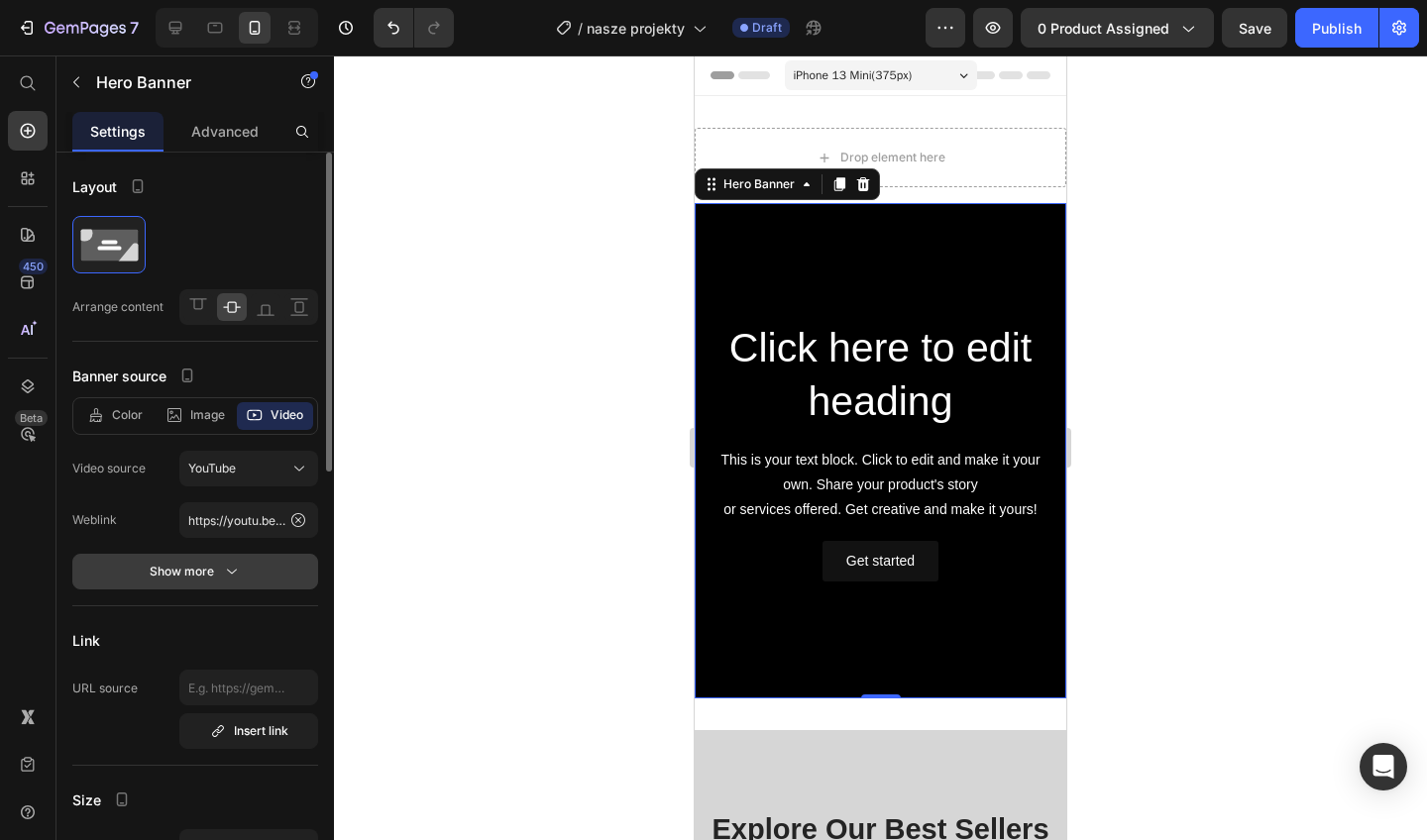 click 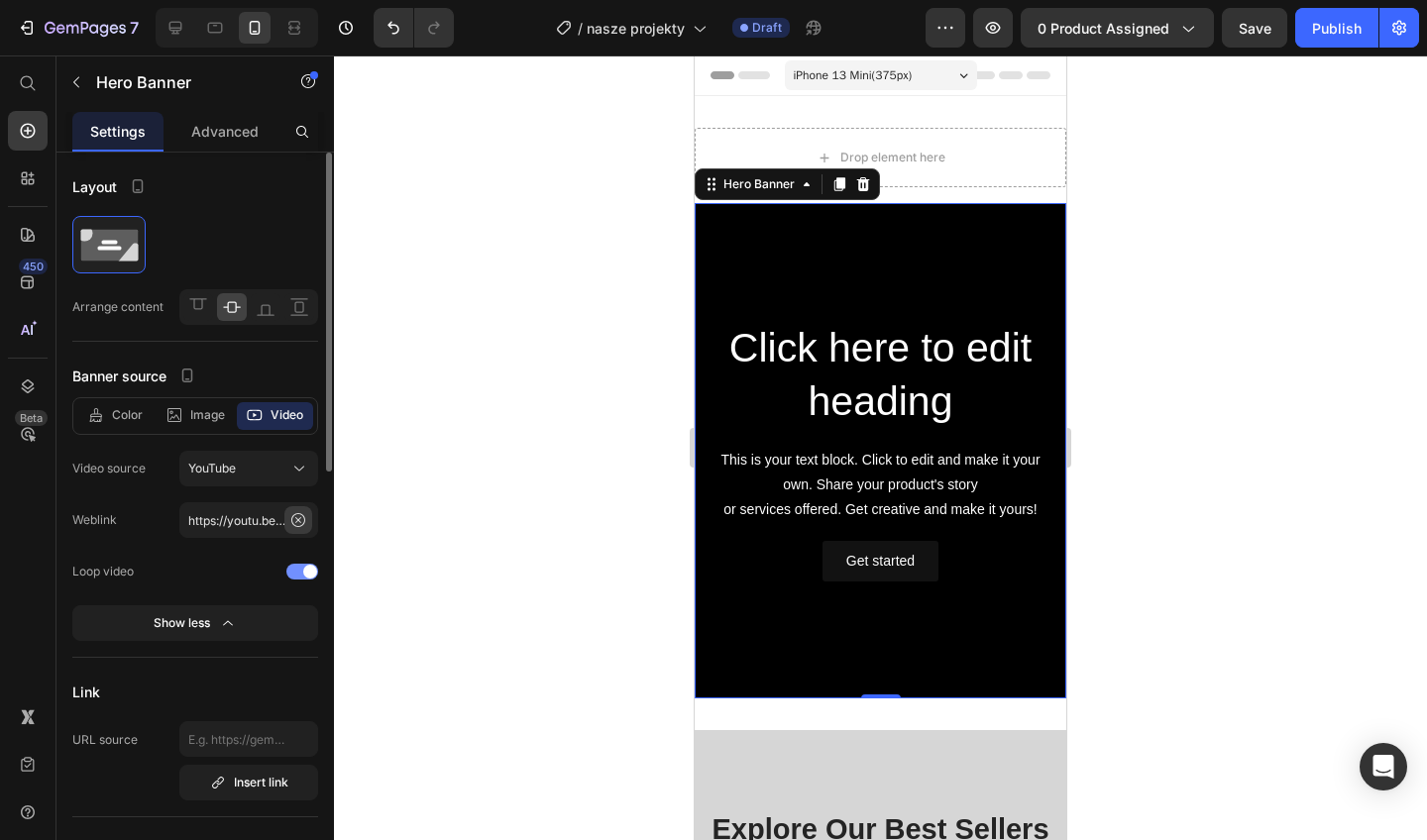 click 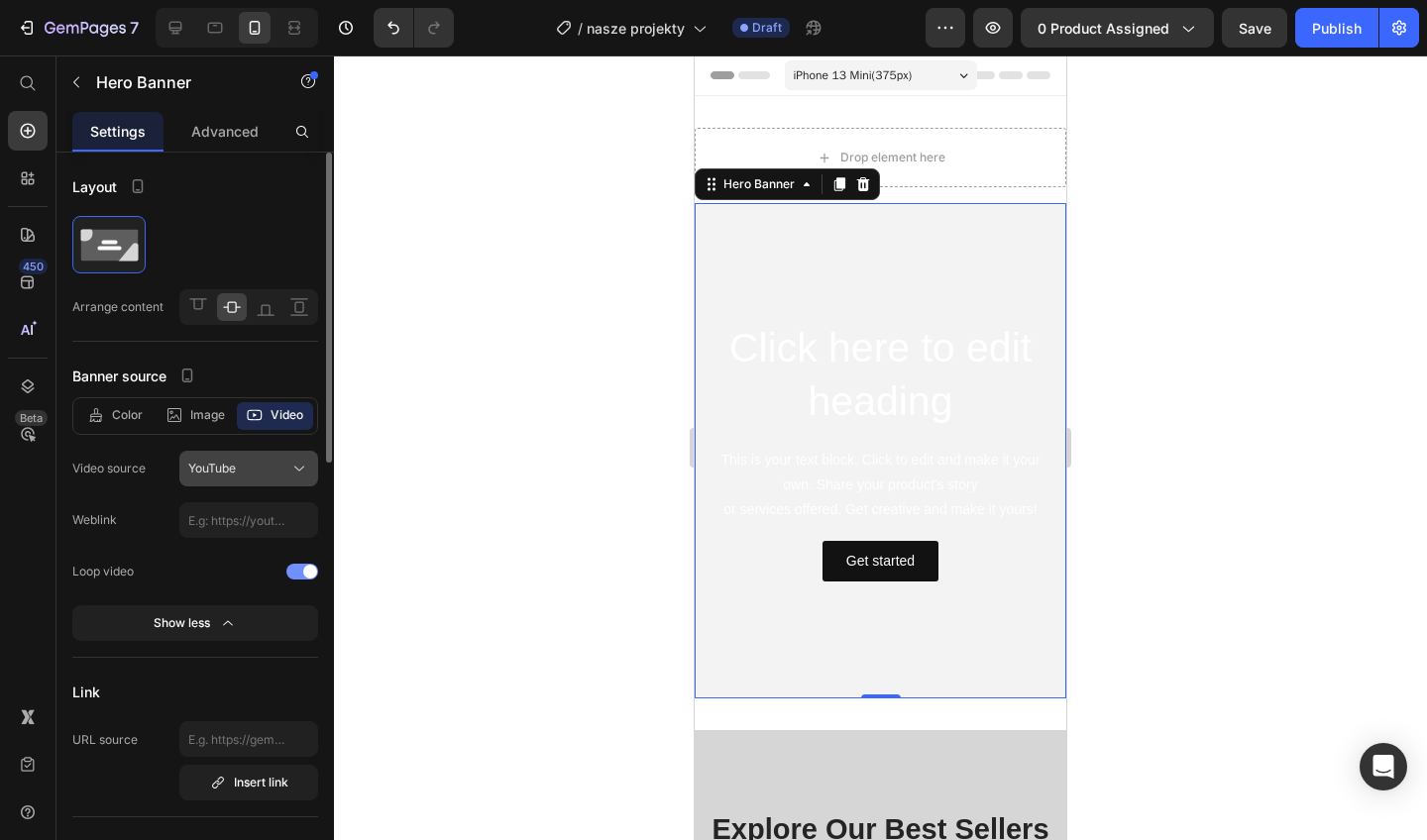 click 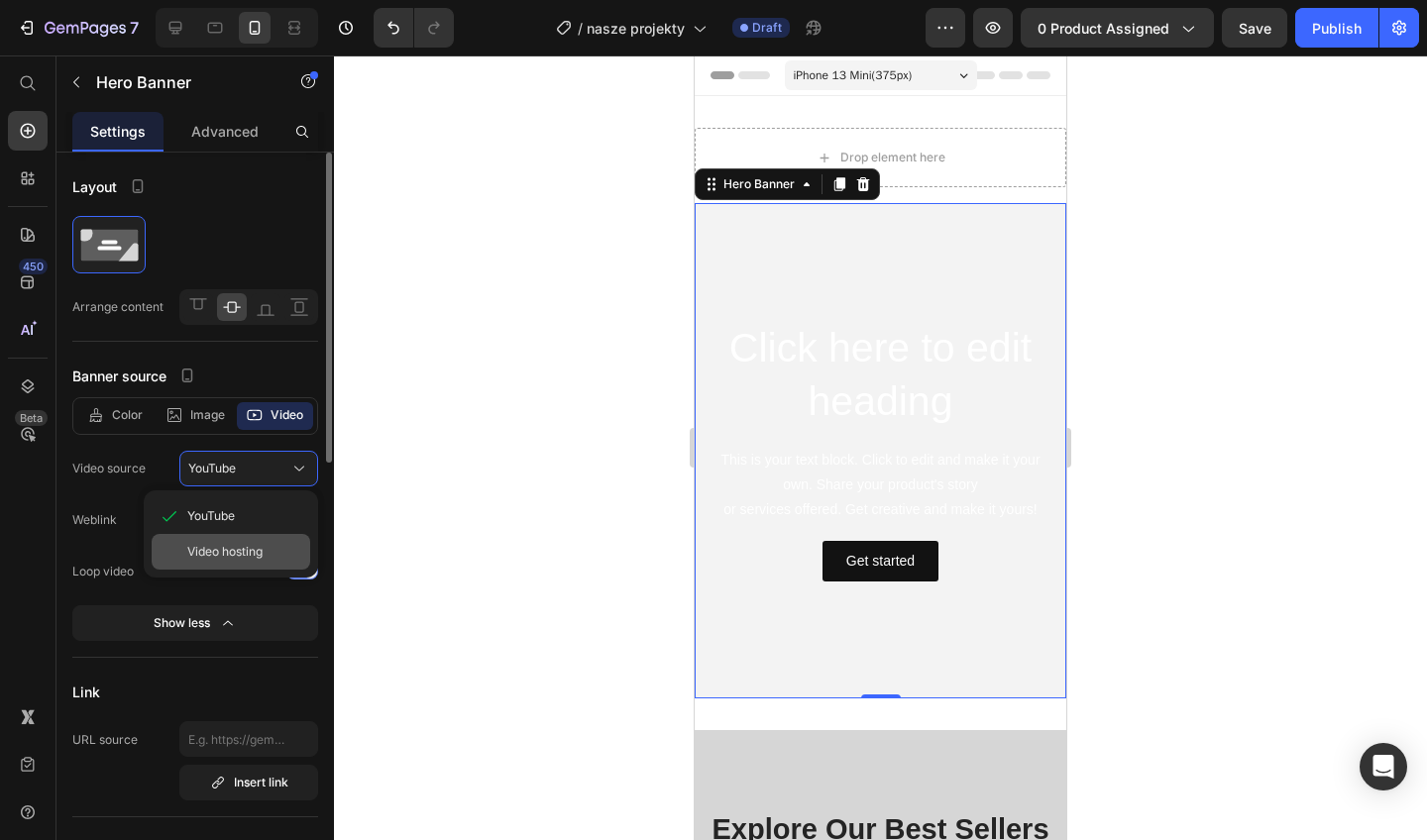 click on "Video hosting" 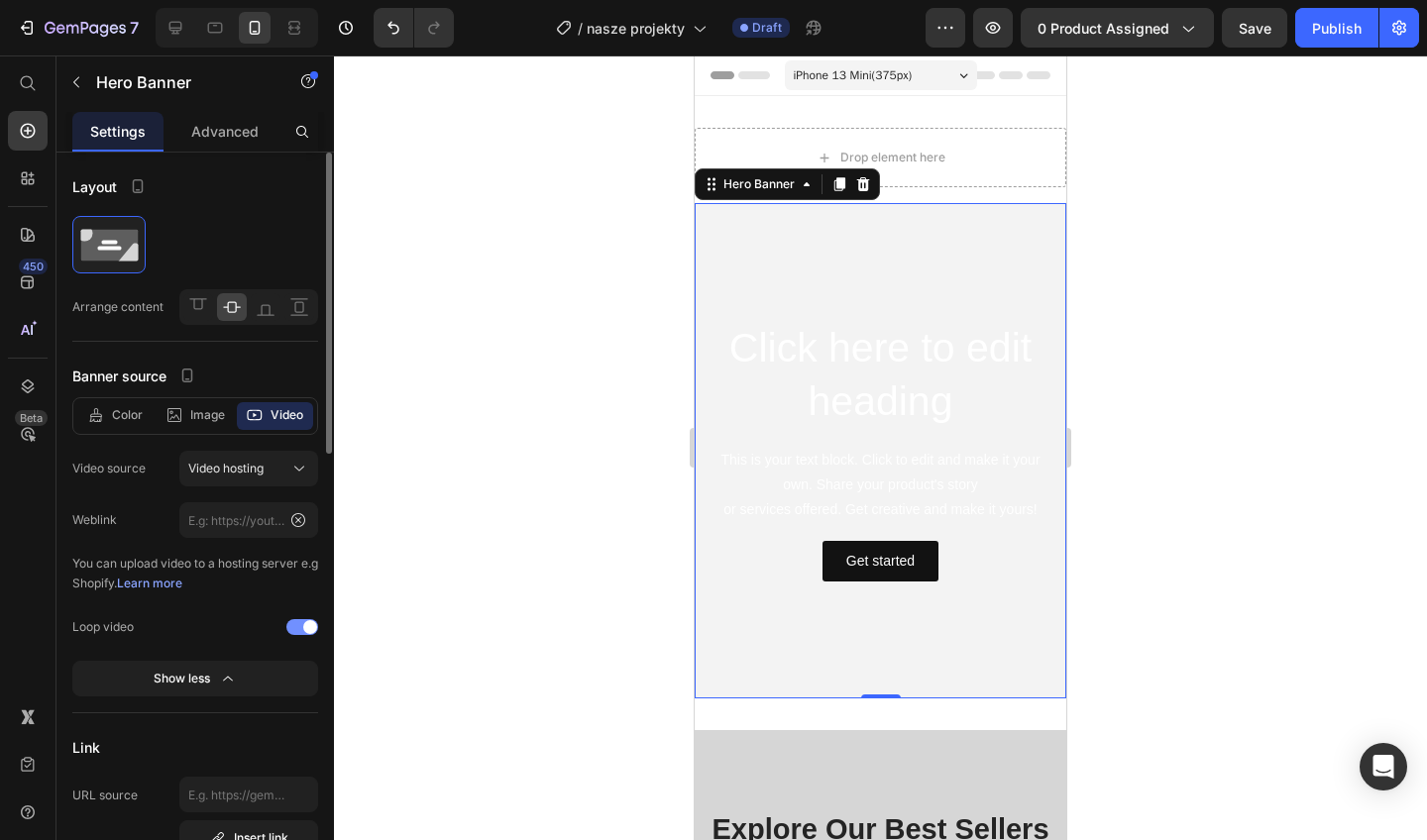 type on "https://media.w3.org/2010/05/sintel/trailer.mp4" 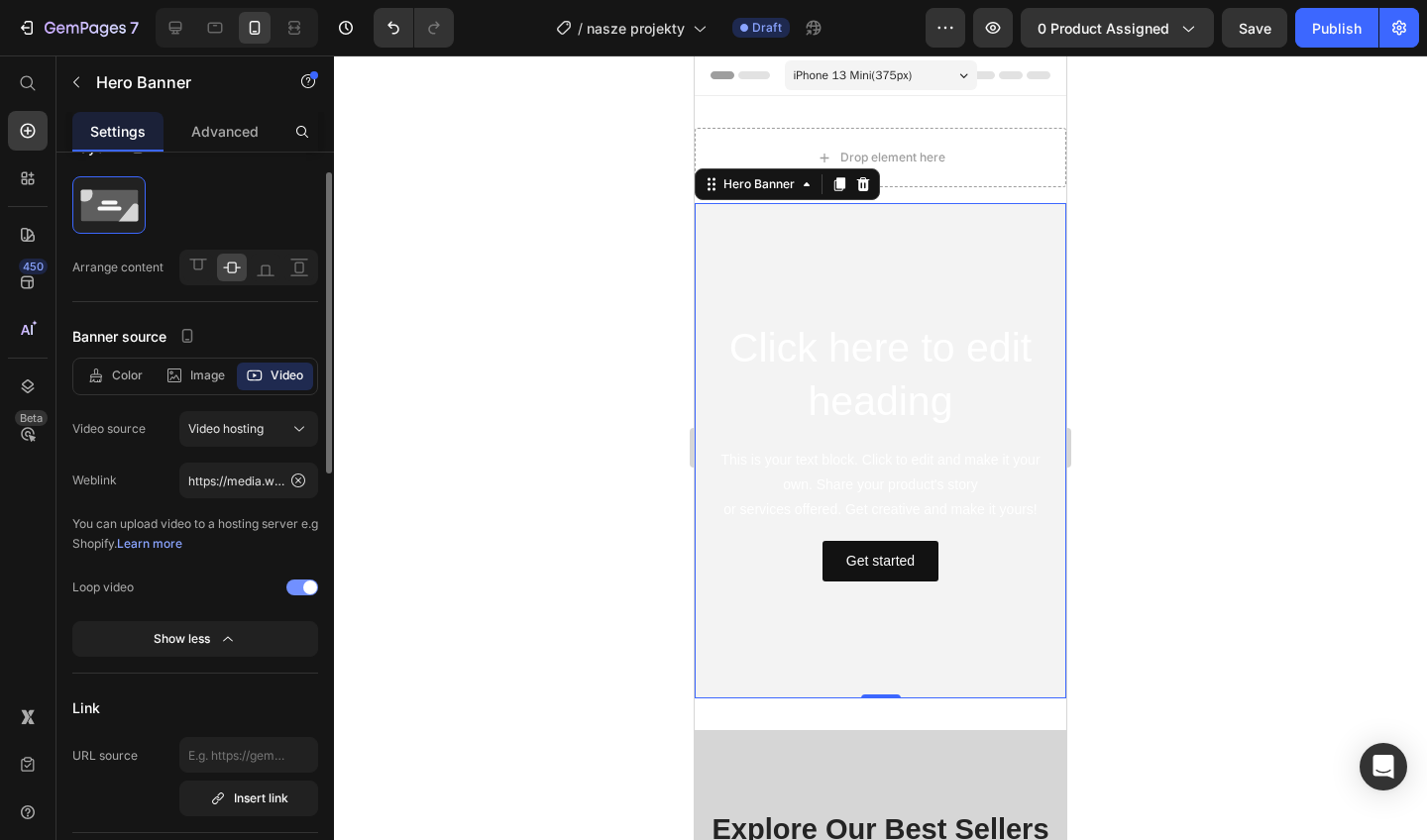 scroll, scrollTop: 40, scrollLeft: 0, axis: vertical 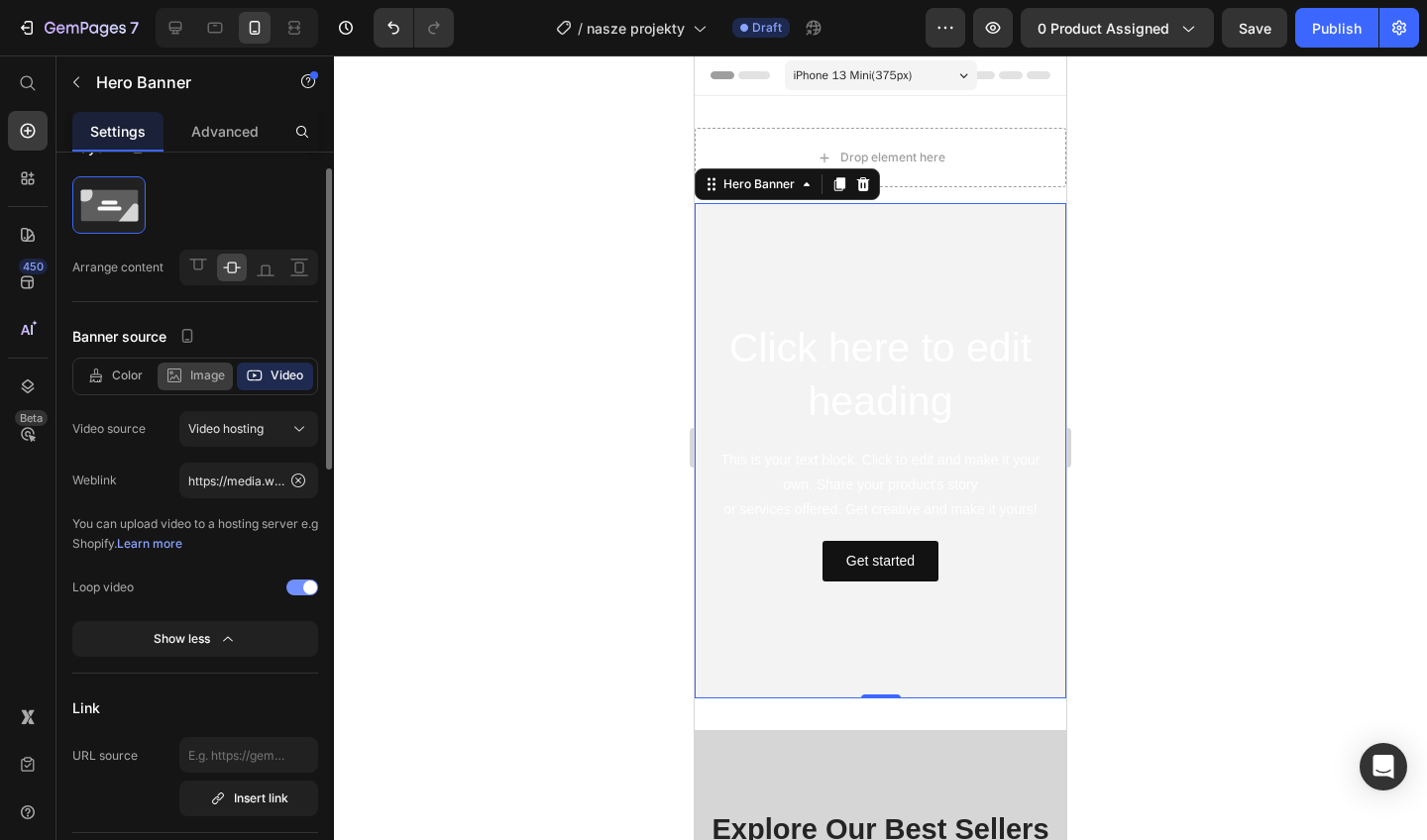 click on "Image" at bounding box center [207, 375] 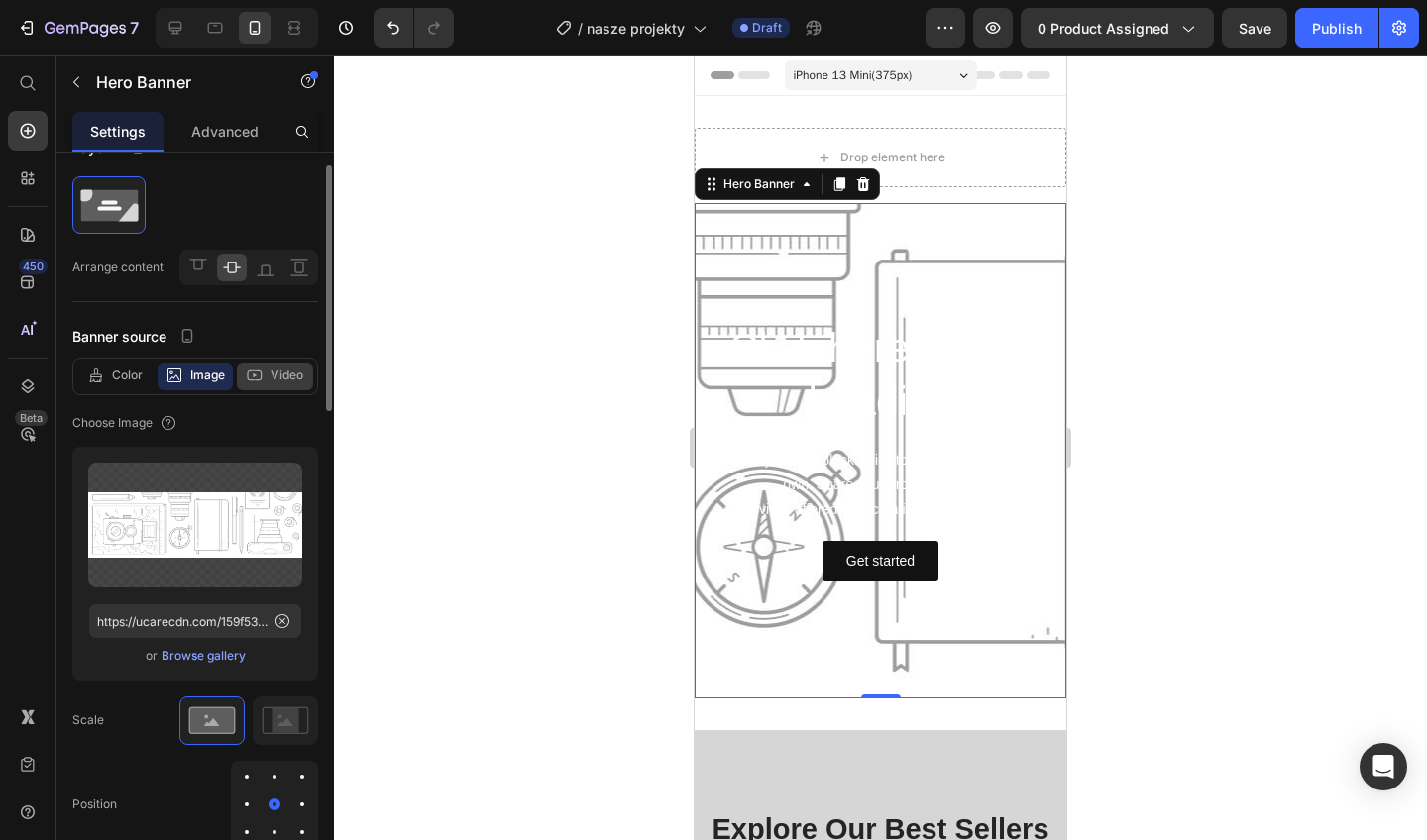 click on "Video" at bounding box center (286, 375) 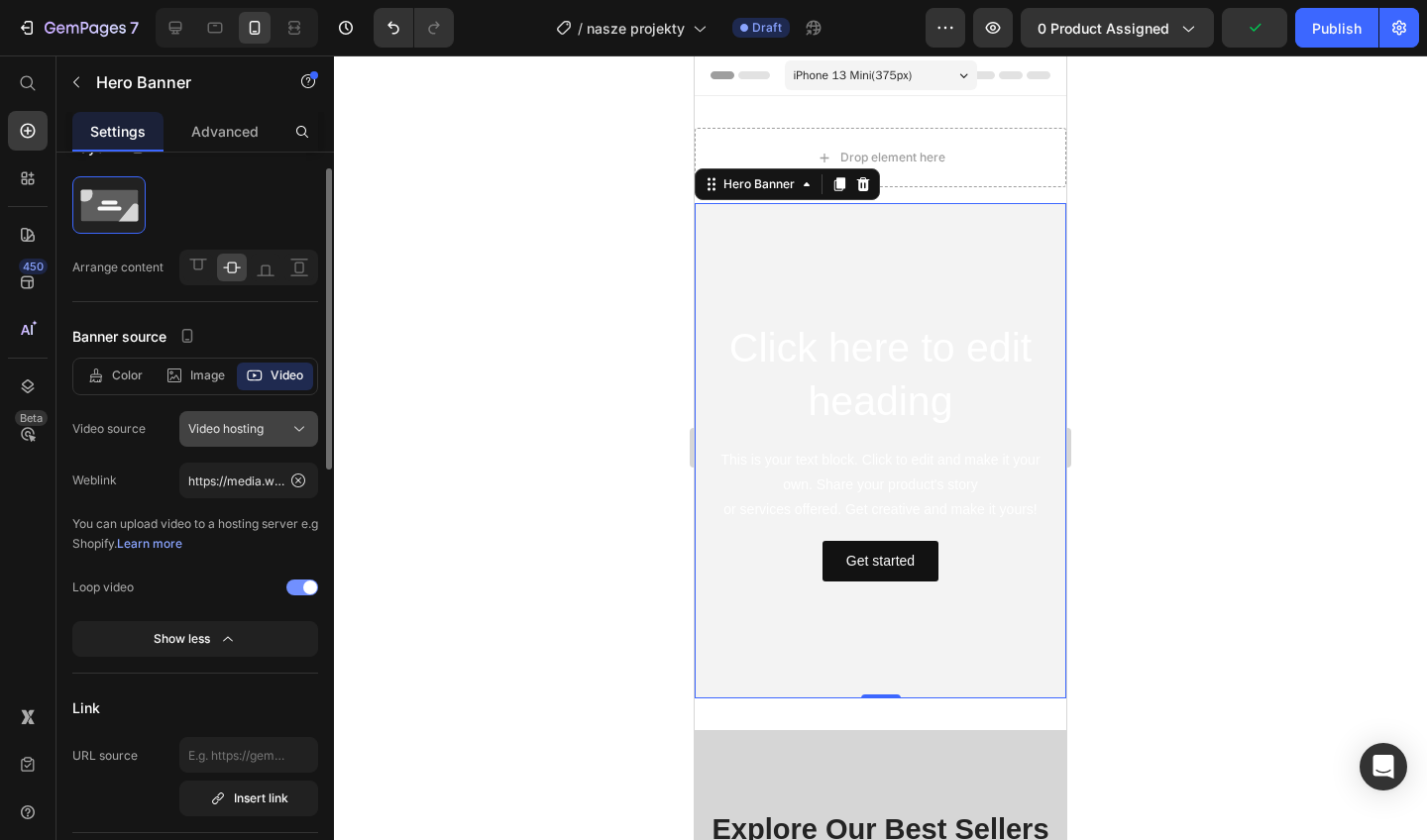 click on "Video hosting" 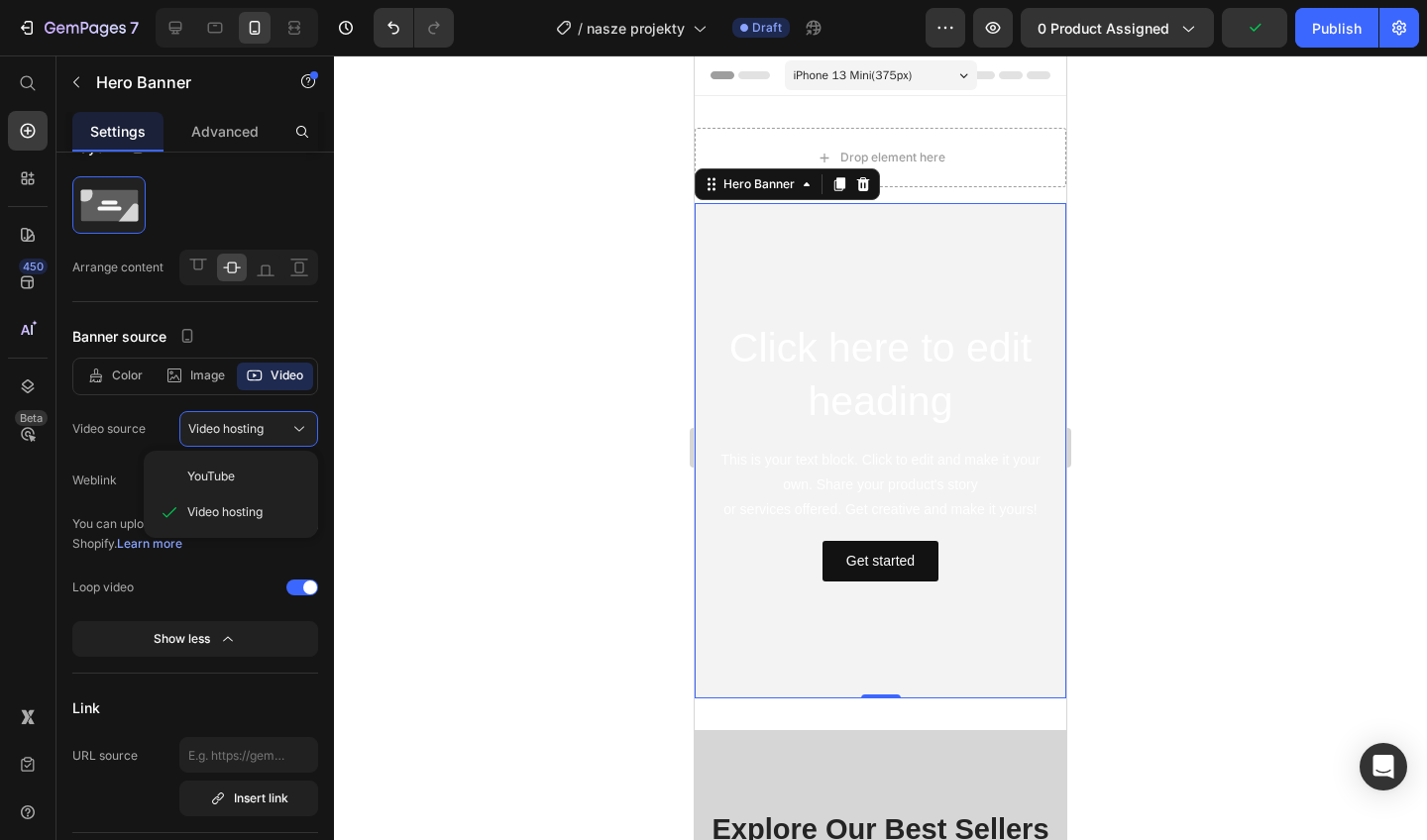 click 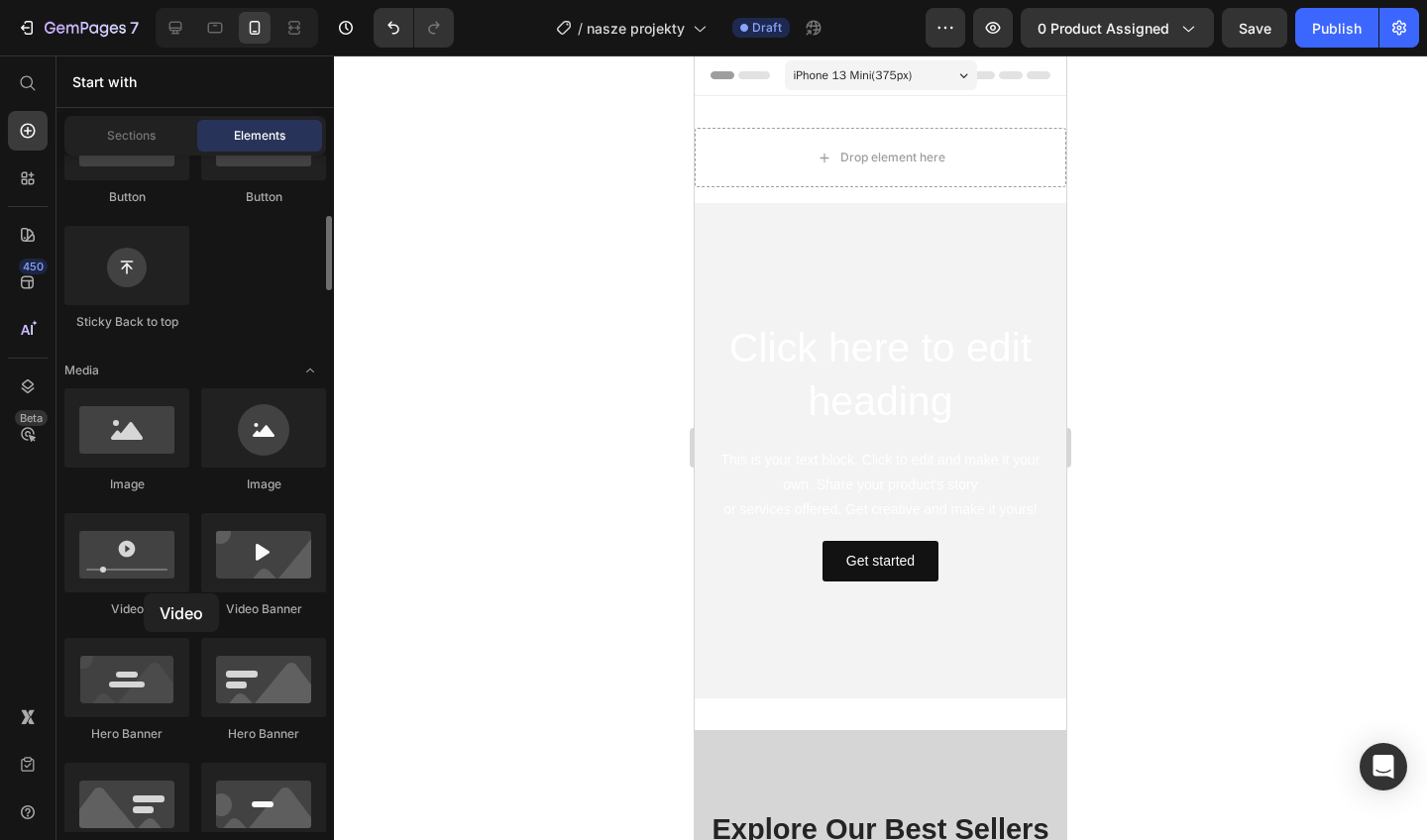 click on "Video" 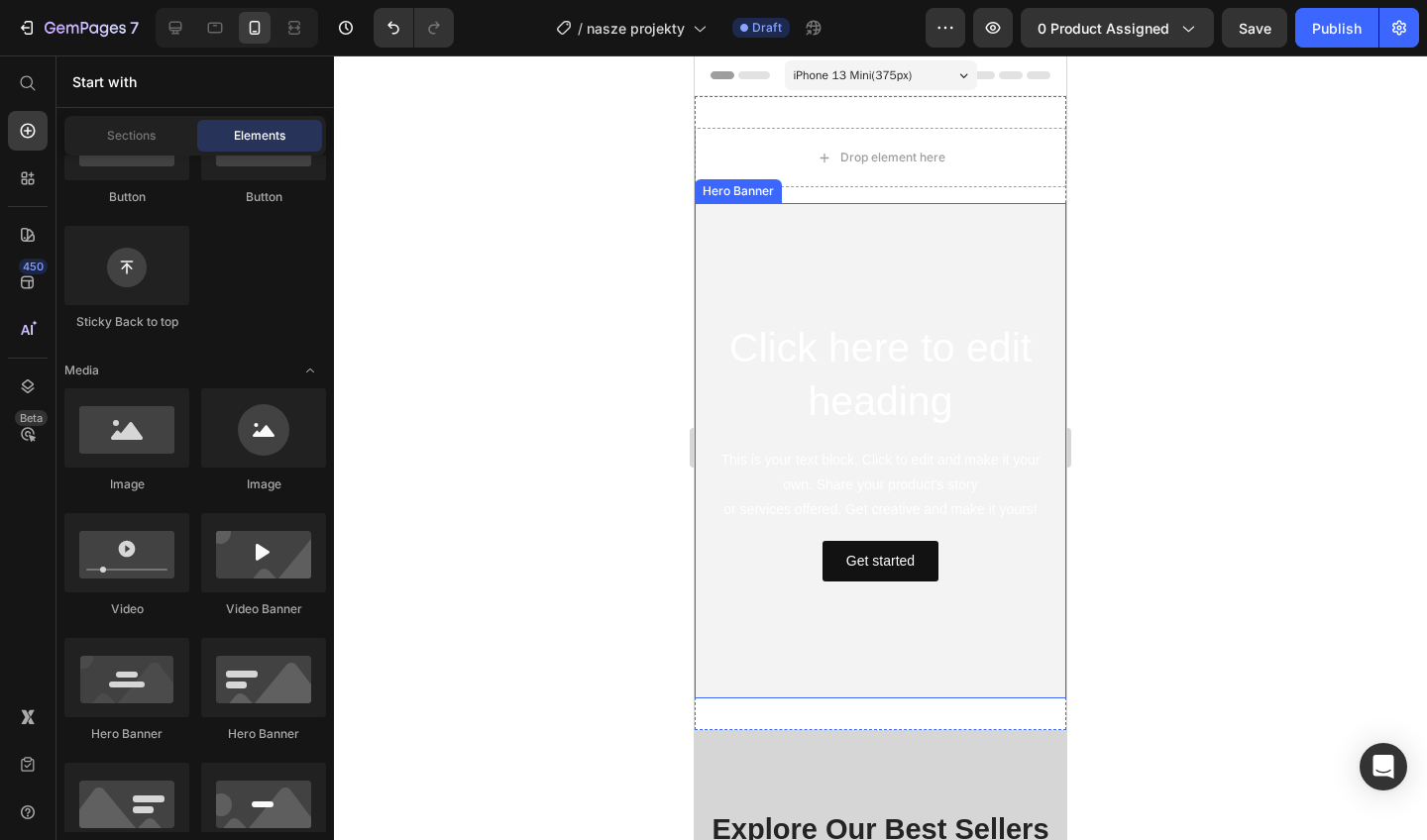 scroll, scrollTop: 0, scrollLeft: 0, axis: both 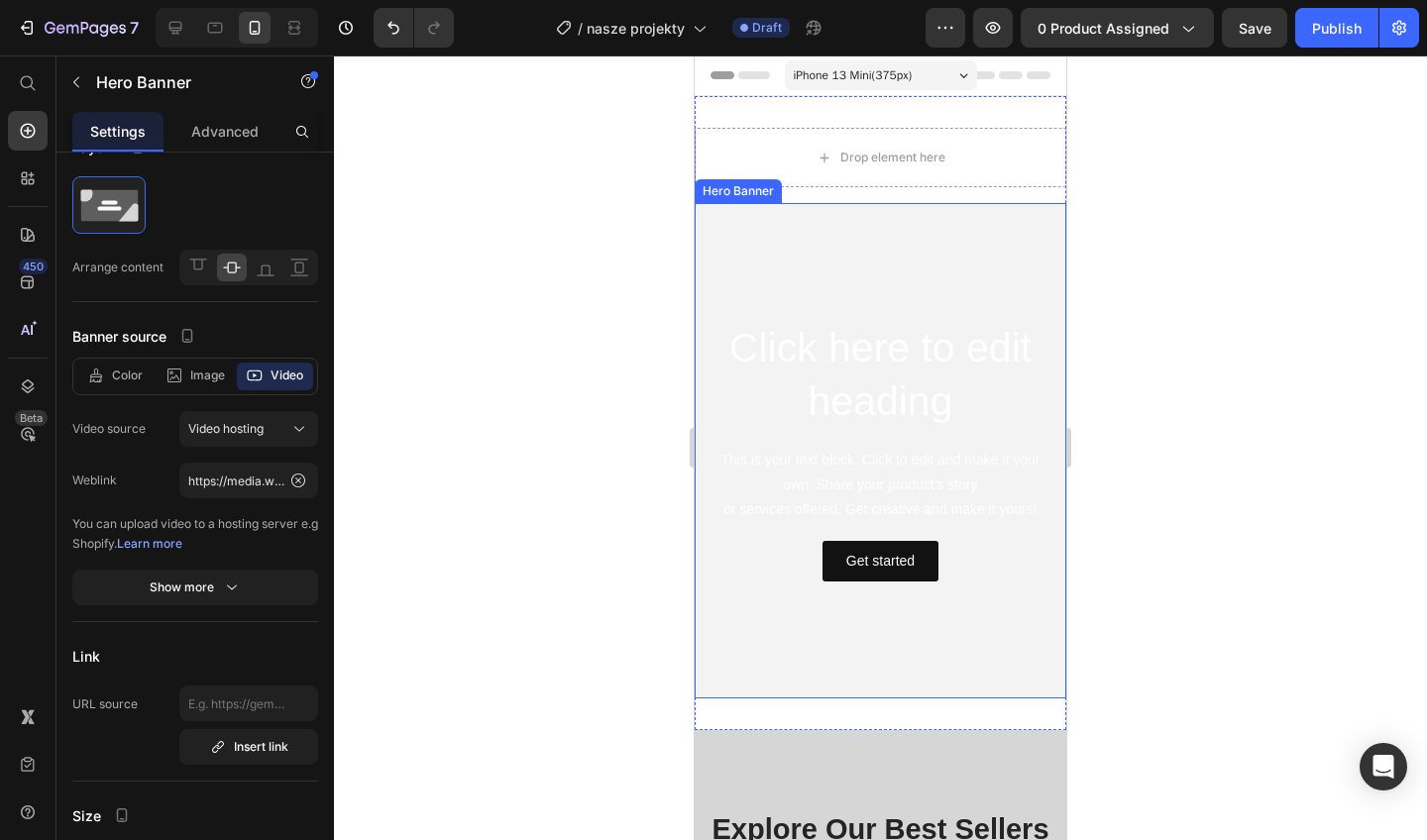 click at bounding box center [880, 451] 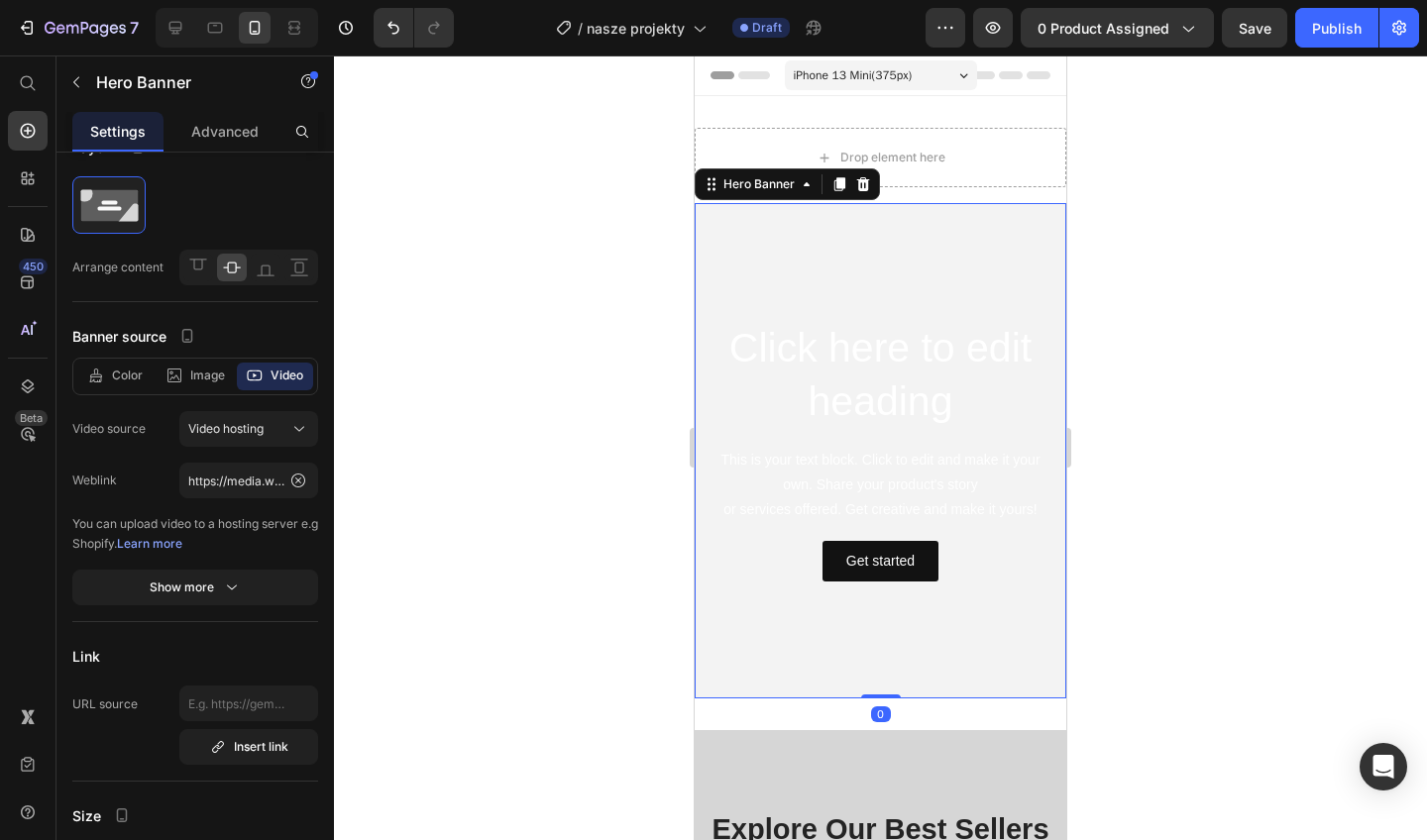 click 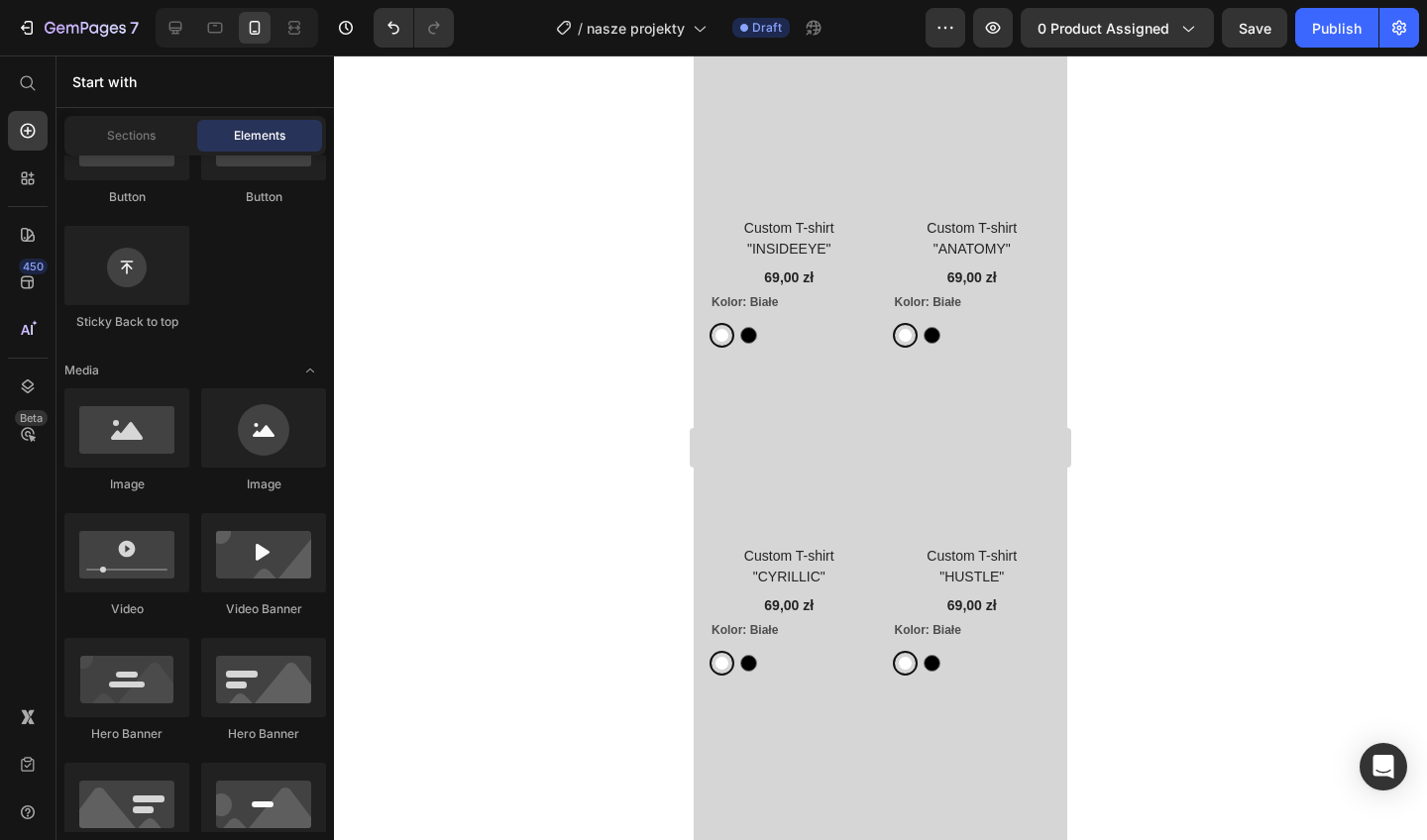 scroll, scrollTop: 2148, scrollLeft: 0, axis: vertical 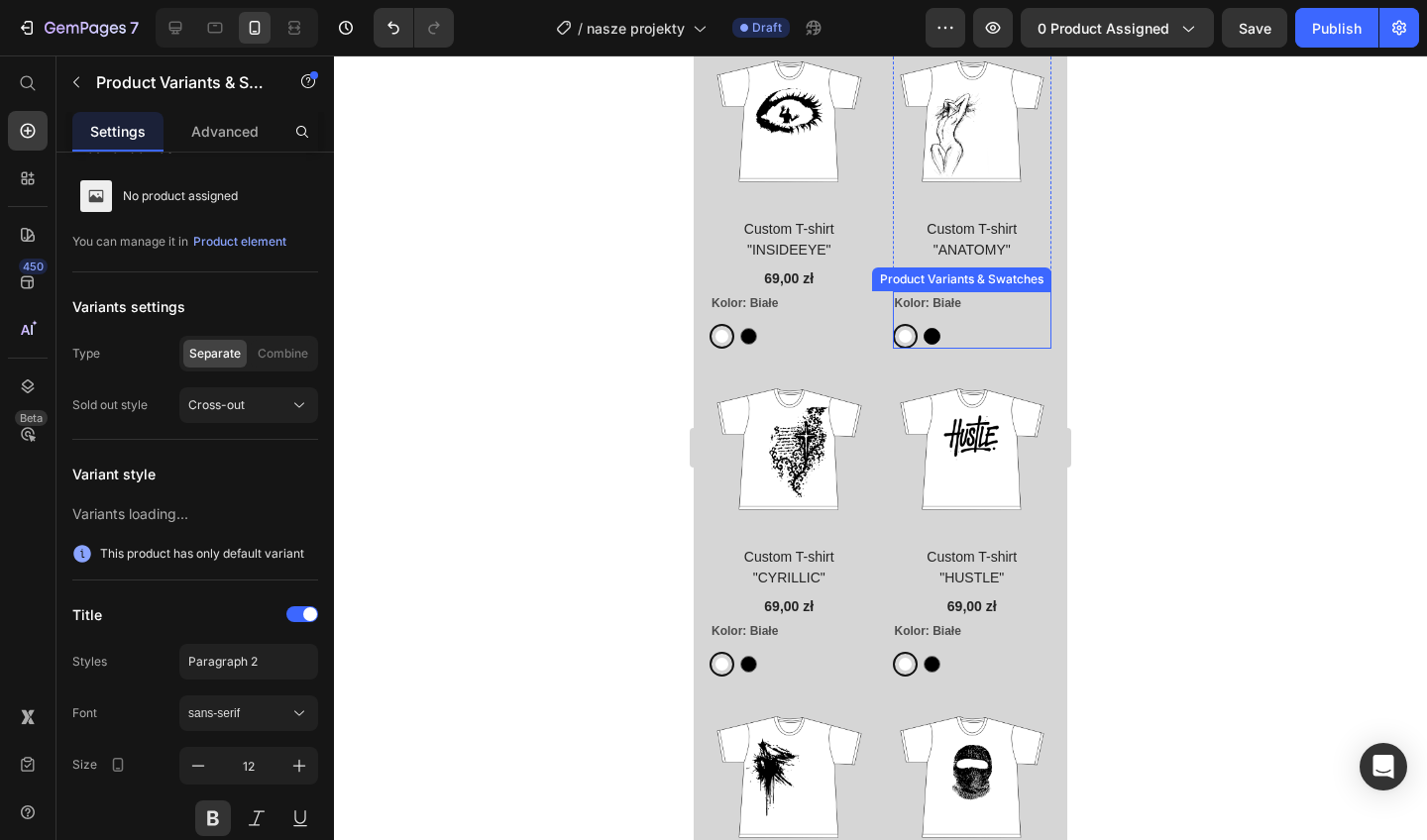 click at bounding box center [932, 336] 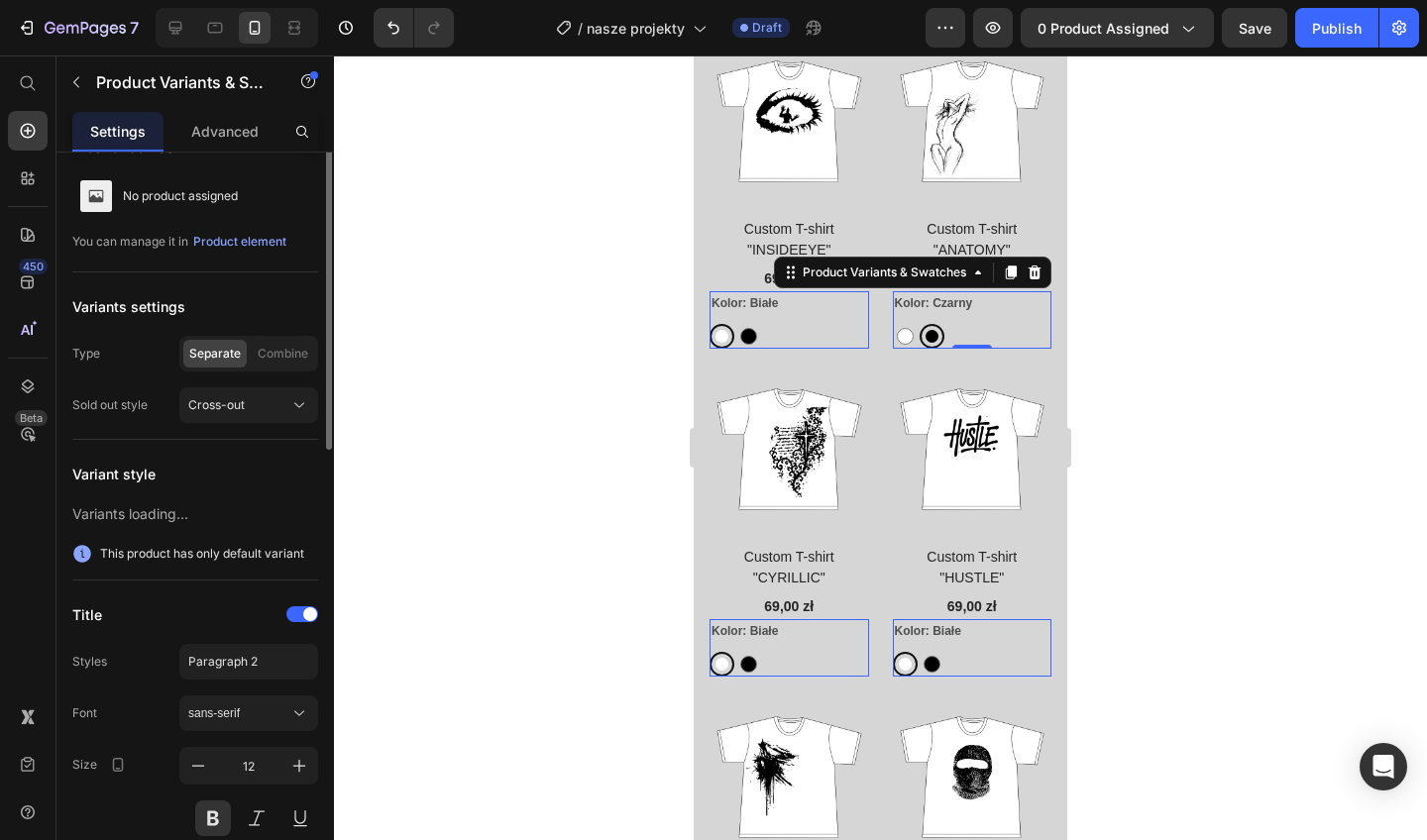 scroll, scrollTop: 0, scrollLeft: 0, axis: both 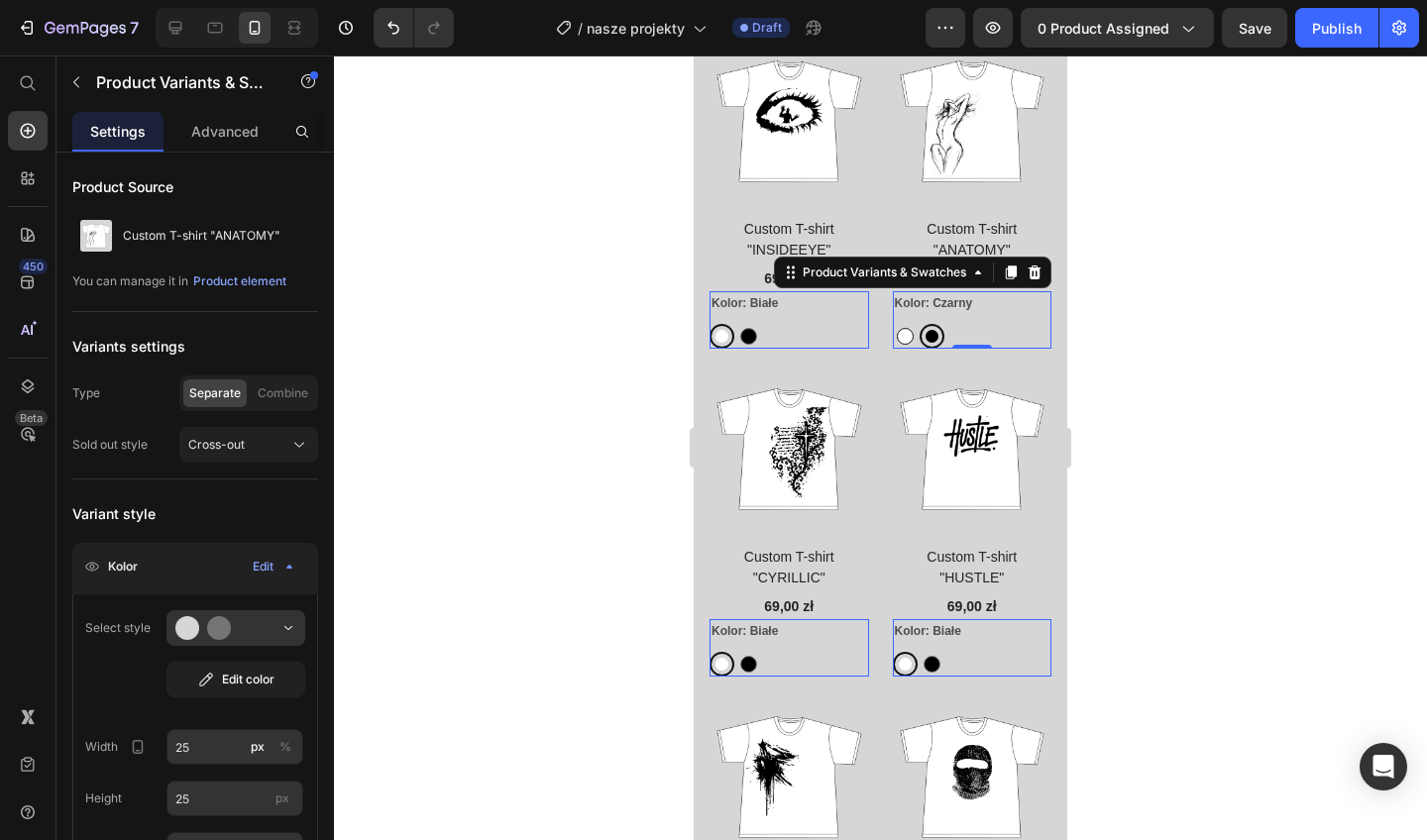 click on "Explore Our Best Sellers Heading Row (P) Images Custom T-shirt "AMBITION" (P) Title 69,00 zł (P) Price Kolor: Białe Białe Białe Czarny Czarny Product Variants & Swatches   0 Row (P) Images Custom T-shirt "CHAIN" (P) Title 69,00 zł (P) Price Kolor: Białe Białe Białe Czarny Czarny Product Variants & Swatches   0 Row (P) Images Custom T-shirt "DOGGIES" (P) Title 69,00 zł (P) Price Kolor: Białe Białe Białe Czarny Czarny Product Variants & Swatches   0 Row (P) Images Custom T-shirt "CHRIST" (P) Title 69,00 zł (P) Price Kolor: Białe Białe Białe Czarny Czarny Product Variants & Swatches   0 Row (P) Images Custom T-shirt "KITTY" (P) Title 69,00 zł (P) Price Kolor: Białe Białe Białe Czarny Czarny Product Variants & Swatches   0 Row (P) Images Custom T-shirt "MONEY" (P) Title 69,00 zł (P) Price Kolor: Białe Białe Białe Czarny Czarny Product Variants & Swatches   0 Row (P) Images Custom T-shirt "LOOP" (P) Title 69,00 zł (P) Price Kolor: Białe Białe Białe Czarny Czarny   0 Row (P) Images   0" at bounding box center (880, 1169) 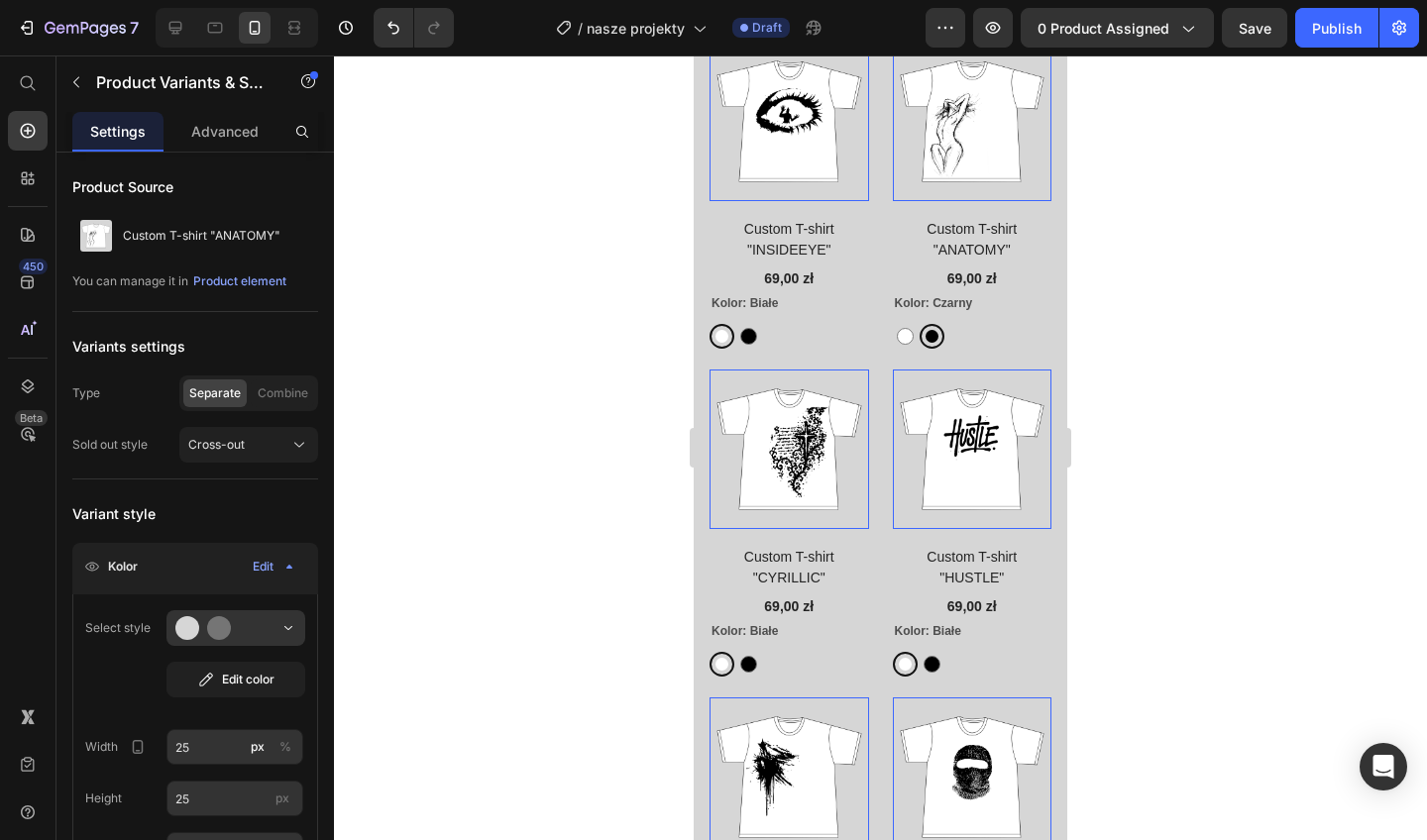 click at bounding box center [972, -1170] 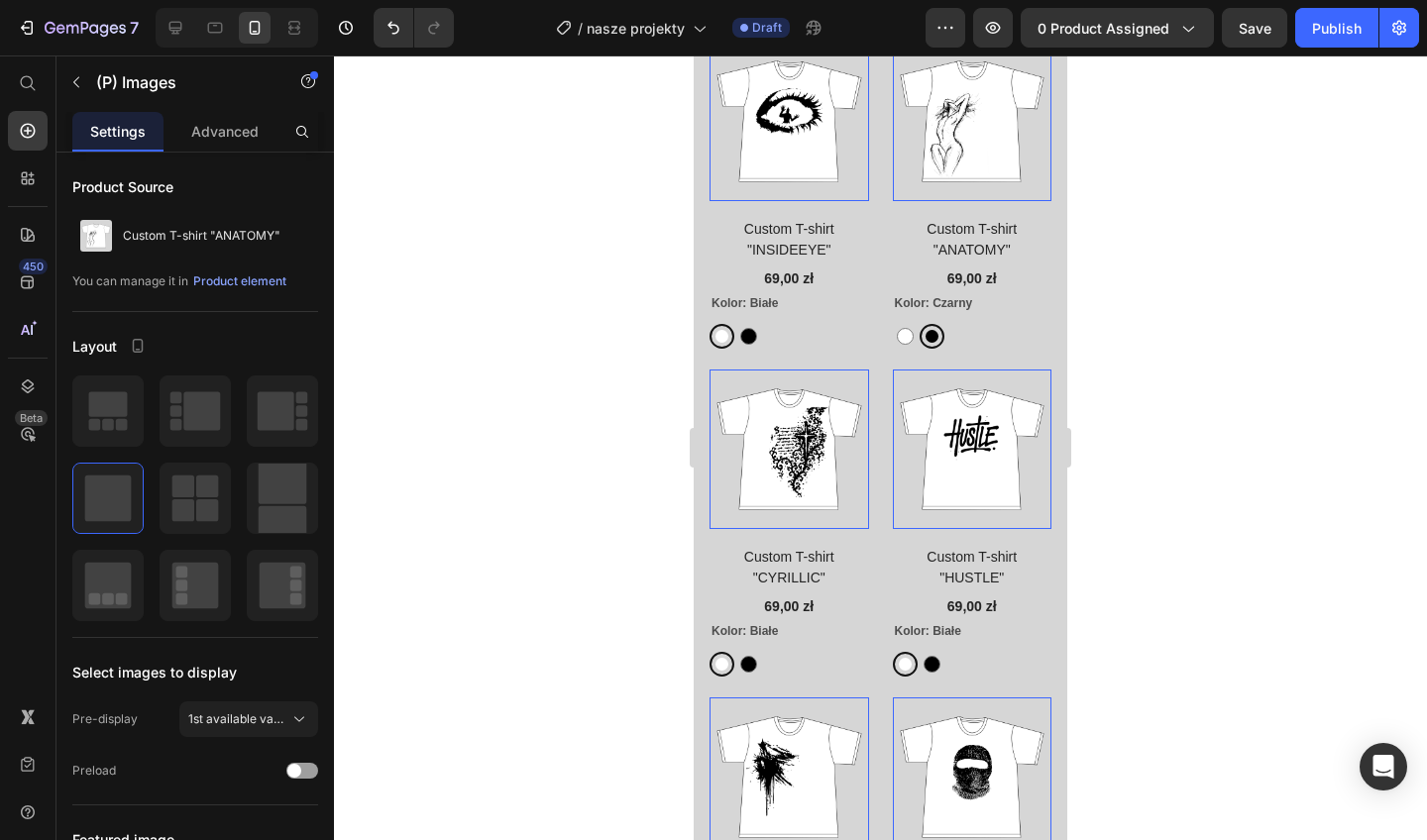 click at bounding box center [972, -1170] 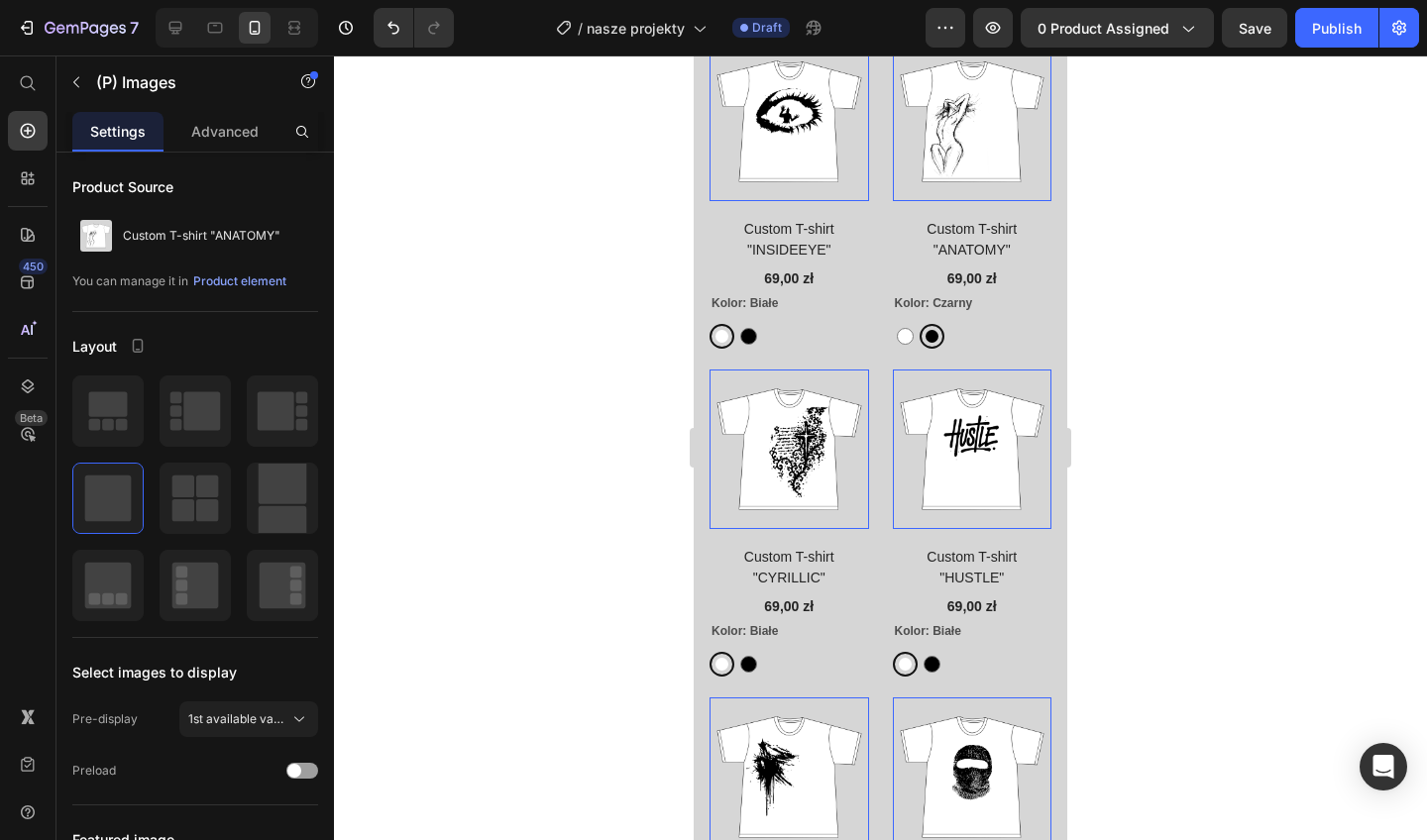 click 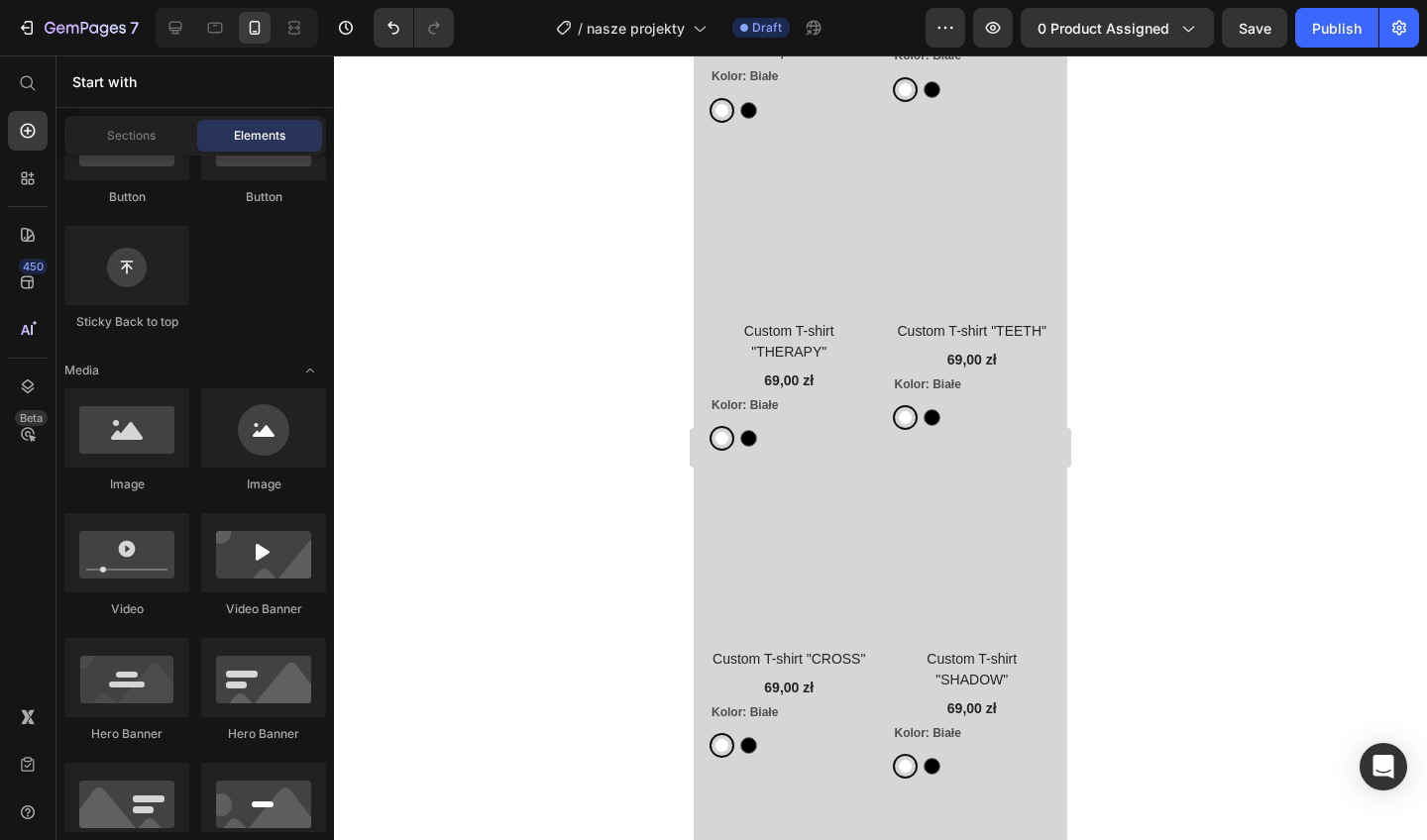 scroll, scrollTop: 2025, scrollLeft: 0, axis: vertical 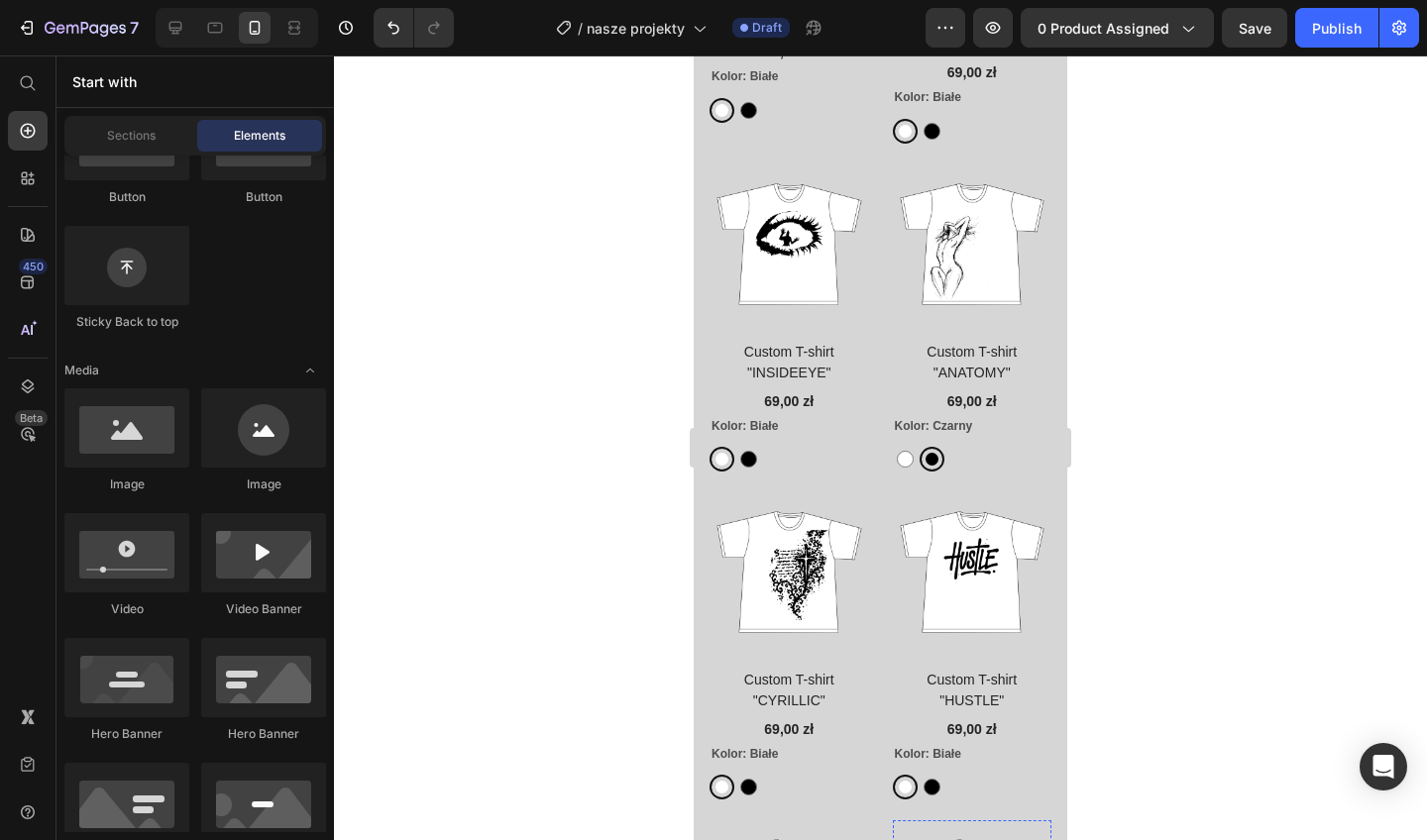 radio on "false" 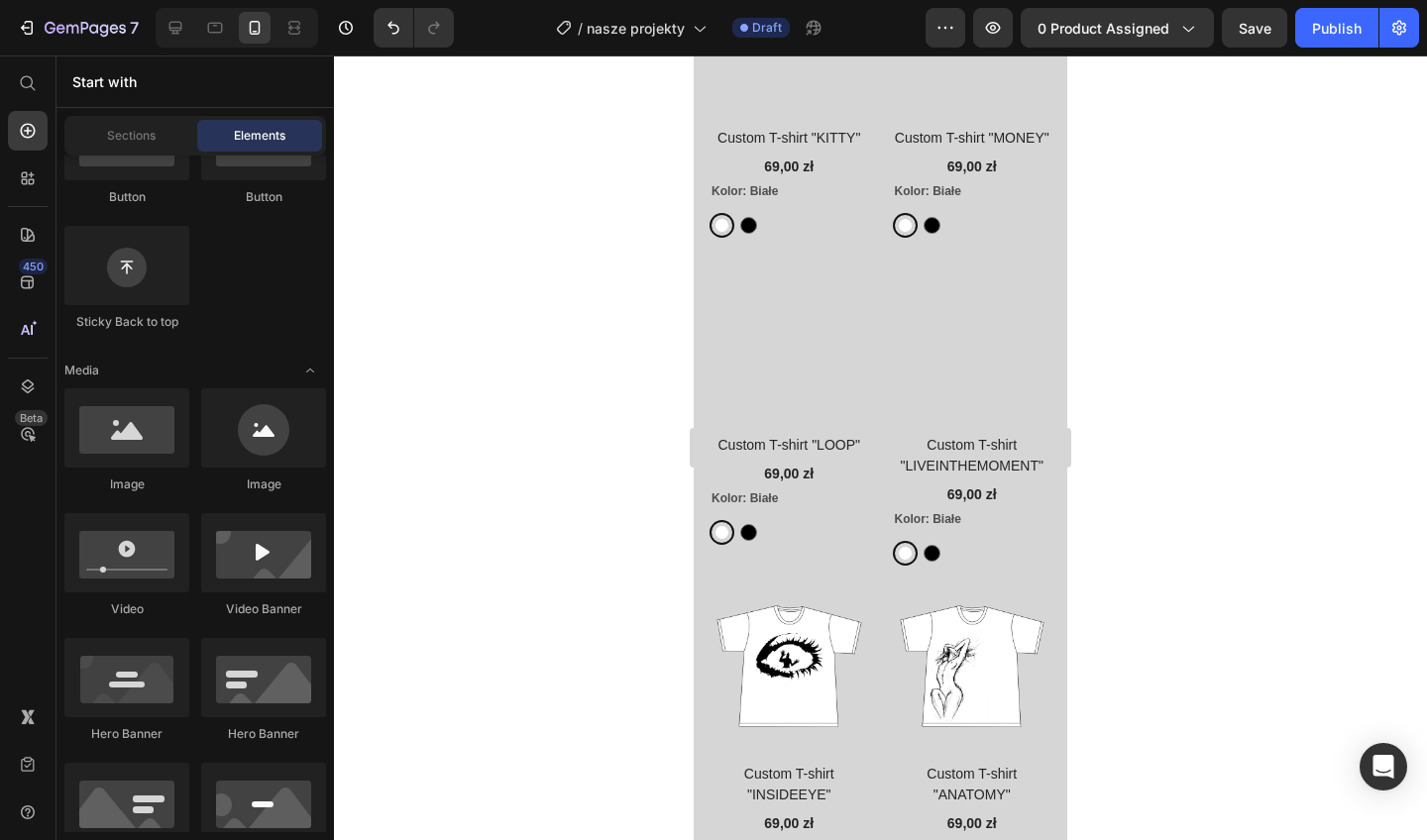 scroll, scrollTop: 0, scrollLeft: 0, axis: both 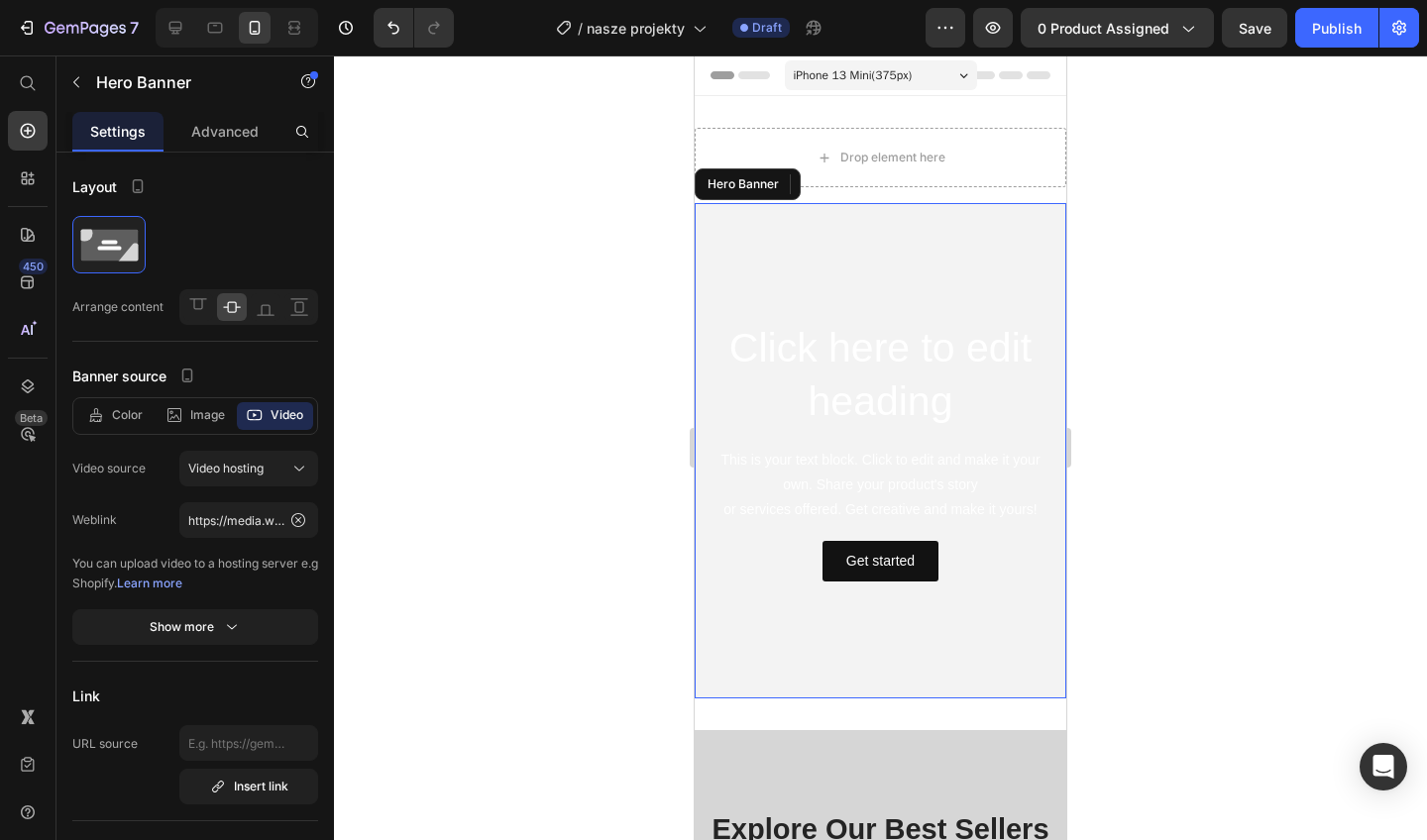click at bounding box center (880, 451) 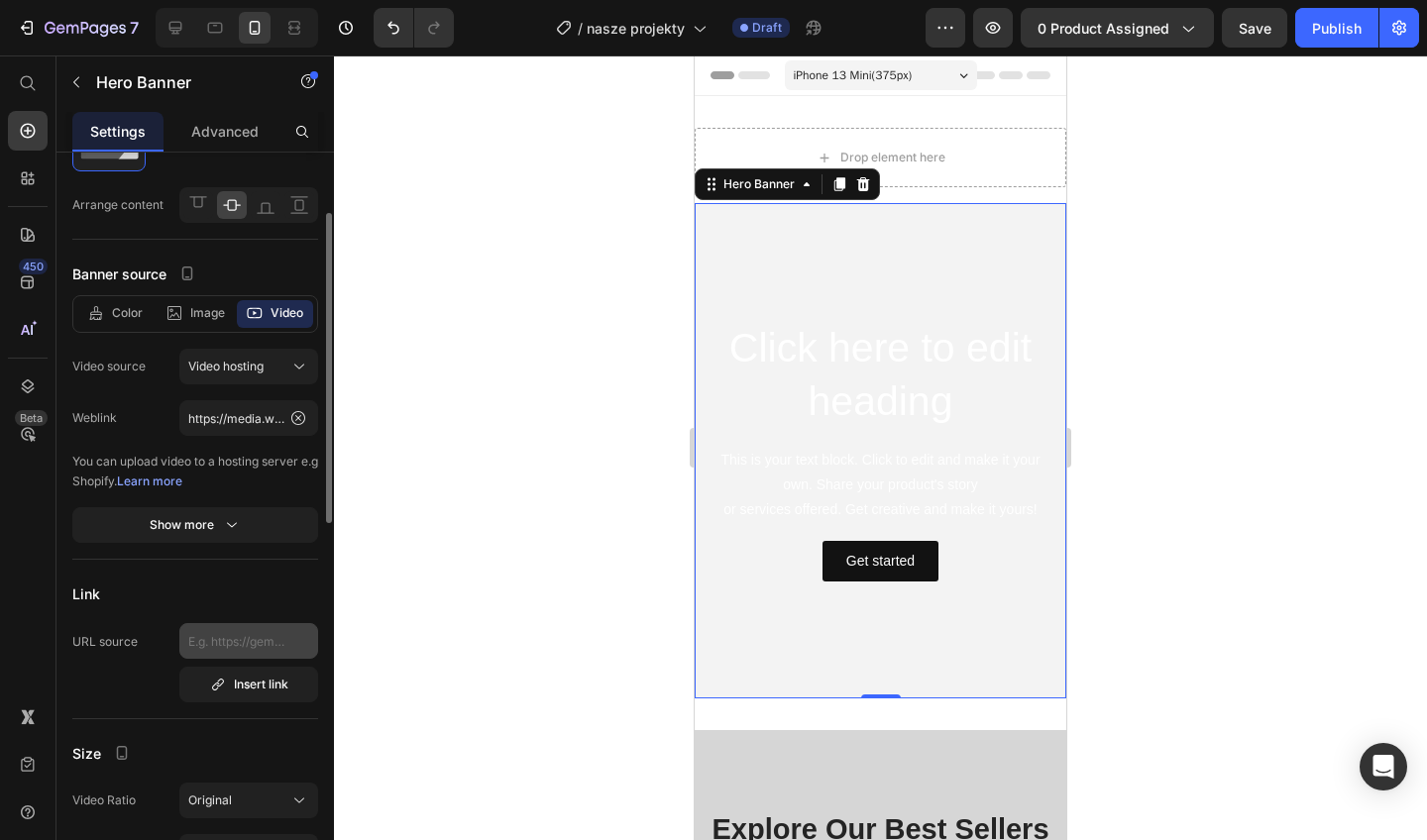 scroll, scrollTop: 116, scrollLeft: 0, axis: vertical 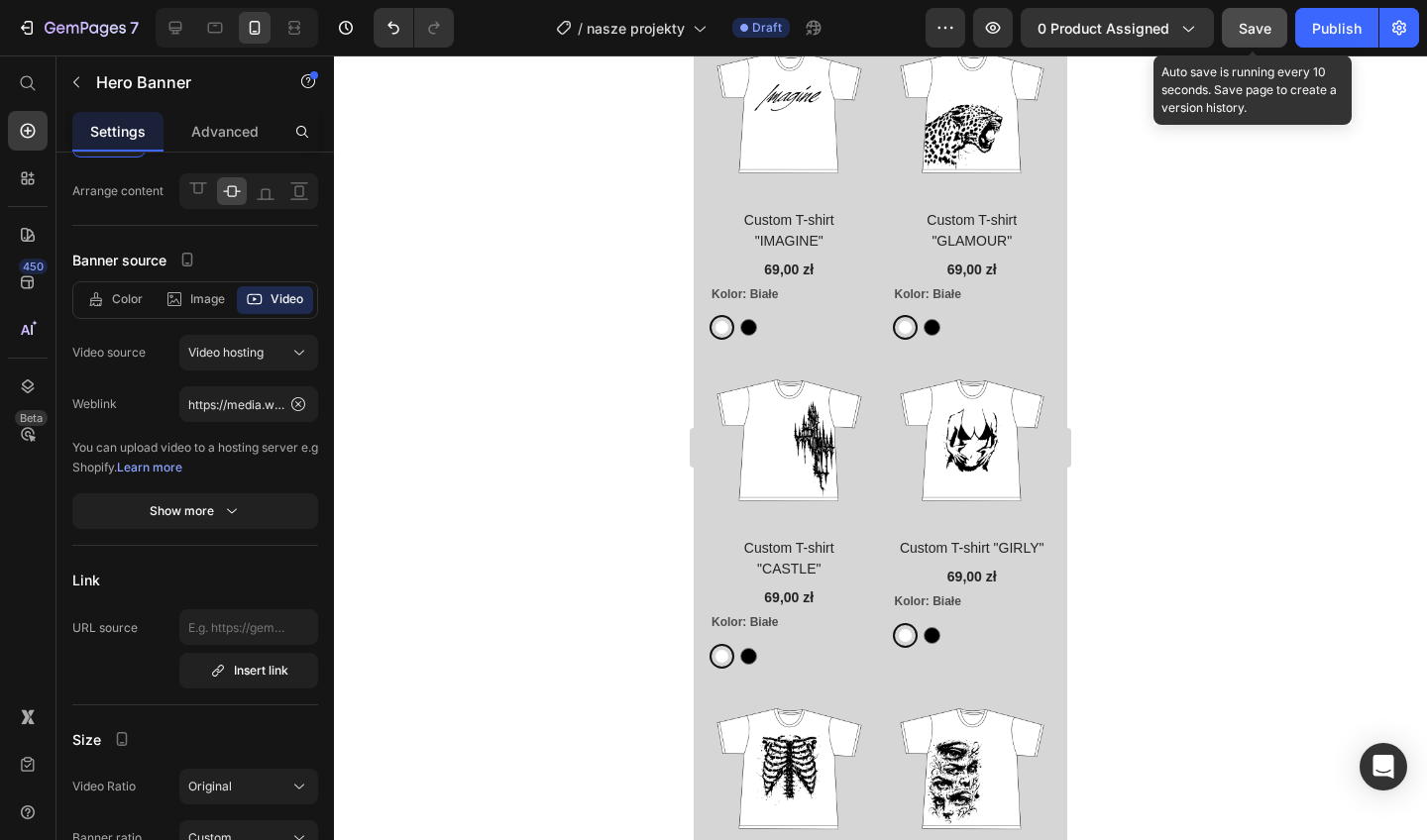click on "Save" at bounding box center (1255, 28) 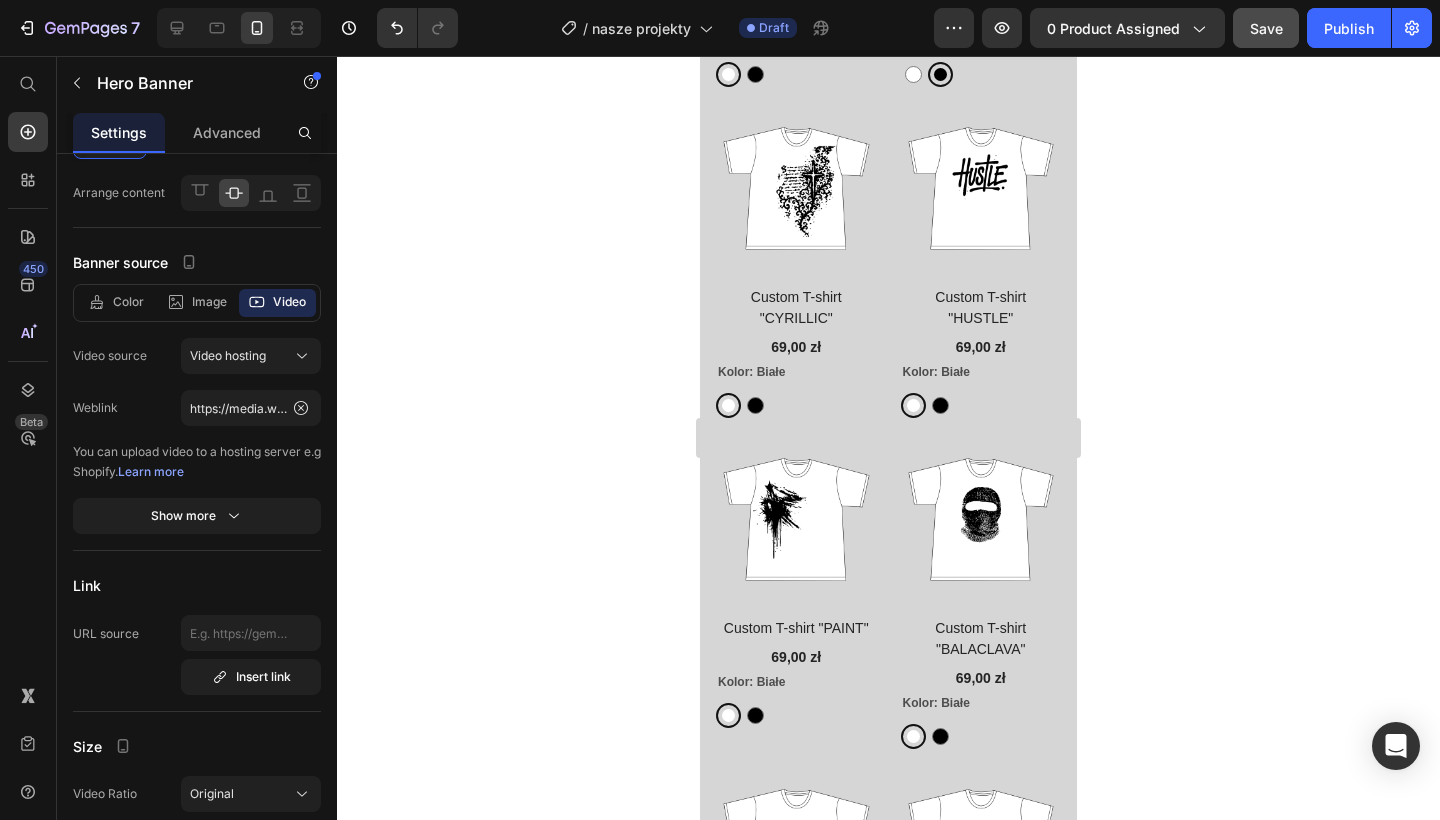 scroll, scrollTop: 2365, scrollLeft: 0, axis: vertical 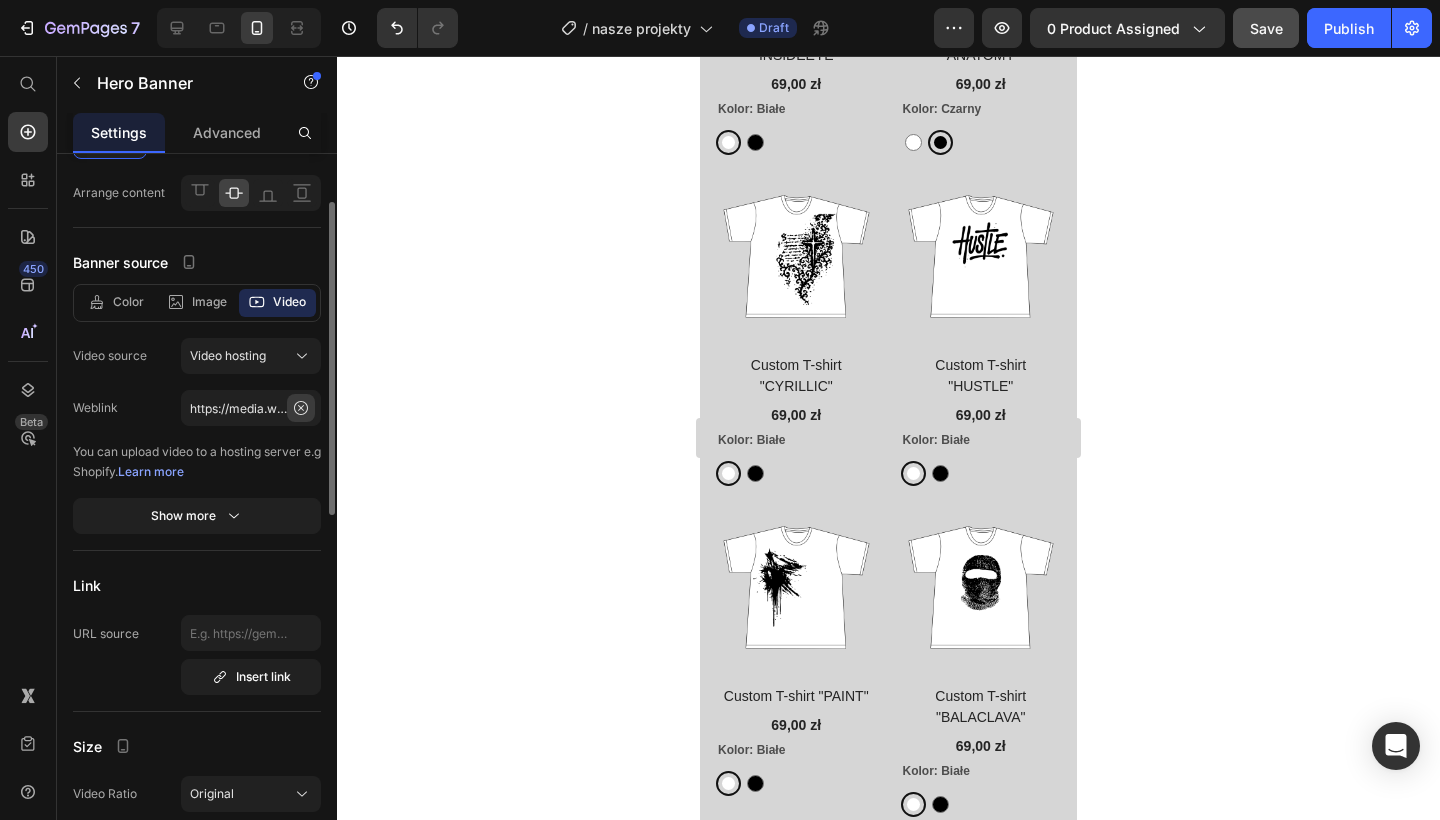 click 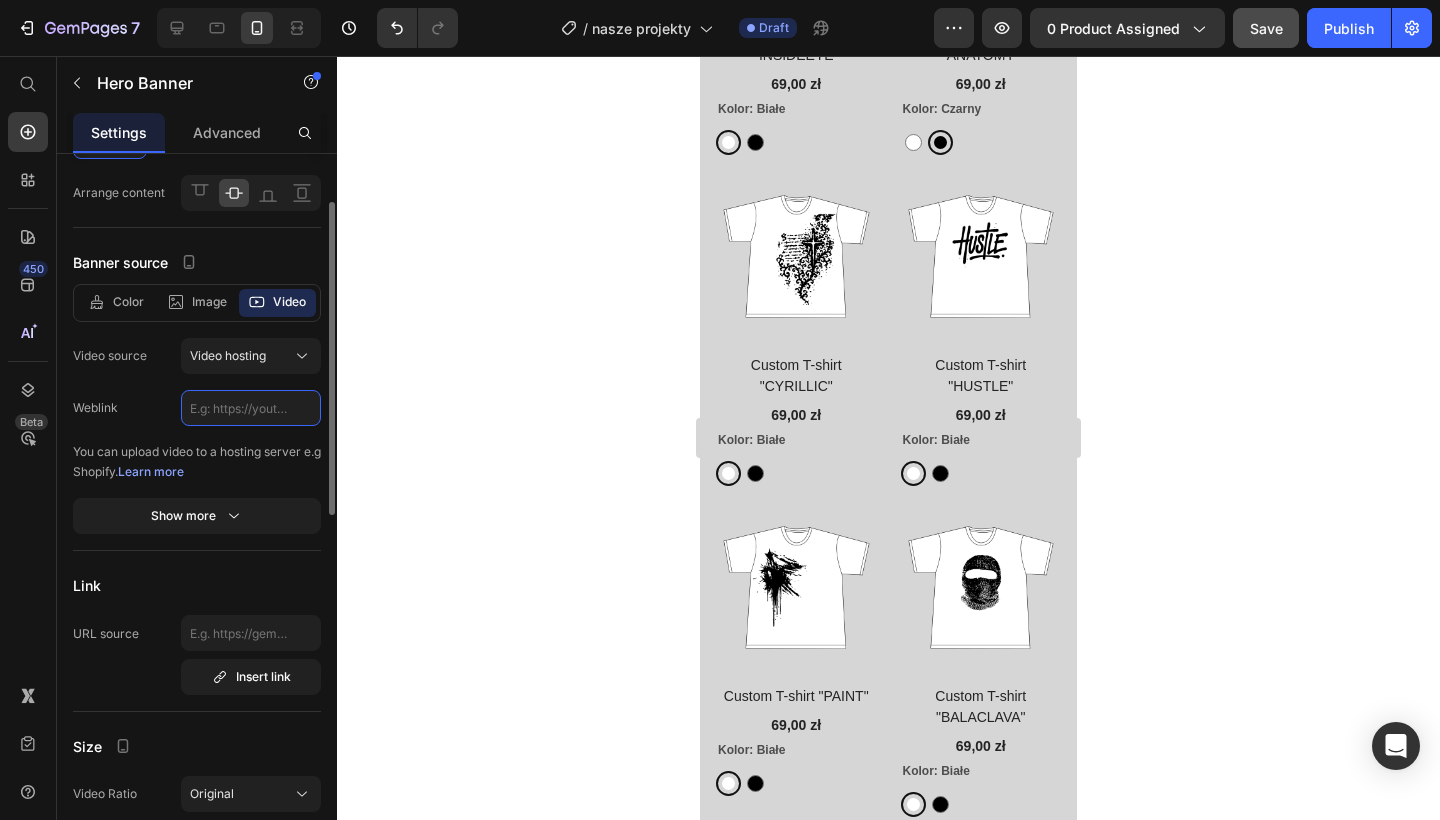 paste on "https://cdn.shopify.com/videos/c/o/v/201c4c71d59b443aa8acbc60d625325c.mov" 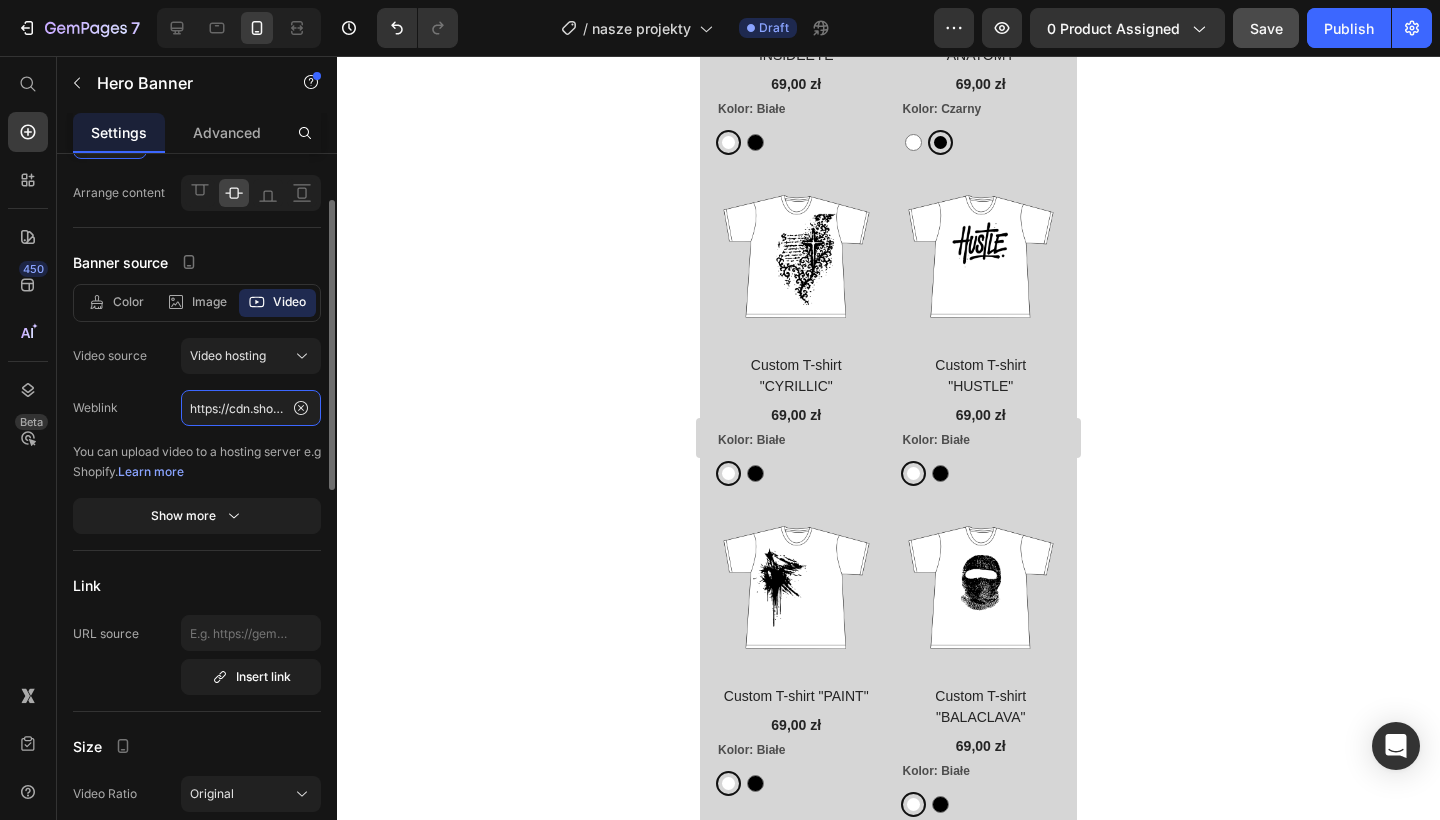 type on "https://cdn.shopify.com/videos/c/o/v/201c4c71d59b443aa8acbc60d625325c.mov" 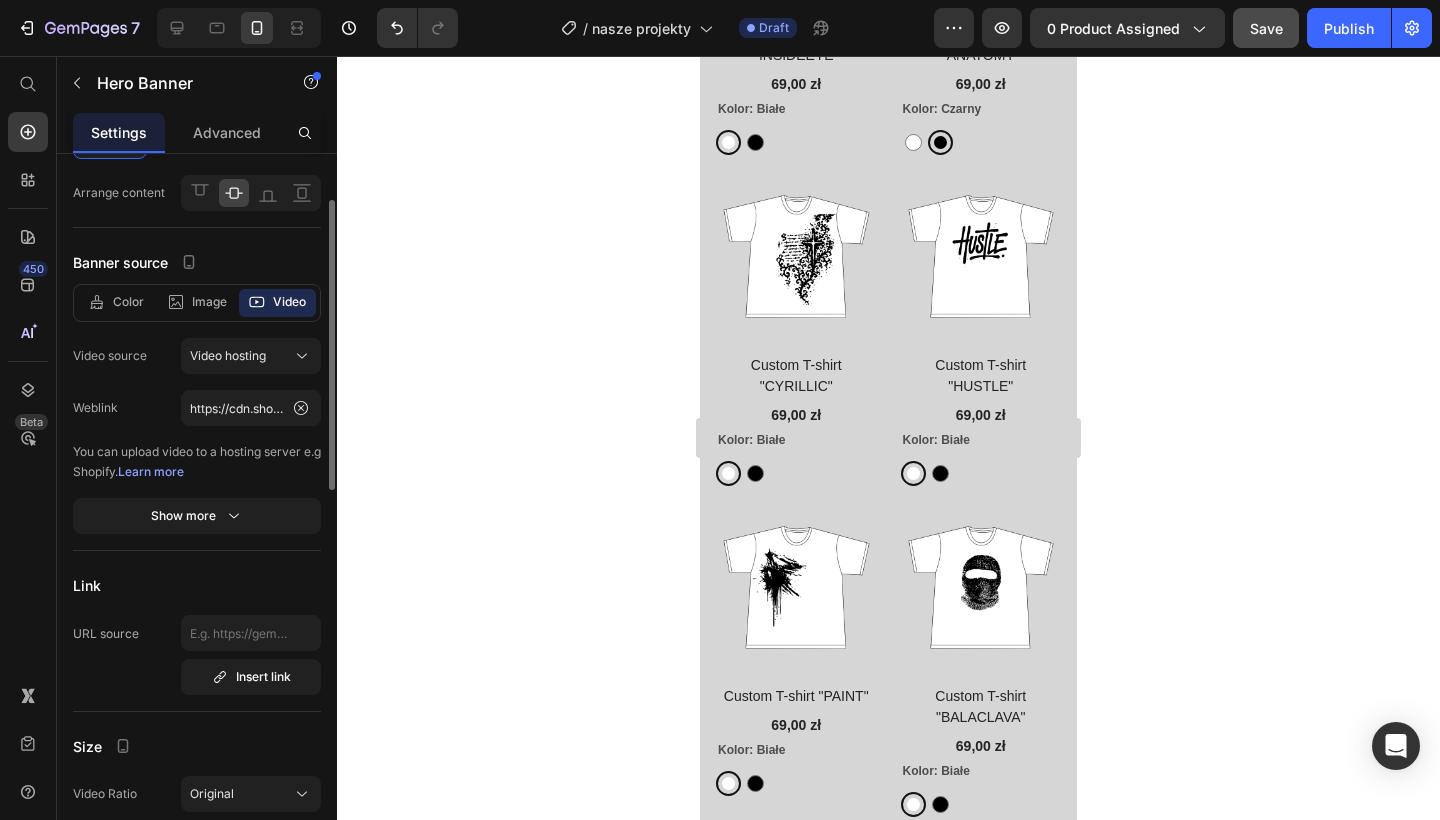 click on "You can upload video to a hosting server e.g Shopify.   Learn more" at bounding box center [197, 462] 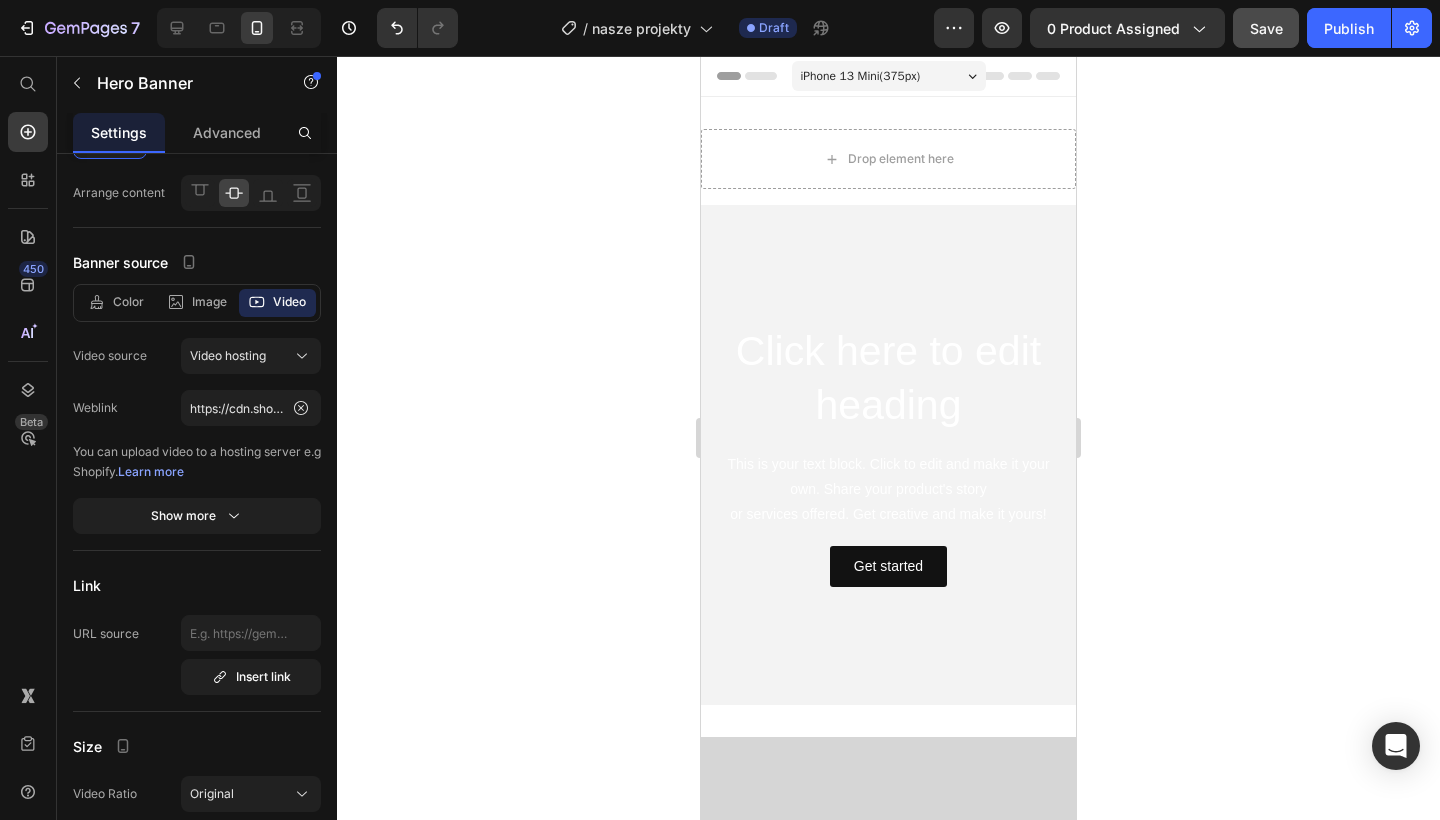 scroll, scrollTop: 0, scrollLeft: 0, axis: both 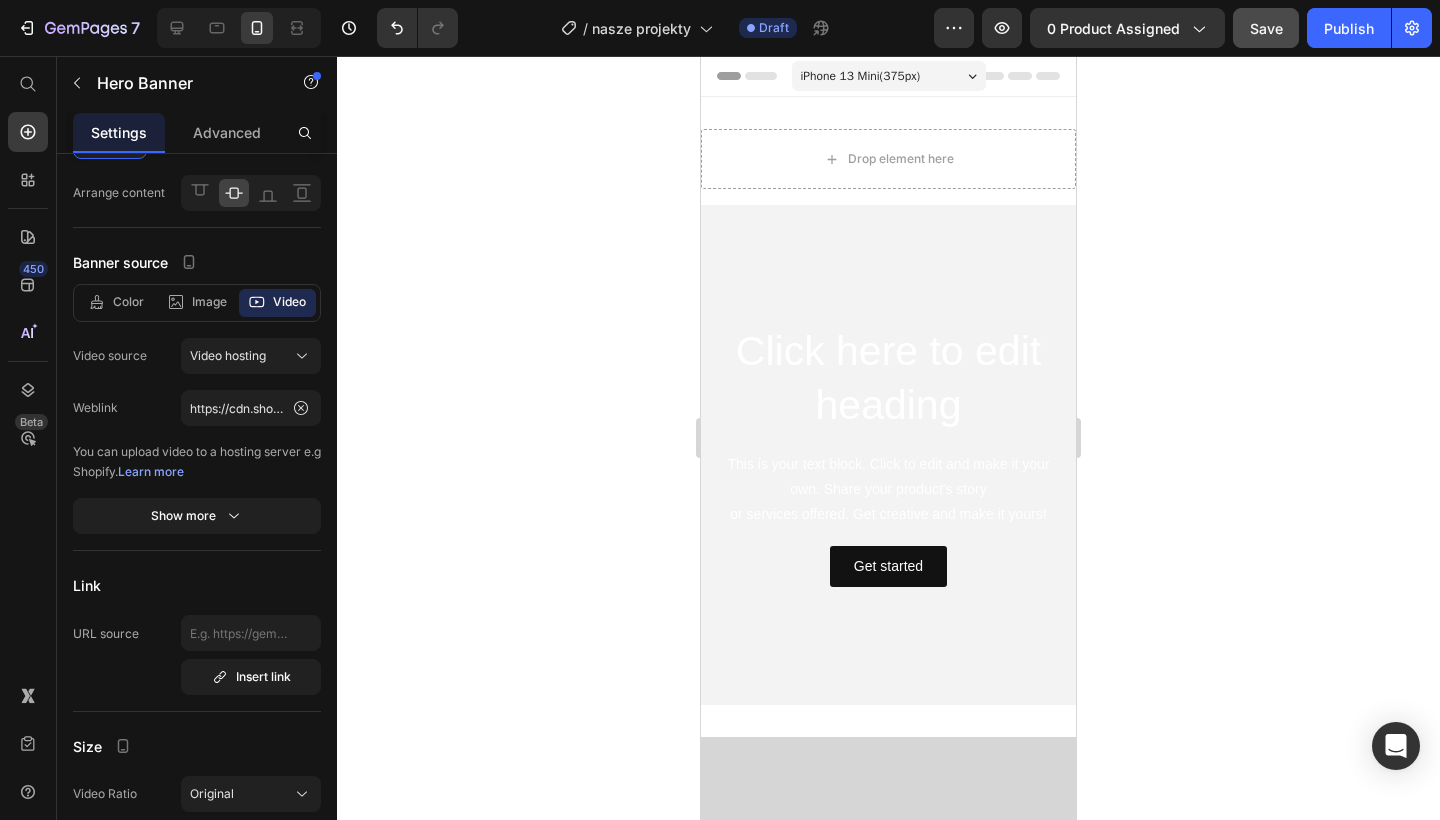 click at bounding box center (888, 455) 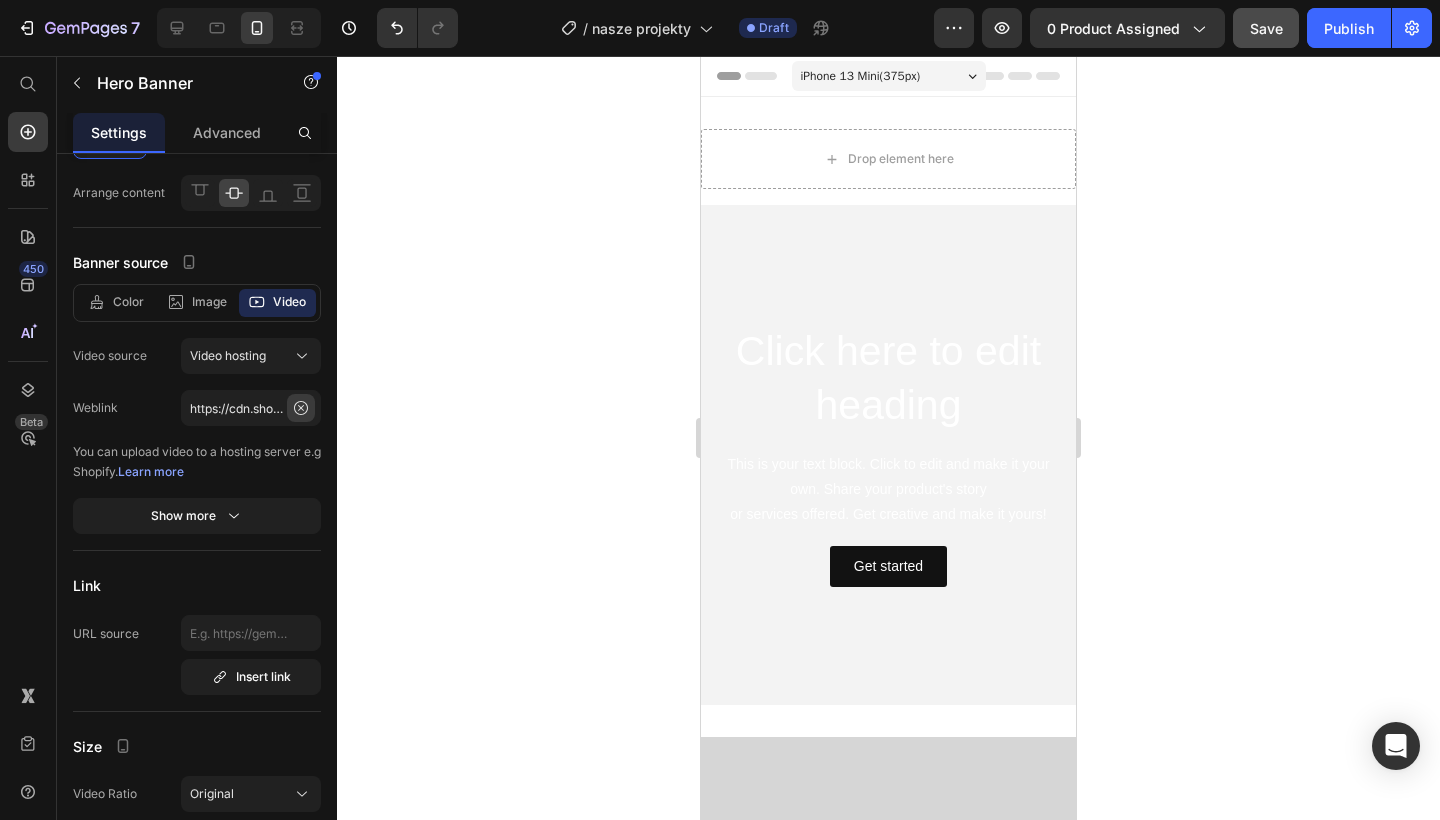 click 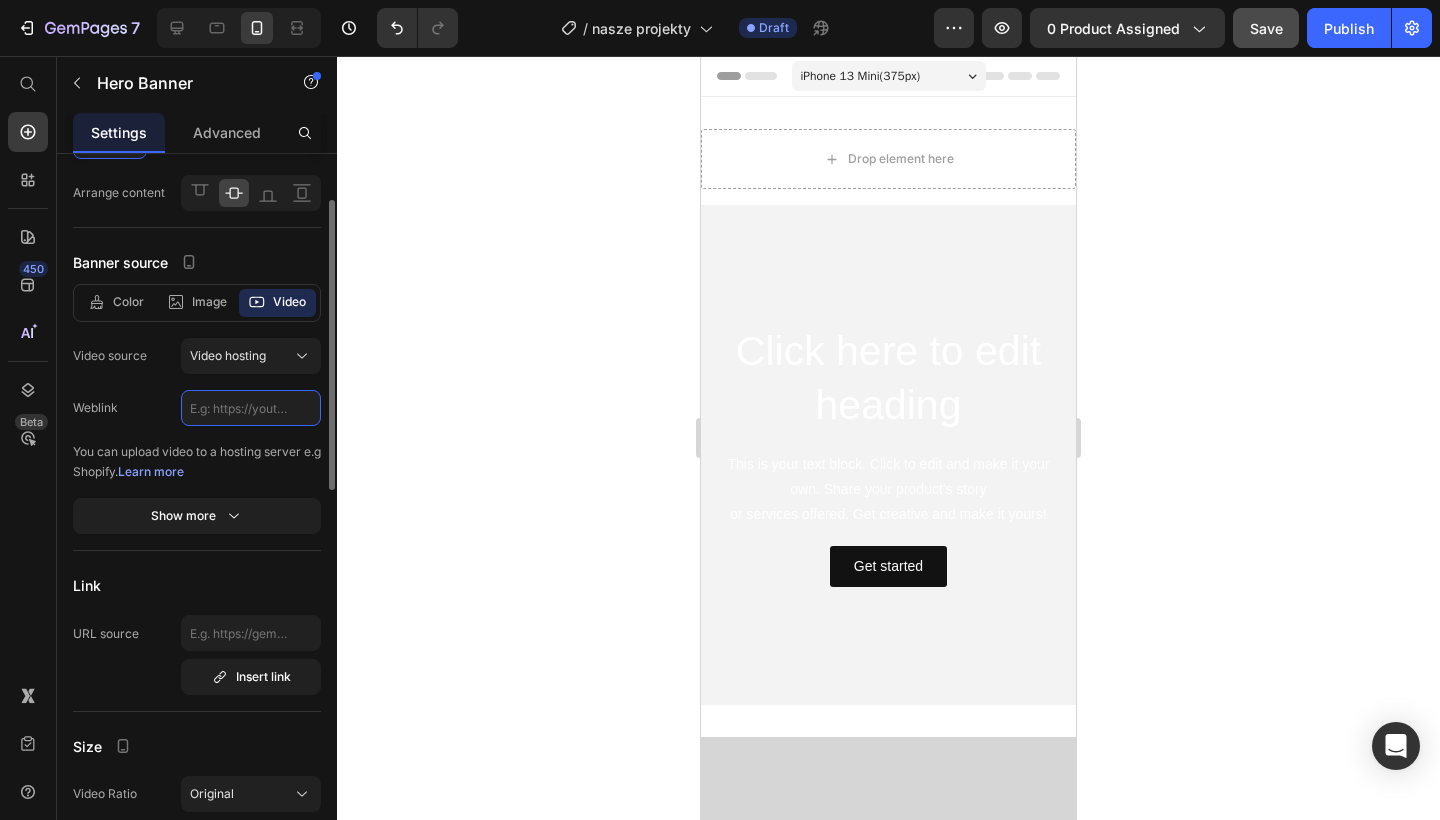 paste on "https://cdn.shopify.com/videos/c/o/v/0b18d14015b84bb5b09a5f46eac83c6c.mov" 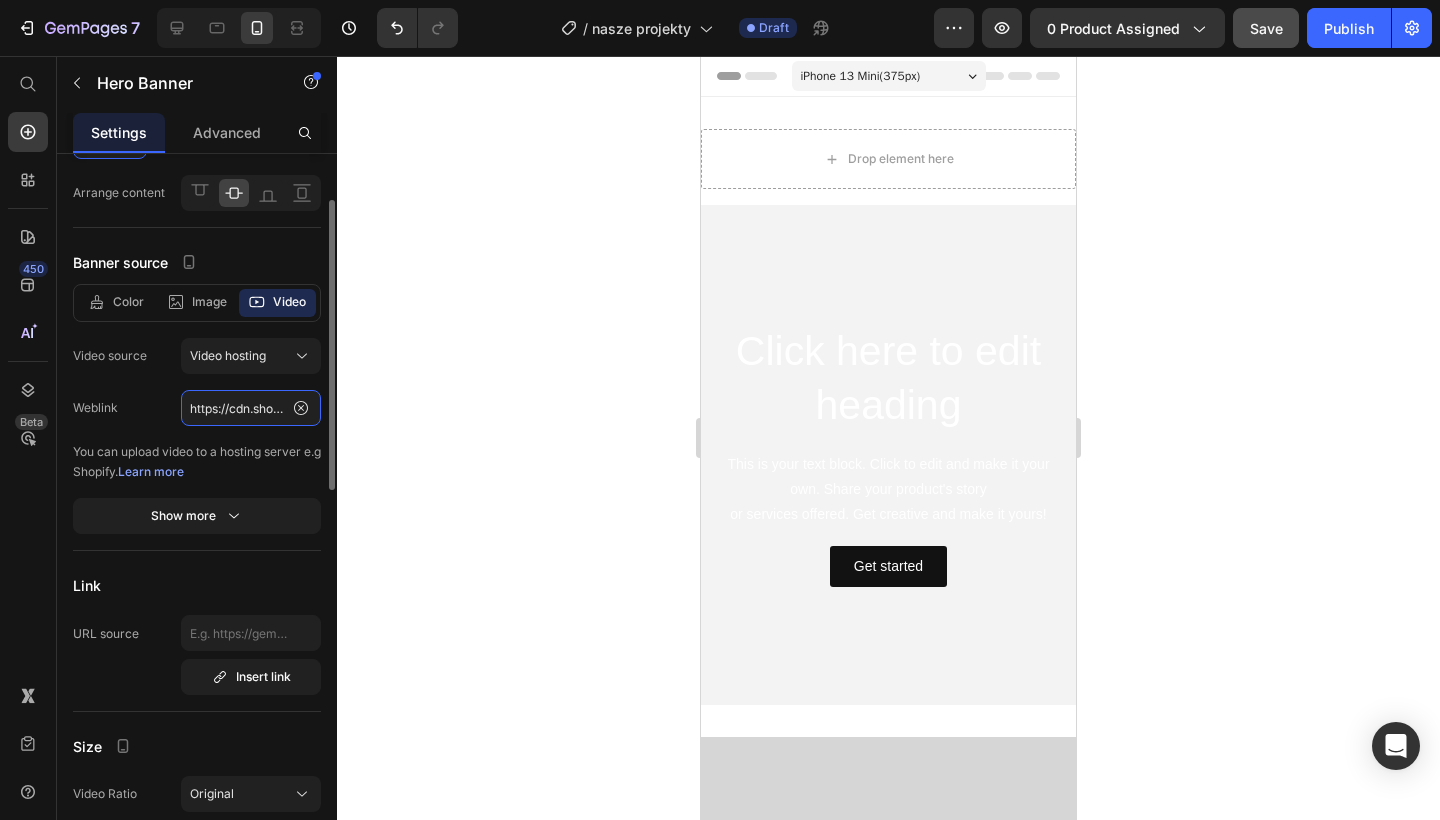 type on "https://cdn.shopify.com/videos/c/o/v/0b18d14015b84bb5b09a5f46eac83c6c.mov" 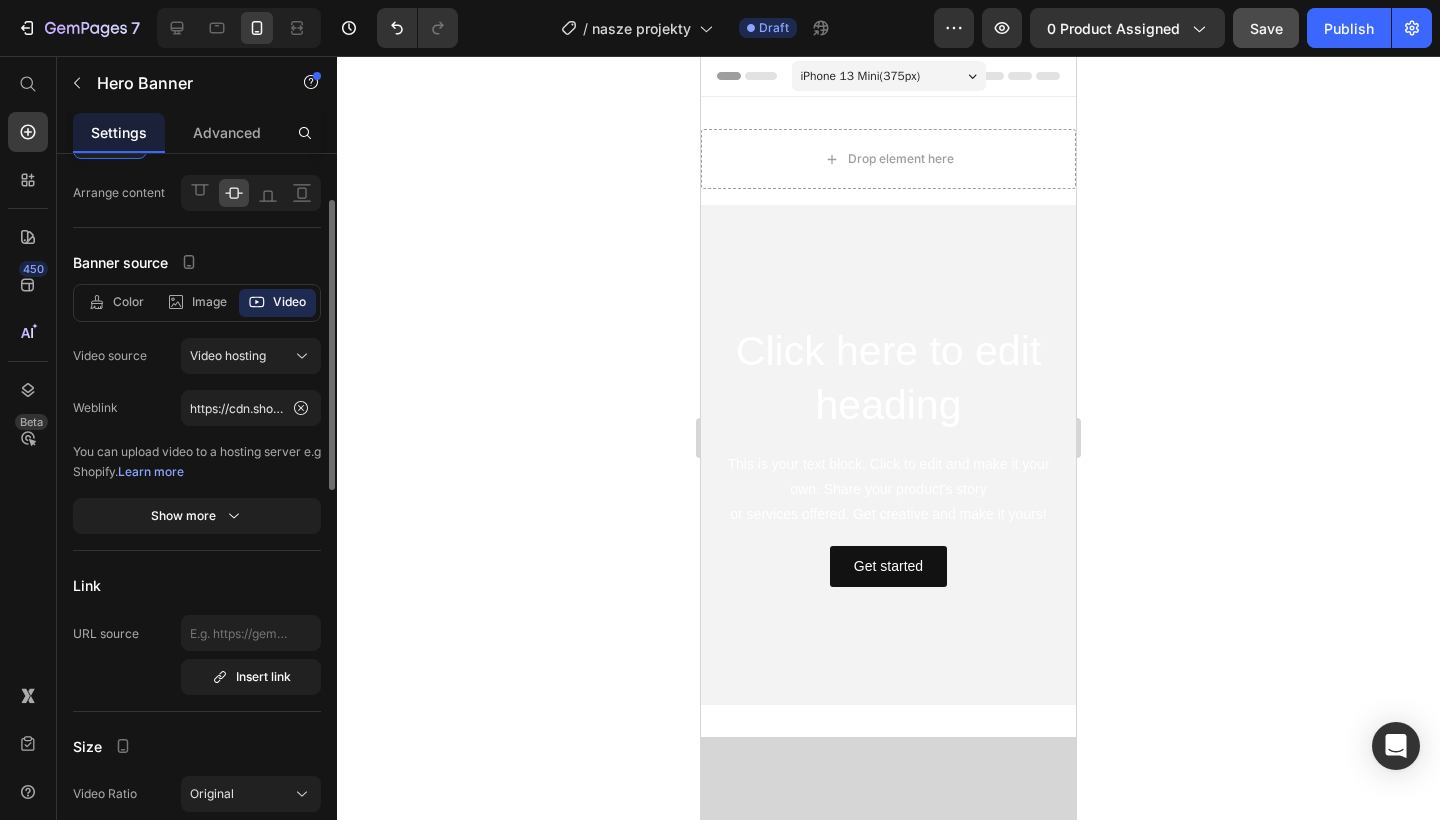 click on "You can upload video to a hosting server e.g Shopify.   Learn more" at bounding box center [197, 462] 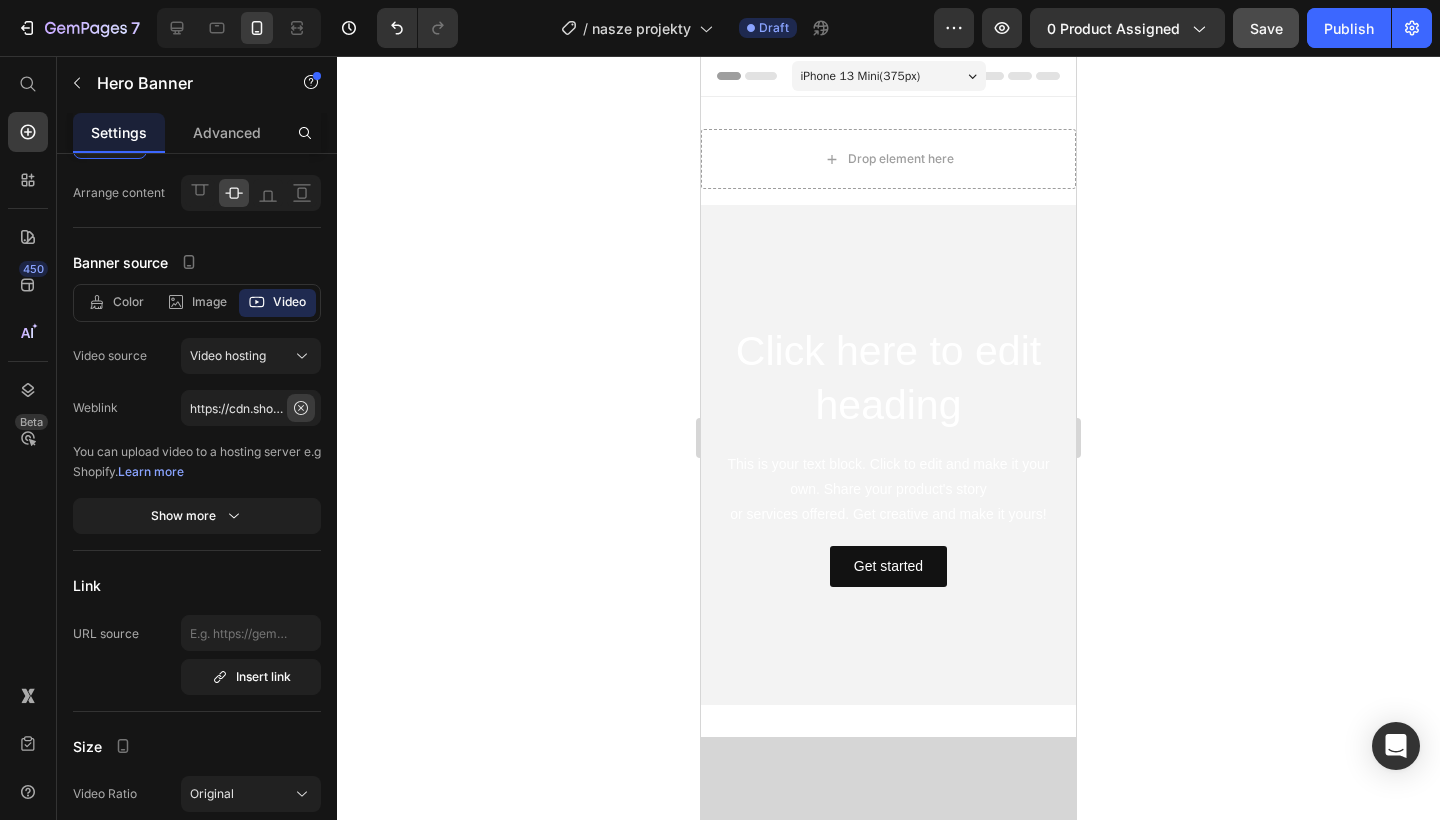 click 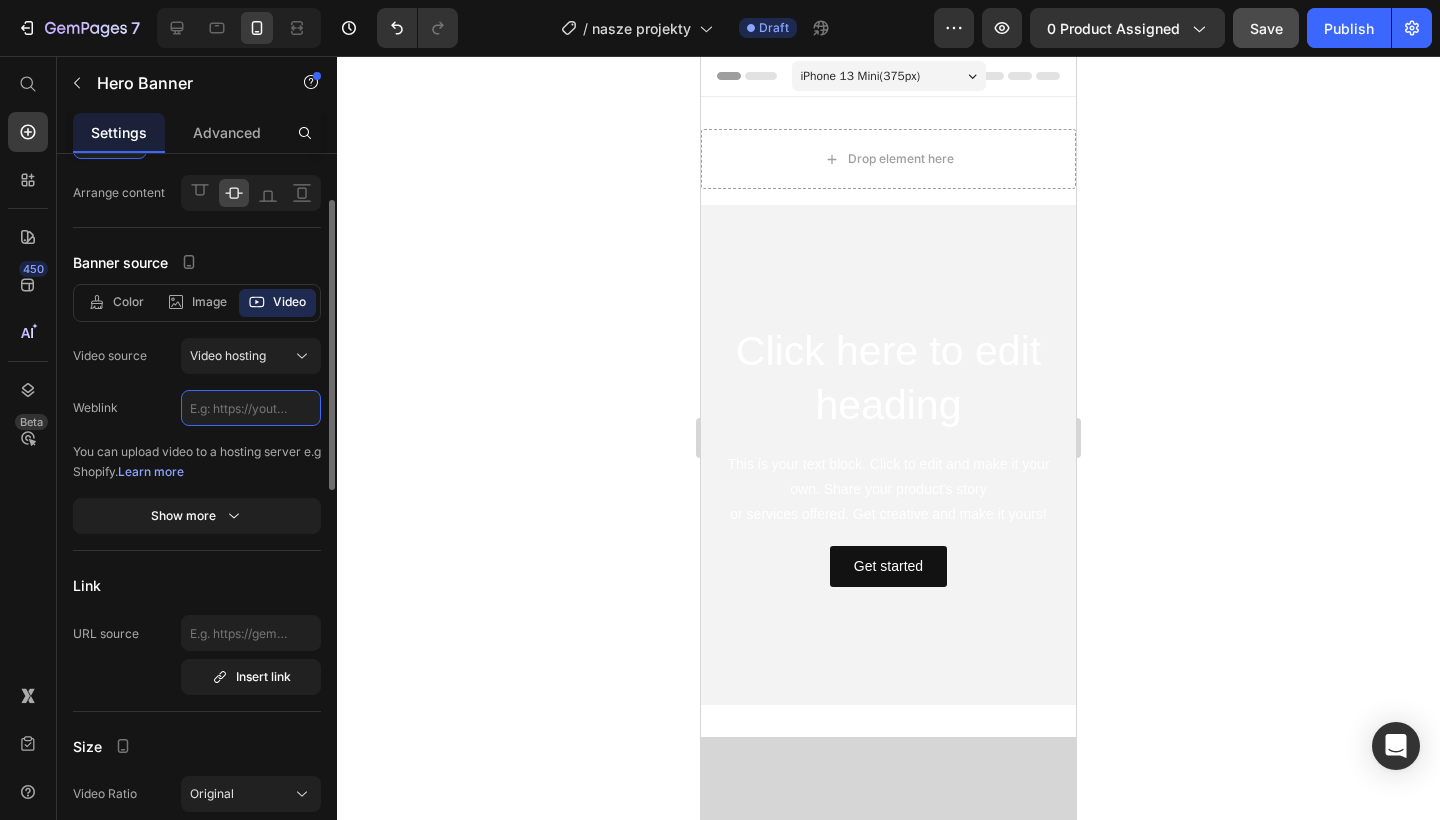 paste on "https://cdn.shopify.com/videos/c/o/v/de493fea334f43fea4cb1b842b4921aa.mov" 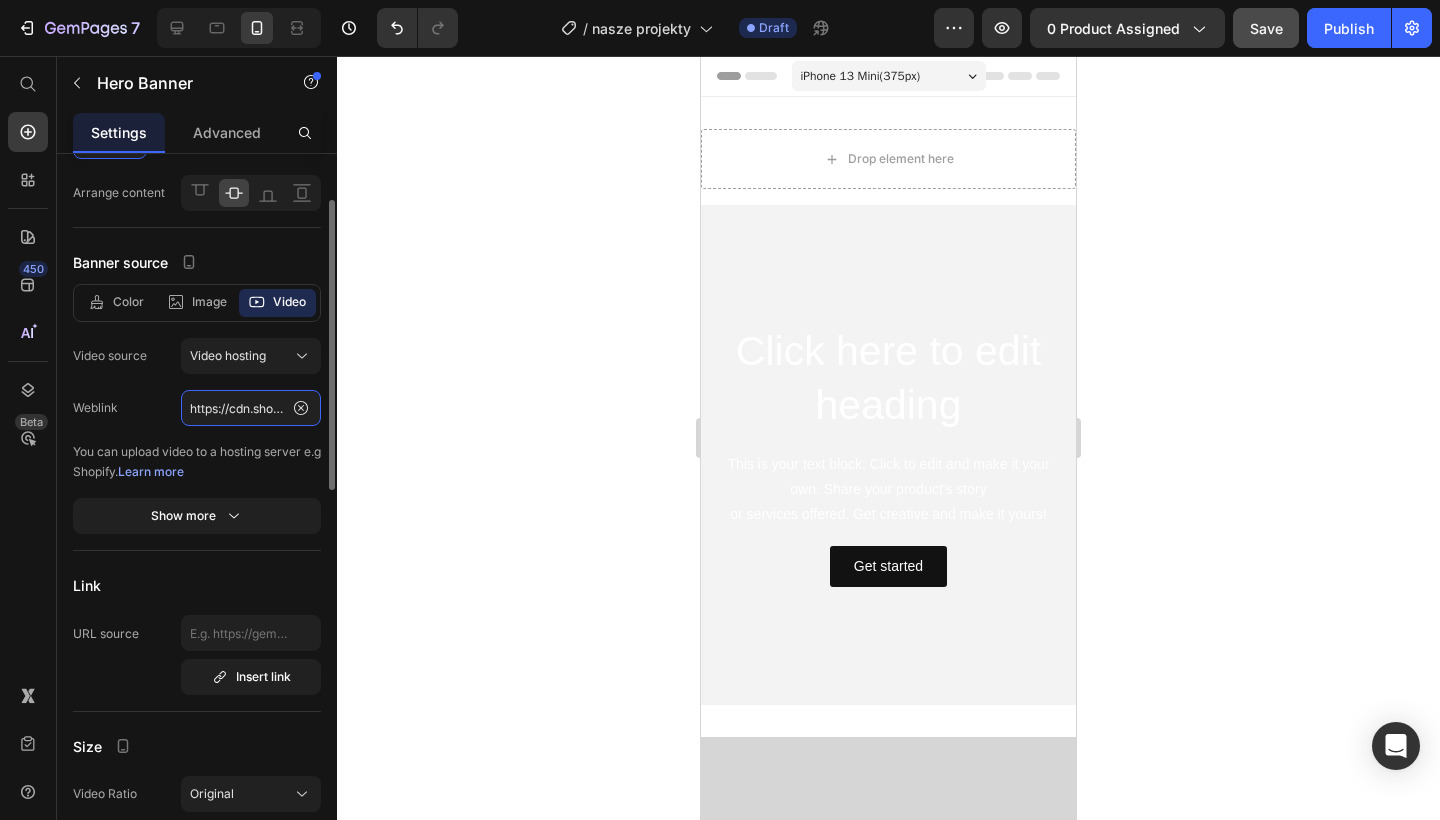 type on "https://cdn.shopify.com/videos/c/o/v/de493fea334f43fea4cb1b842b4921aa.mov" 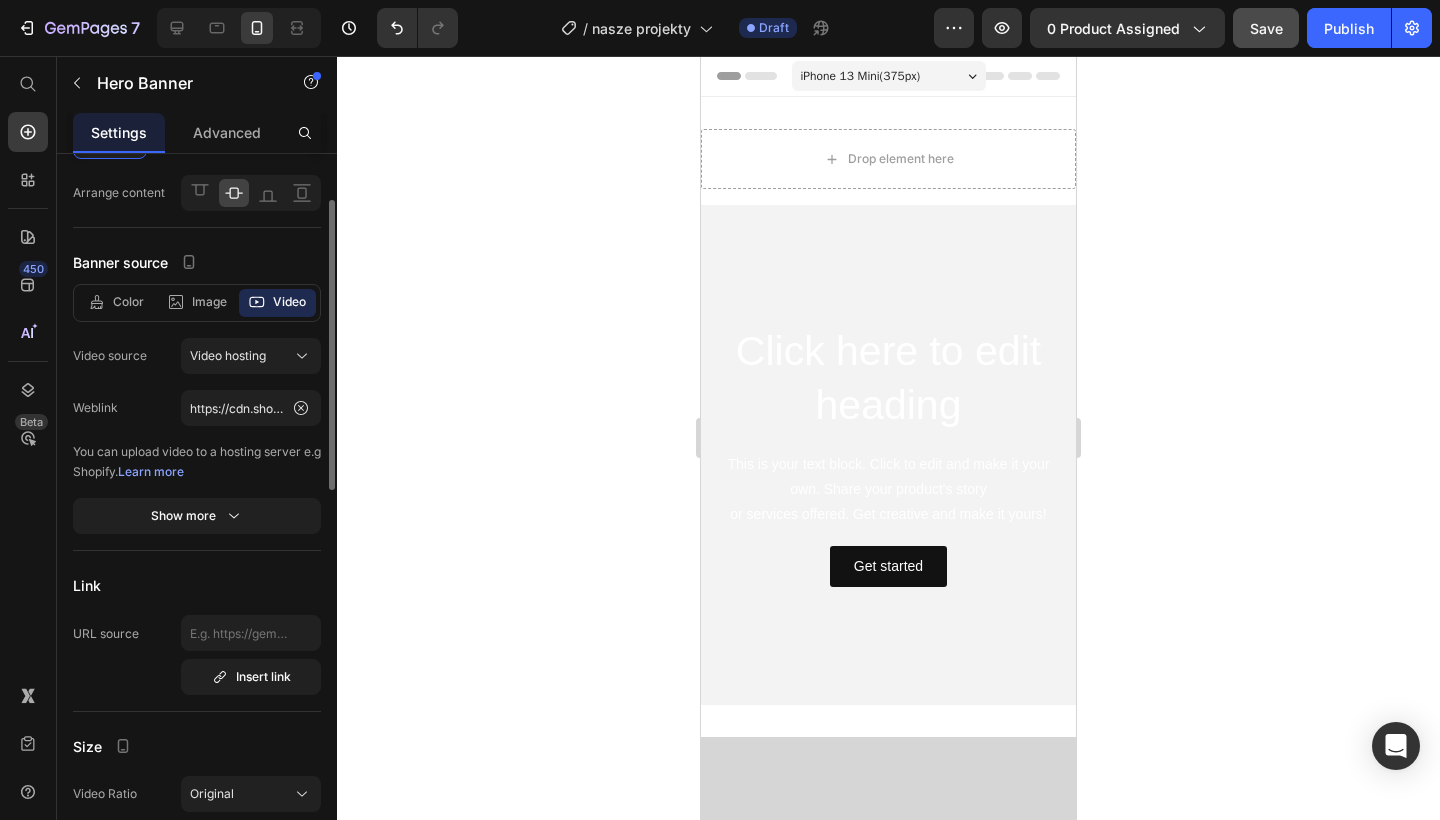 click on "Color Image Video Video source Video hosting Weblink https://cdn.shopify.com/videos/c/o/v/de493fea334f43fea4cb1b842b4921aa.mov You can upload video to a hosting server e.g Shopify.   Learn more Show more" 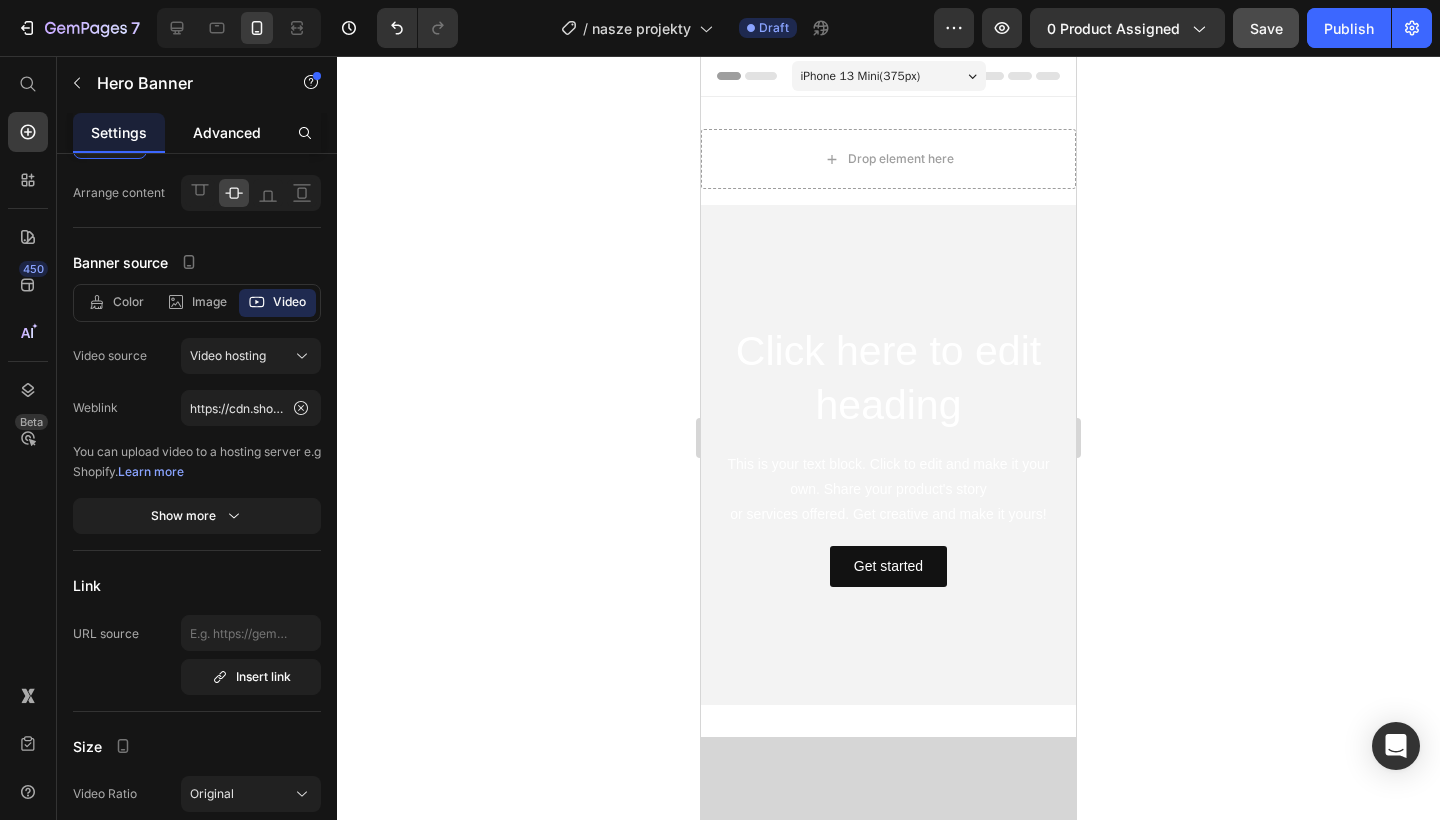 click on "Advanced" at bounding box center [227, 132] 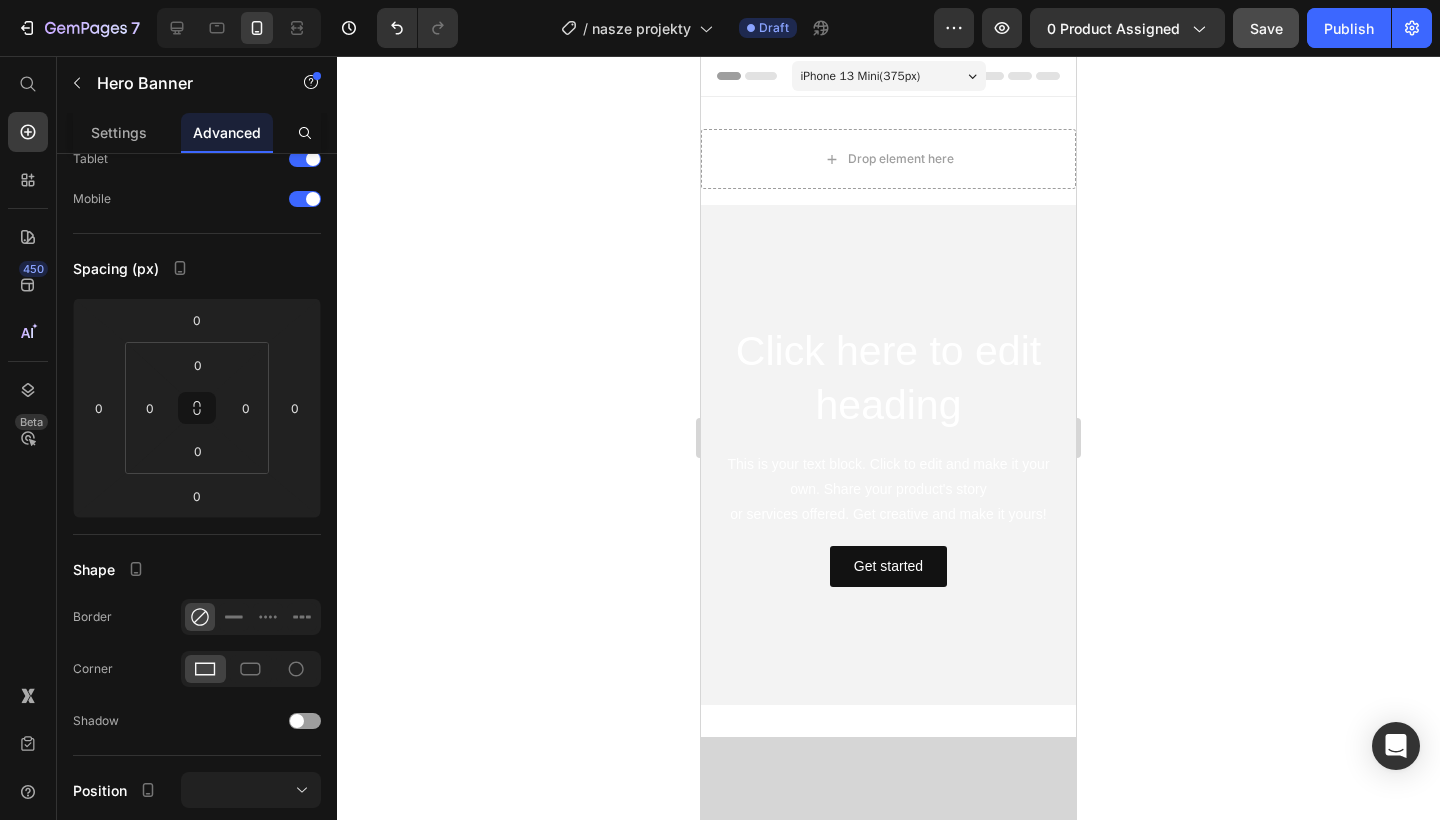scroll, scrollTop: 0, scrollLeft: 0, axis: both 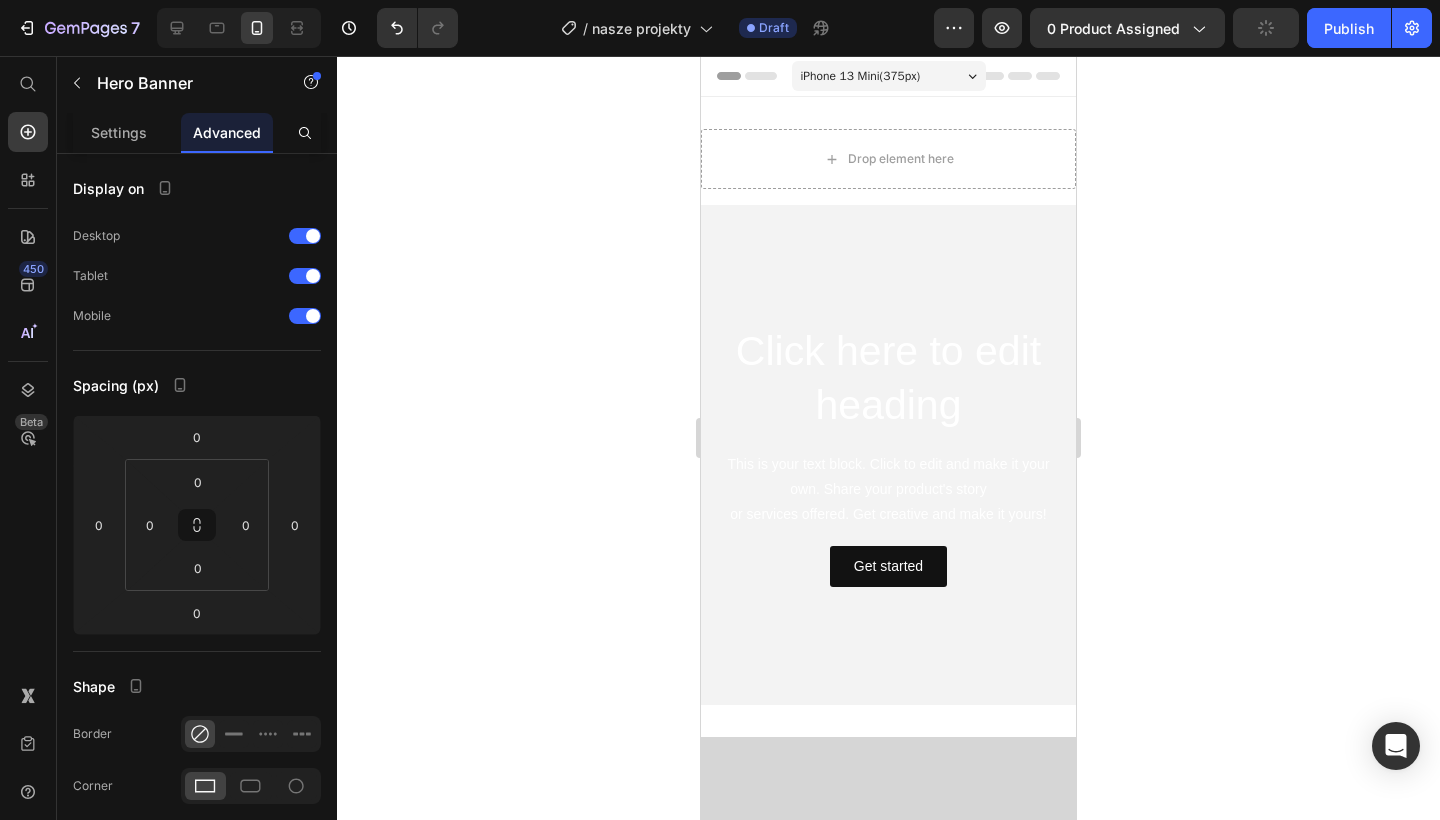 click at bounding box center (888, 455) 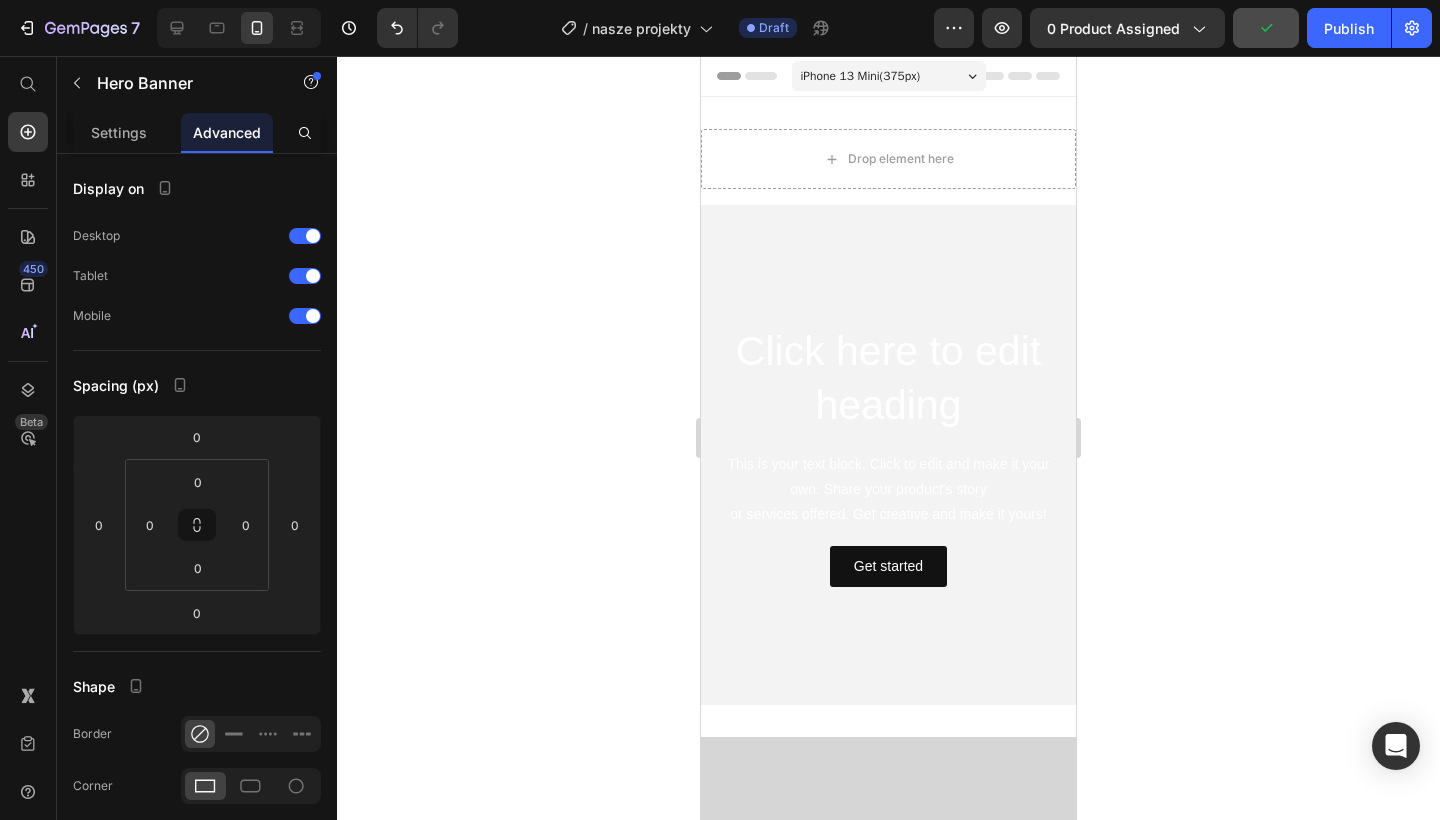 click at bounding box center [888, 455] 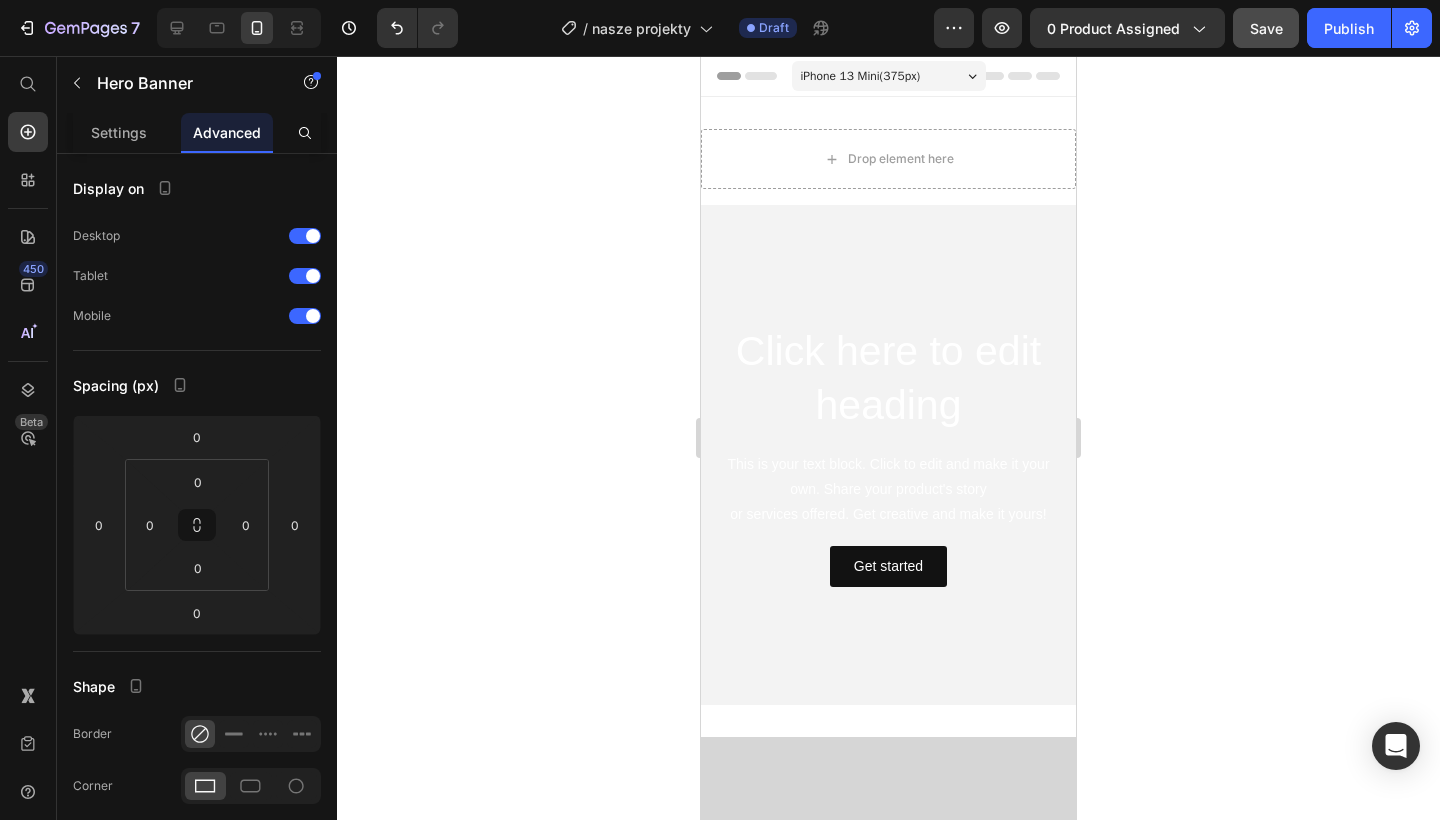 click at bounding box center [888, 455] 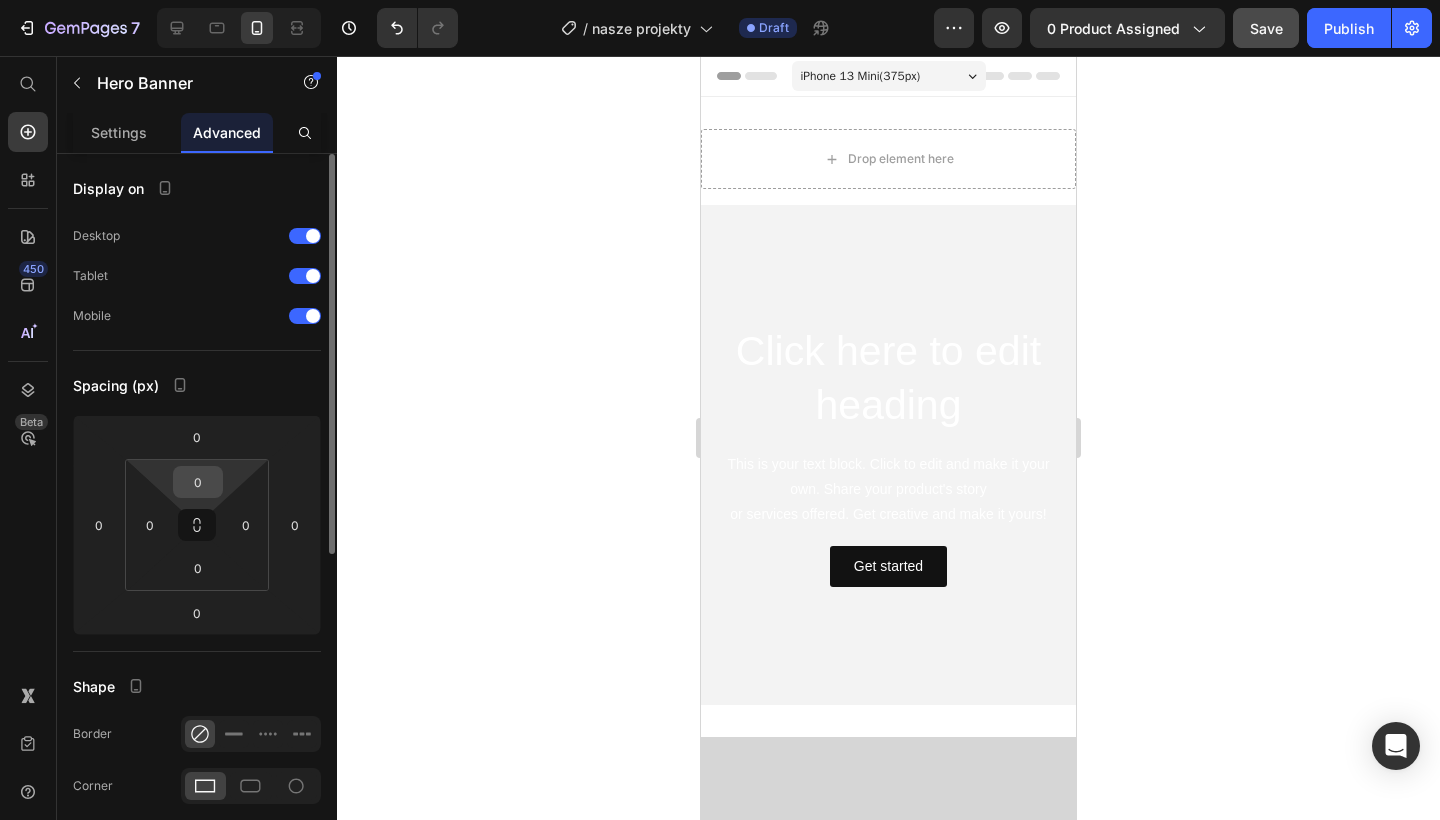 drag, startPoint x: 201, startPoint y: 512, endPoint x: 201, endPoint y: 492, distance: 20 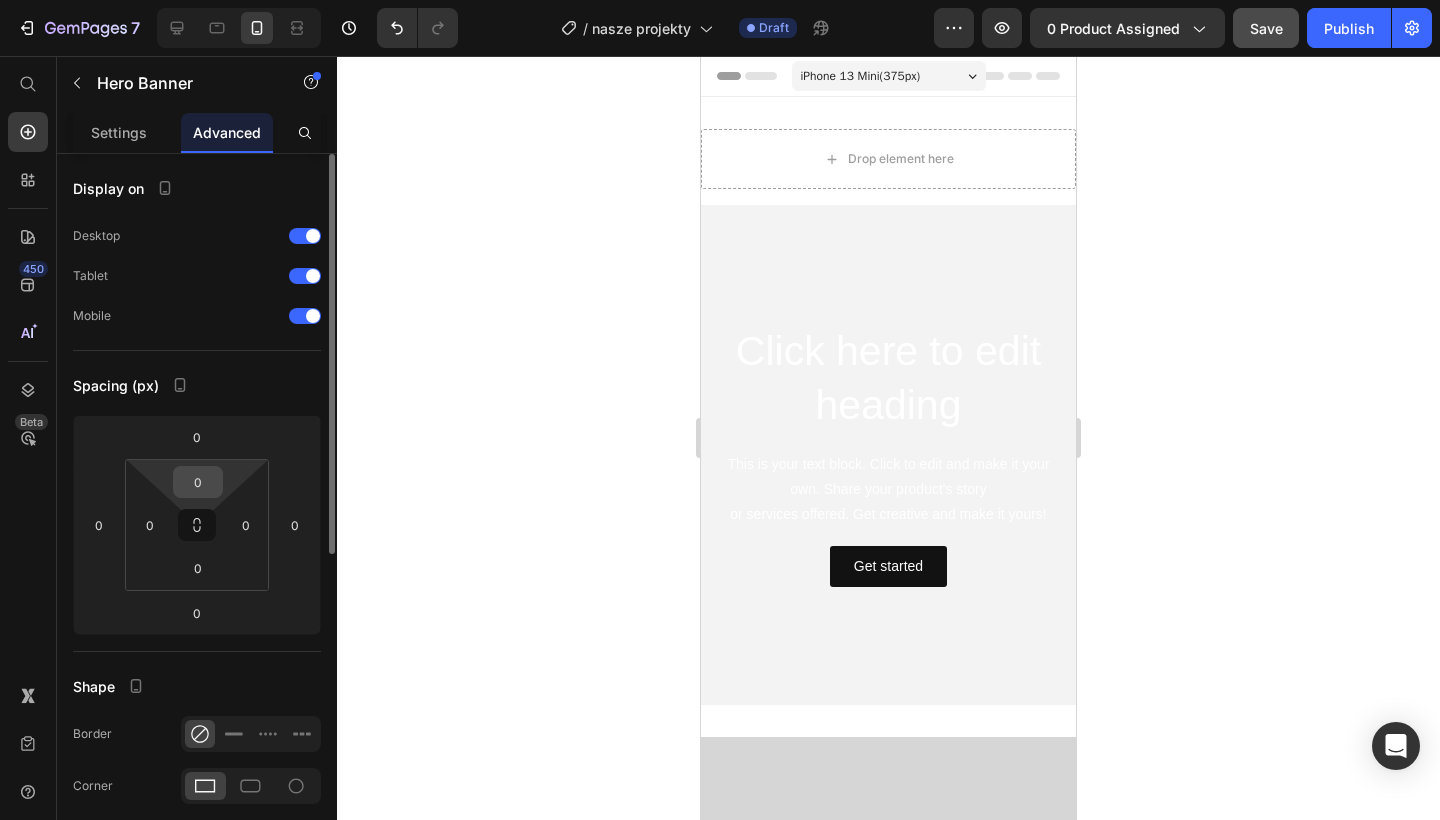 click on "0 0 0 0" at bounding box center [197, 525] 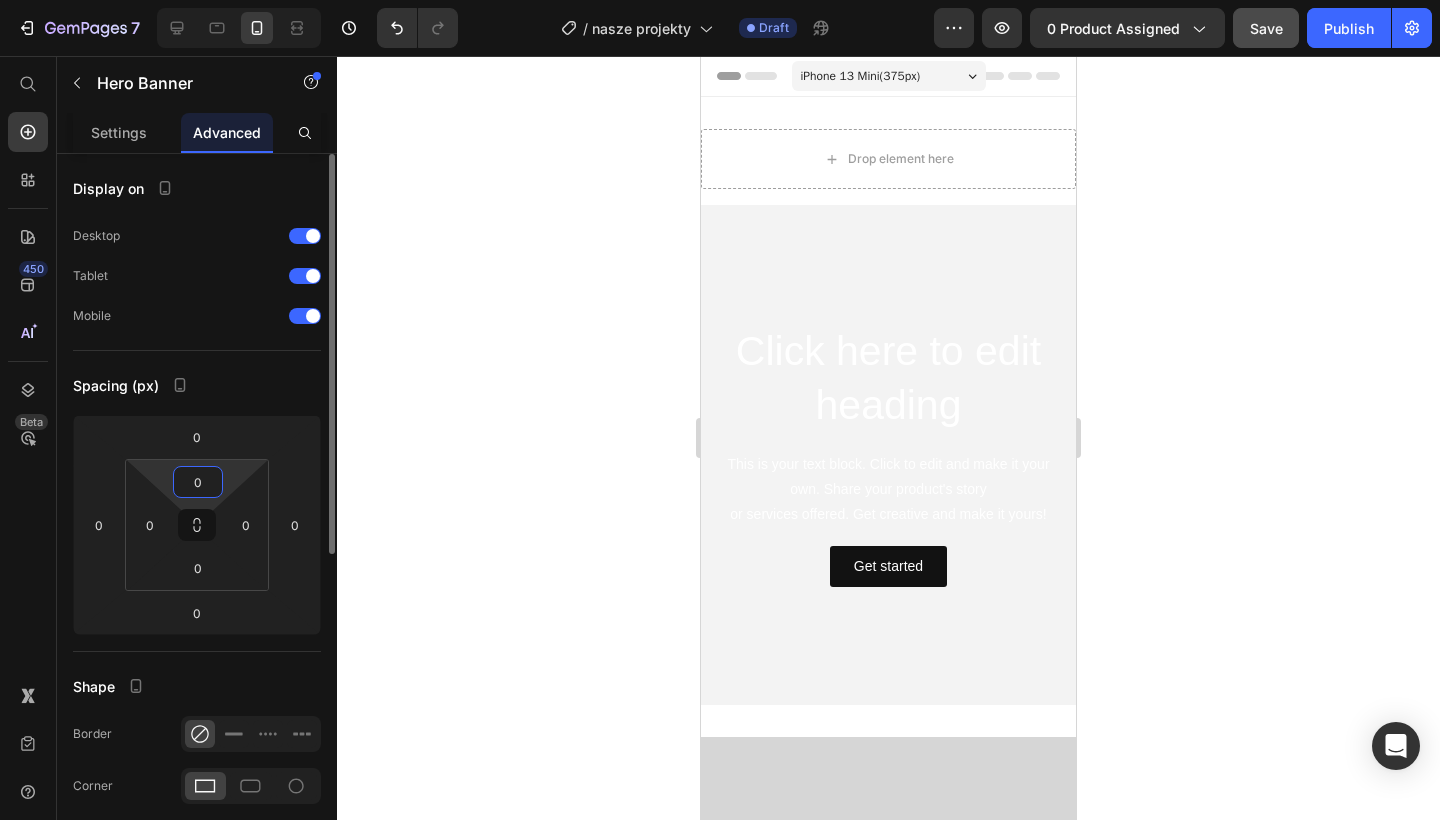 drag, startPoint x: 215, startPoint y: 483, endPoint x: 186, endPoint y: 482, distance: 29.017237 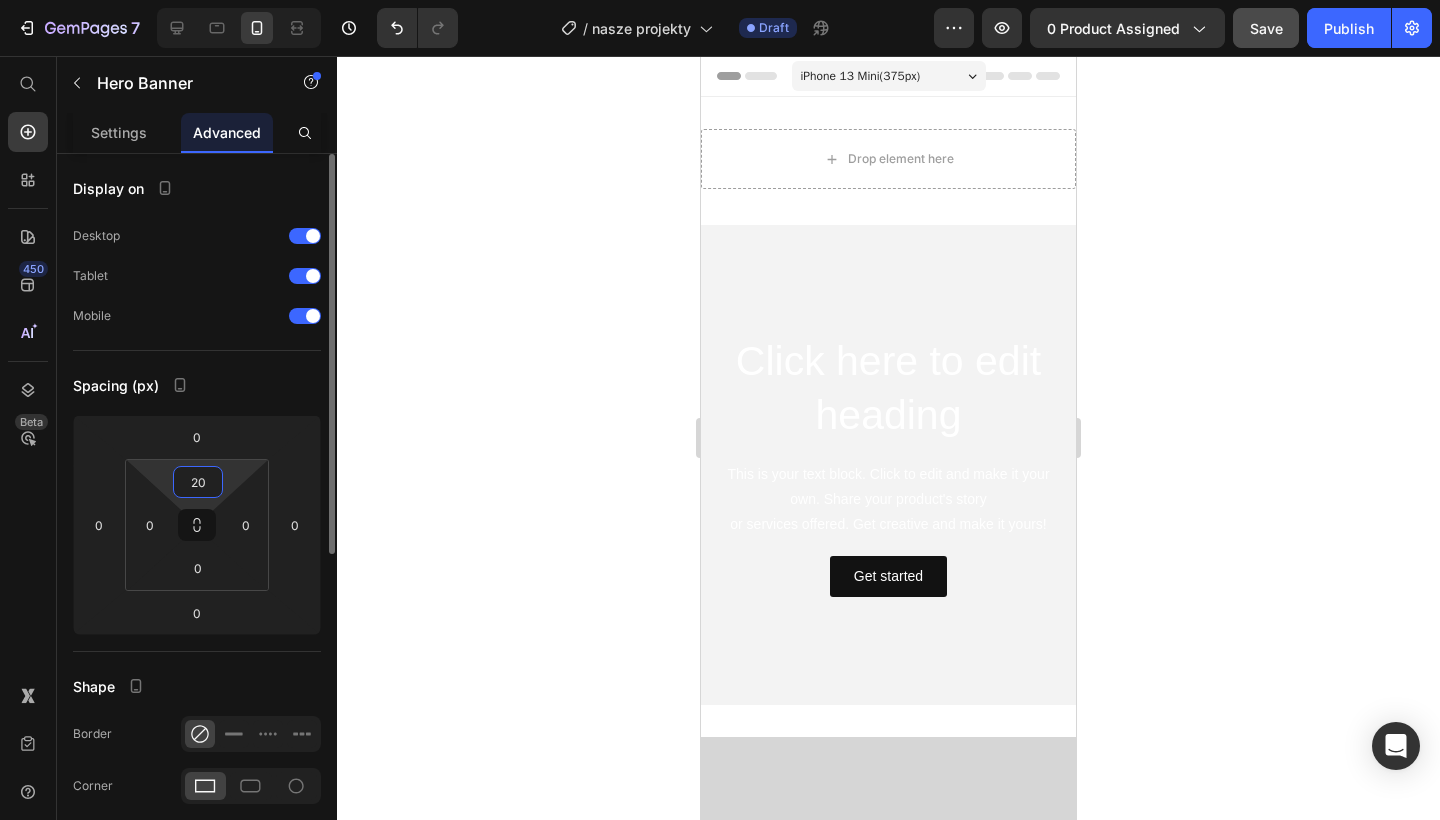 type on "2" 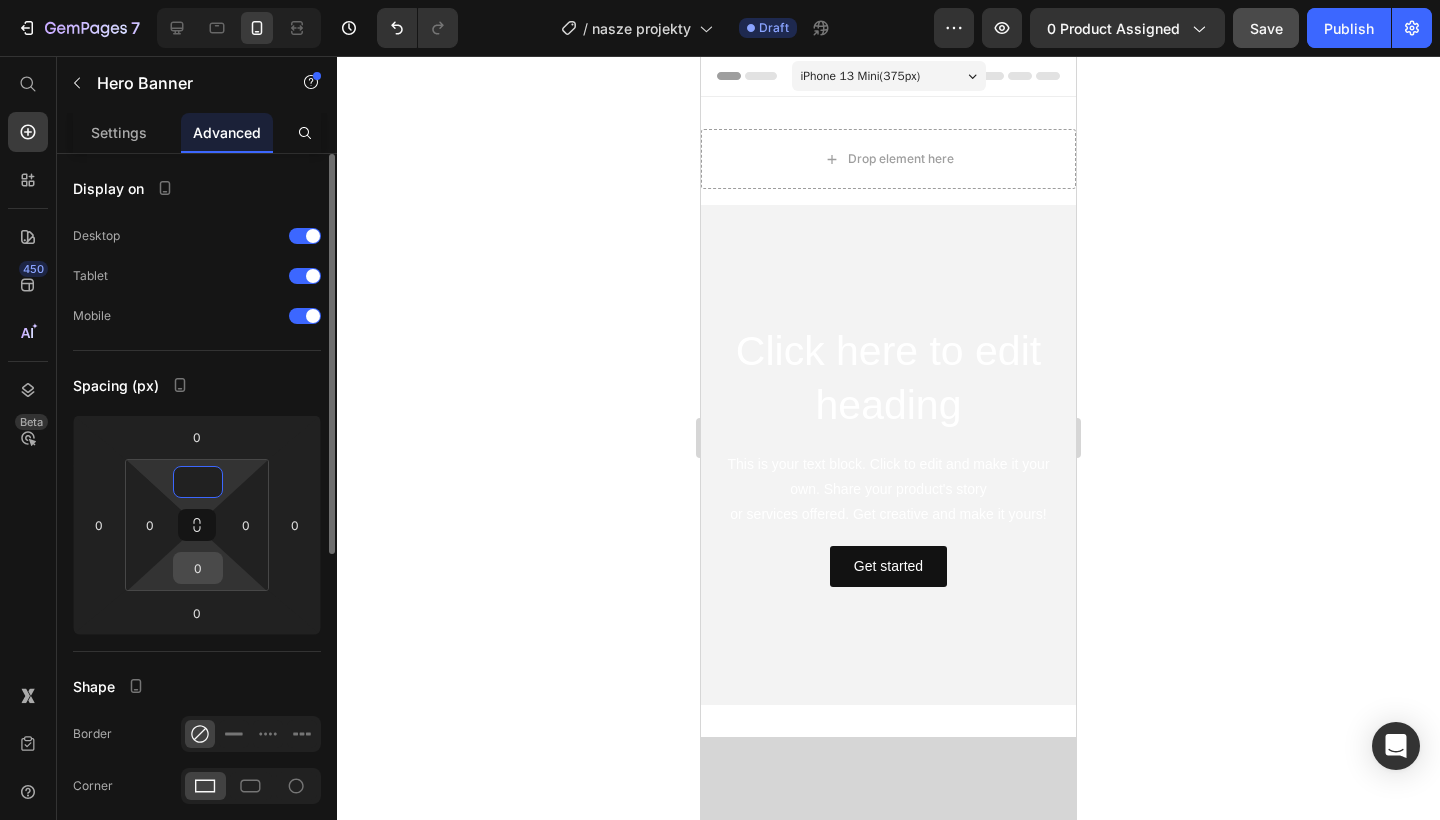 type on "0" 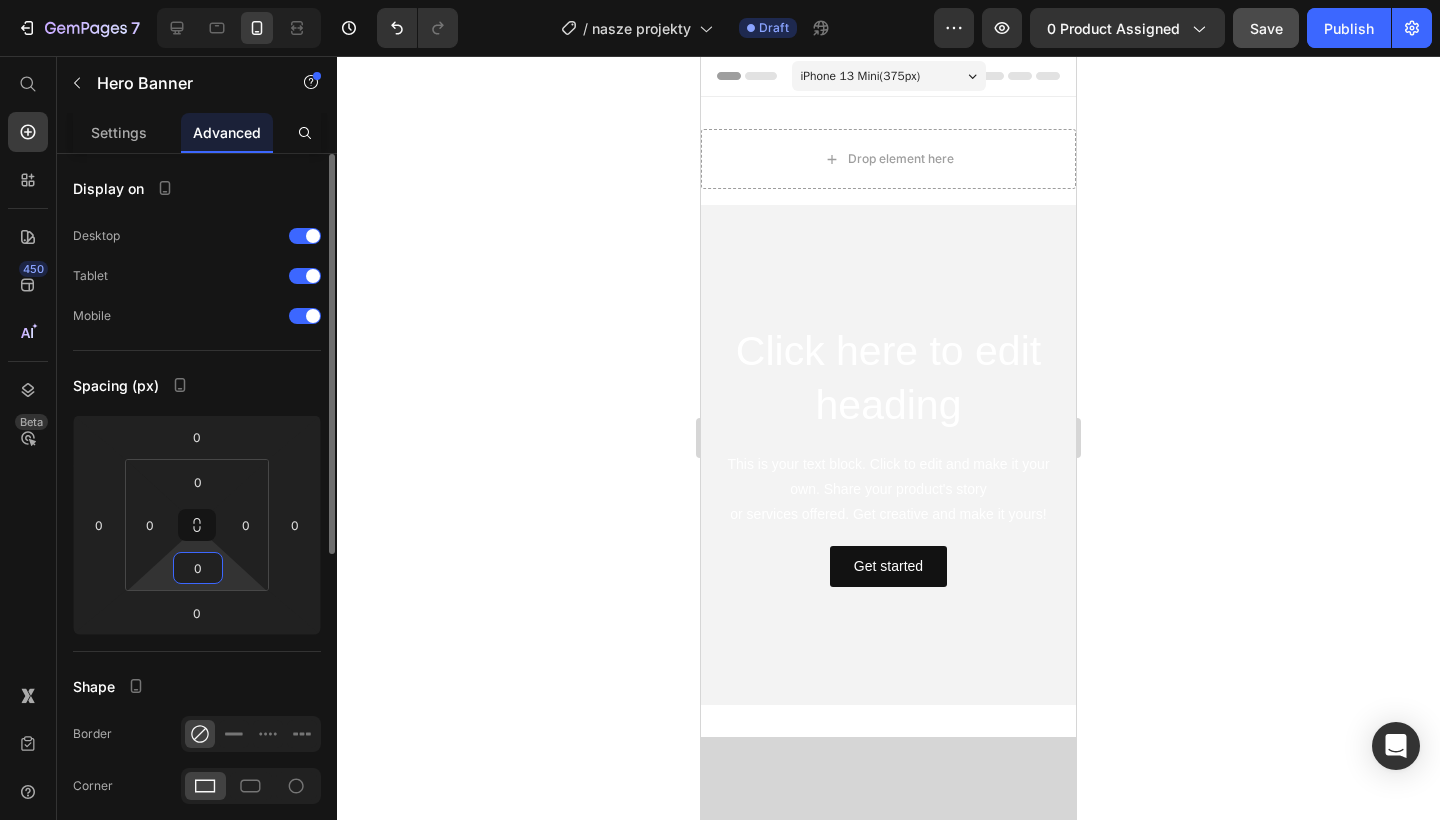 drag, startPoint x: 216, startPoint y: 561, endPoint x: 193, endPoint y: 561, distance: 23 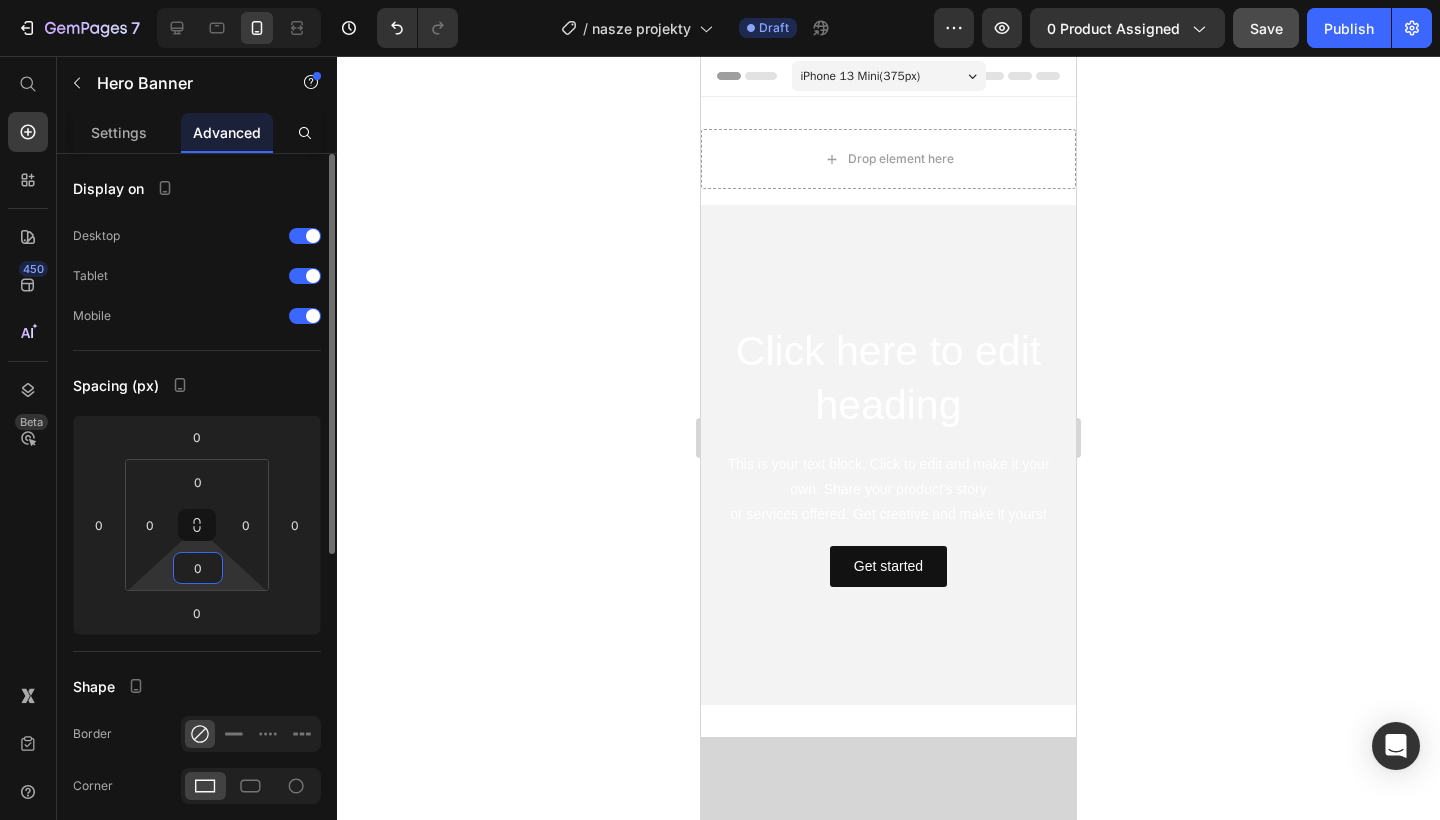 click on "0" at bounding box center [198, 568] 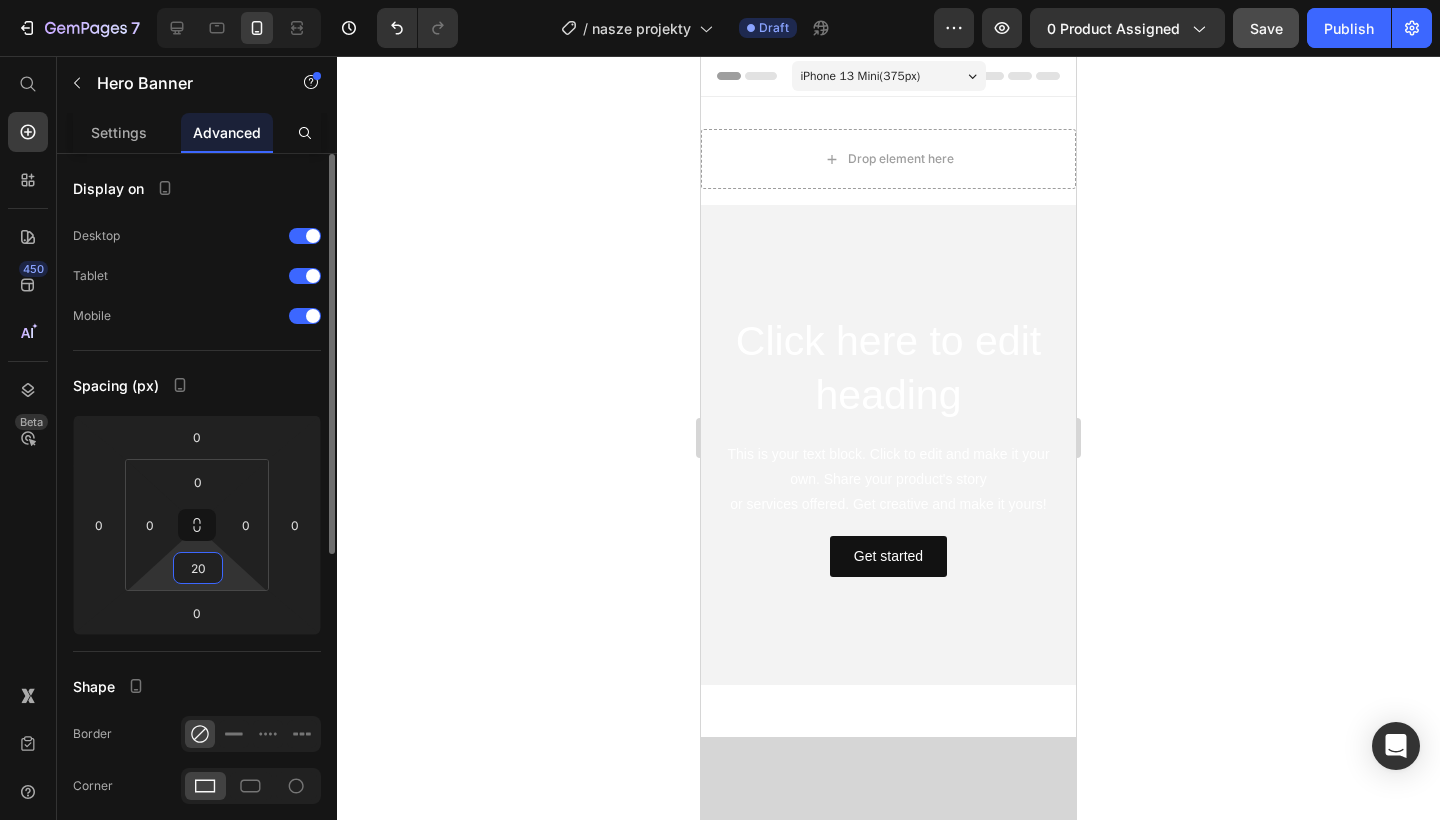 type on "0" 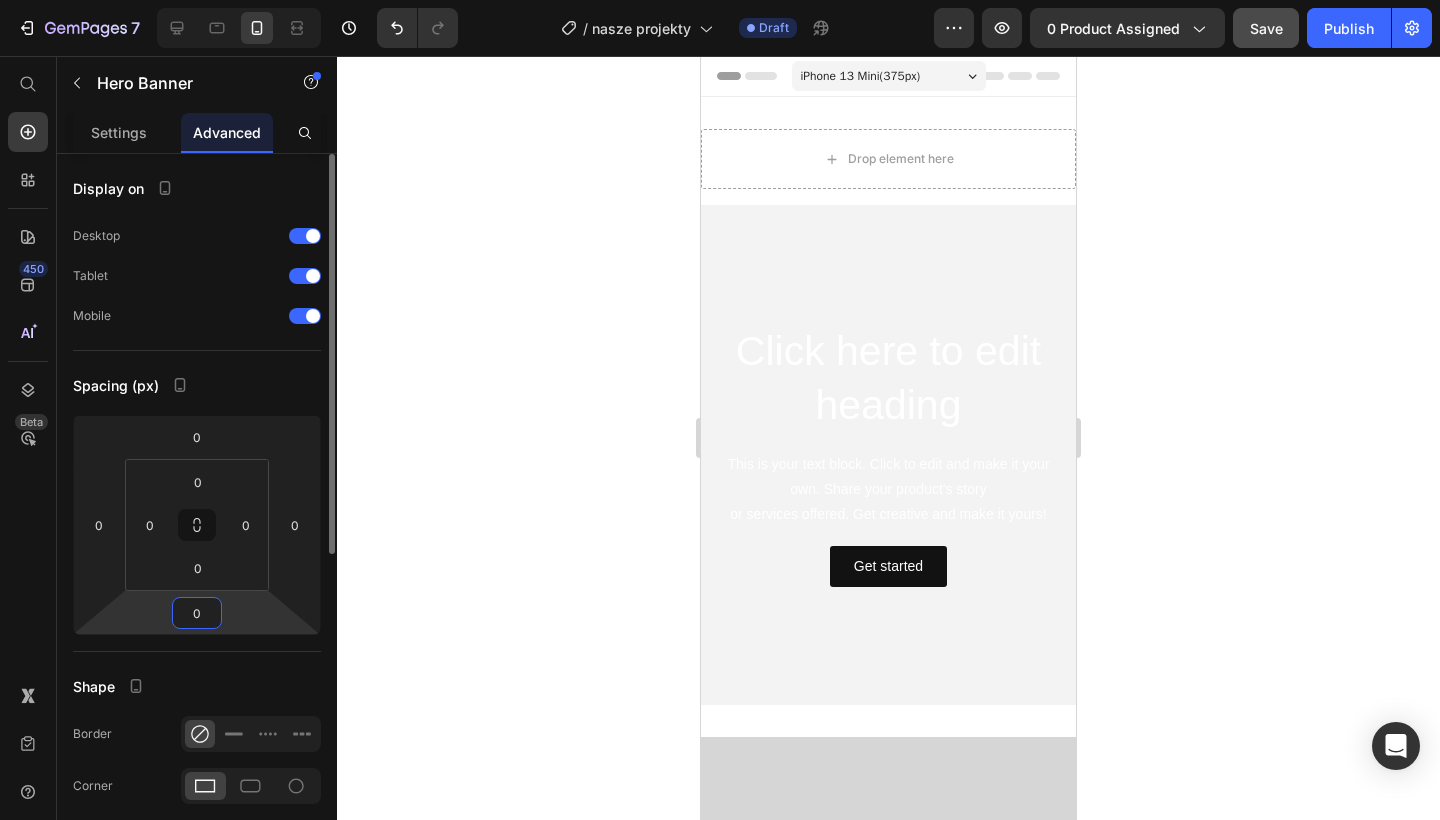 click on "0" at bounding box center (197, 613) 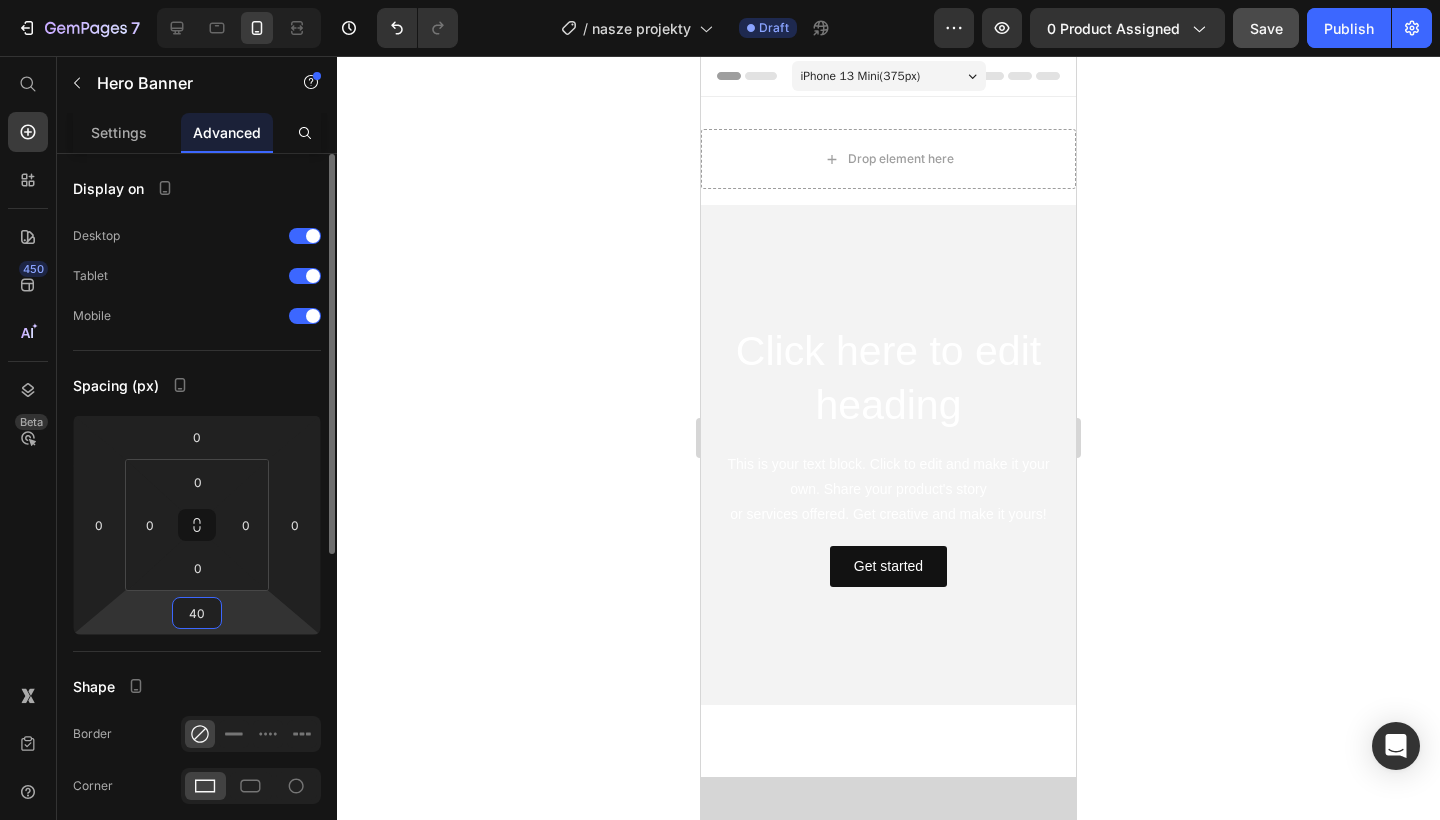 type on "4" 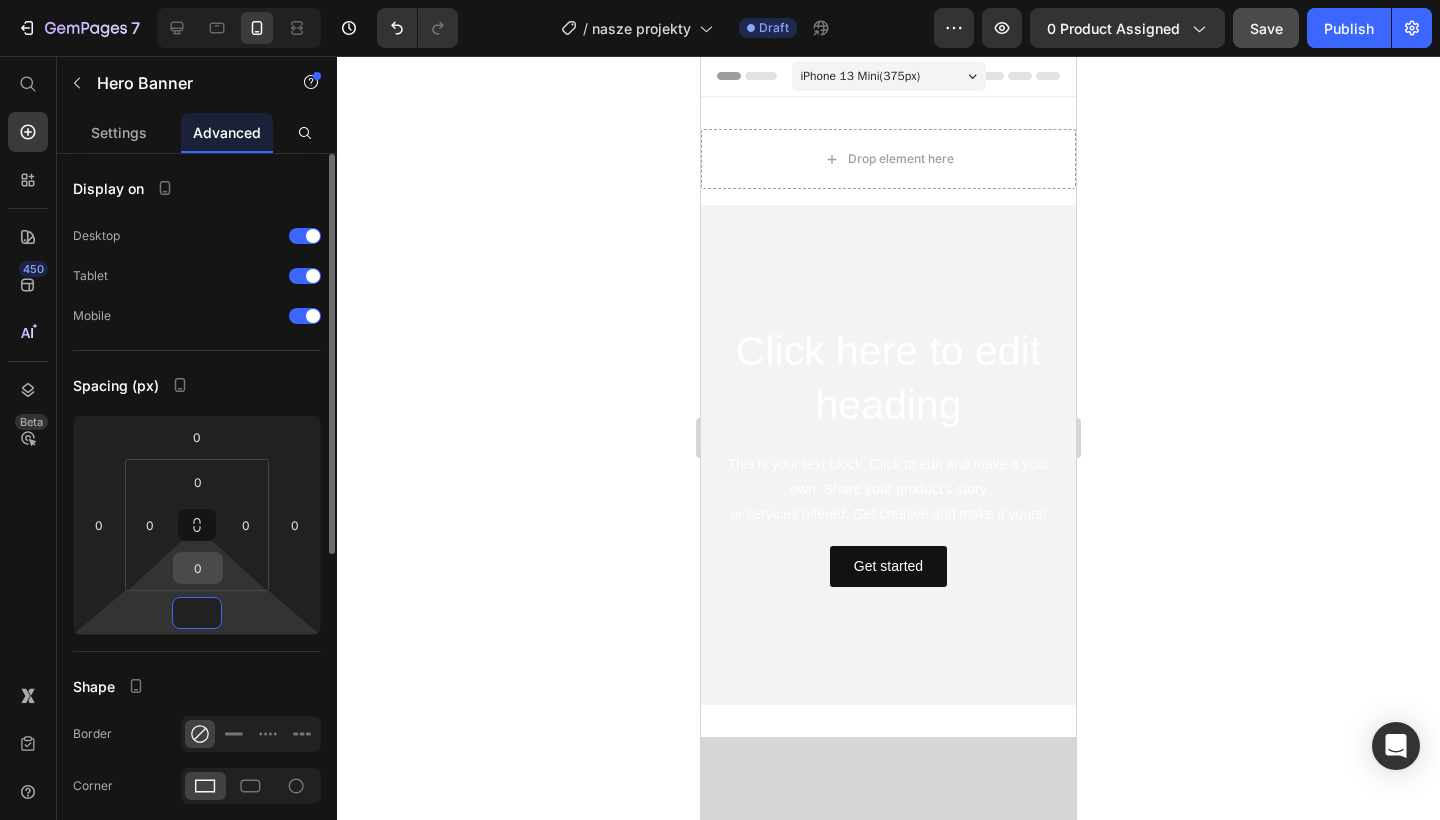 type on "0" 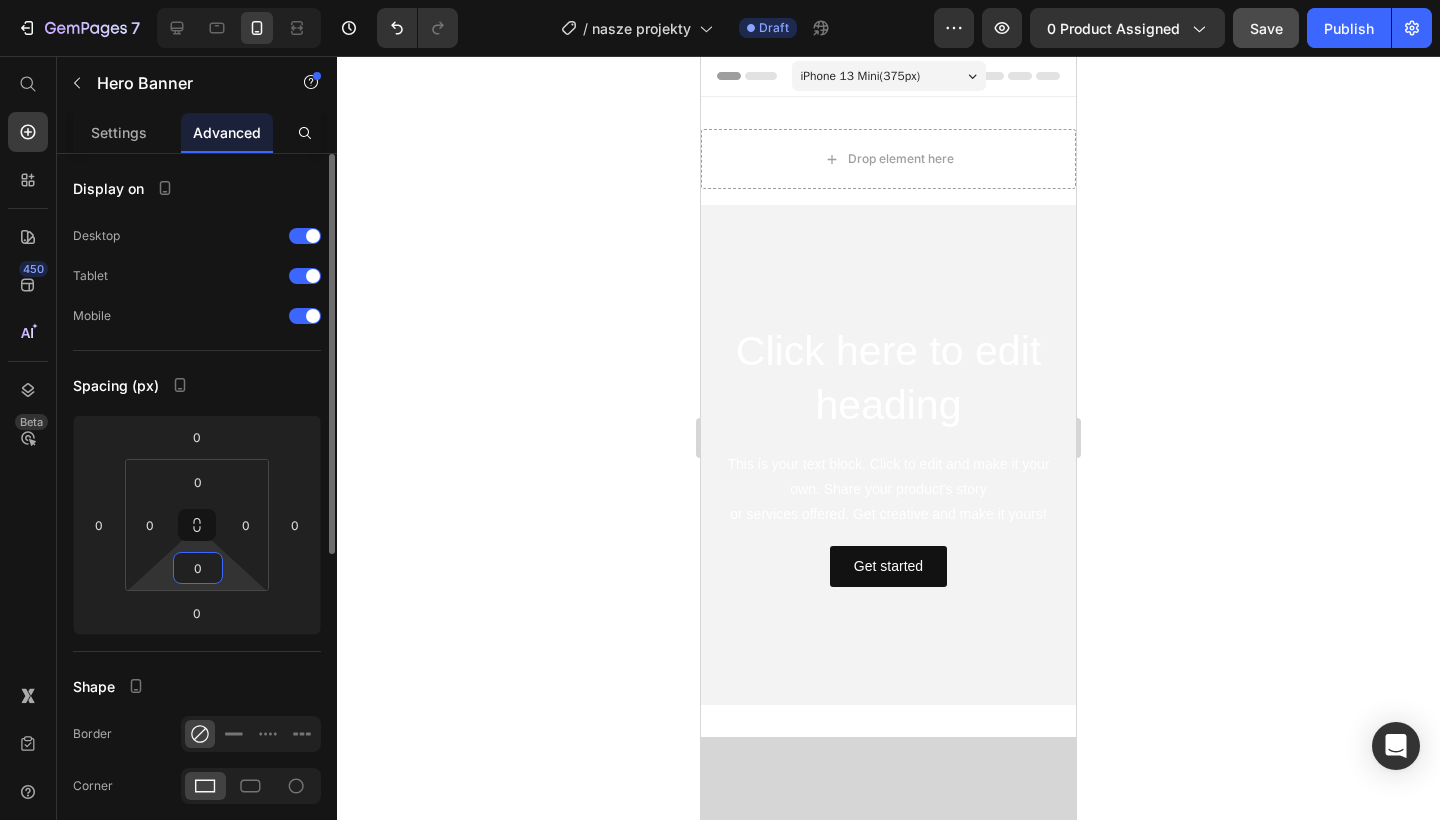 click on "0" at bounding box center [198, 568] 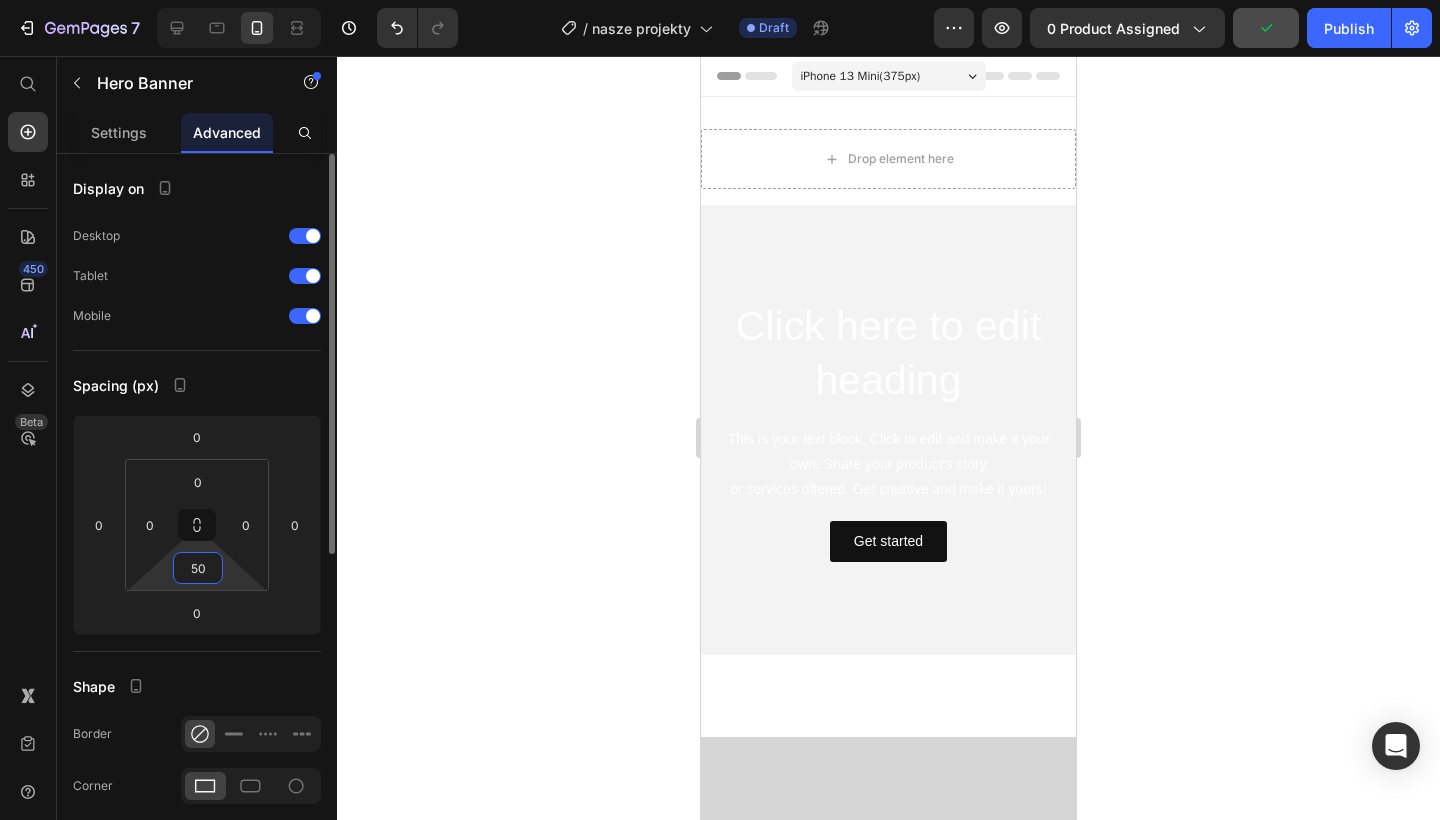 type on "5" 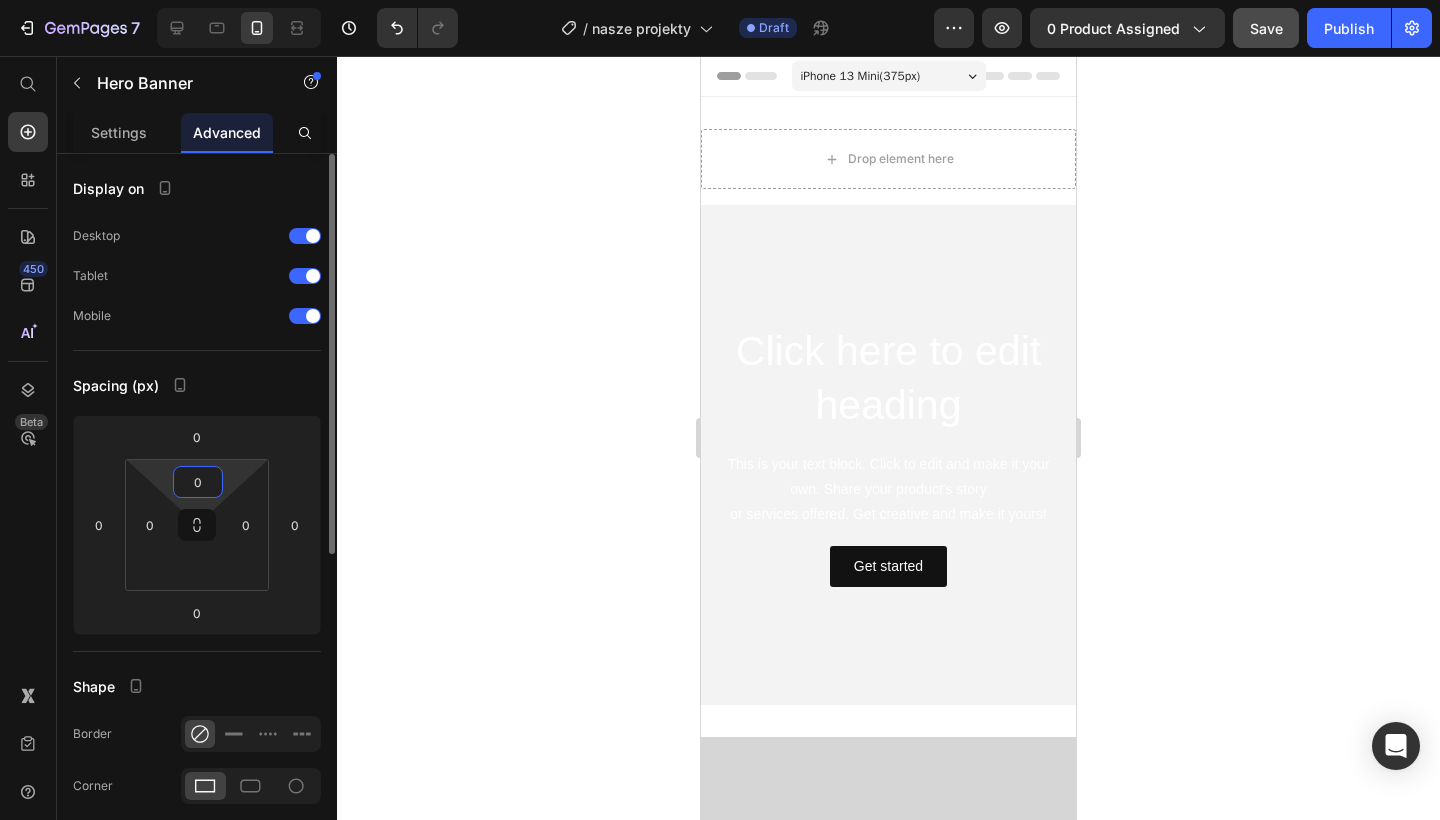 drag, startPoint x: 213, startPoint y: 482, endPoint x: 193, endPoint y: 483, distance: 20.024984 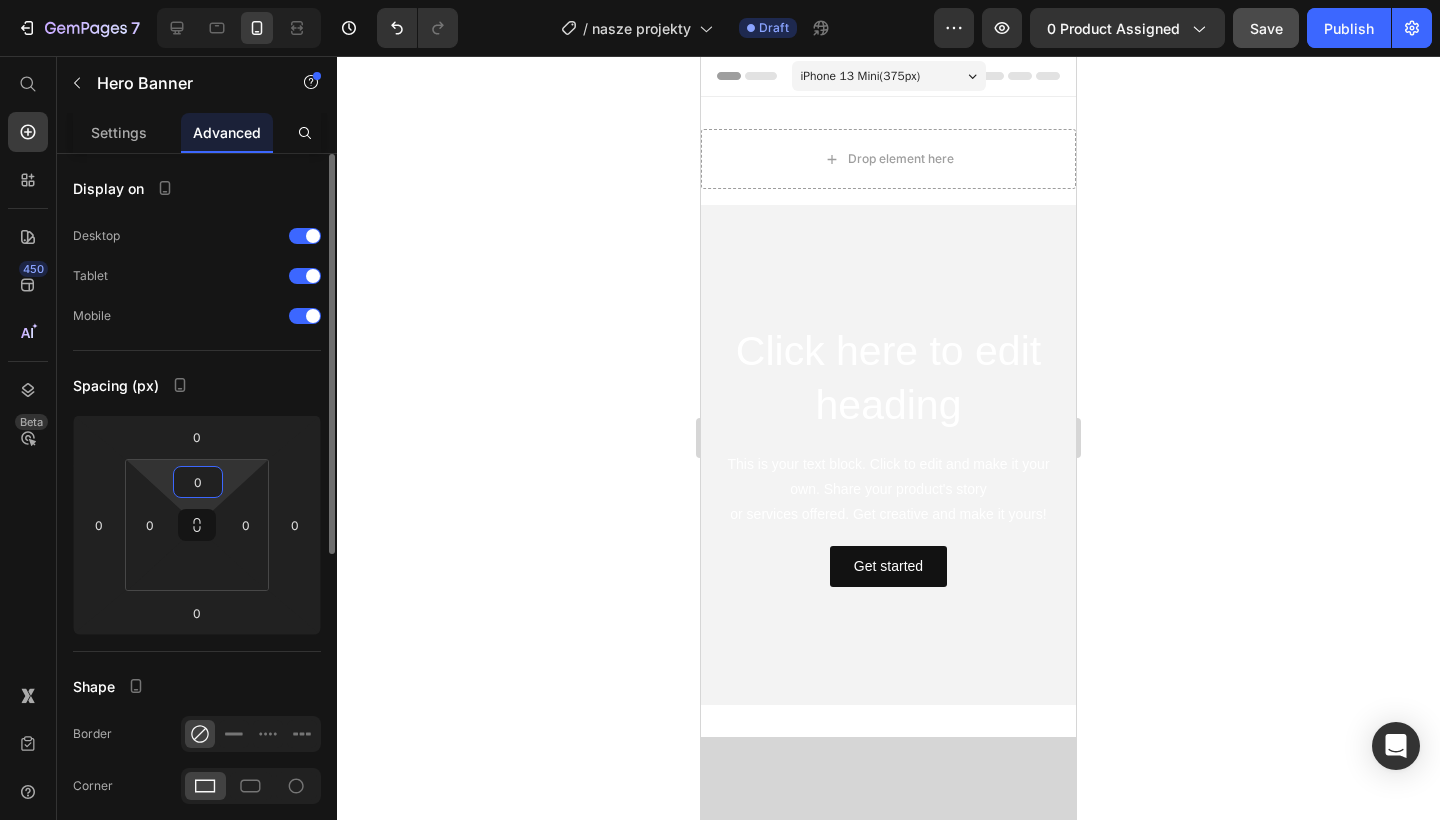 click on "0" at bounding box center [198, 482] 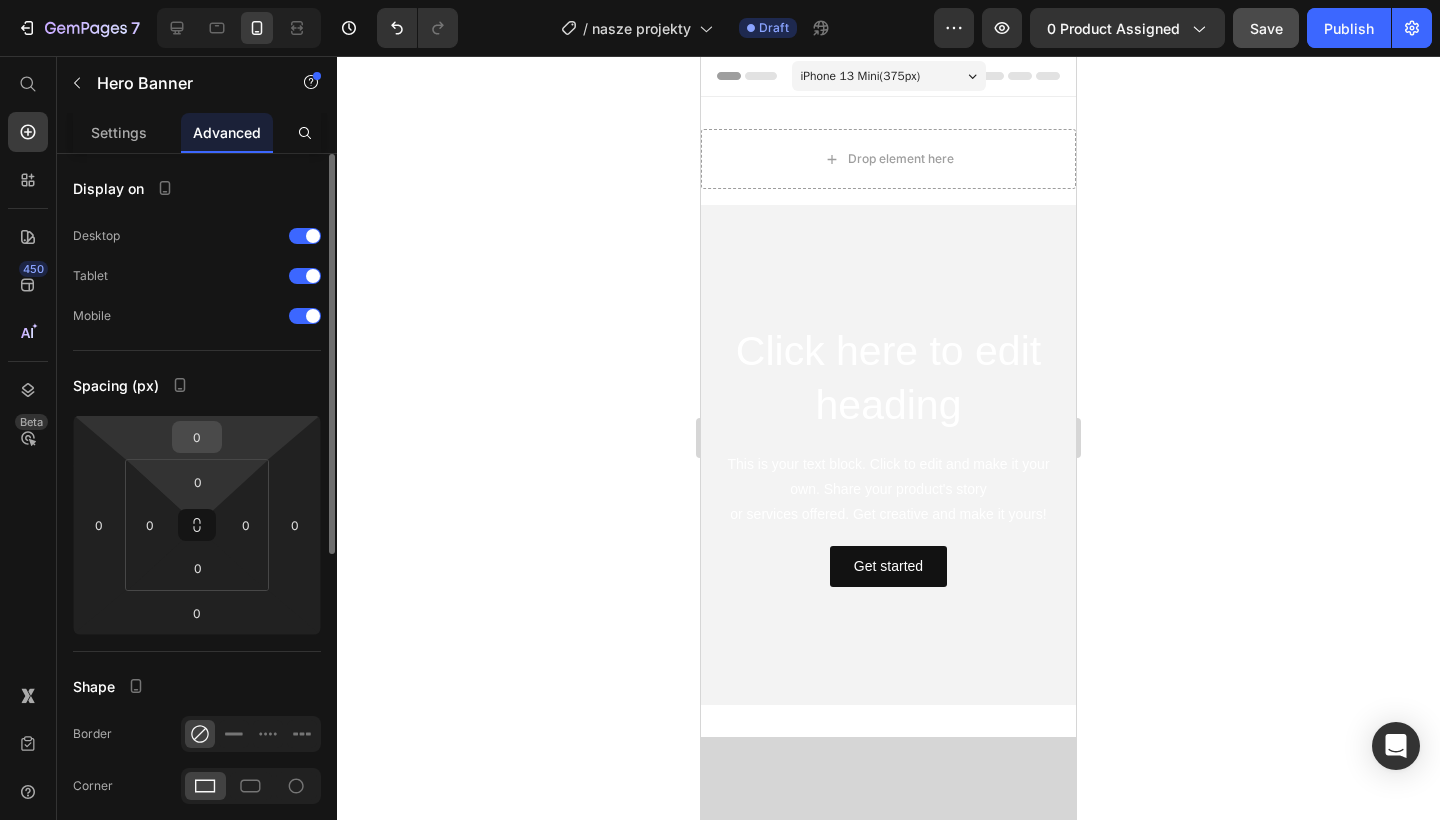 click on "0" at bounding box center (197, 437) 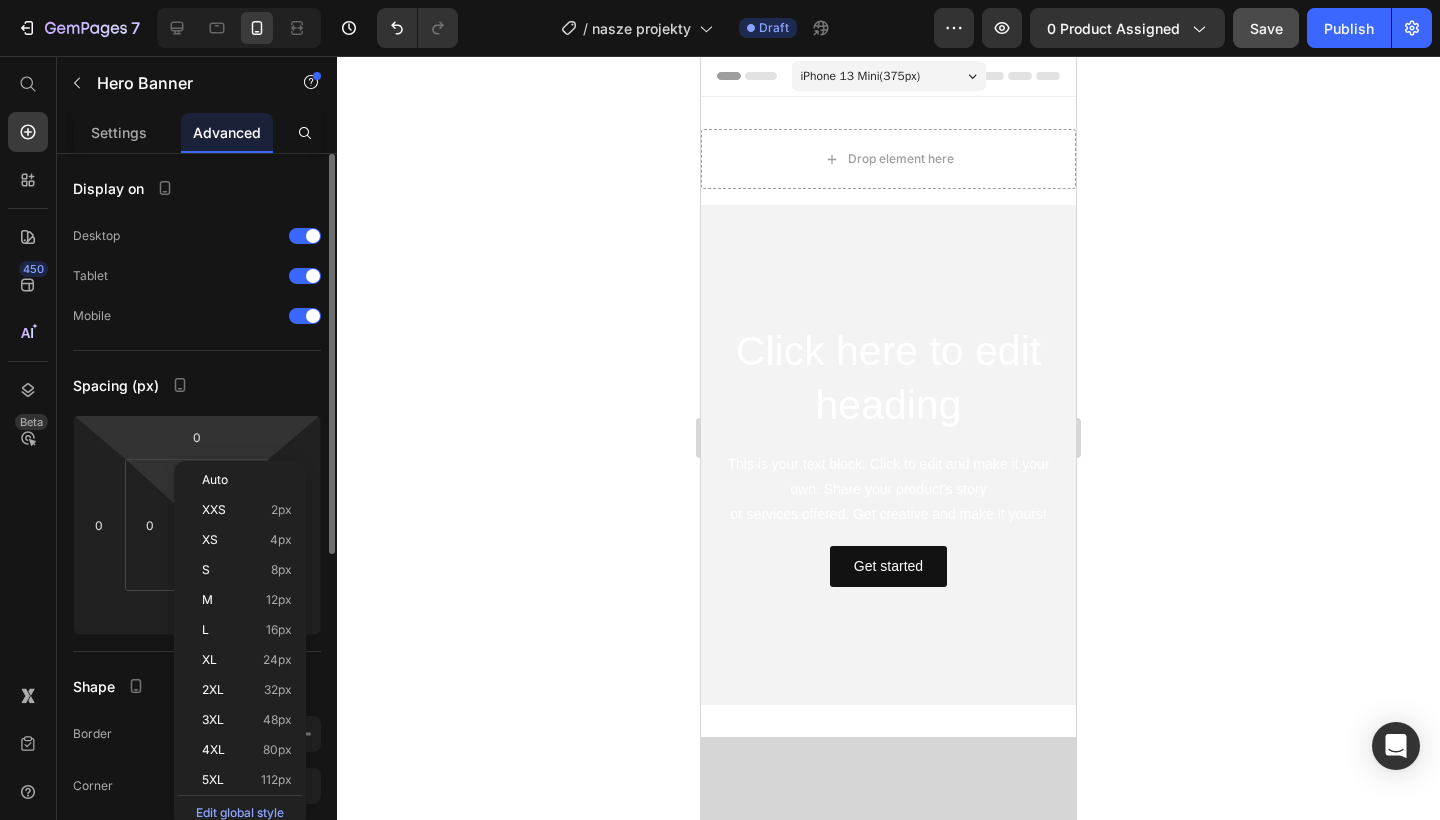 click on "7   /  nasze projekty Draft Preview 0 product assigned  Save   Publish  450 Beta Start with Sections Elements Hero Section Product Detail Brands Trusted Badges Guarantee Product Breakdown How to use Testimonials Compare Bundle FAQs Social Proof Brand Story Product List Collection Blog List Contact Sticky Add to Cart Custom Footer Browse Library 450 Layout
Row
Row
Row
Row Text
Heading
Text Block Button
Button
Button
Sticky Back to top Media
Image" at bounding box center [720, 0] 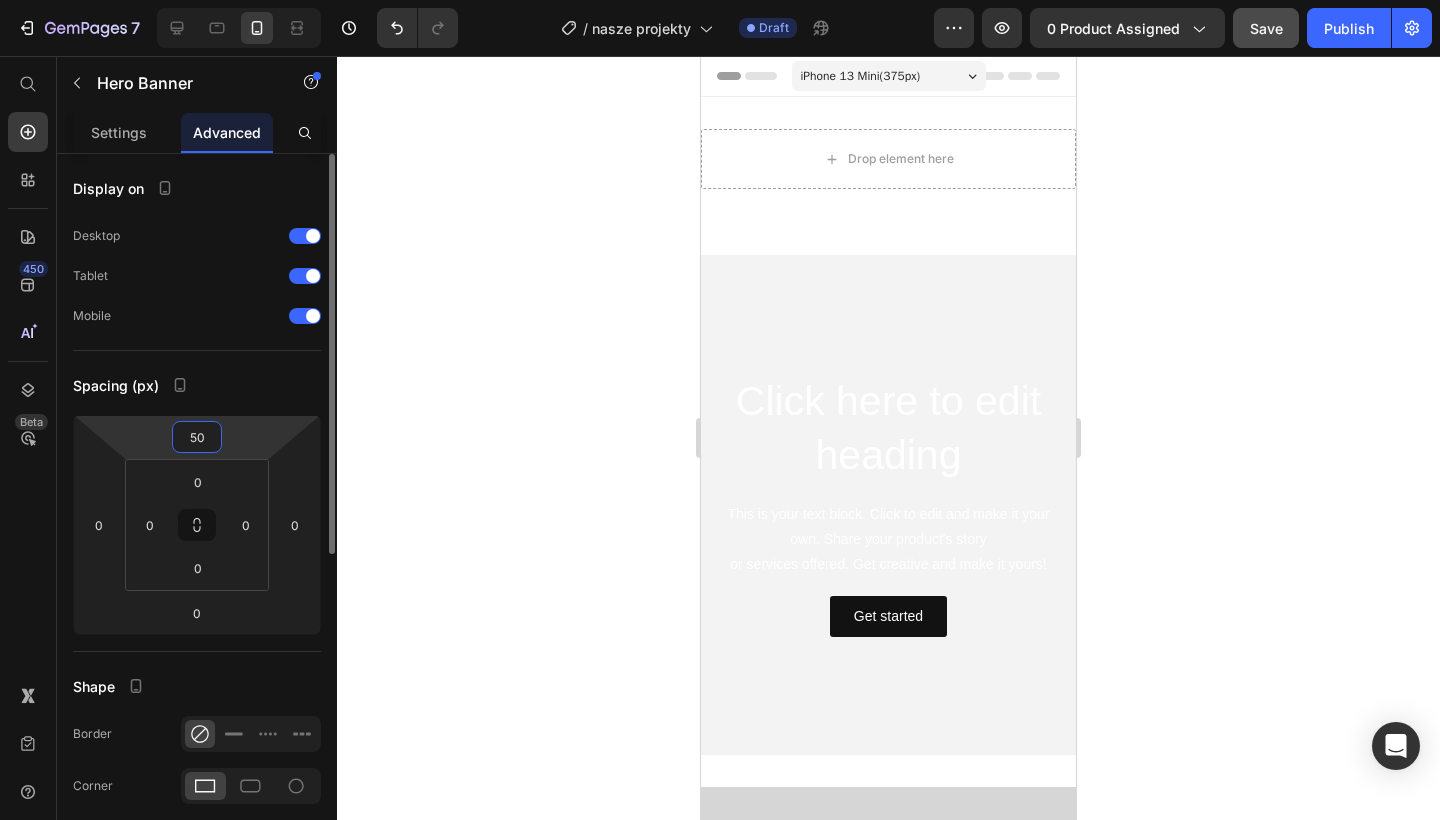 type on "5" 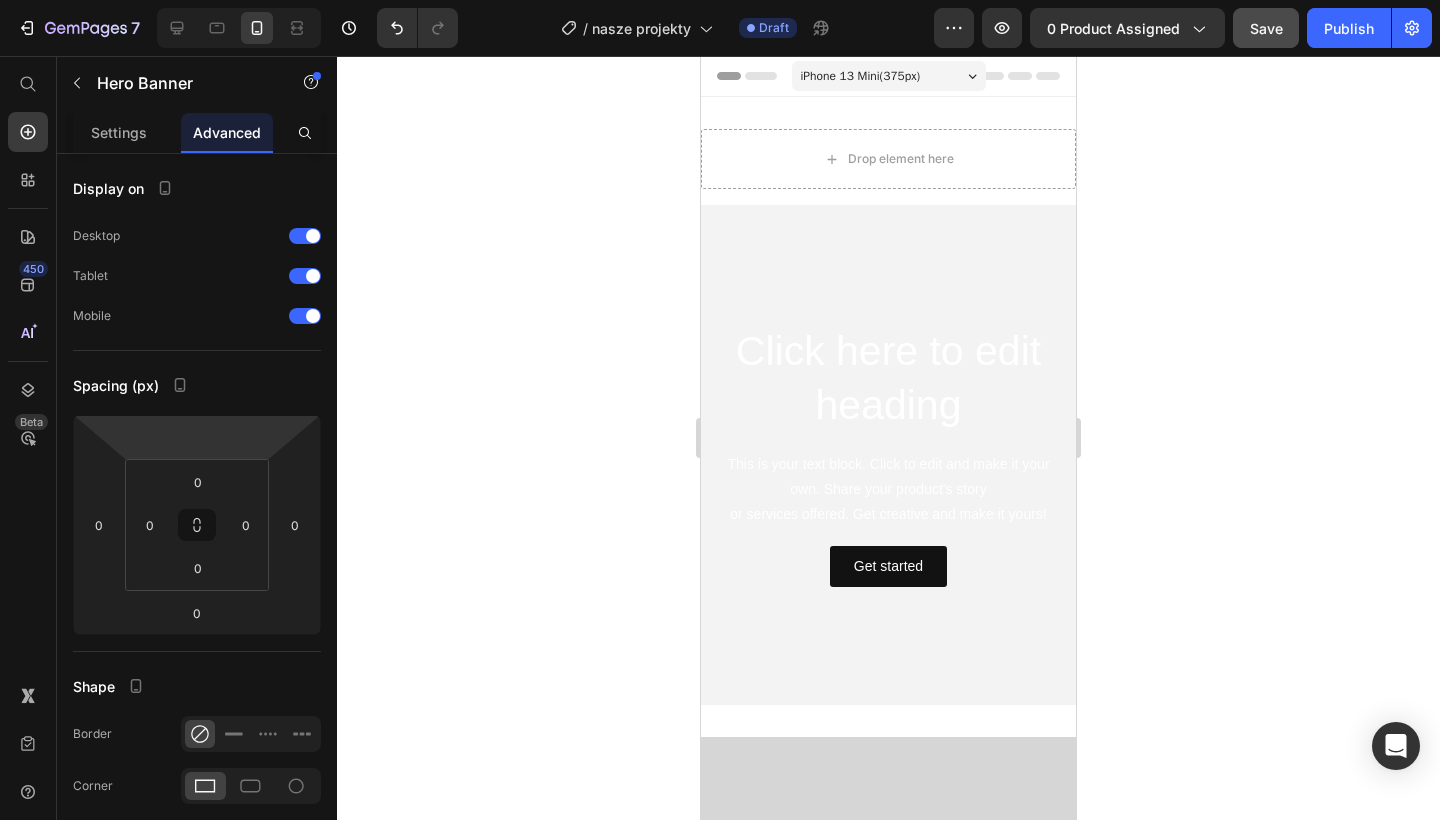 click at bounding box center (888, 455) 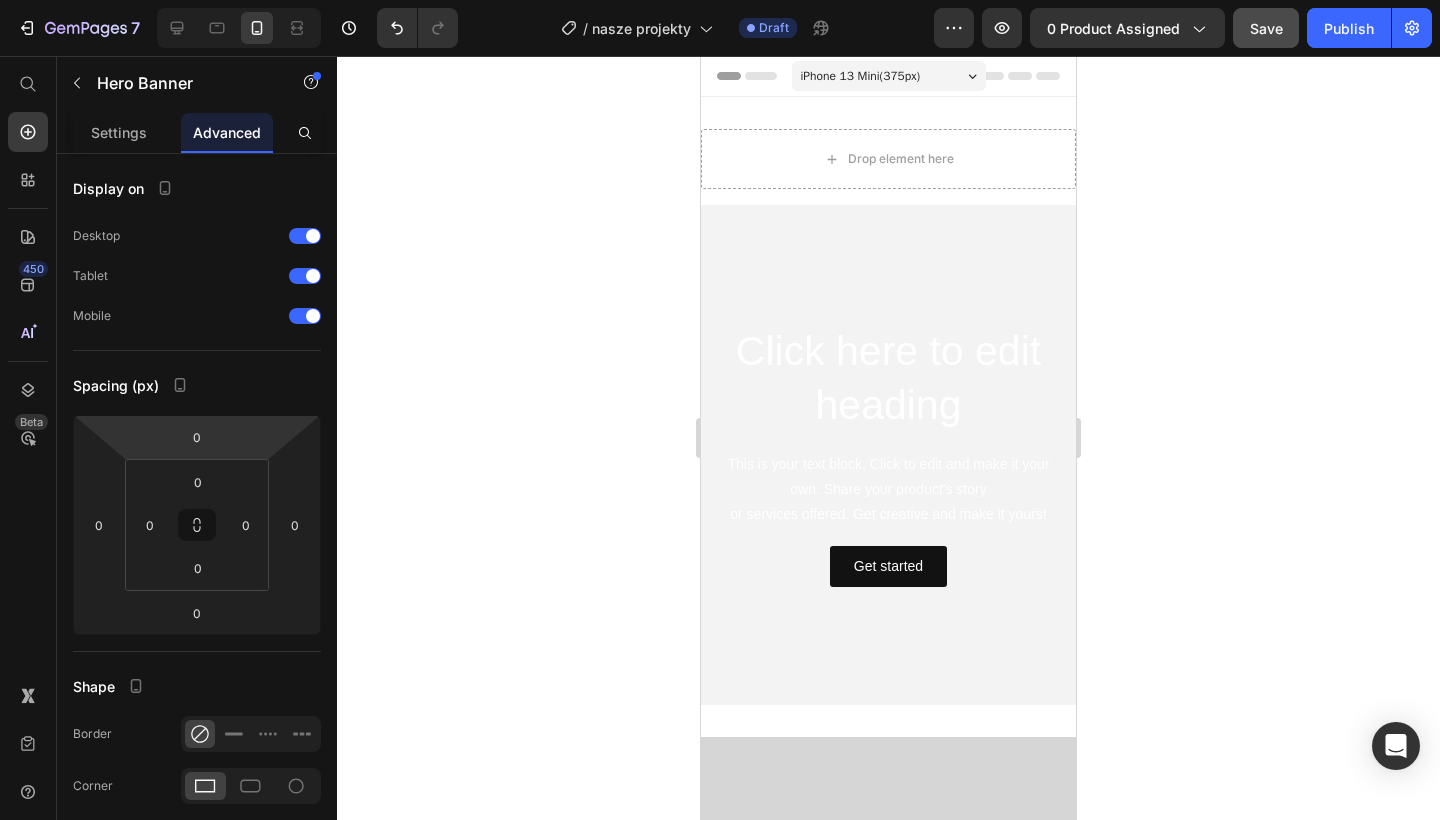 click at bounding box center [888, 455] 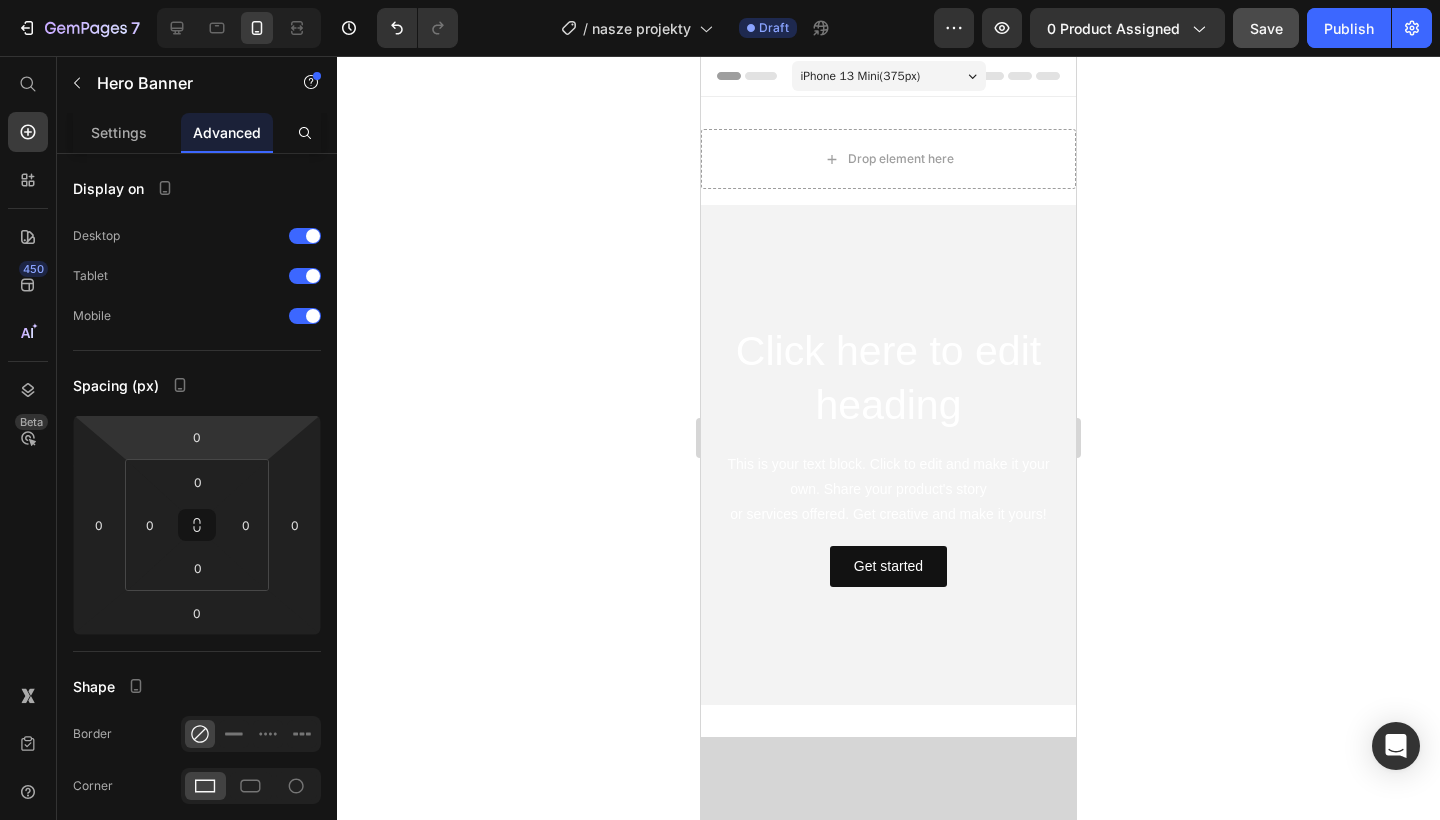 click 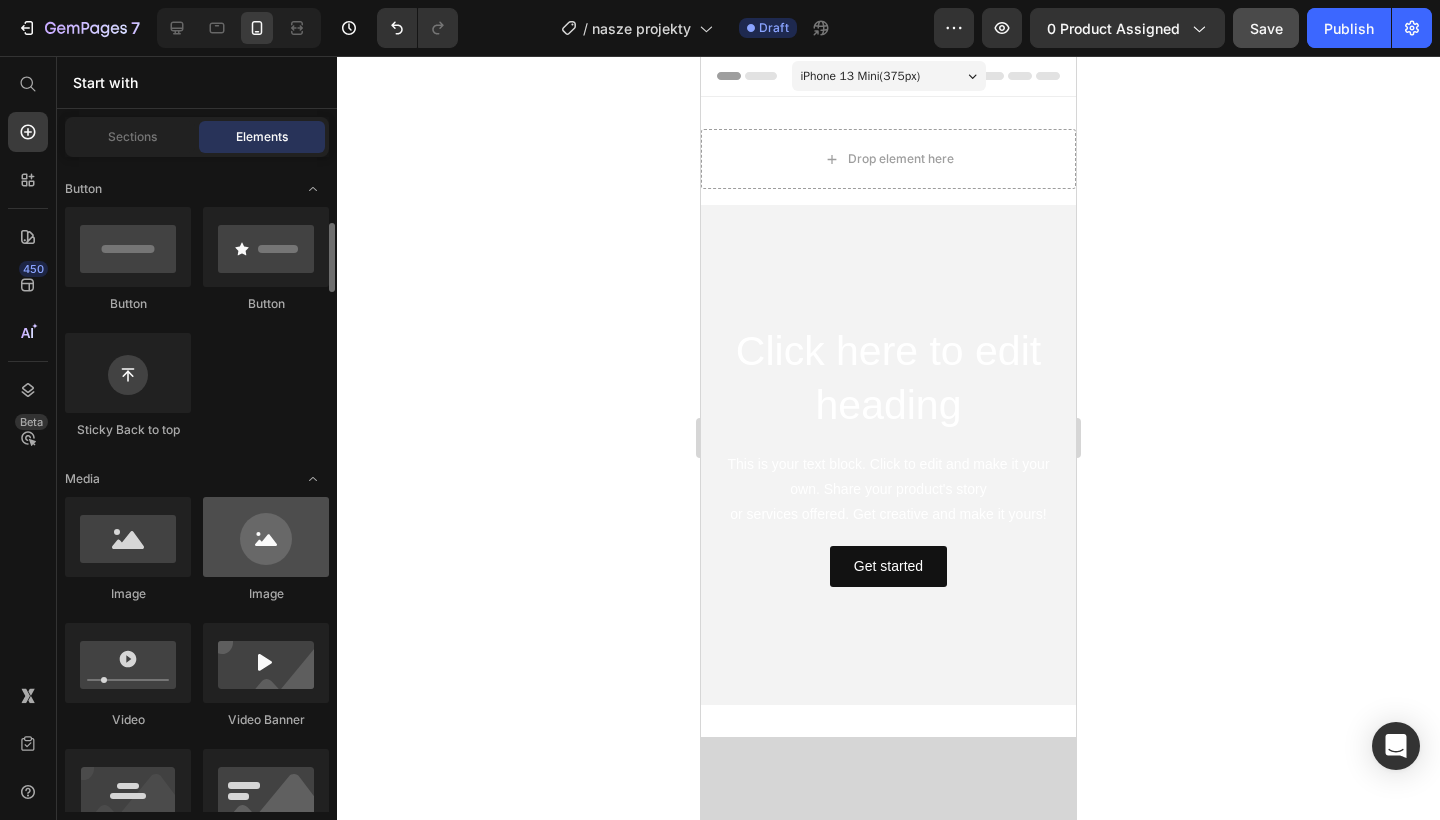 scroll, scrollTop: 465, scrollLeft: 0, axis: vertical 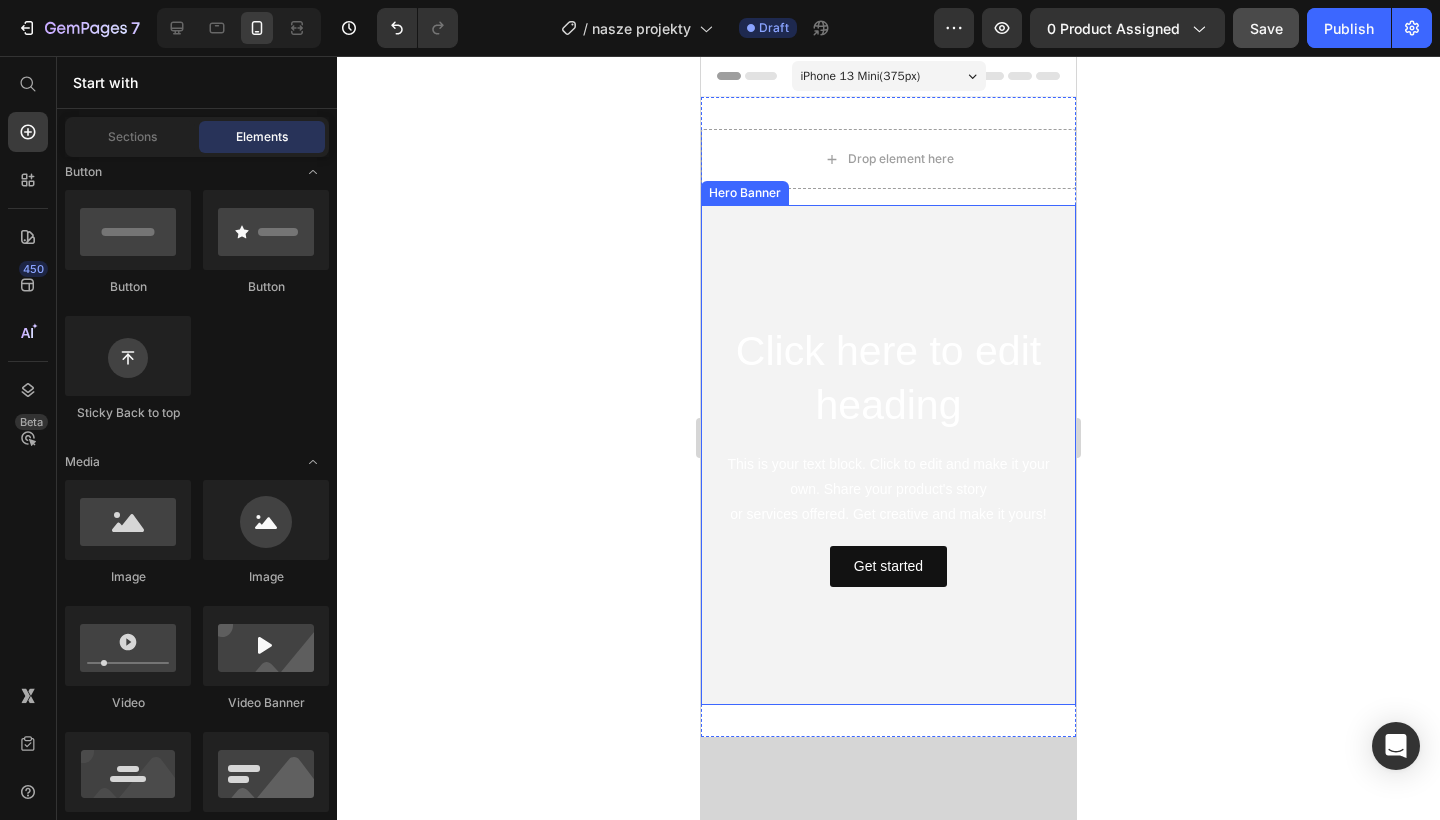 click at bounding box center (888, 455) 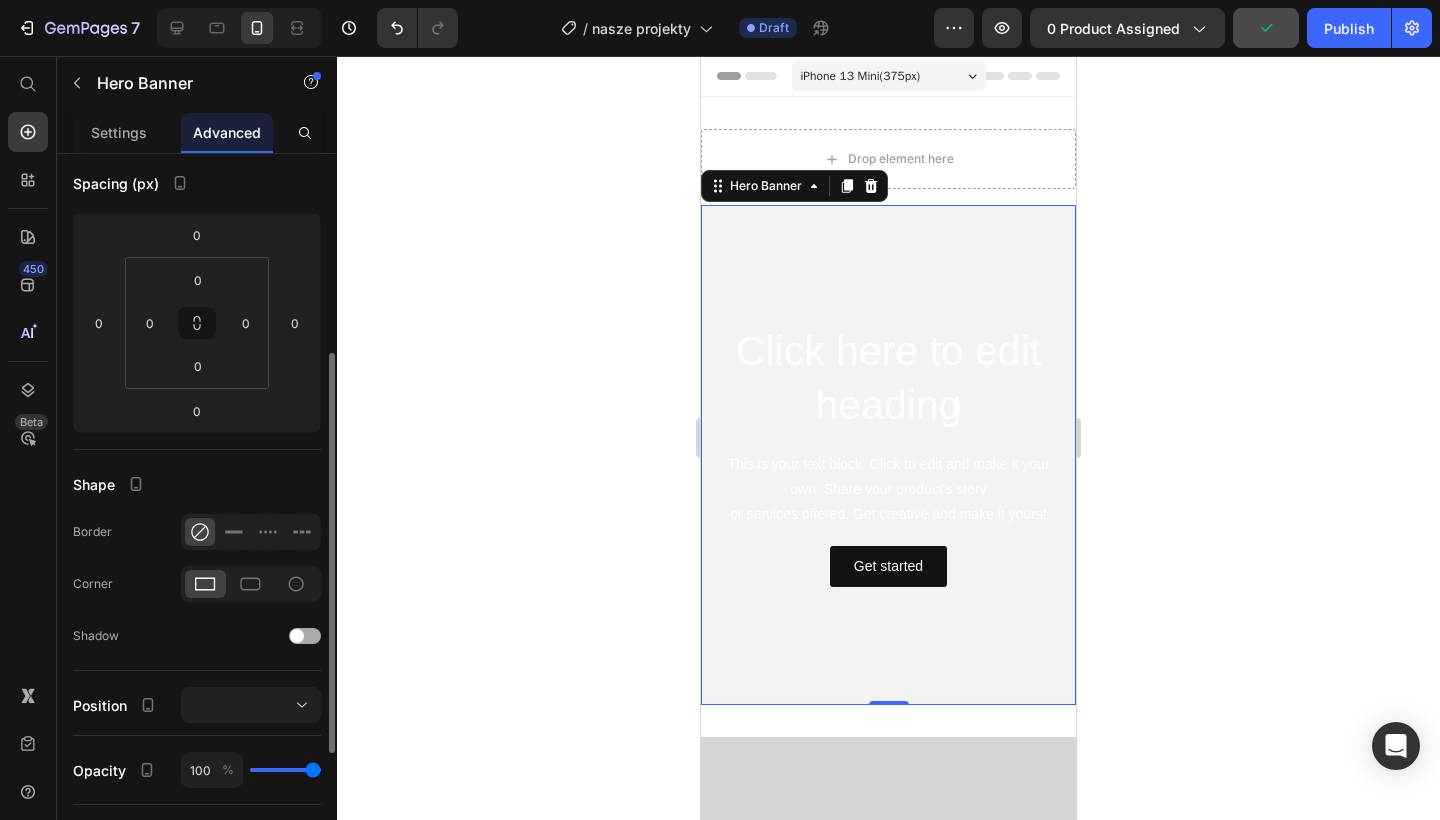 scroll, scrollTop: 286, scrollLeft: 0, axis: vertical 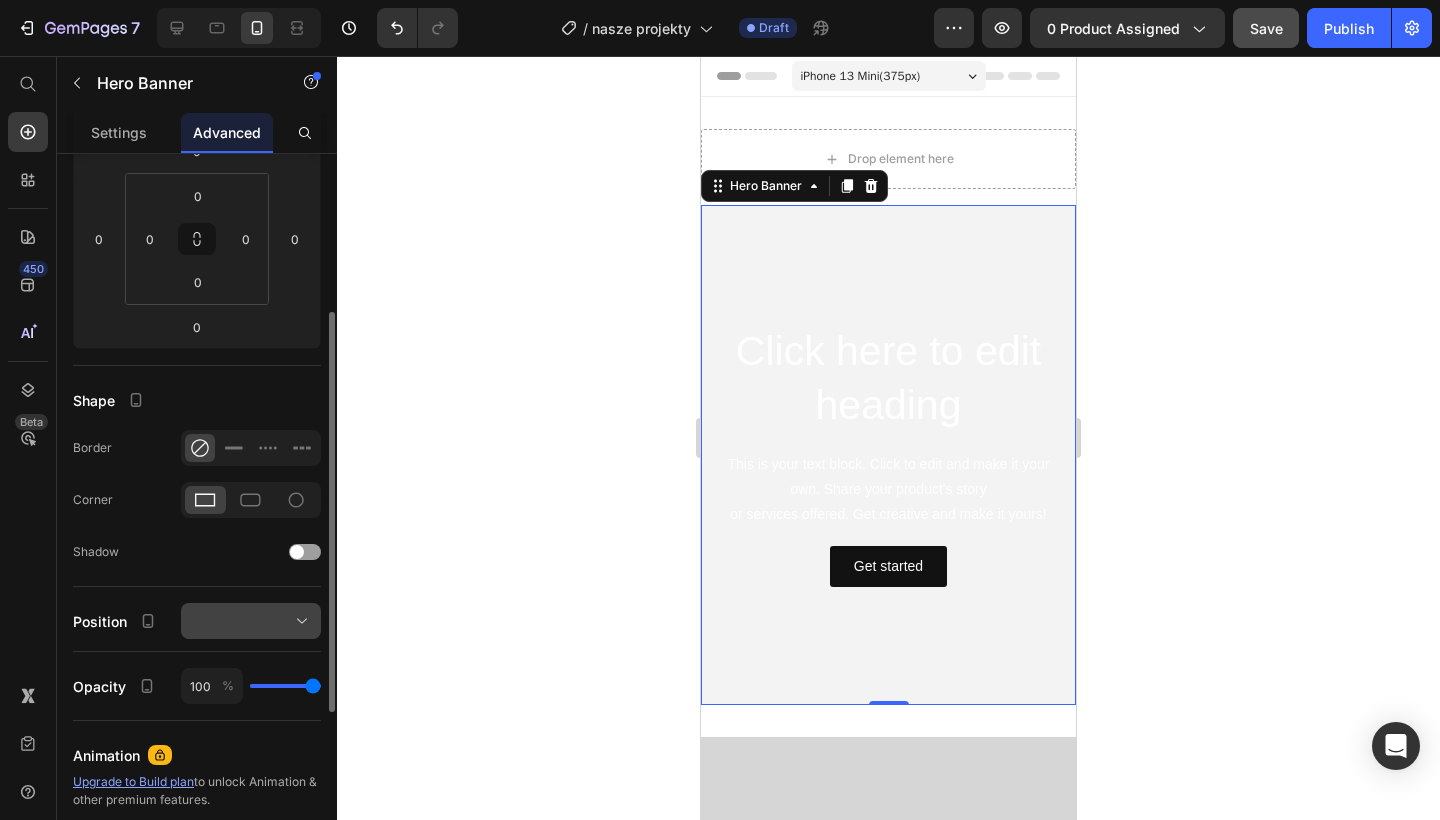 click at bounding box center (251, 621) 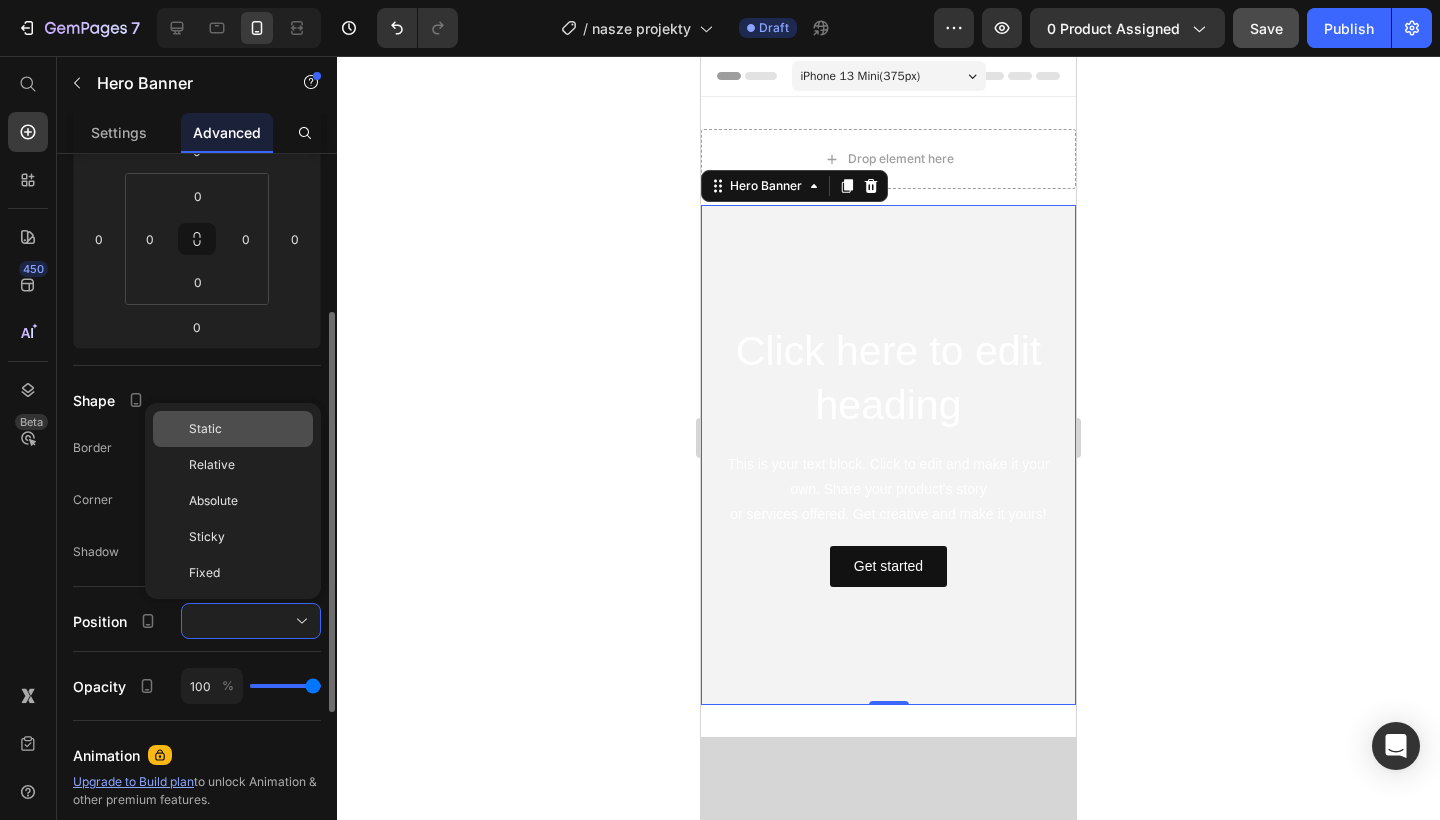 click on "Static" at bounding box center [247, 429] 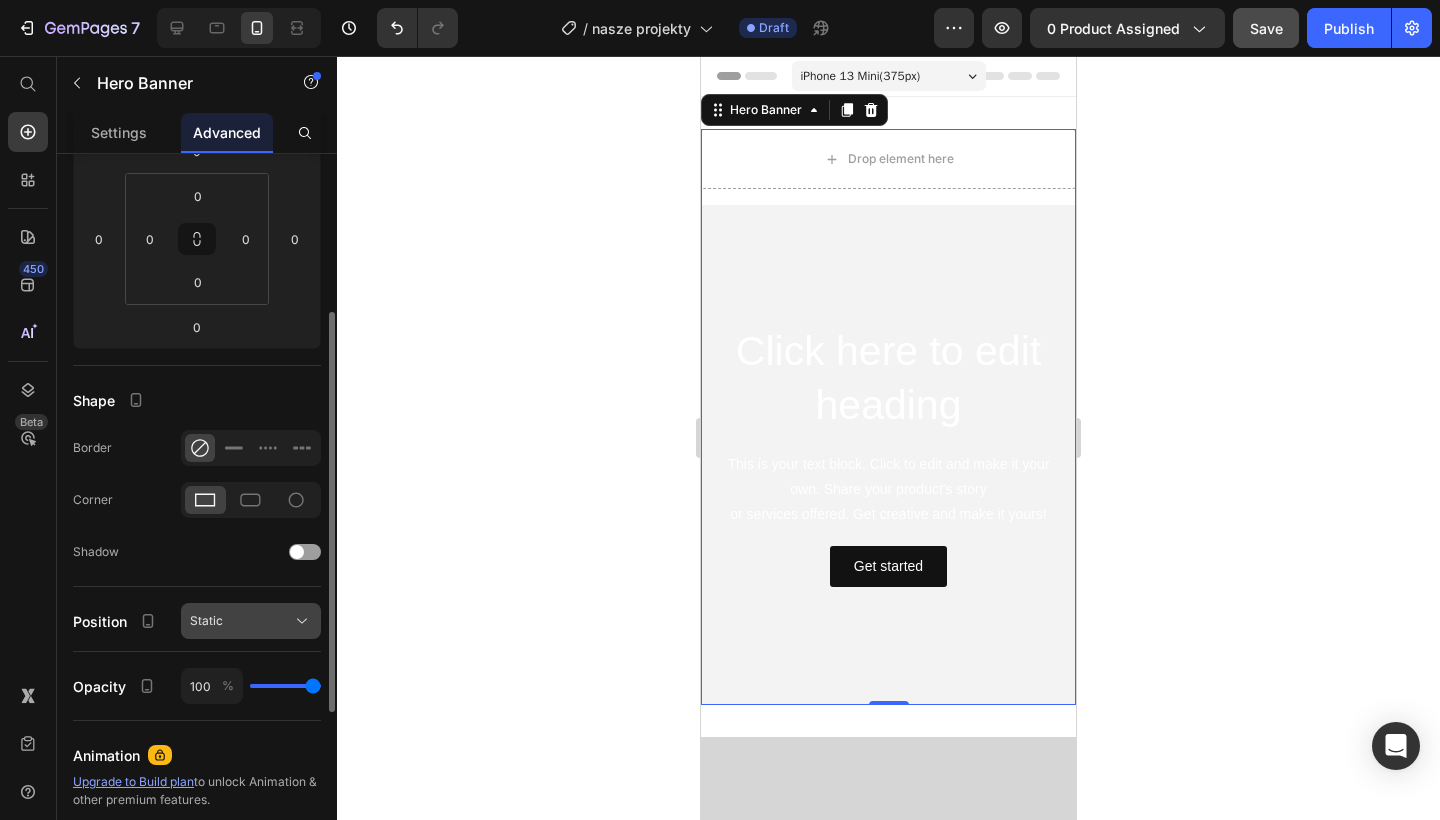 click on "Static" 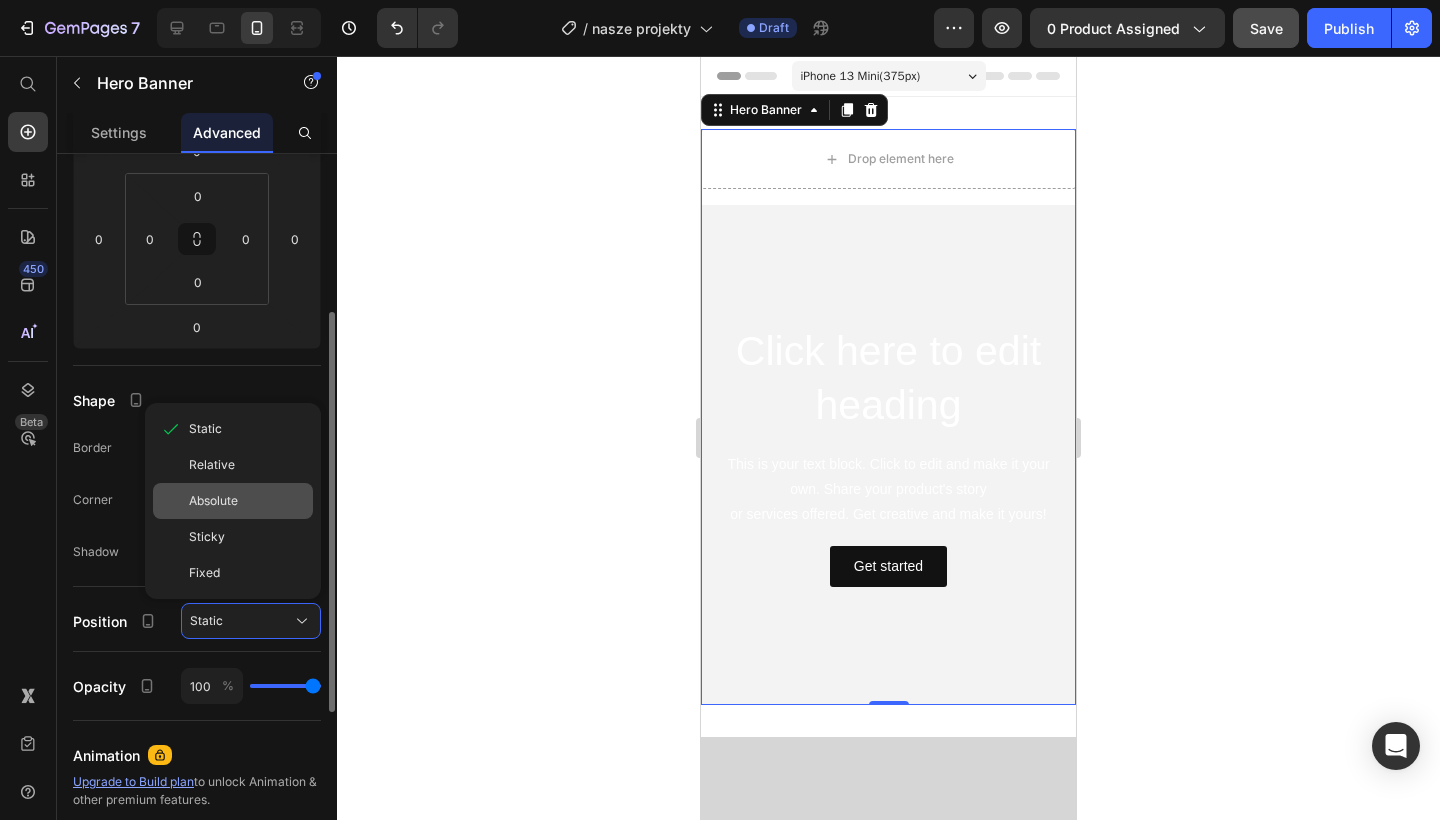click on "Absolute" 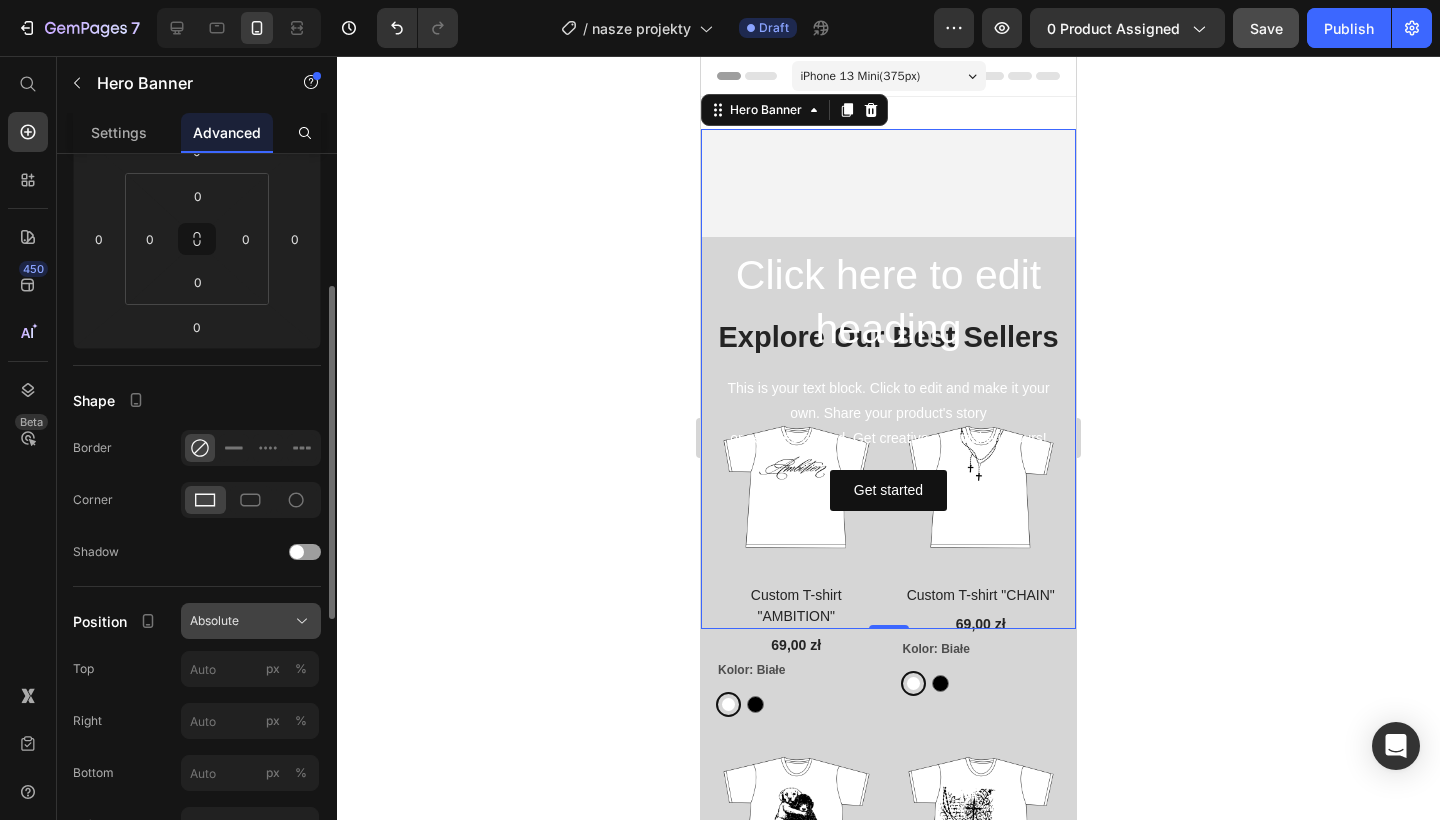 click on "Absolute" at bounding box center [214, 621] 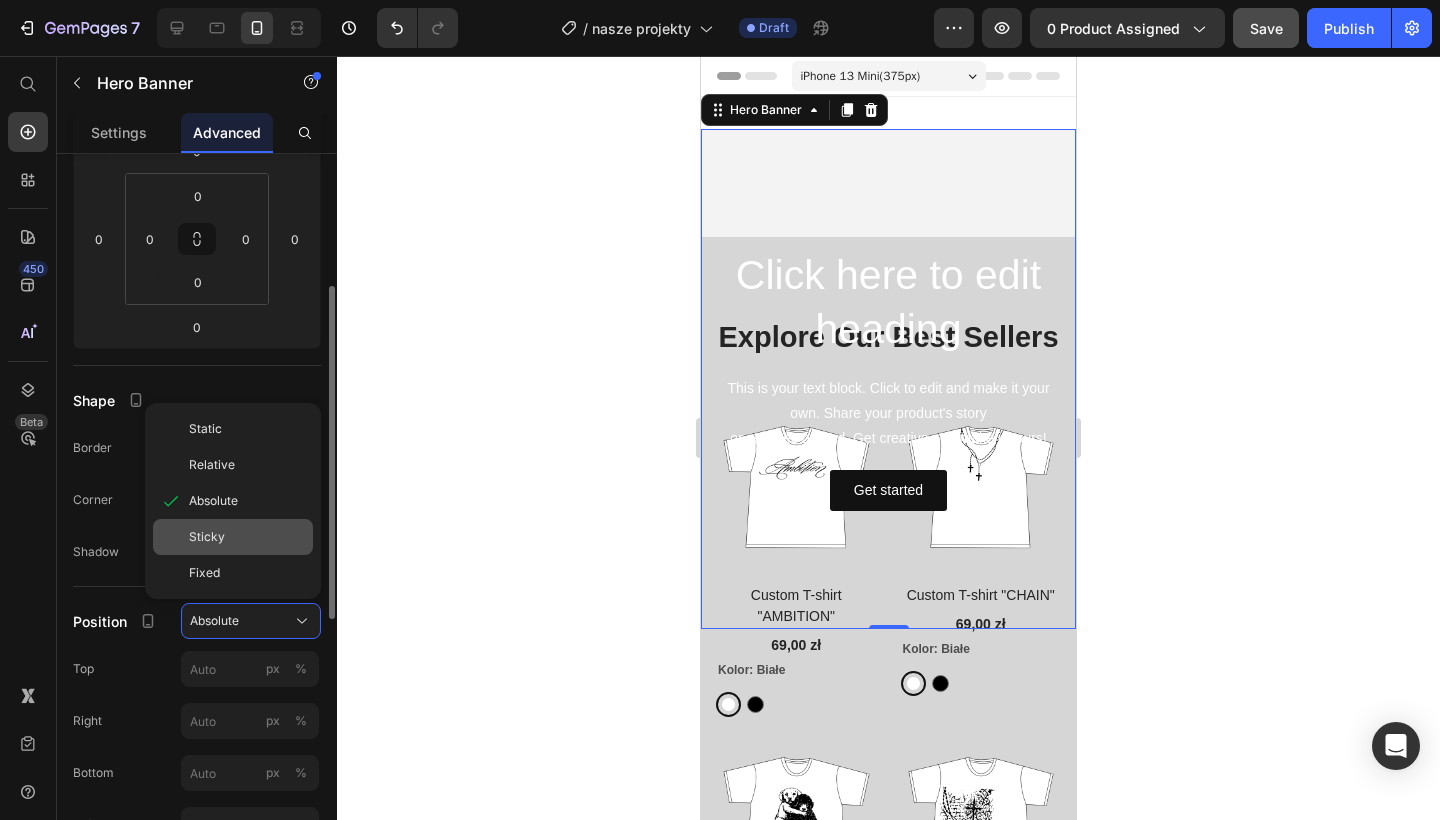 click on "Sticky" 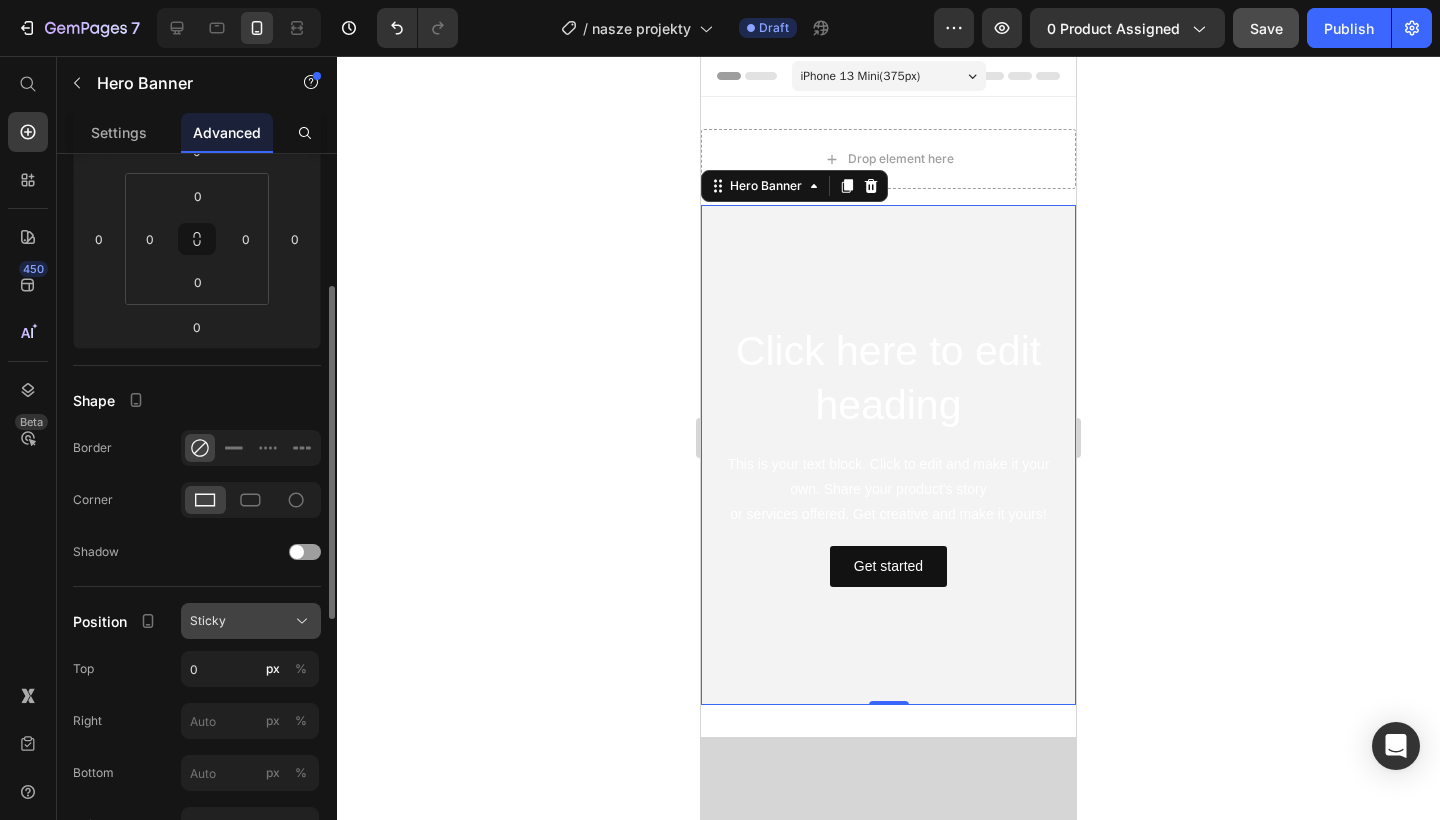 click on "Sticky" 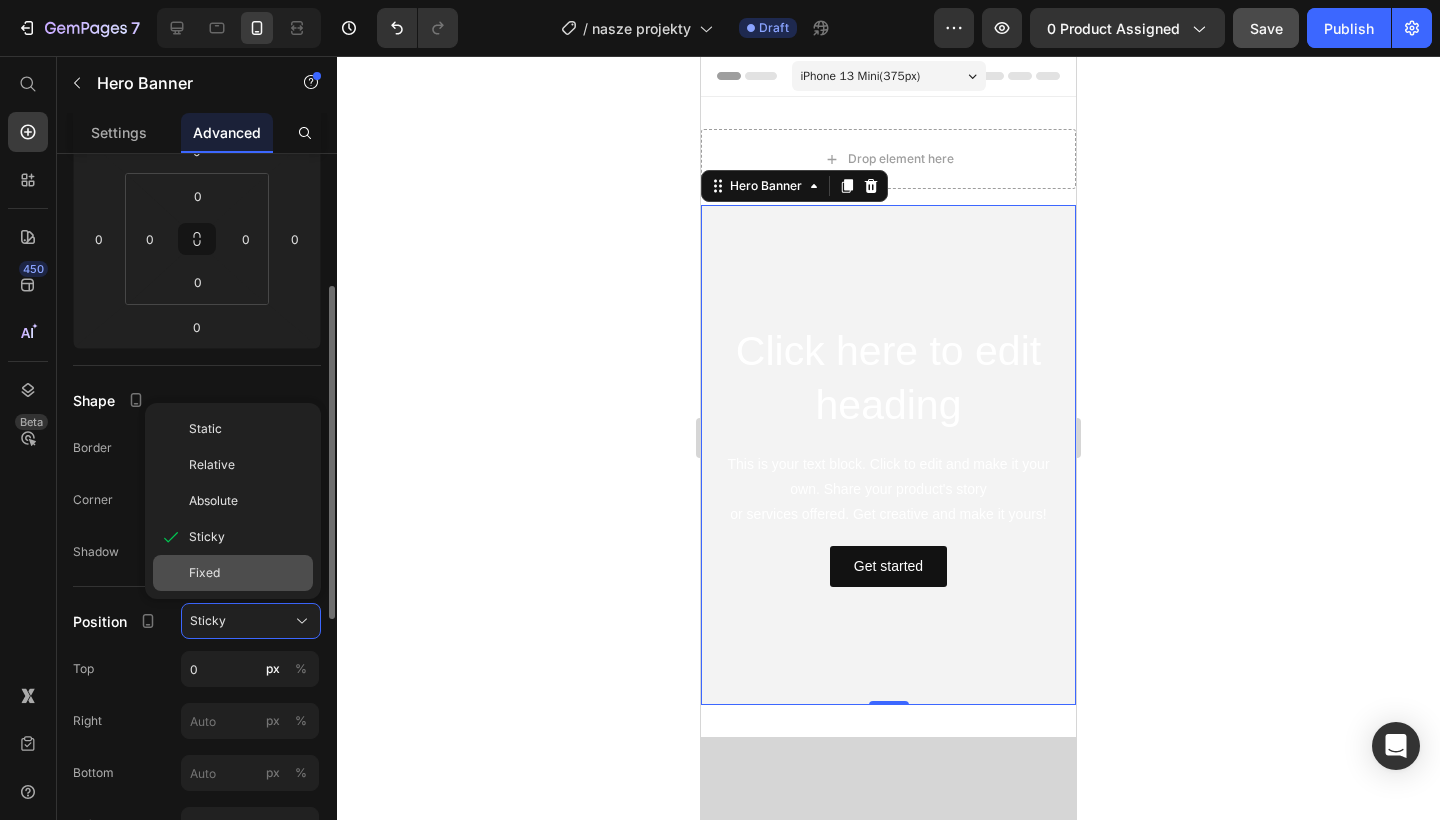 click on "Fixed" at bounding box center (247, 573) 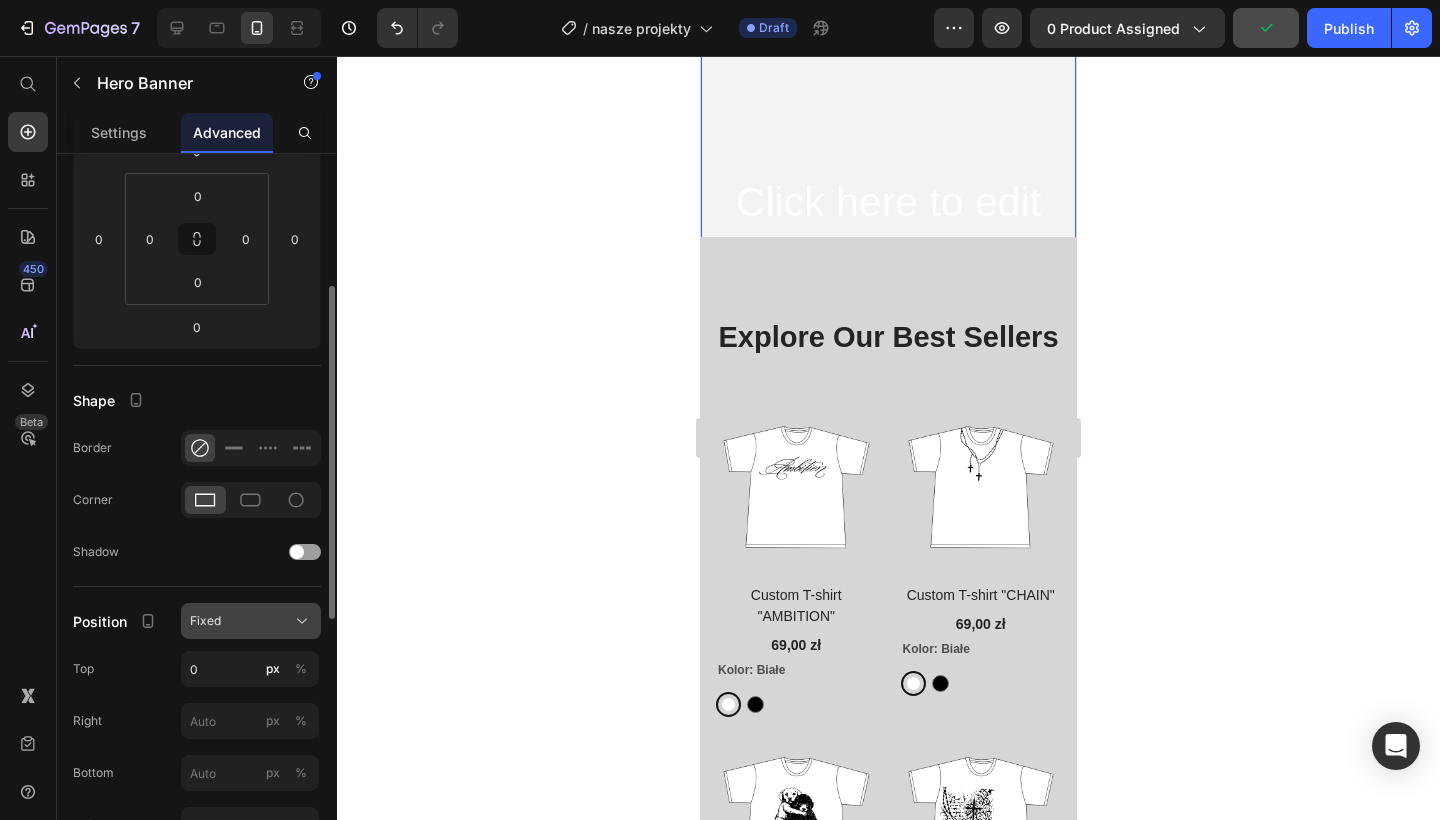 click on "Fixed" at bounding box center (251, 621) 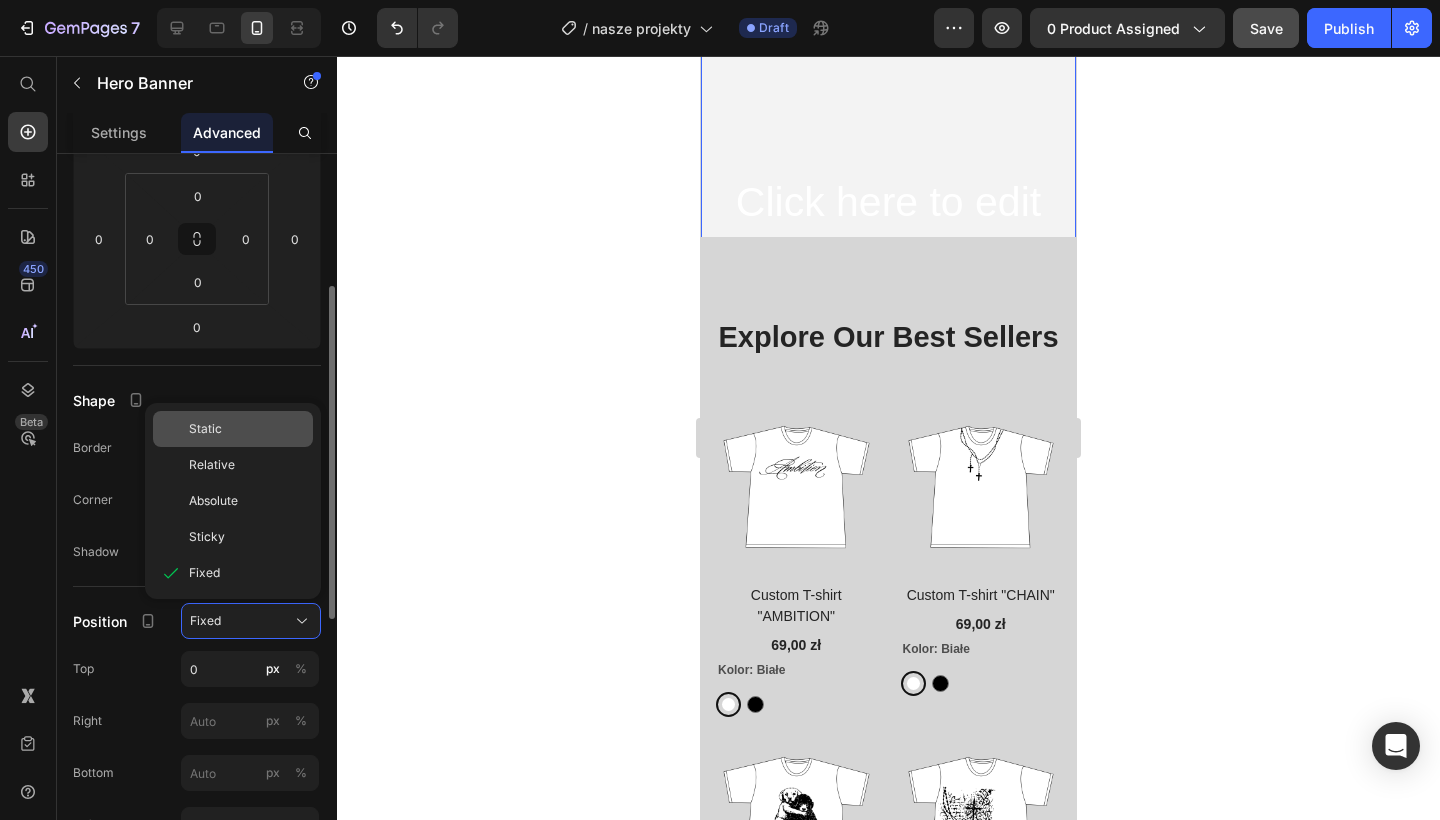 click on "Static" at bounding box center (247, 429) 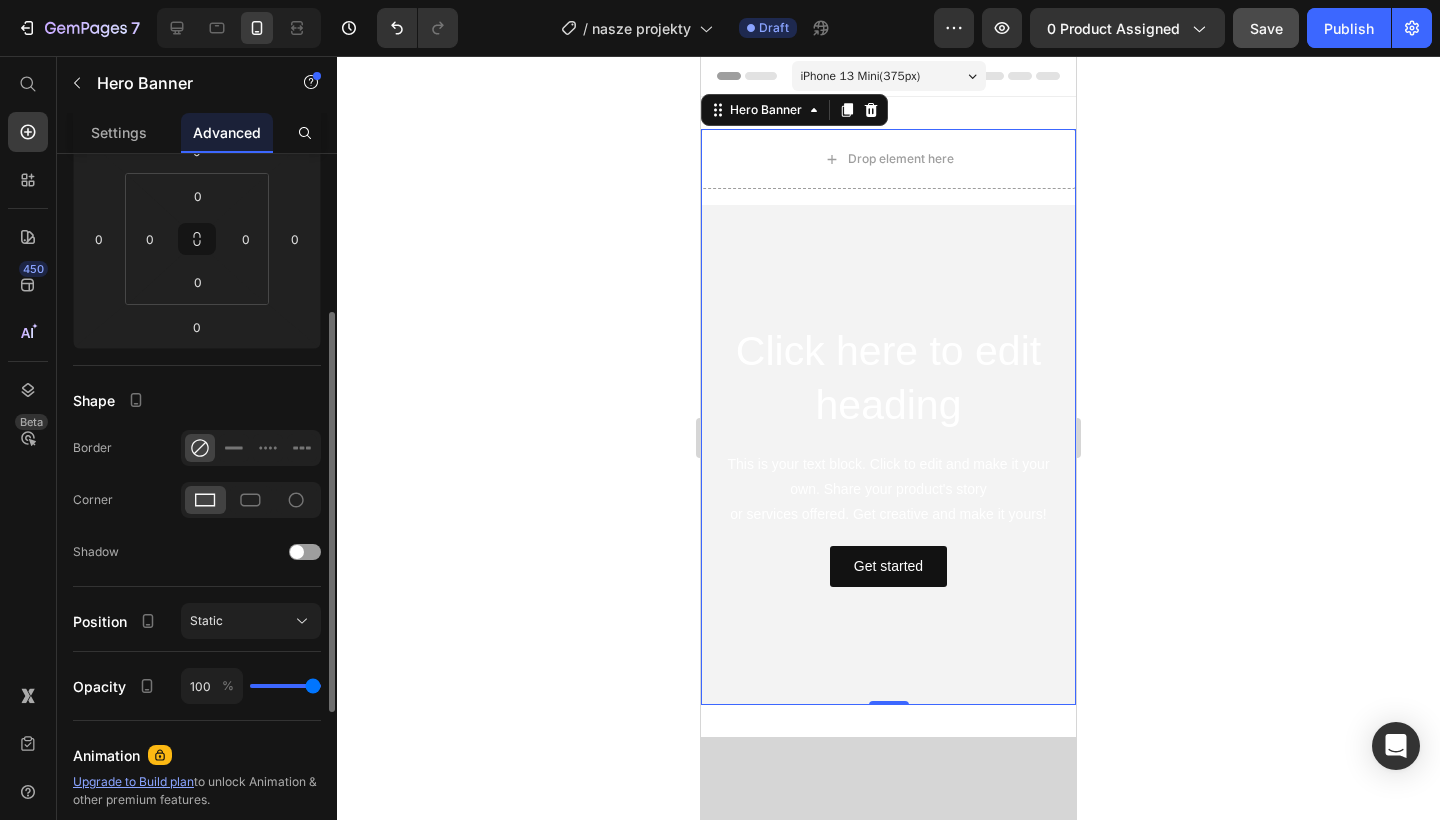 type on "90" 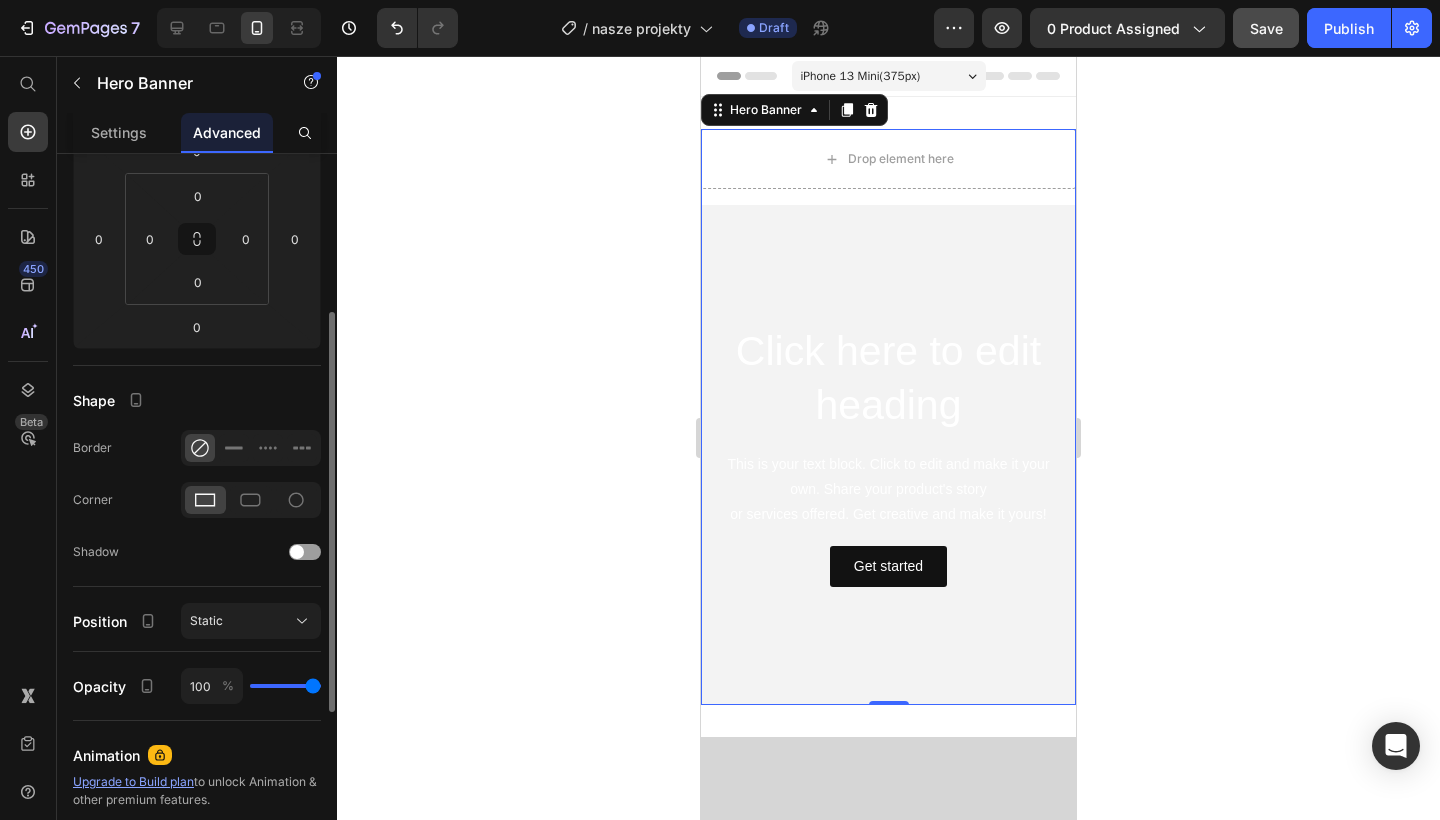 type on "90" 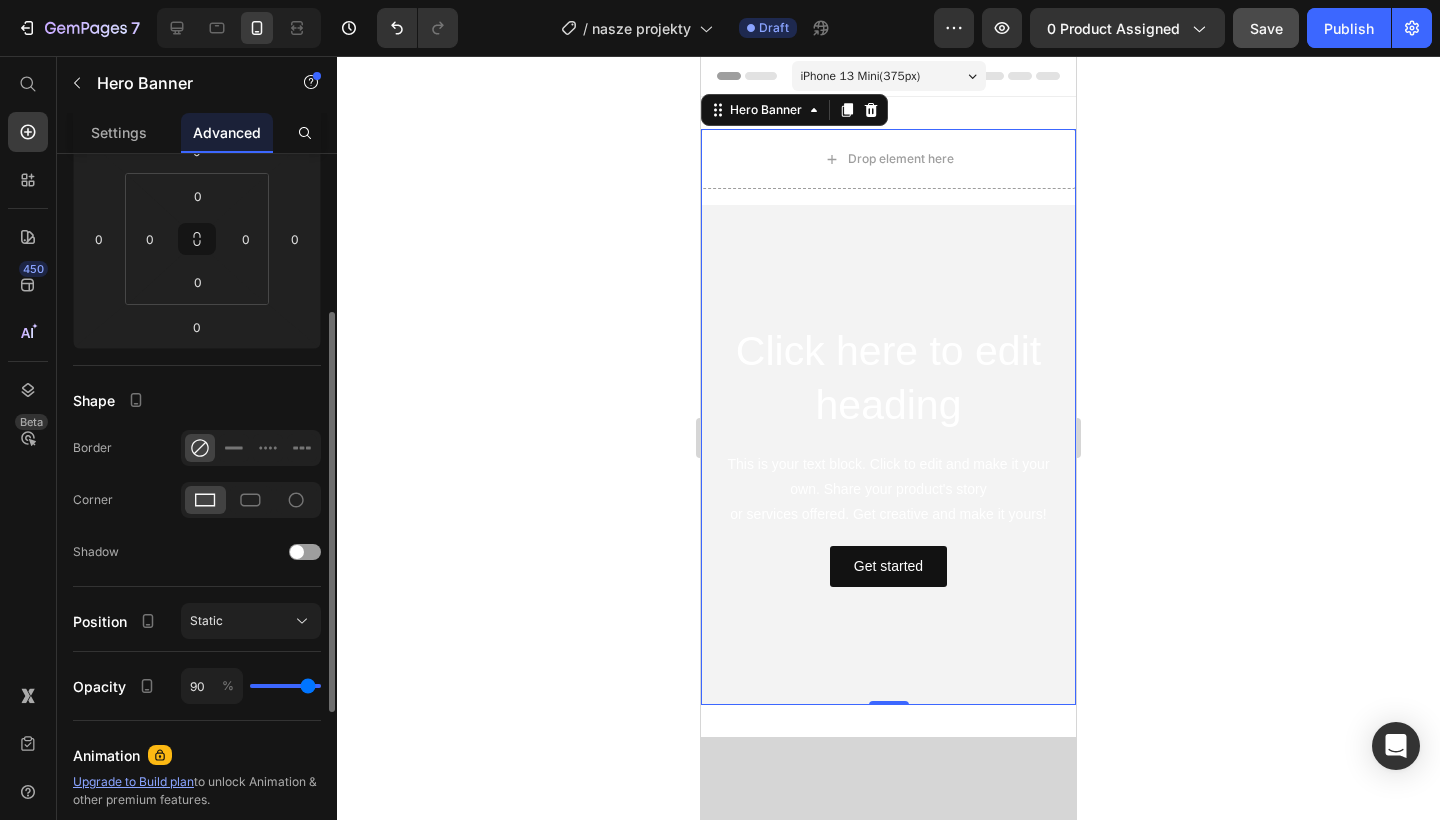 type on "86" 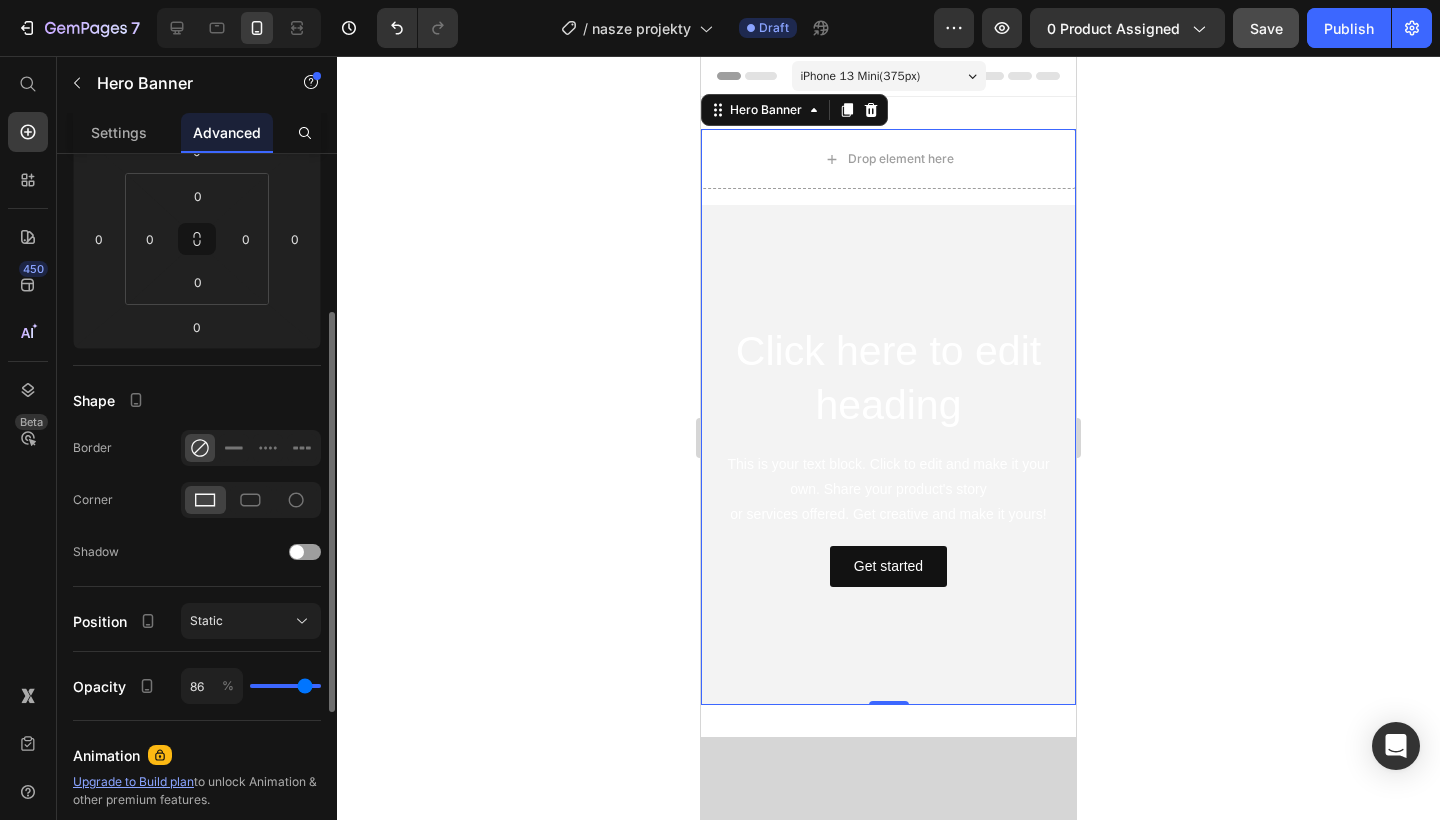 type on "81" 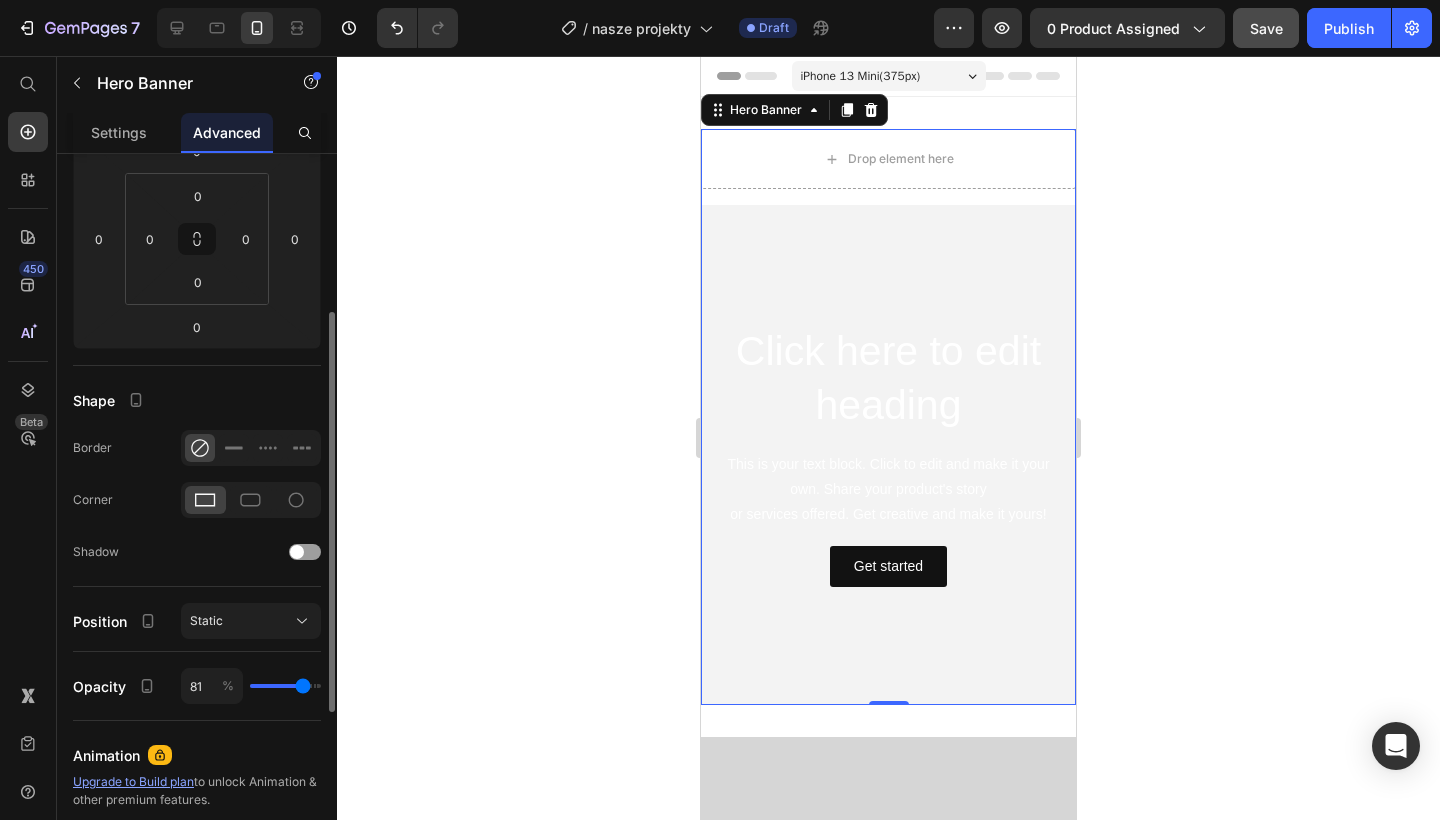 type on "71" 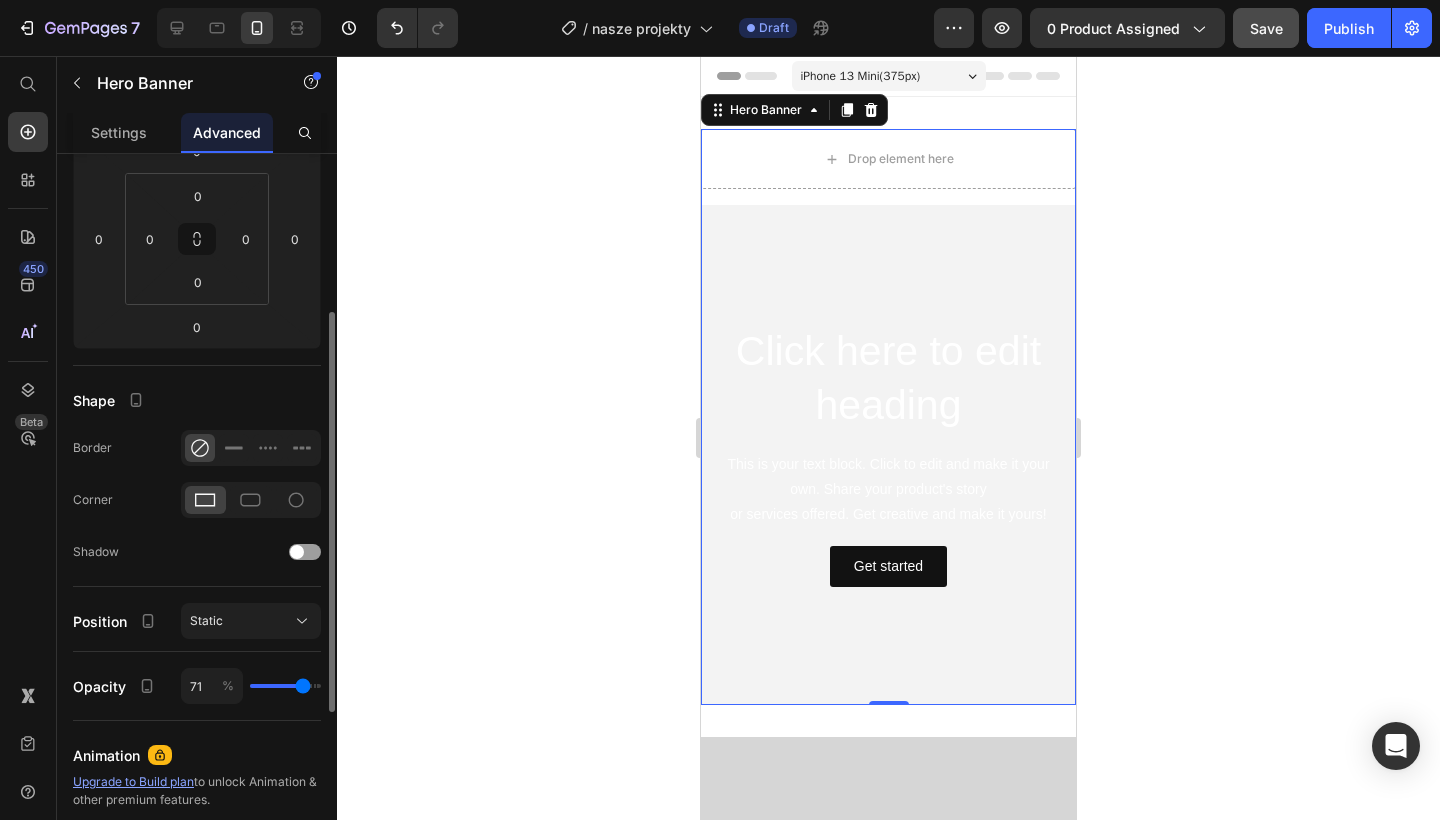 type on "71" 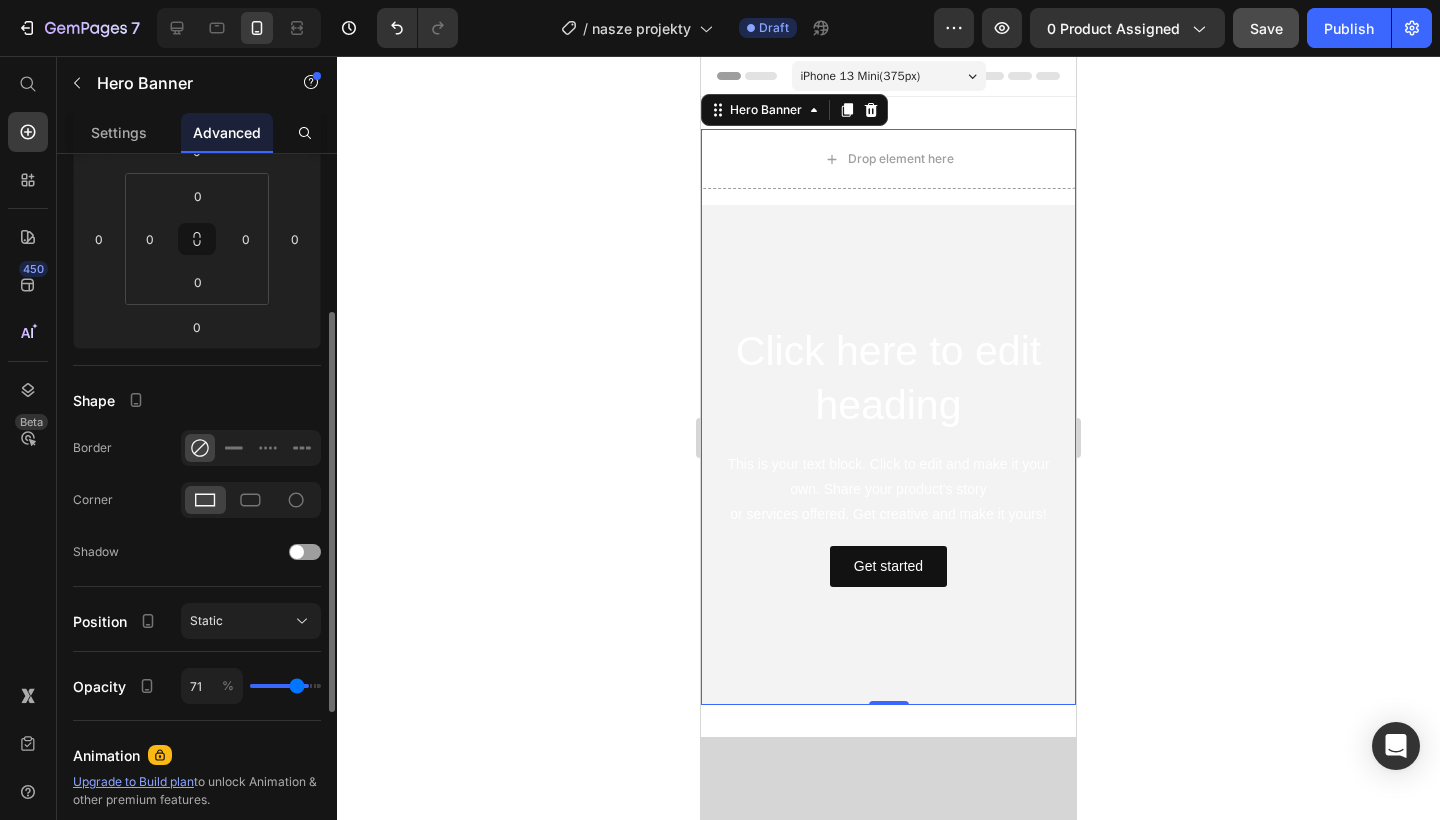 type on "40" 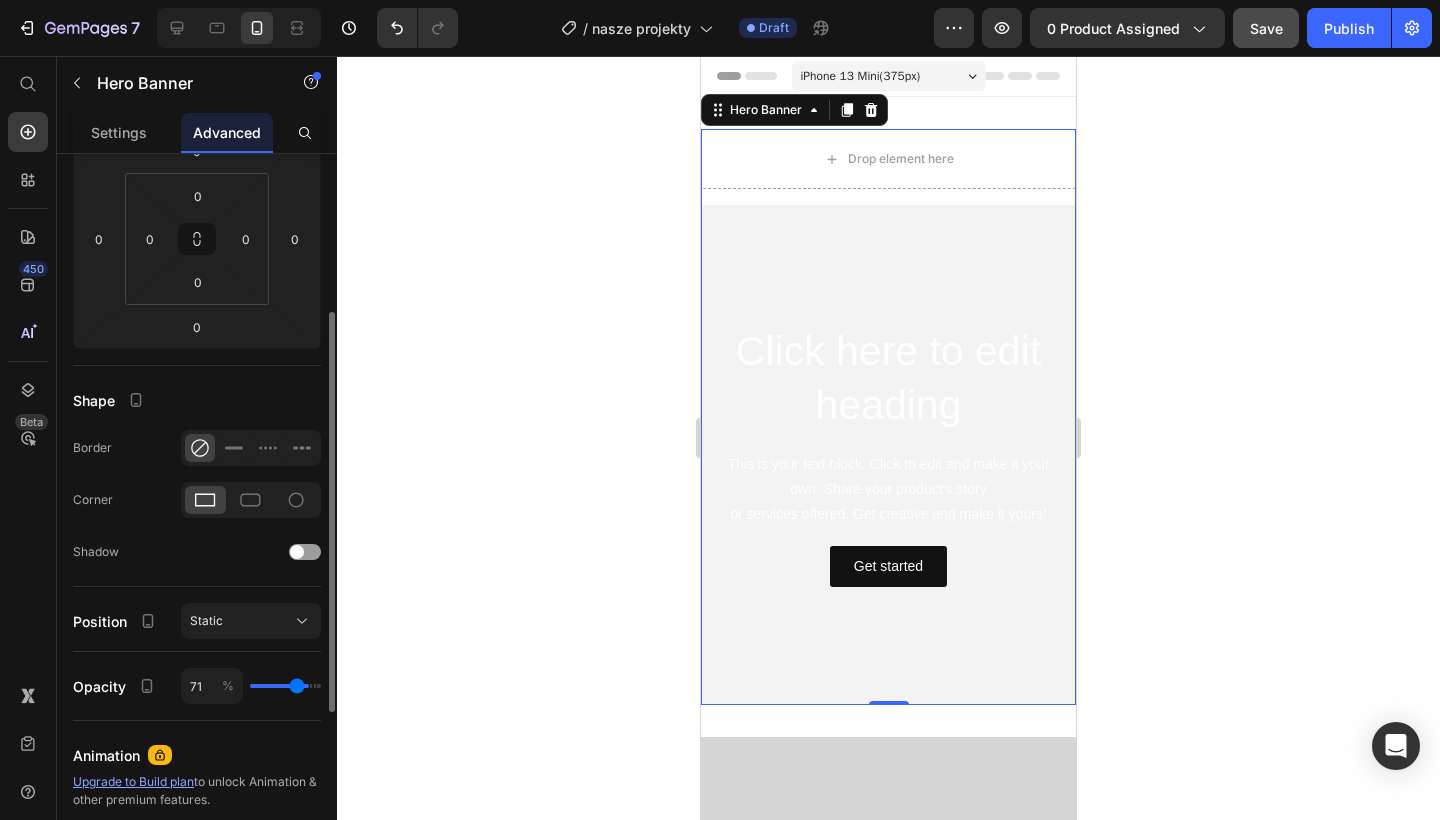 type on "40" 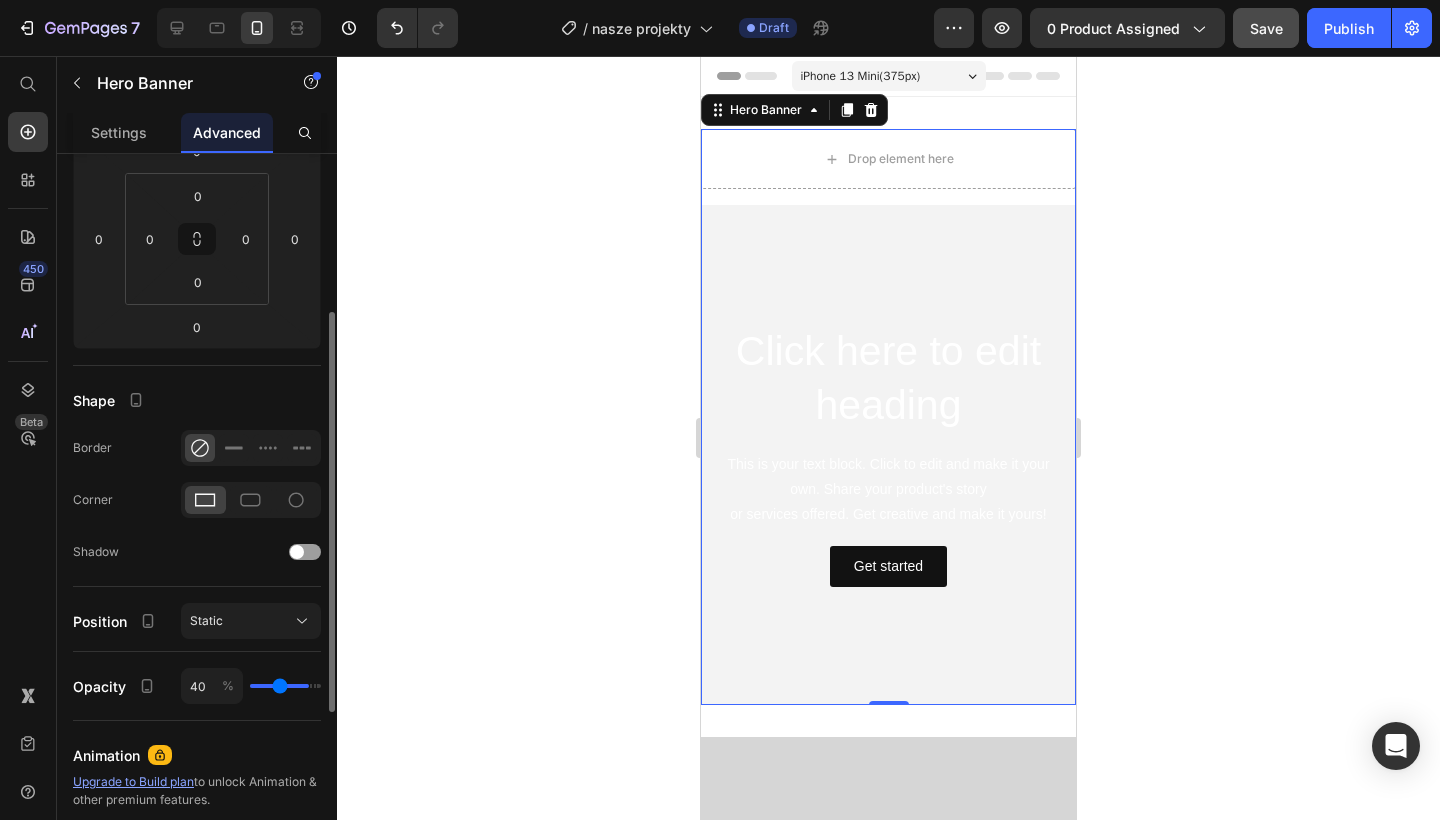 type on "14" 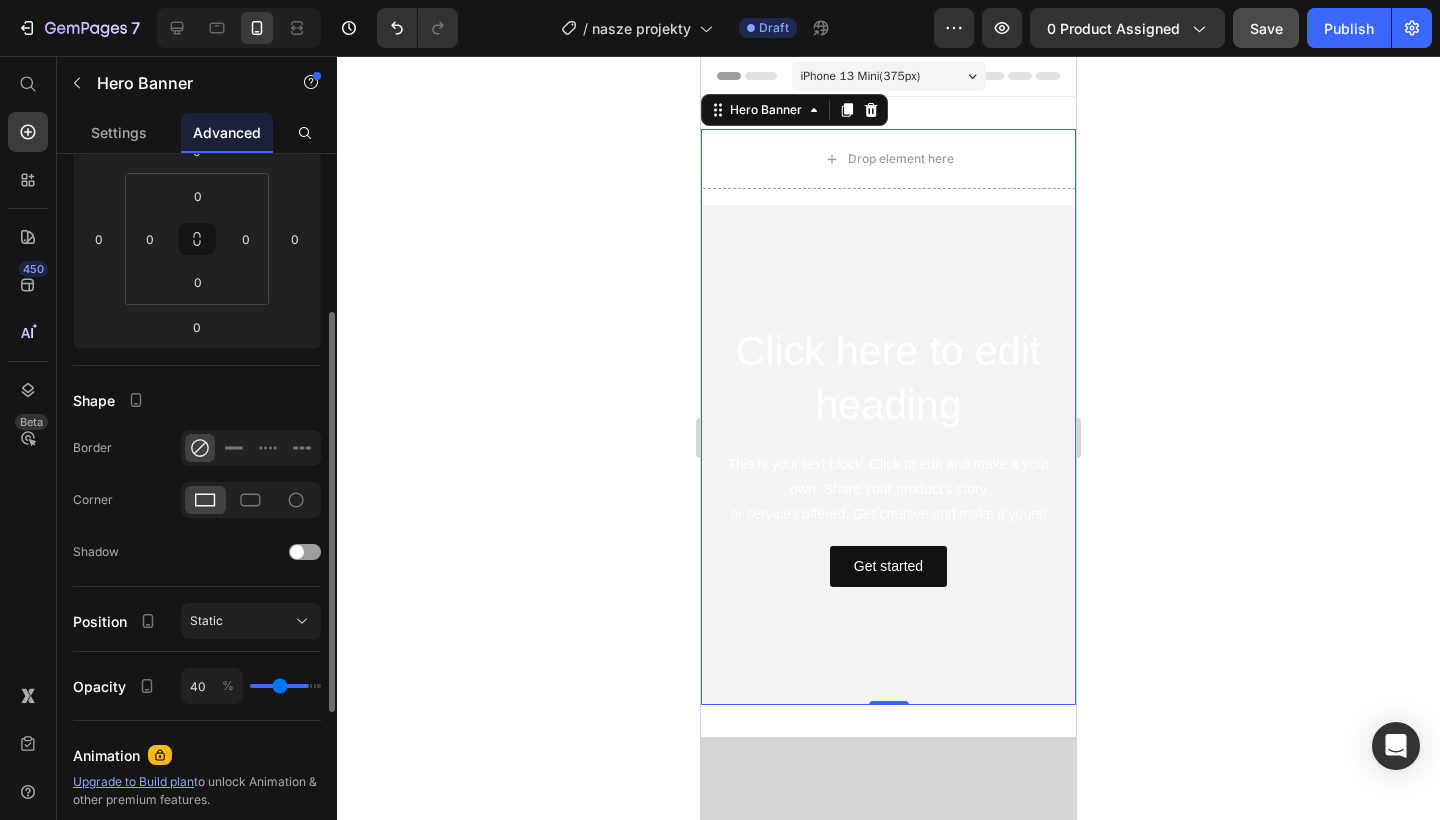 type on "14" 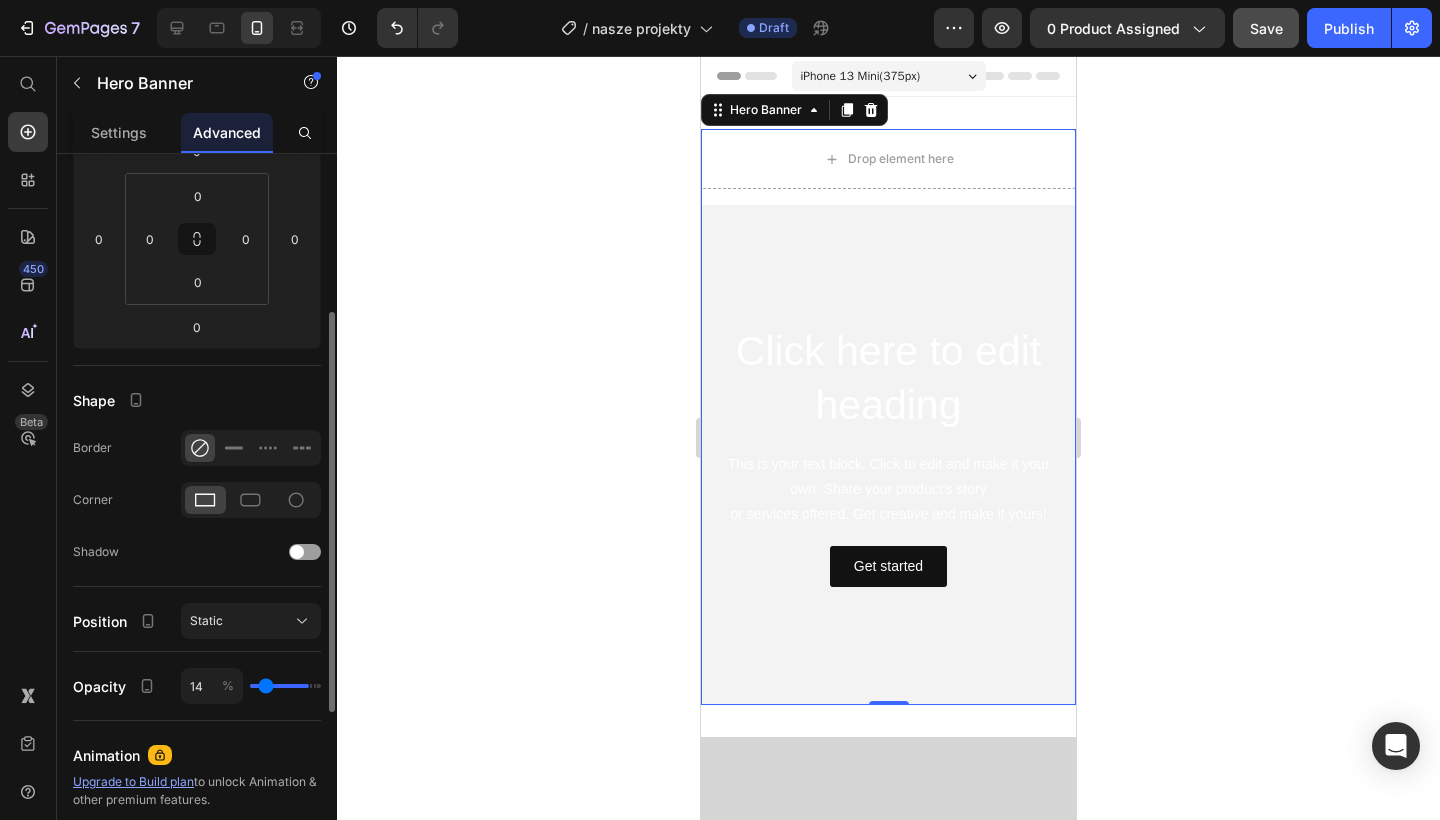 type on "0" 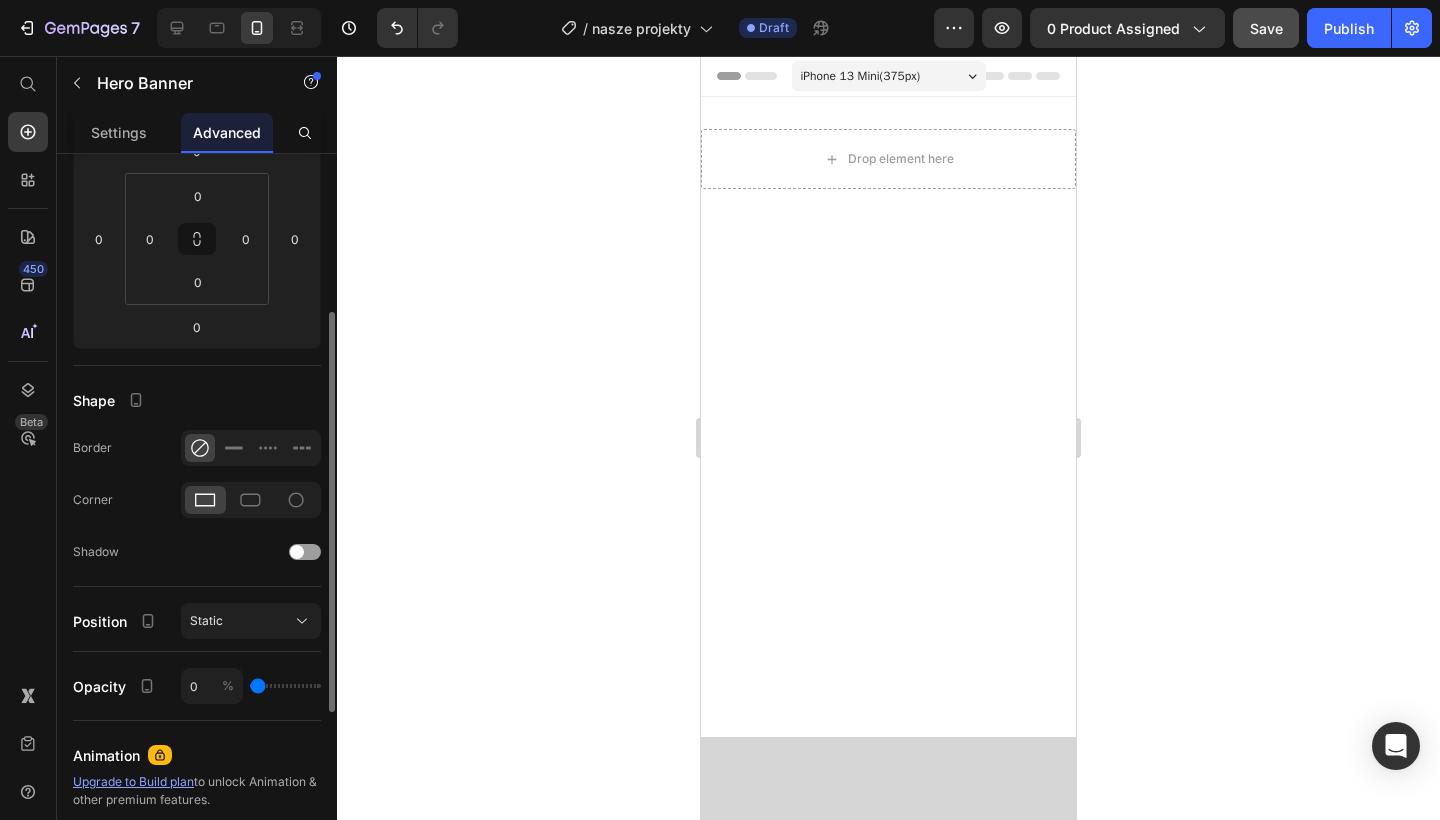 drag, startPoint x: 308, startPoint y: 686, endPoint x: 240, endPoint y: 680, distance: 68.26419 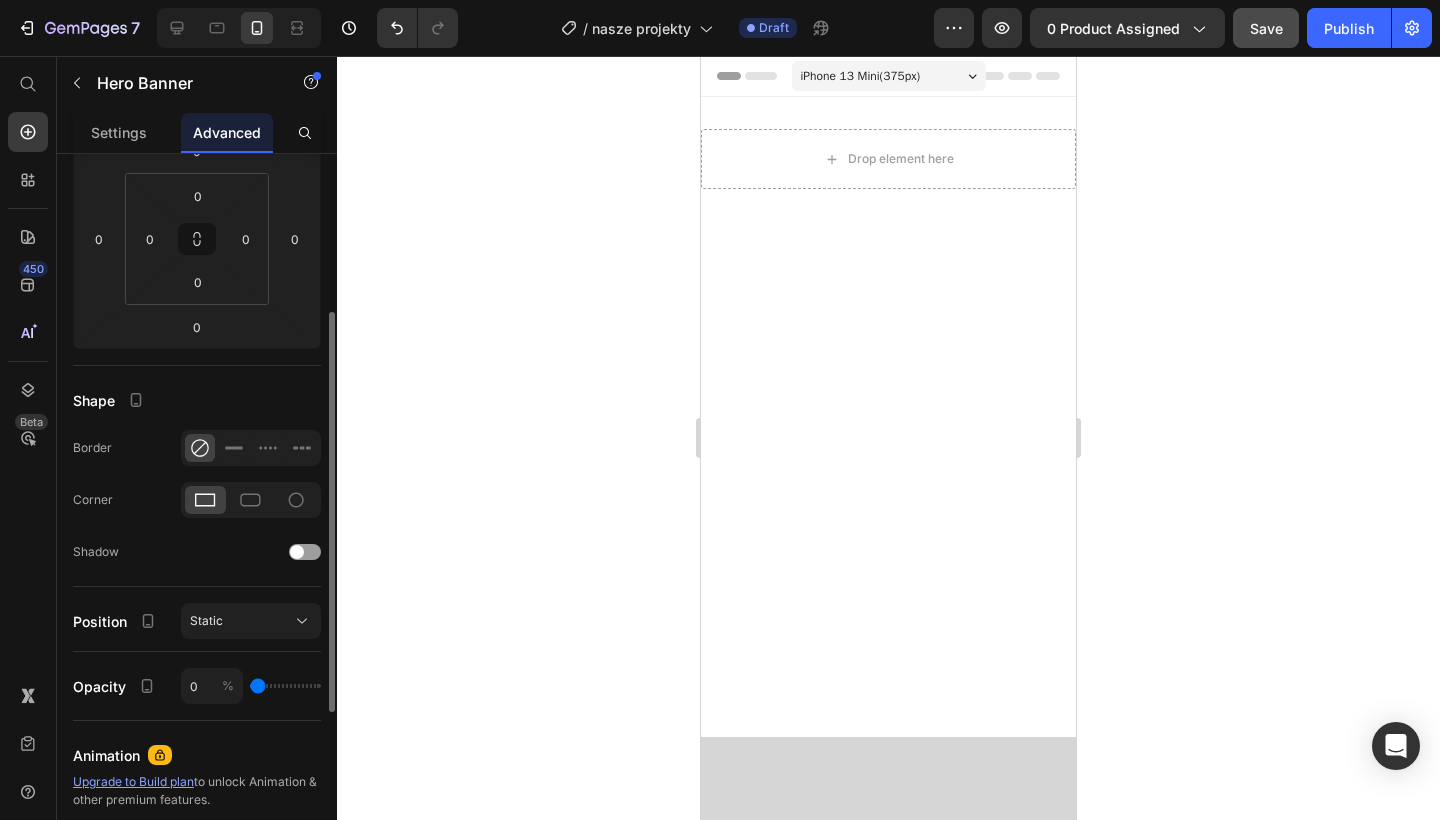 type on "0" 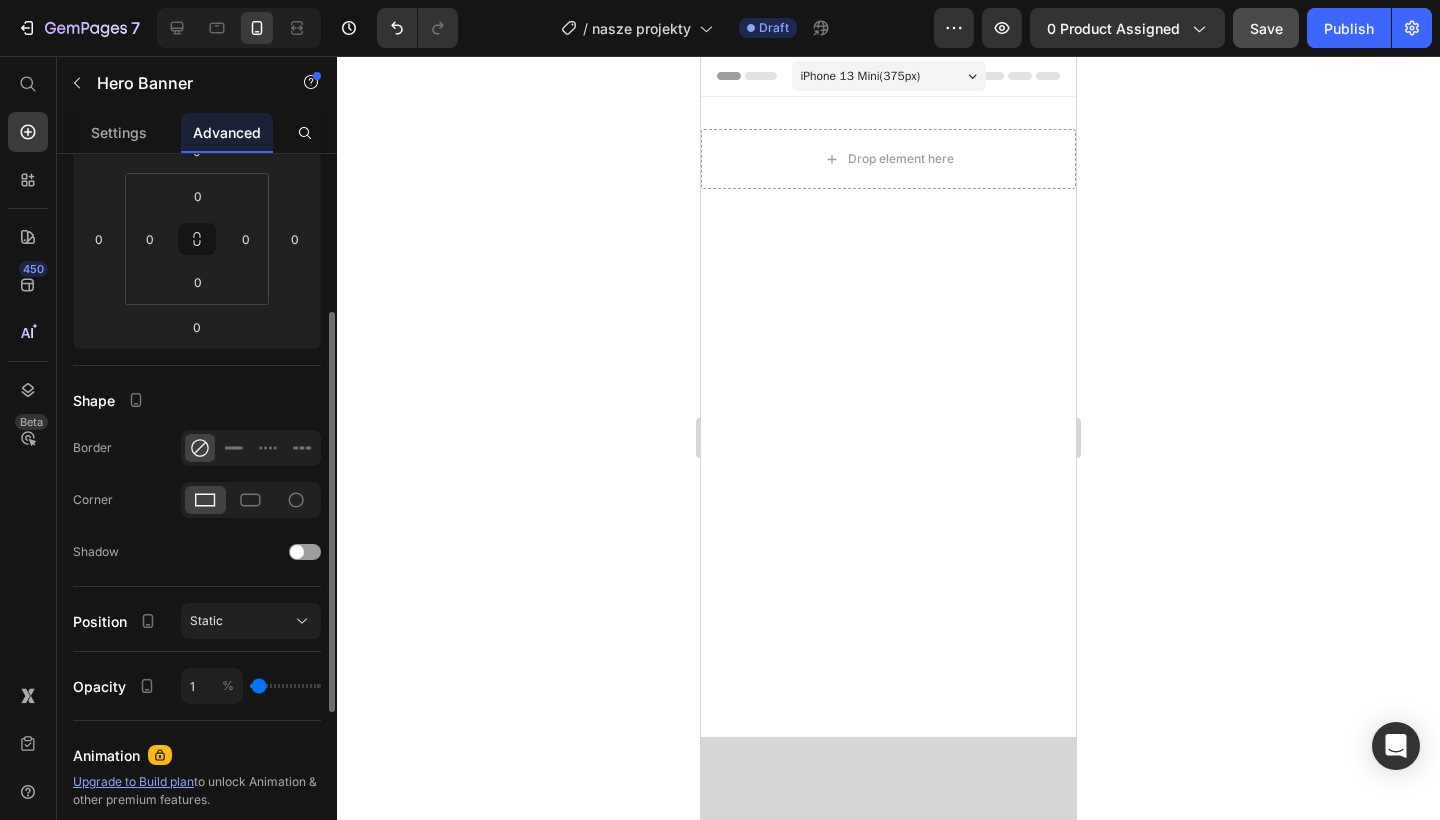 type on "3" 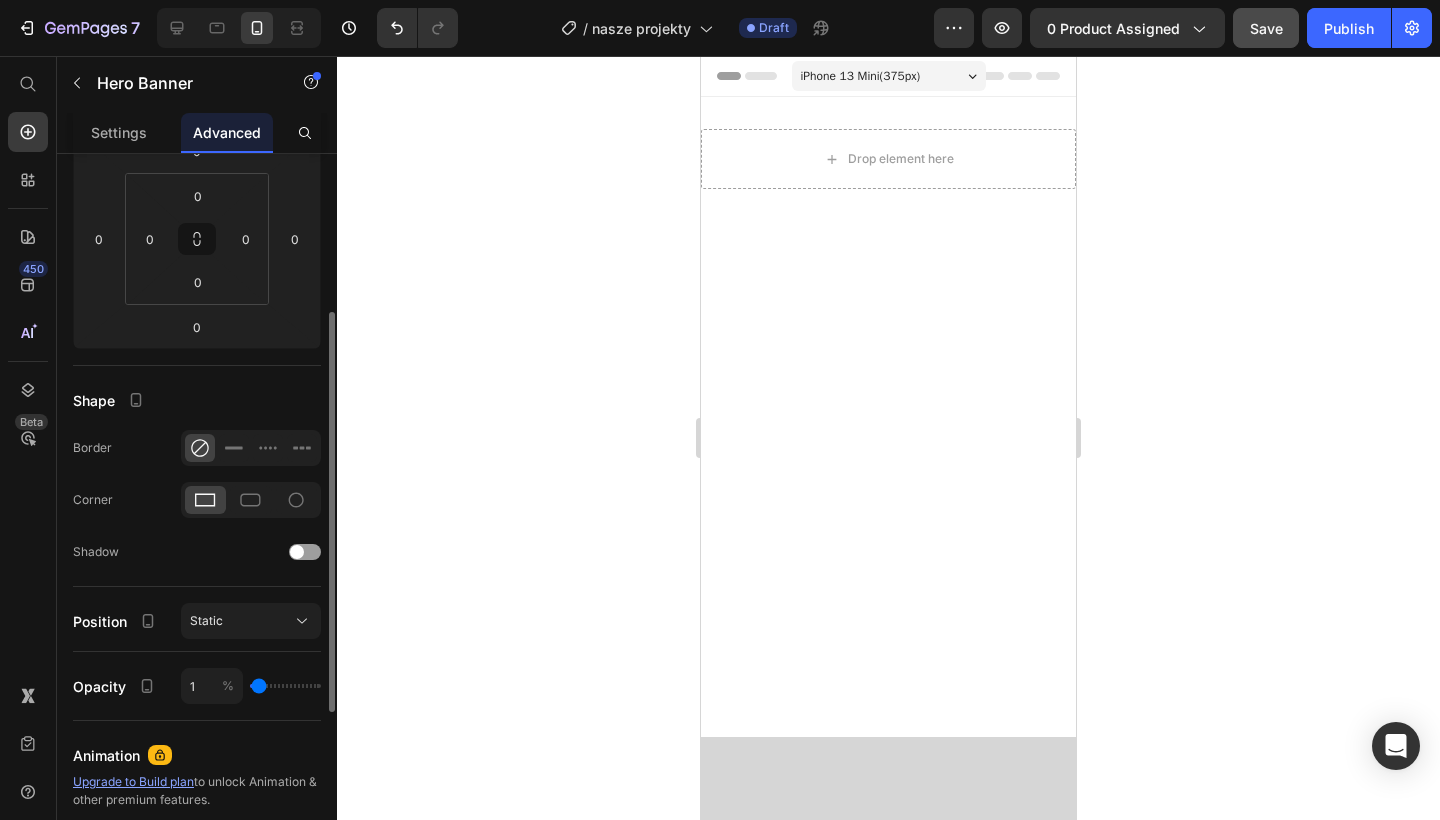 type on "3" 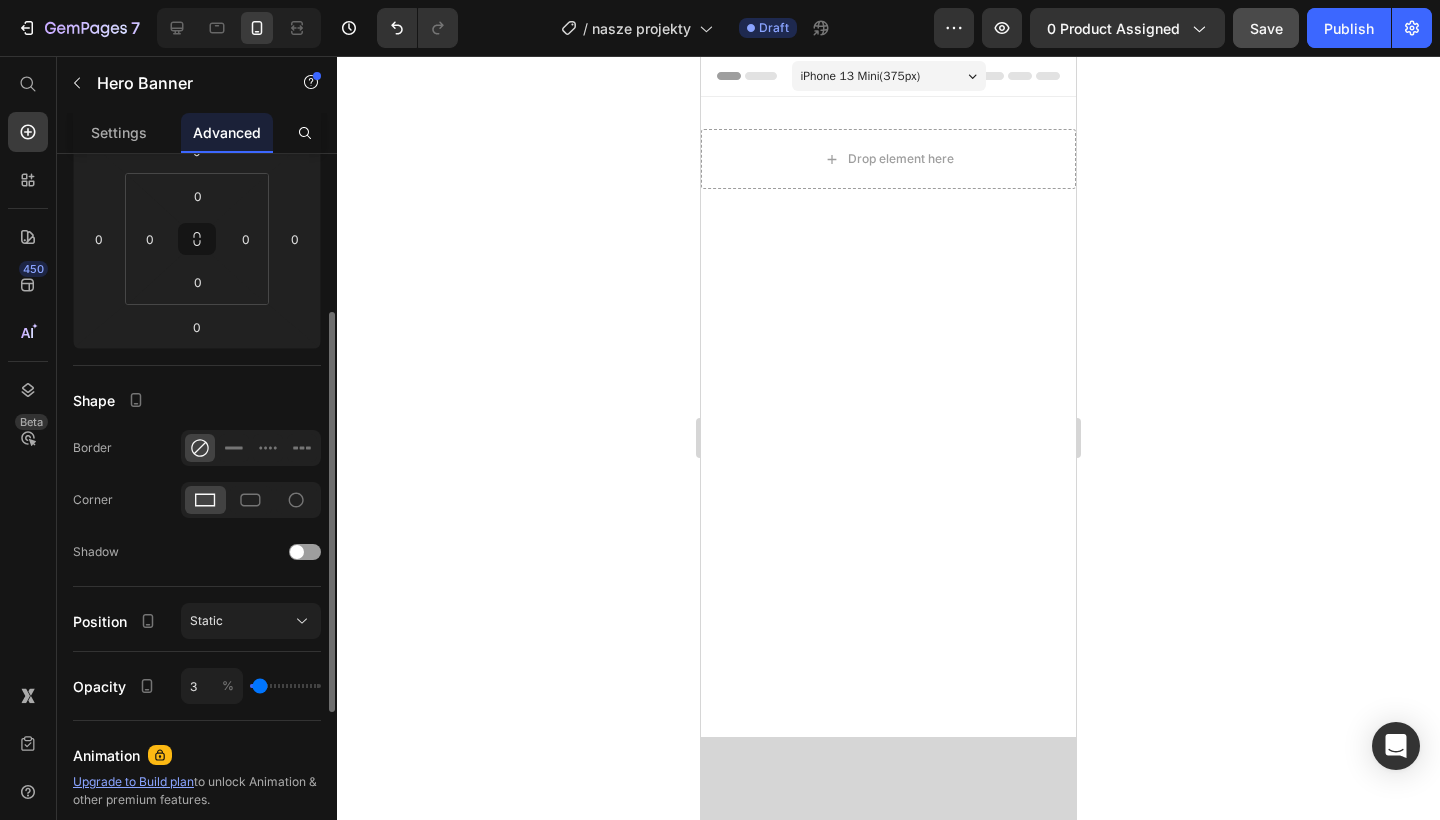 type on "5" 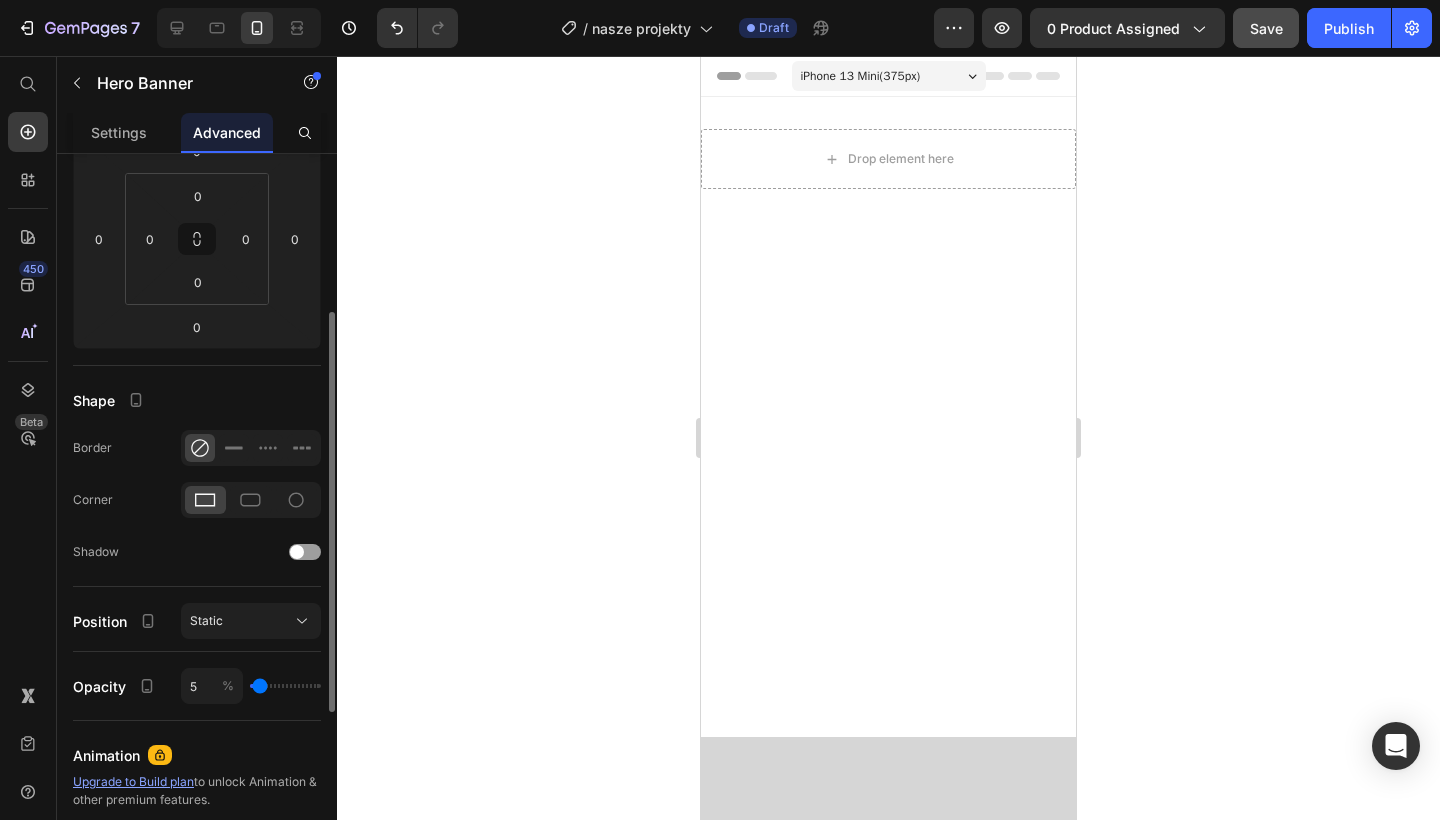 type on "5" 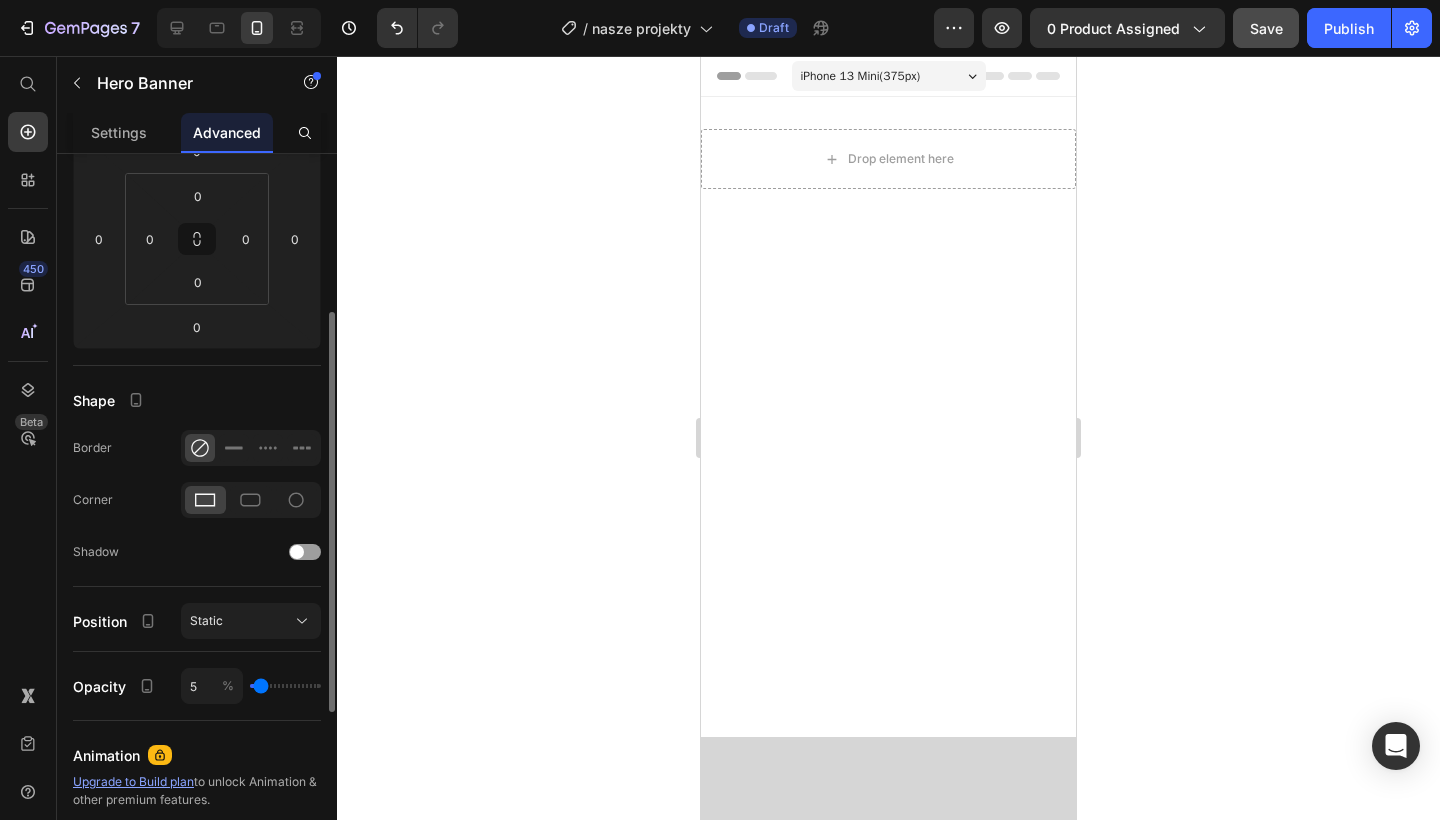 type on "6" 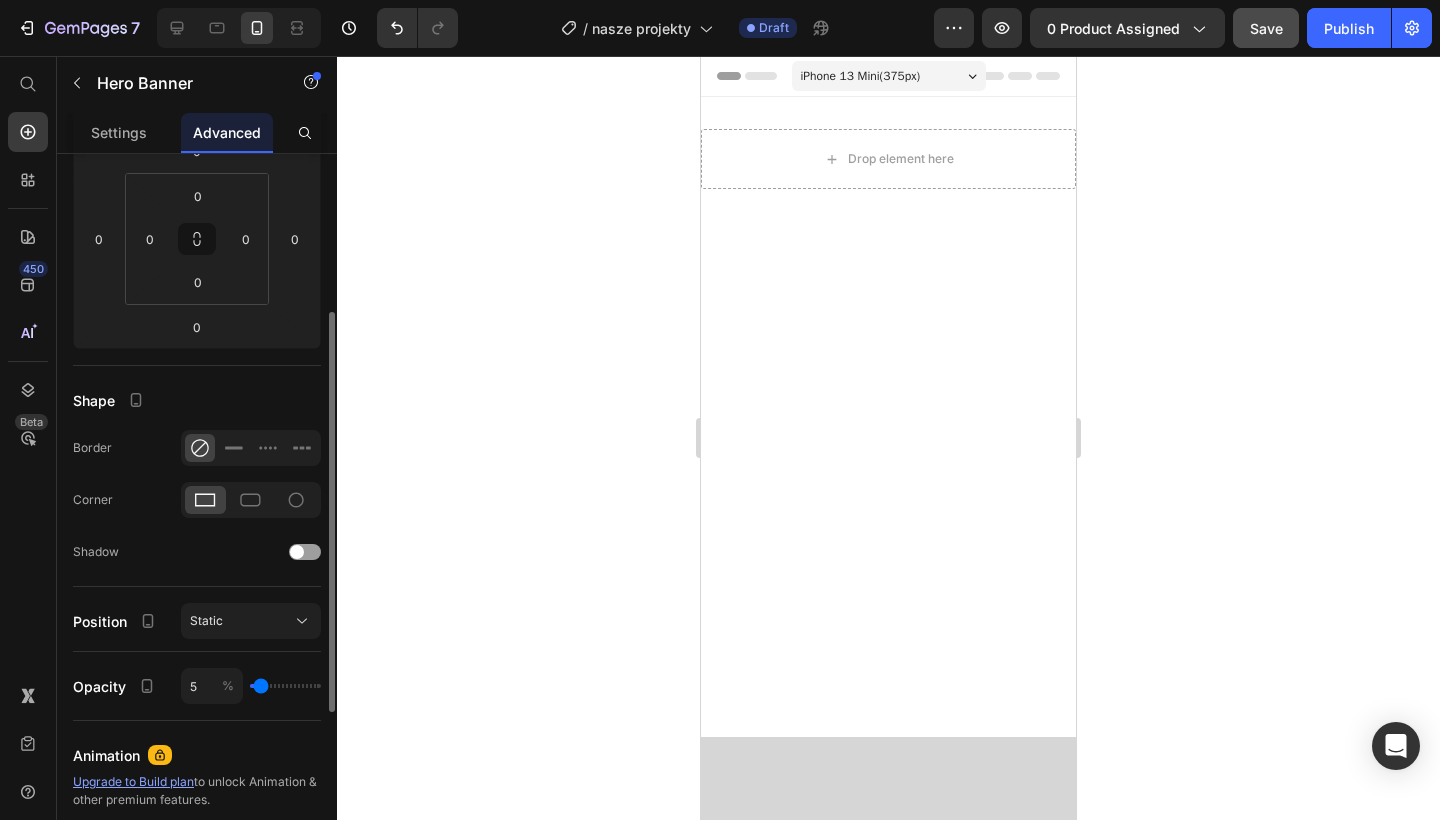 type on "6" 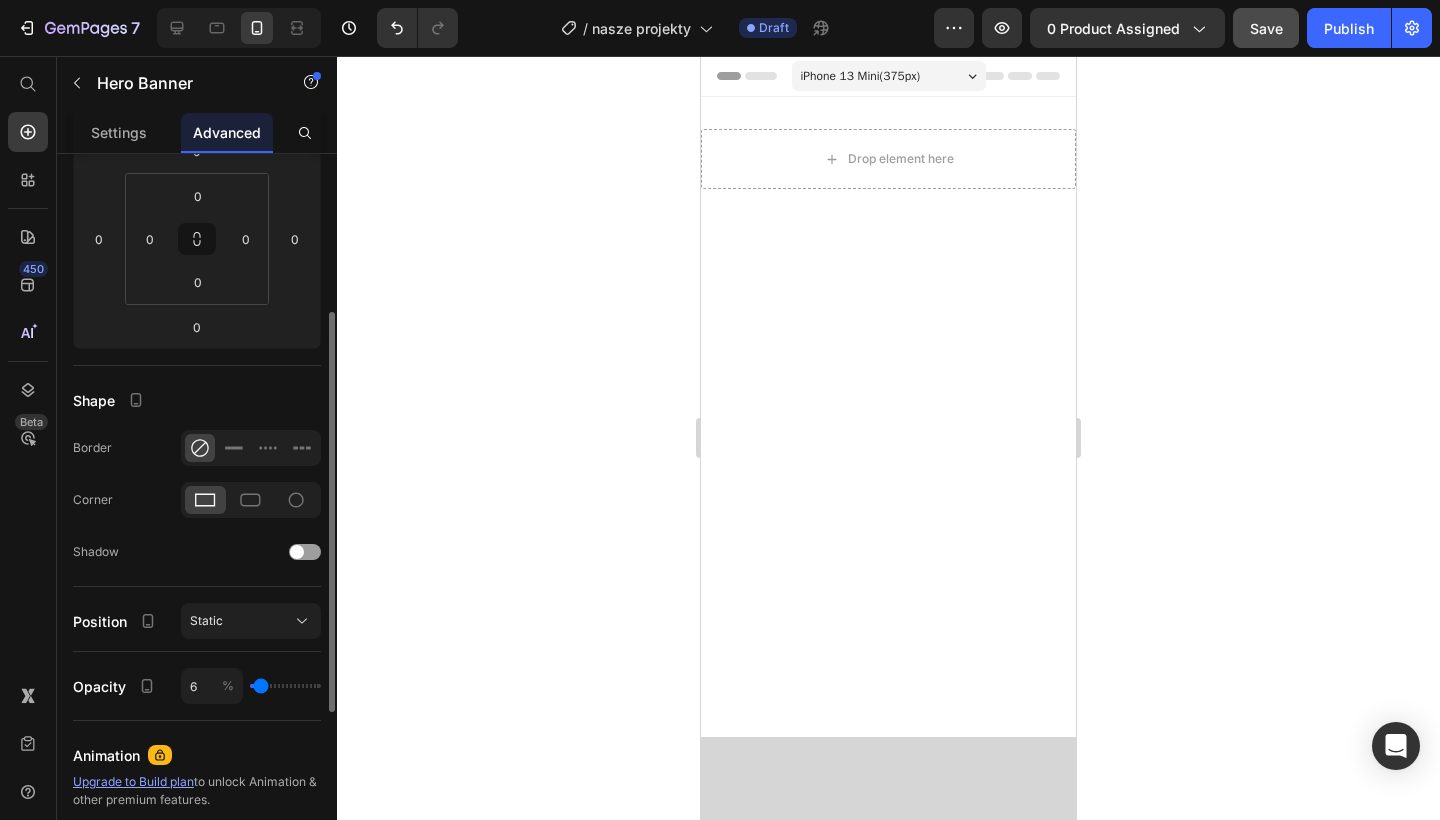 type on "8" 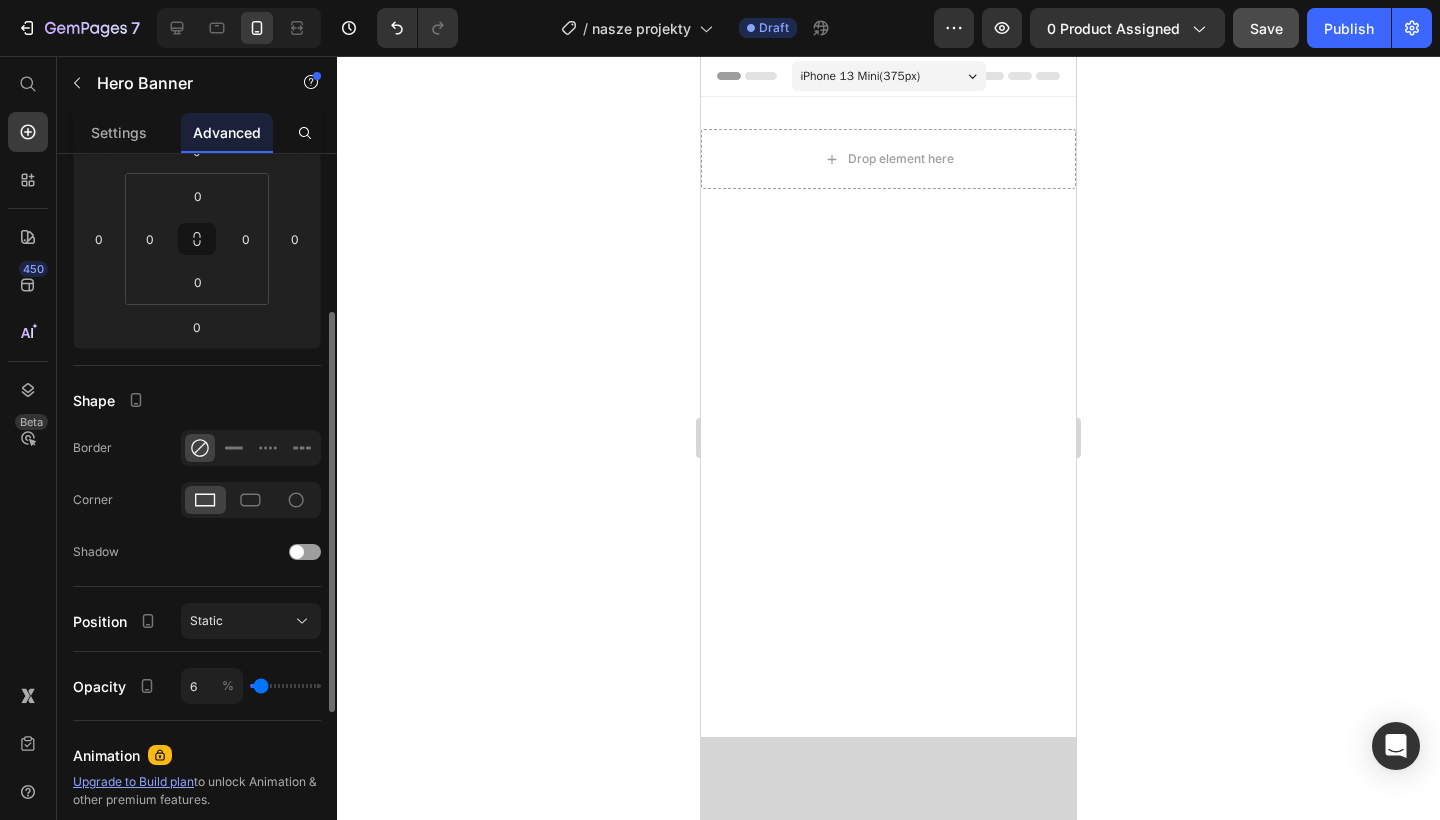 type on "8" 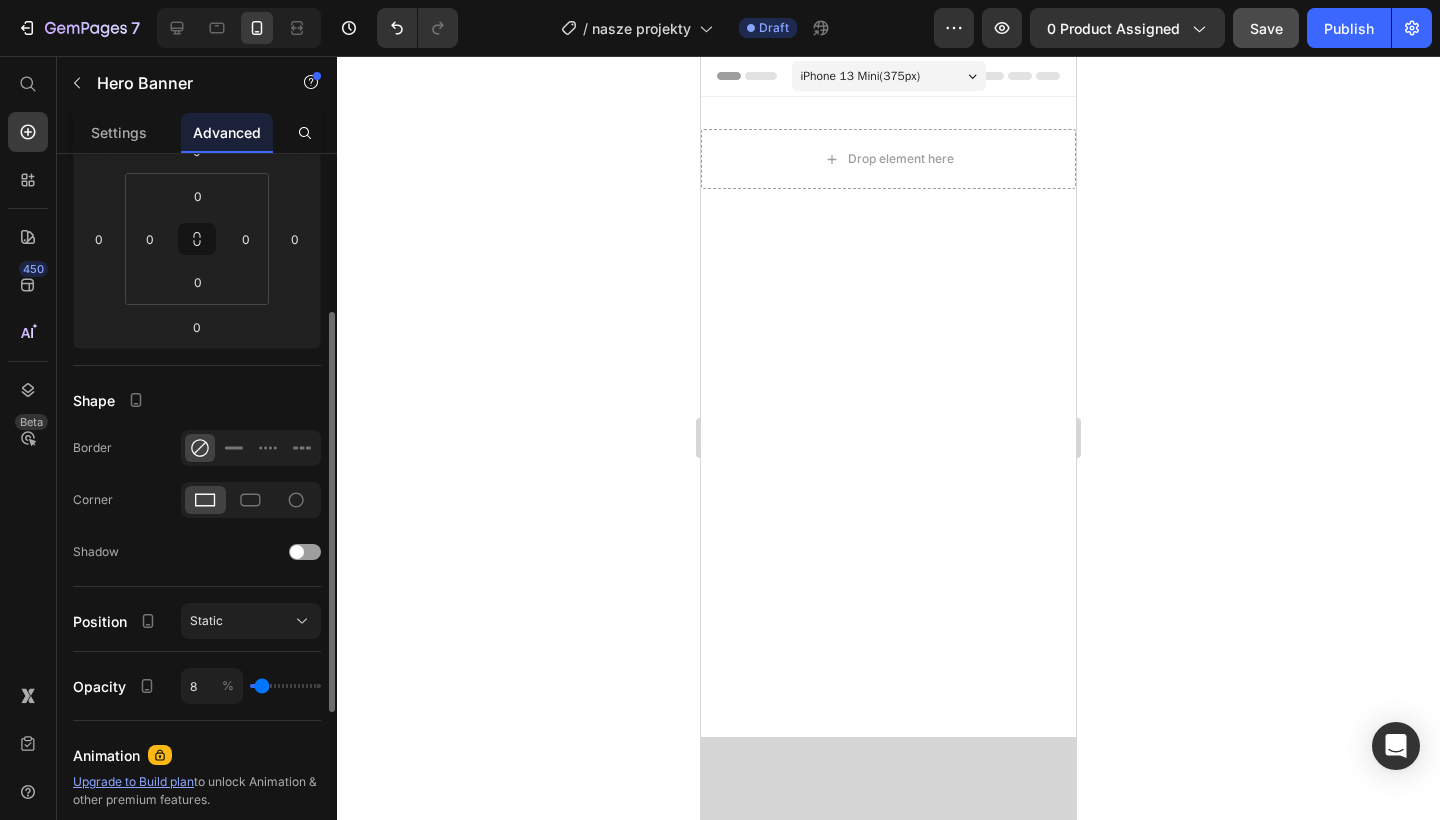 type on "12" 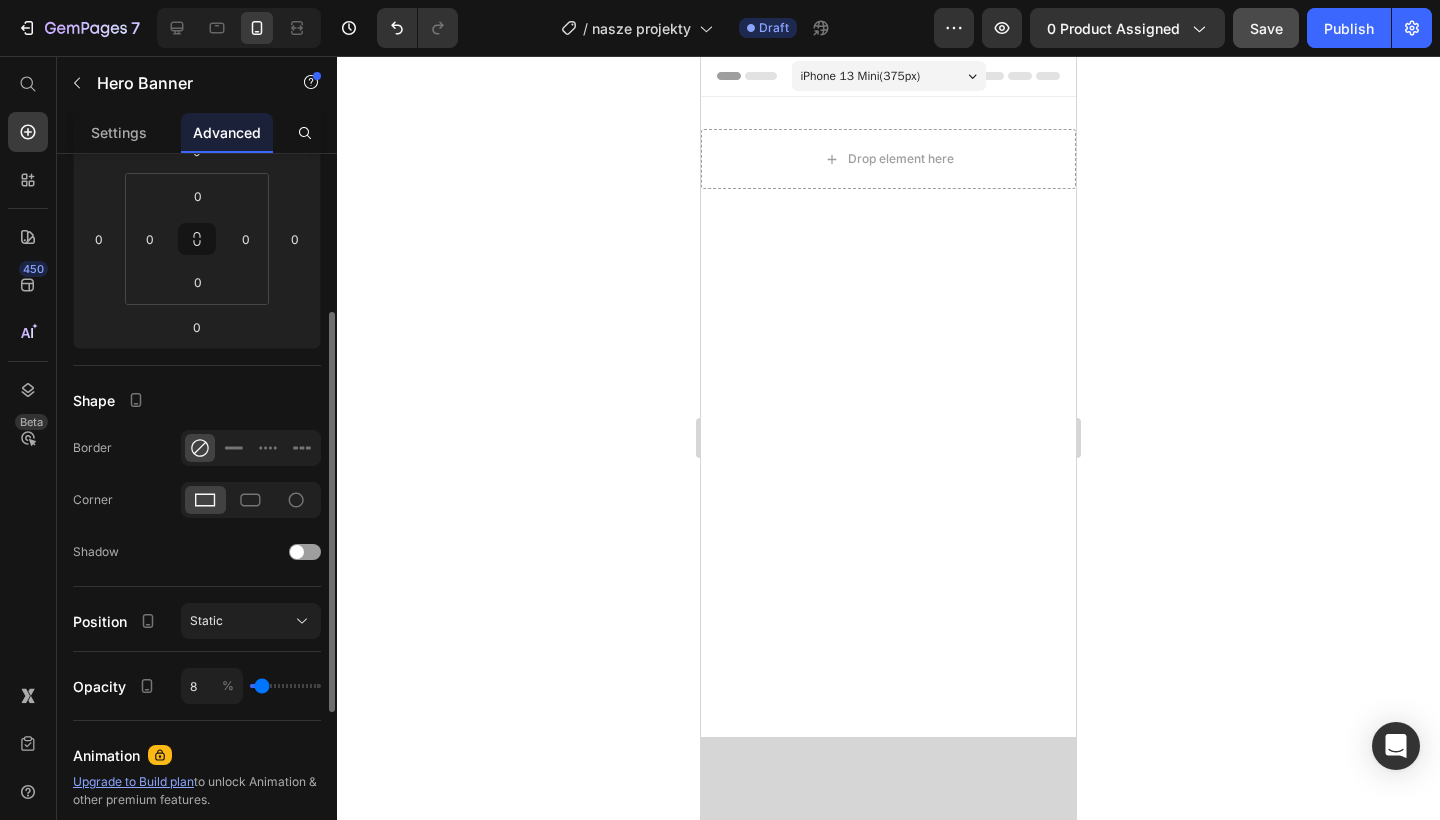type on "12" 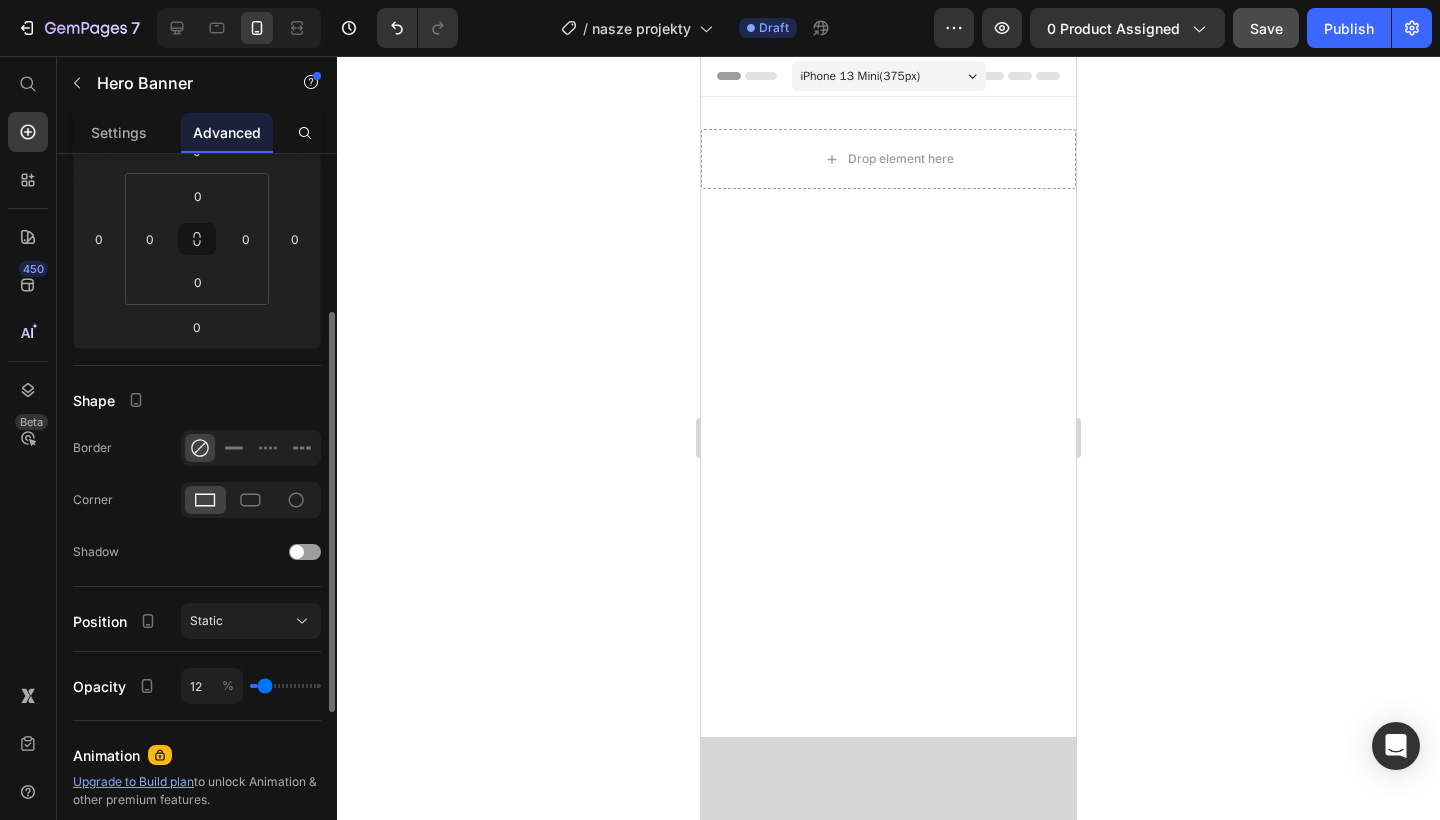 type on "16" 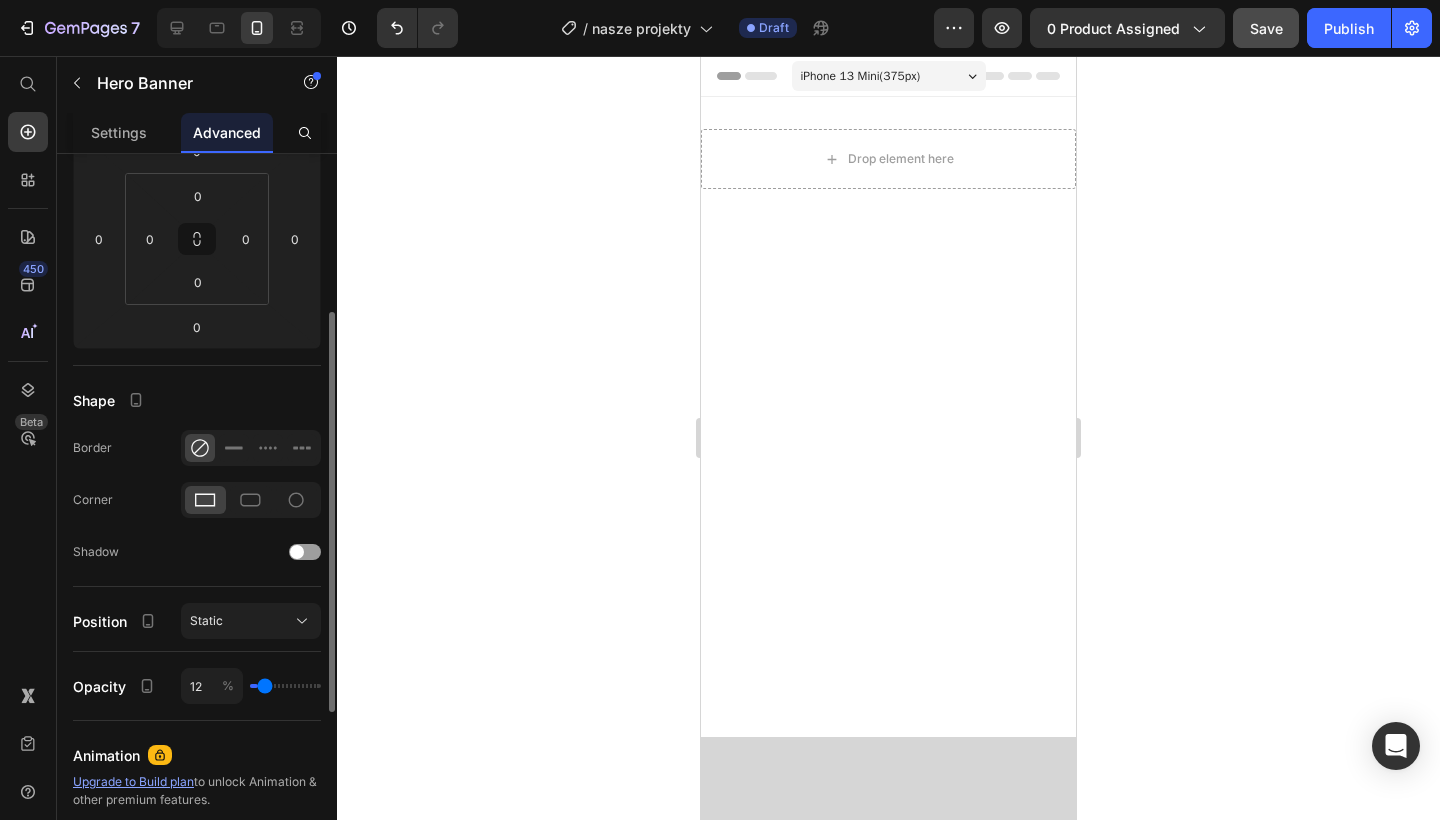 type on "16" 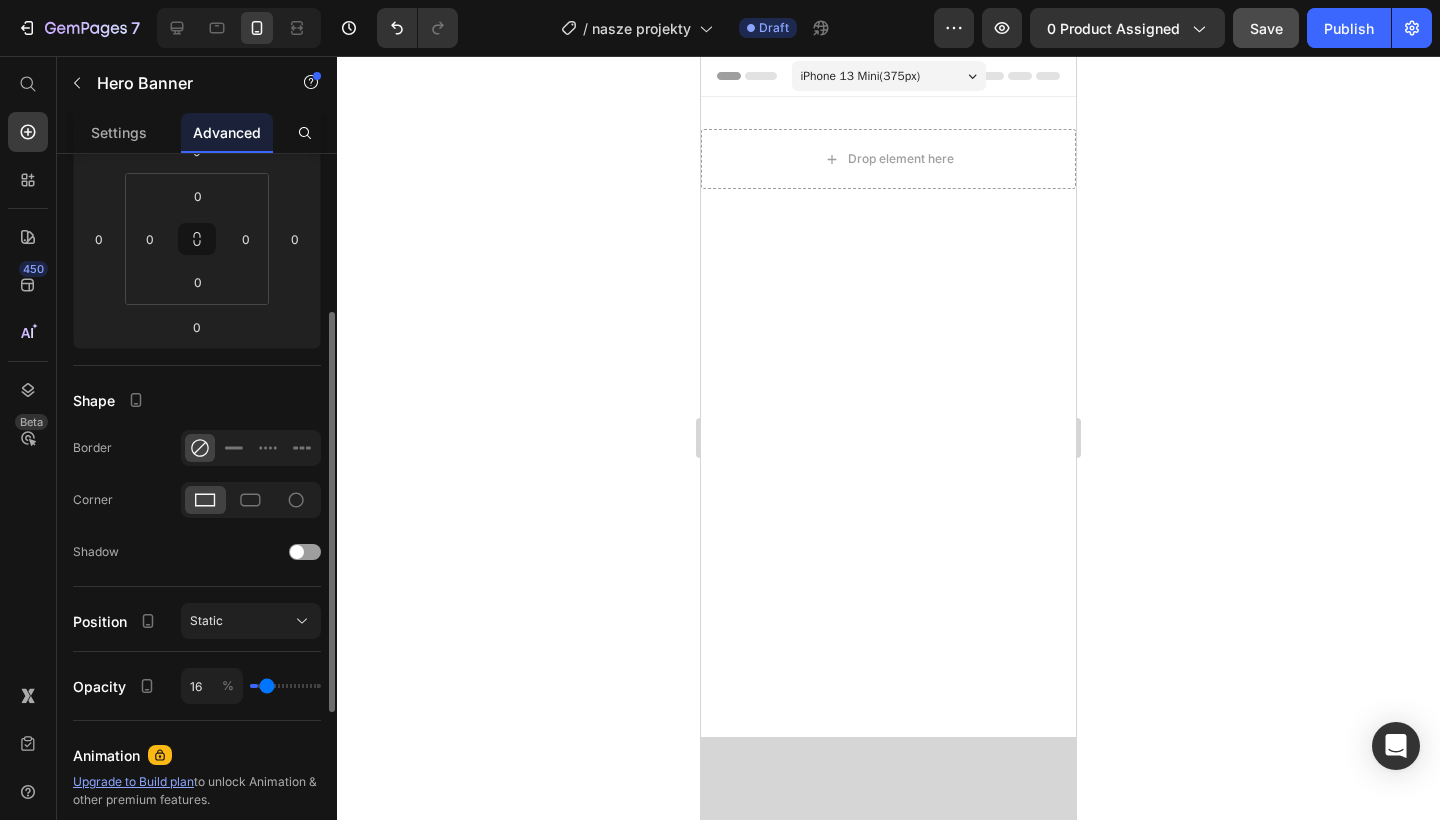 type on "19" 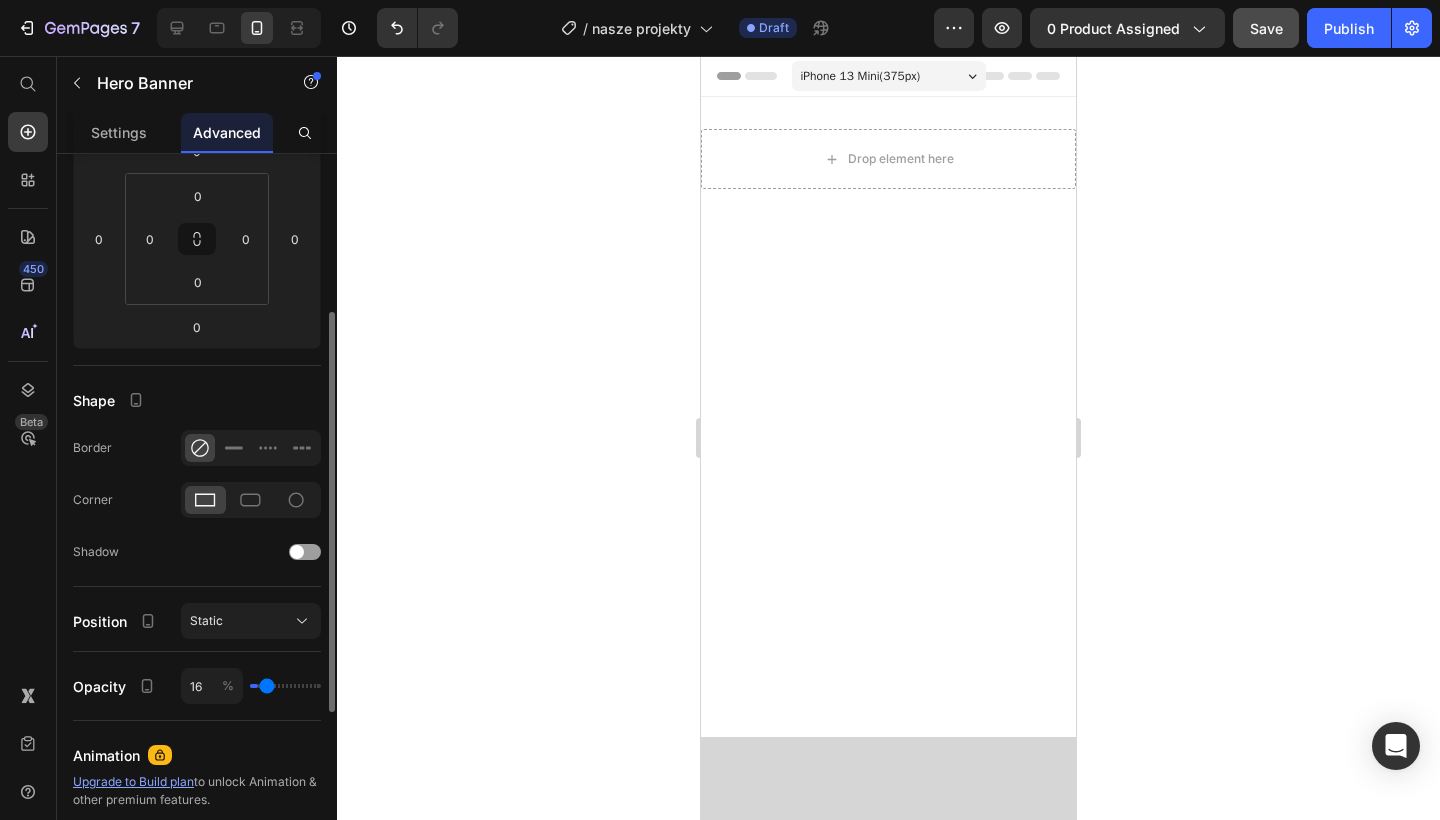 type on "19" 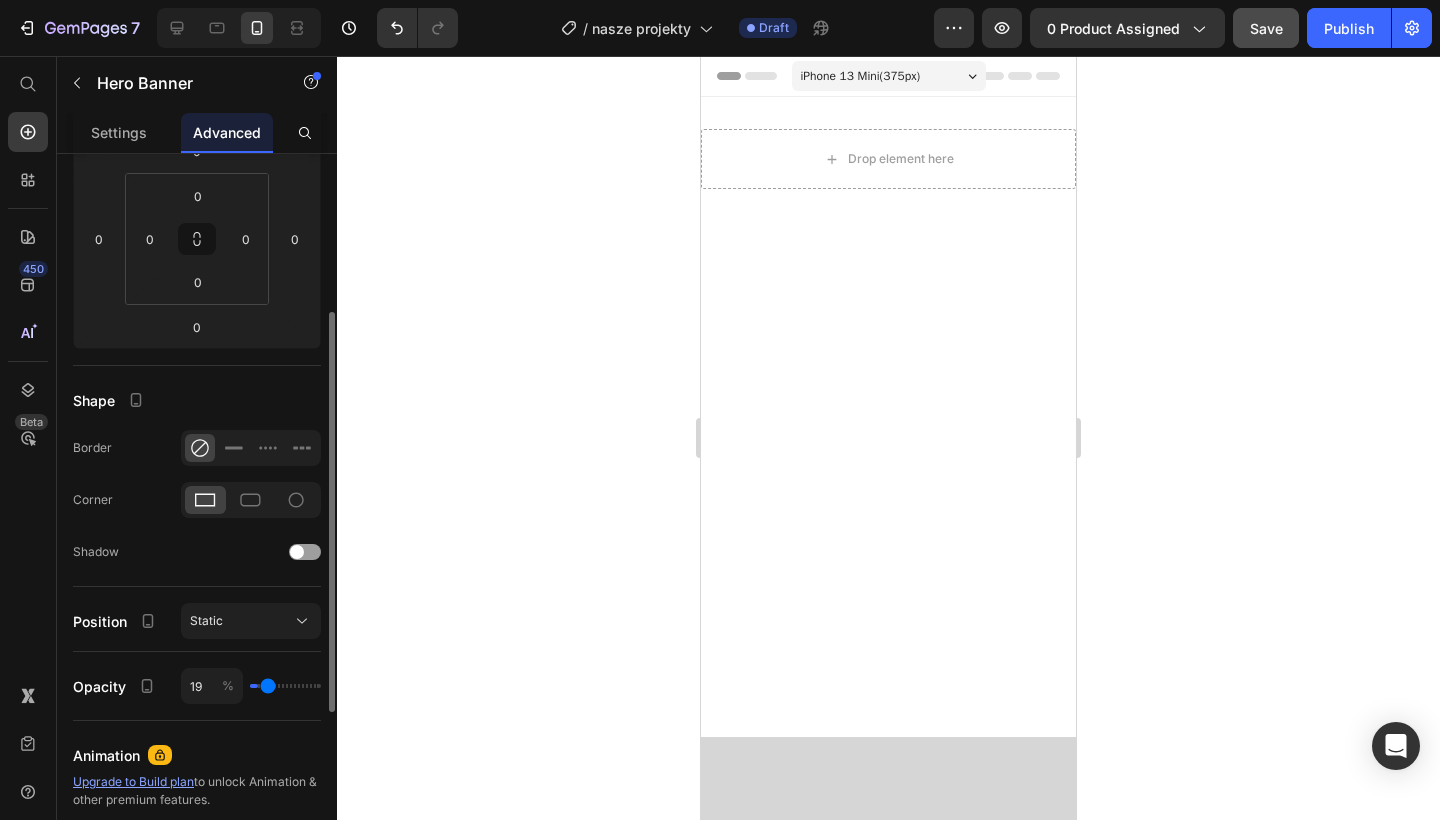 type on "21" 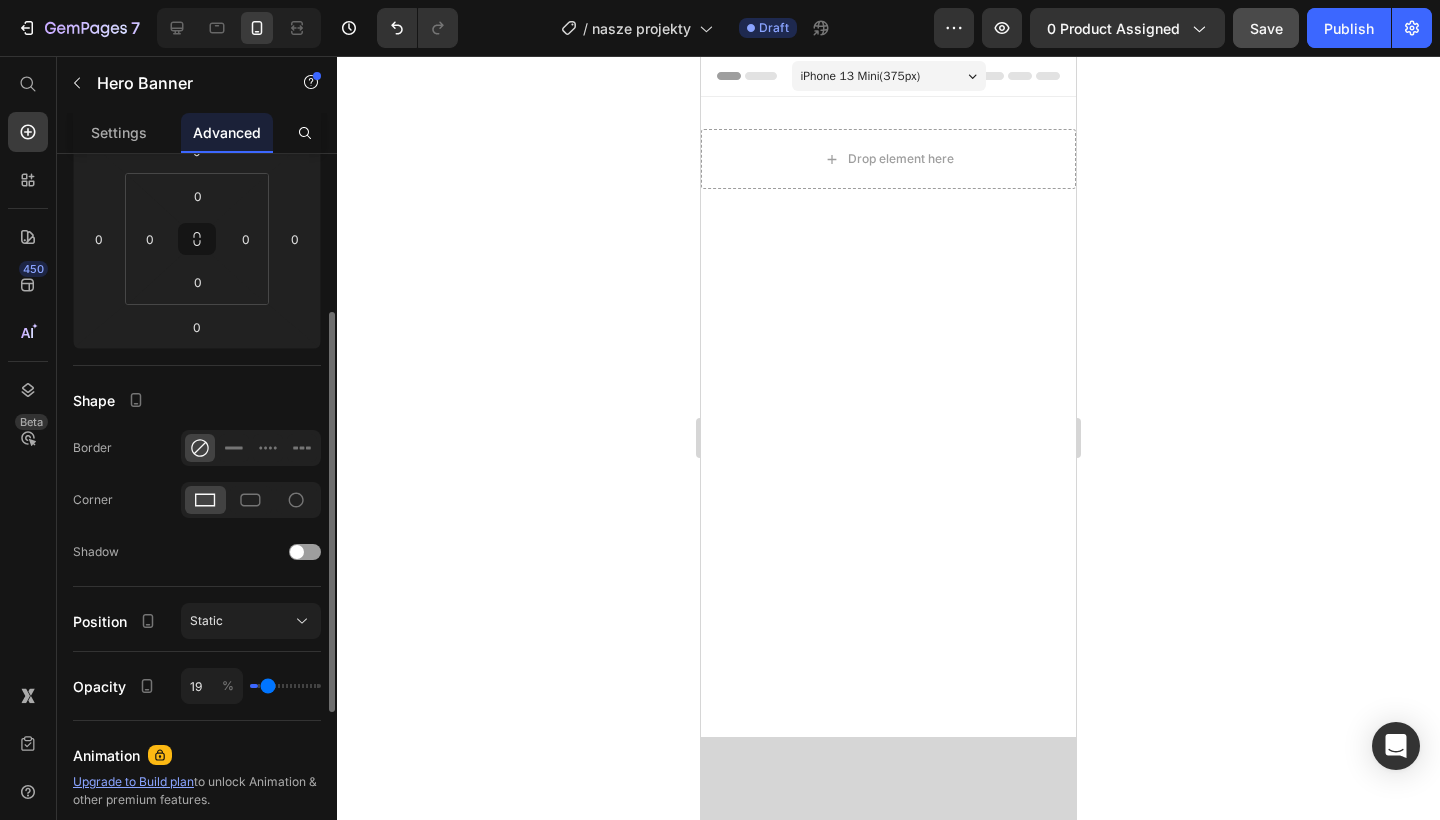 type on "21" 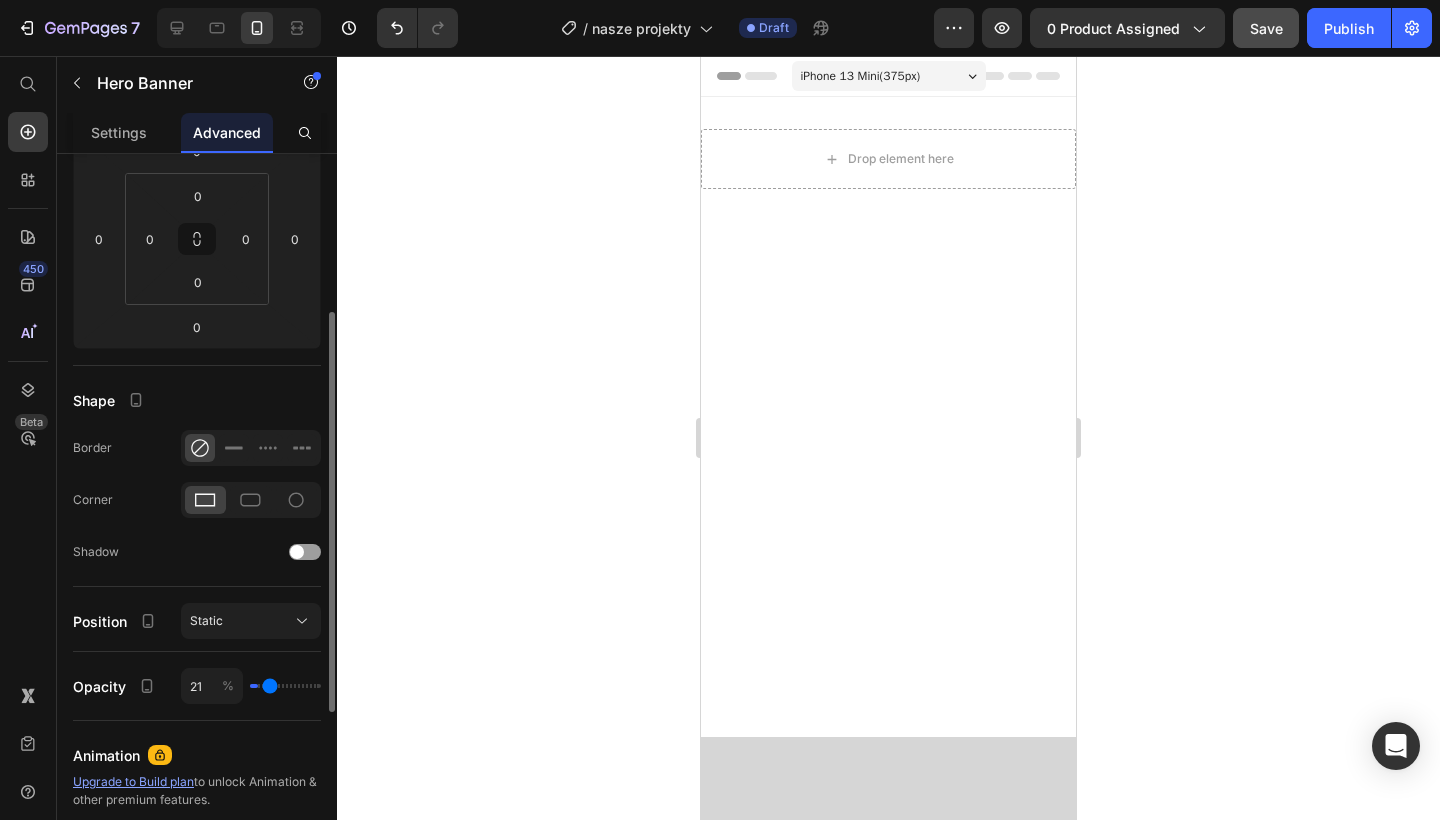 type on "23" 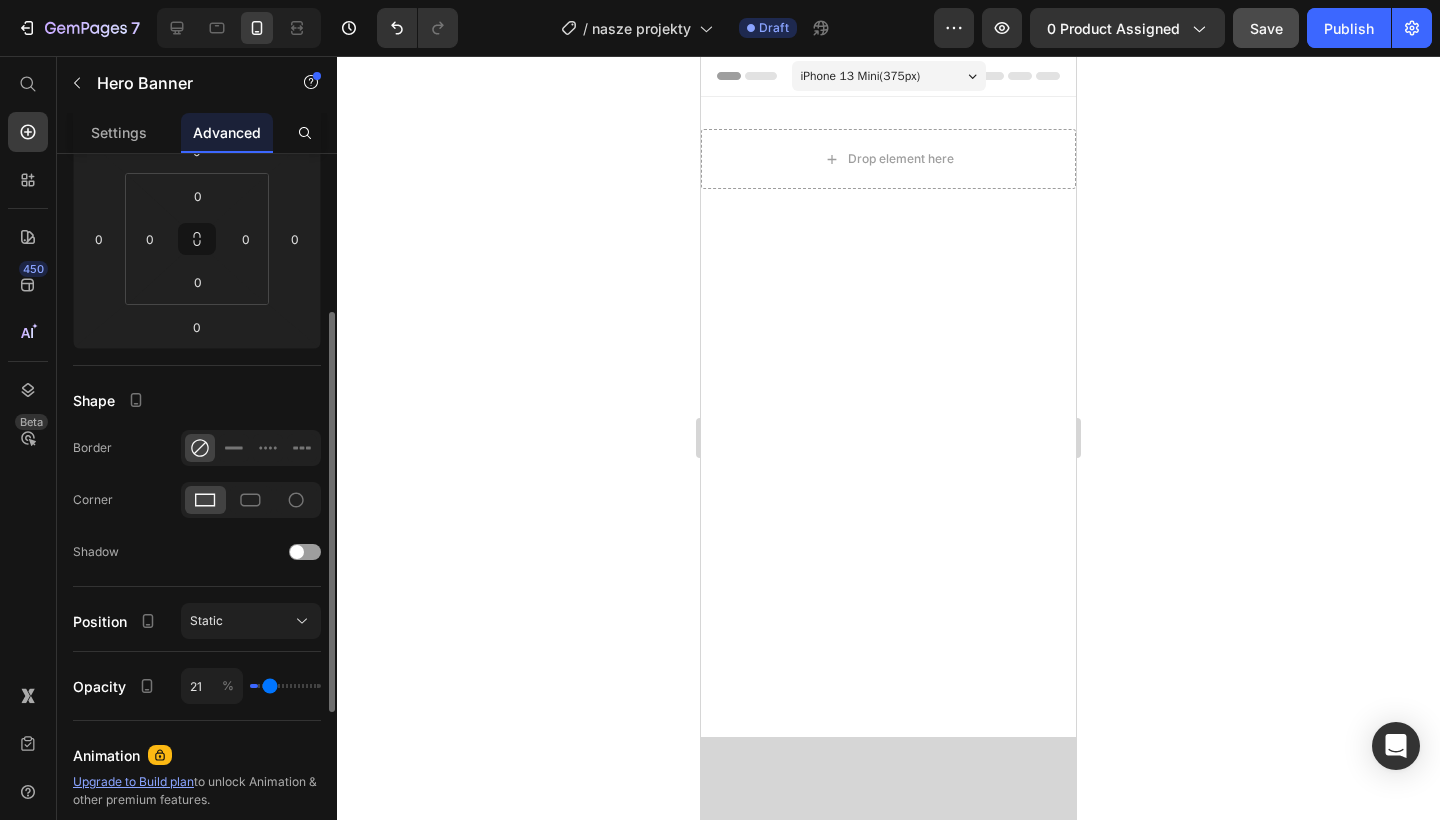 type on "23" 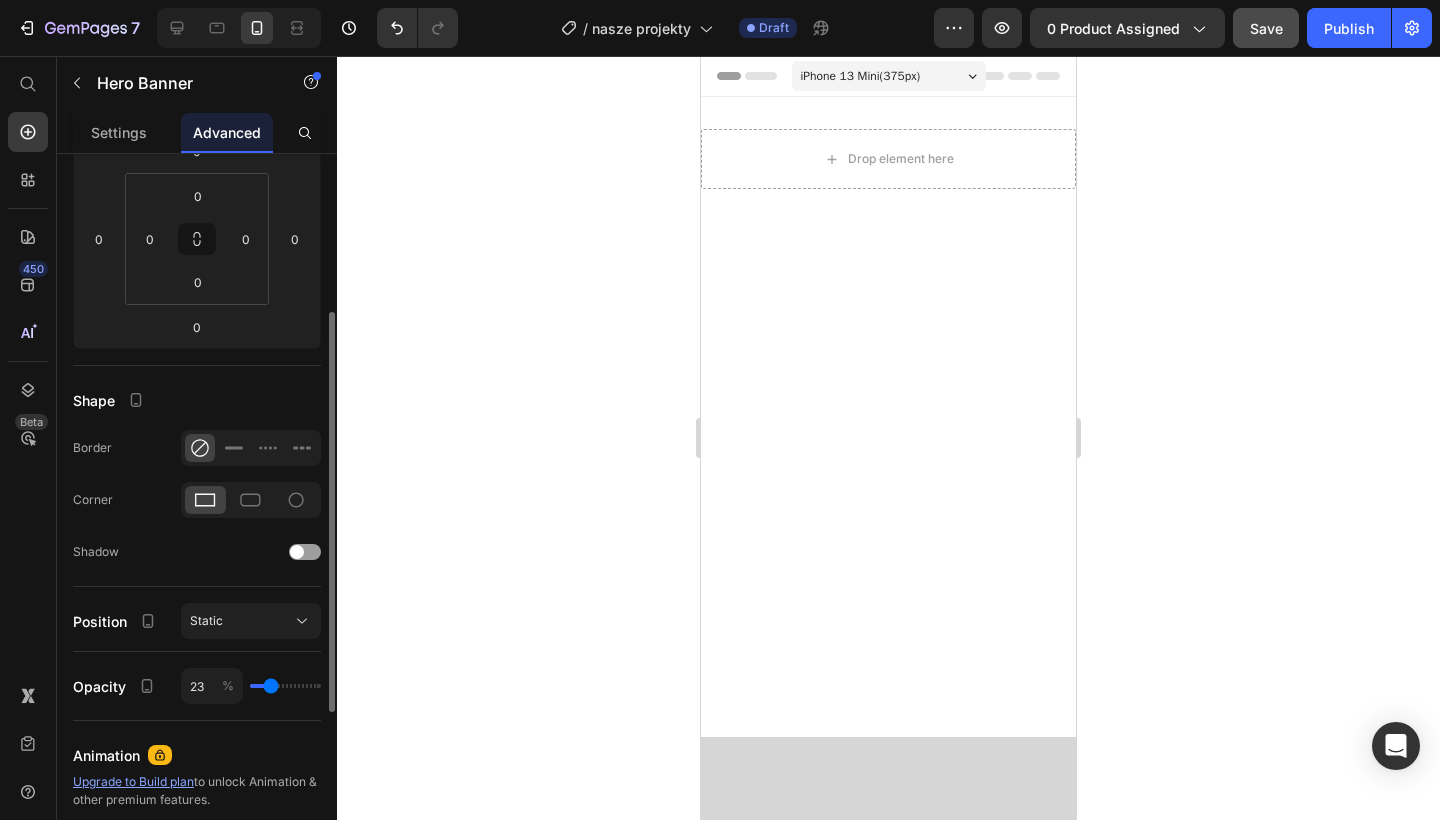 type on "25" 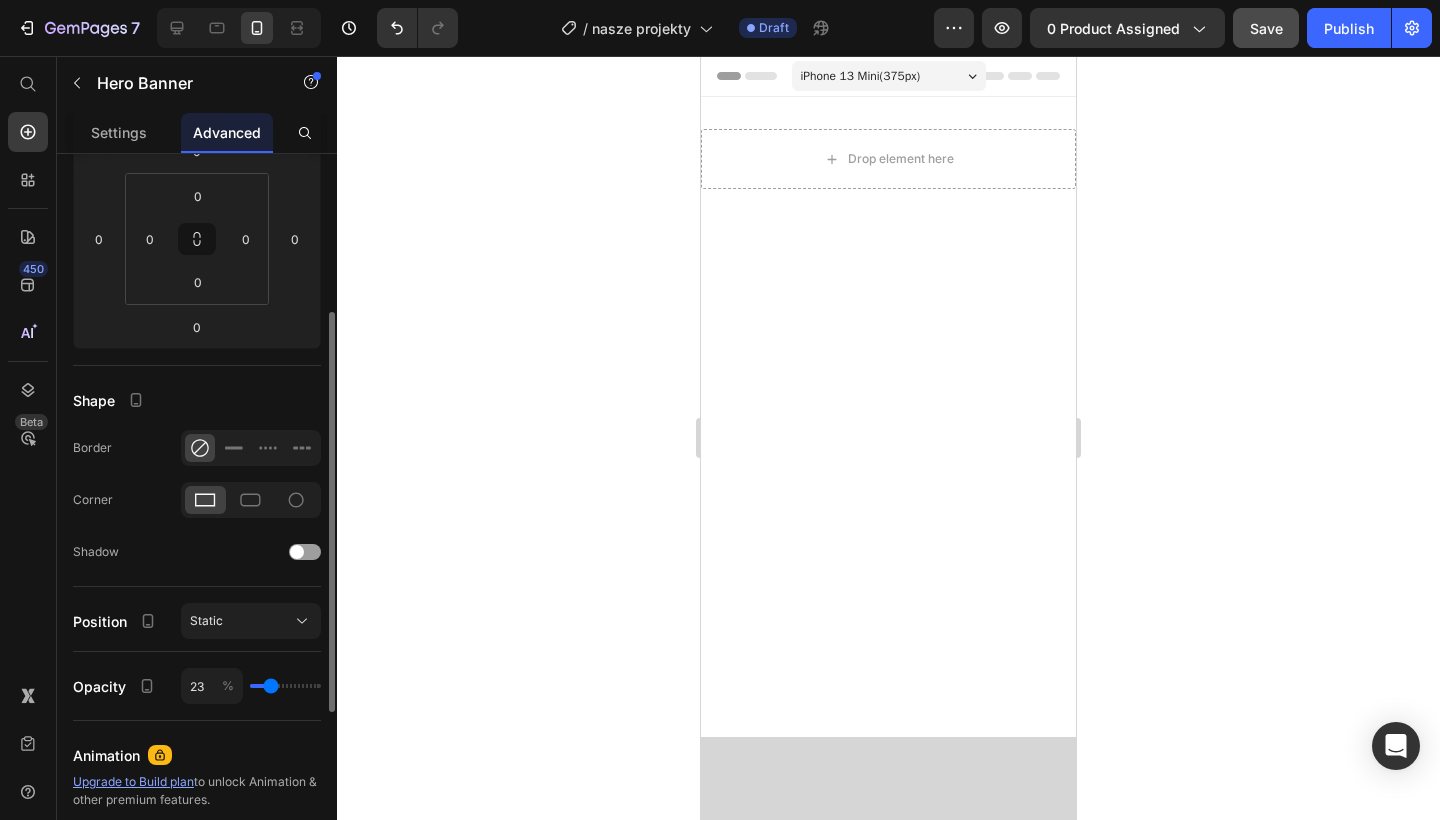 type on "25" 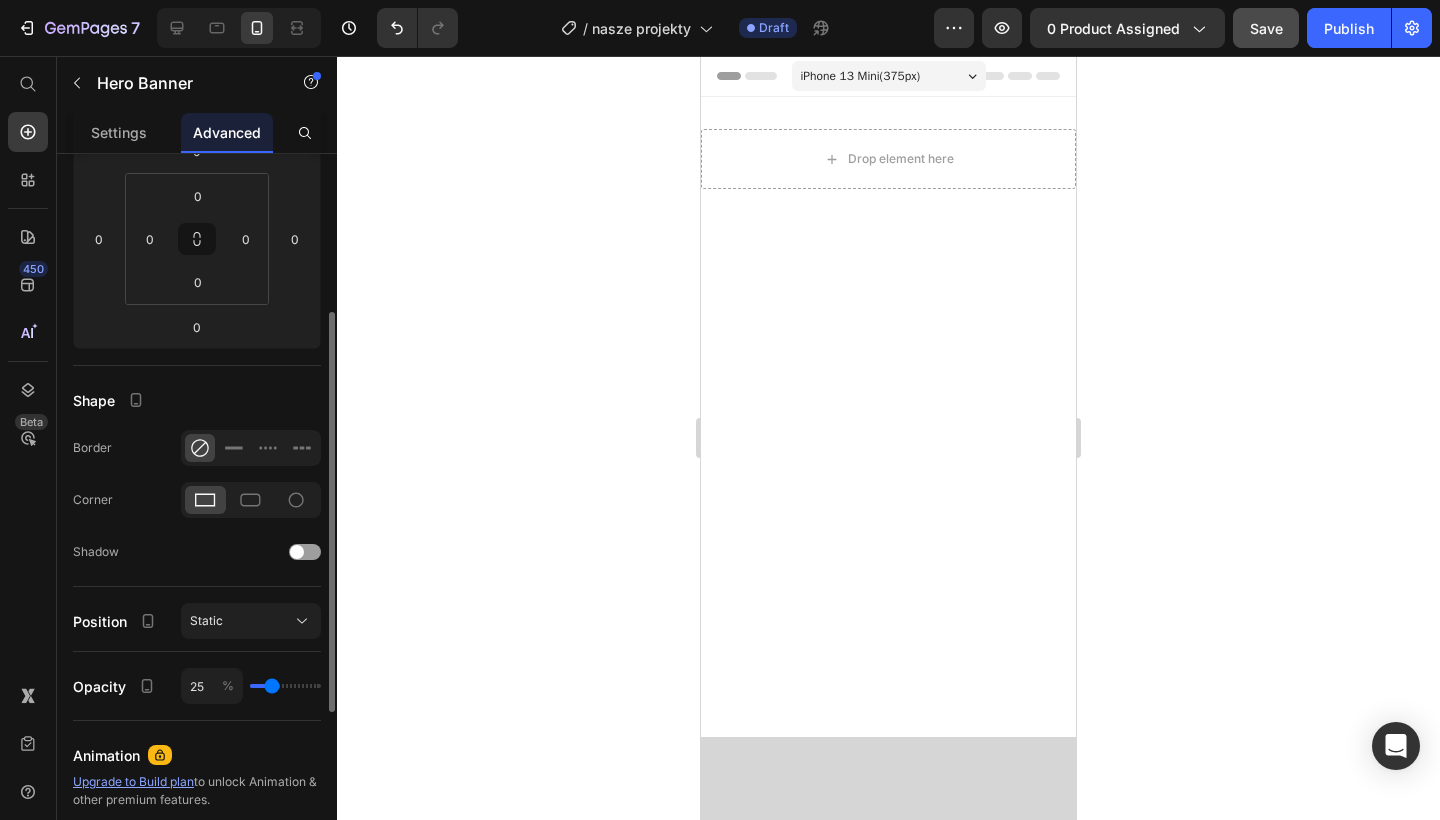 type on "27" 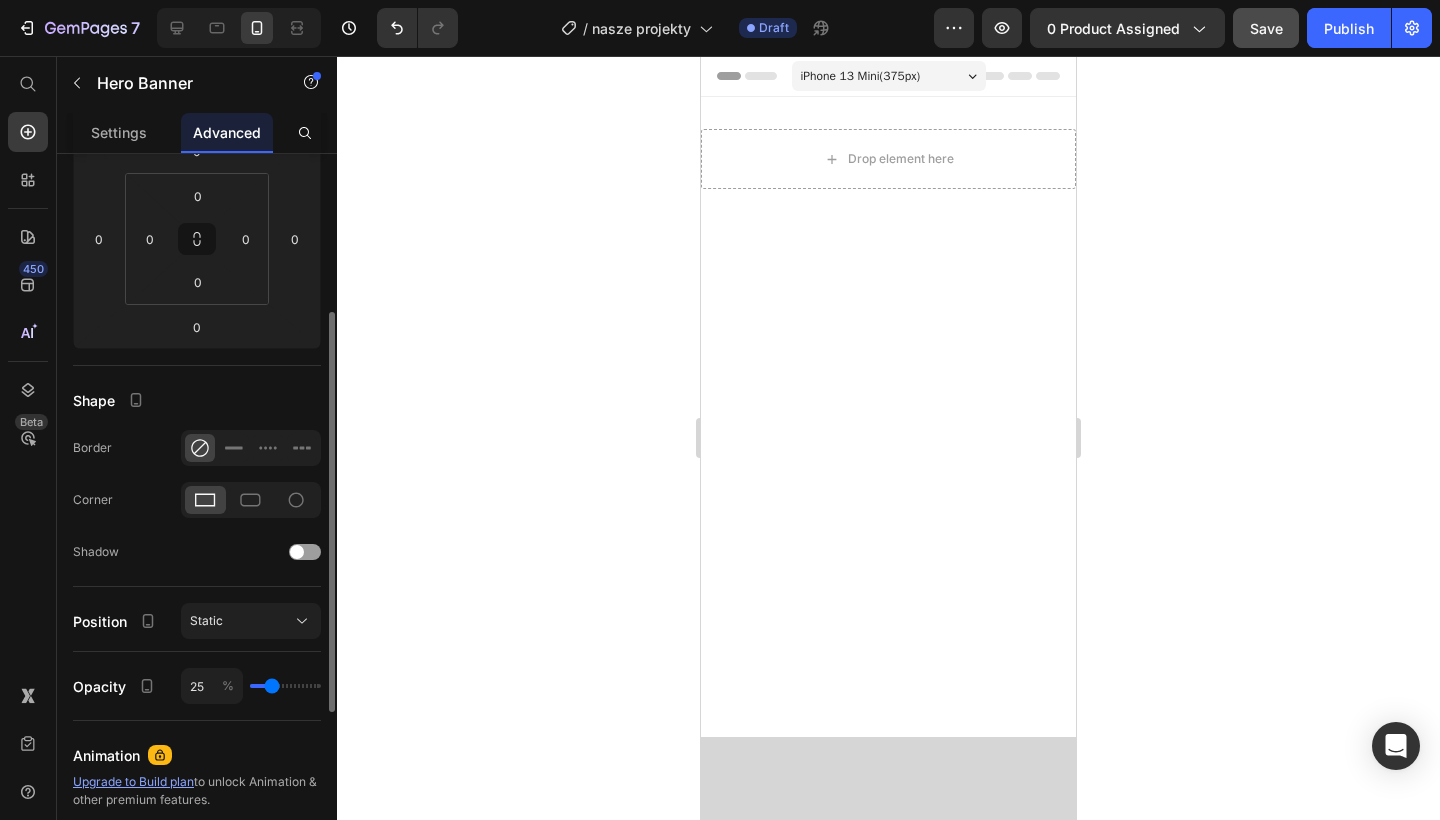 type on "27" 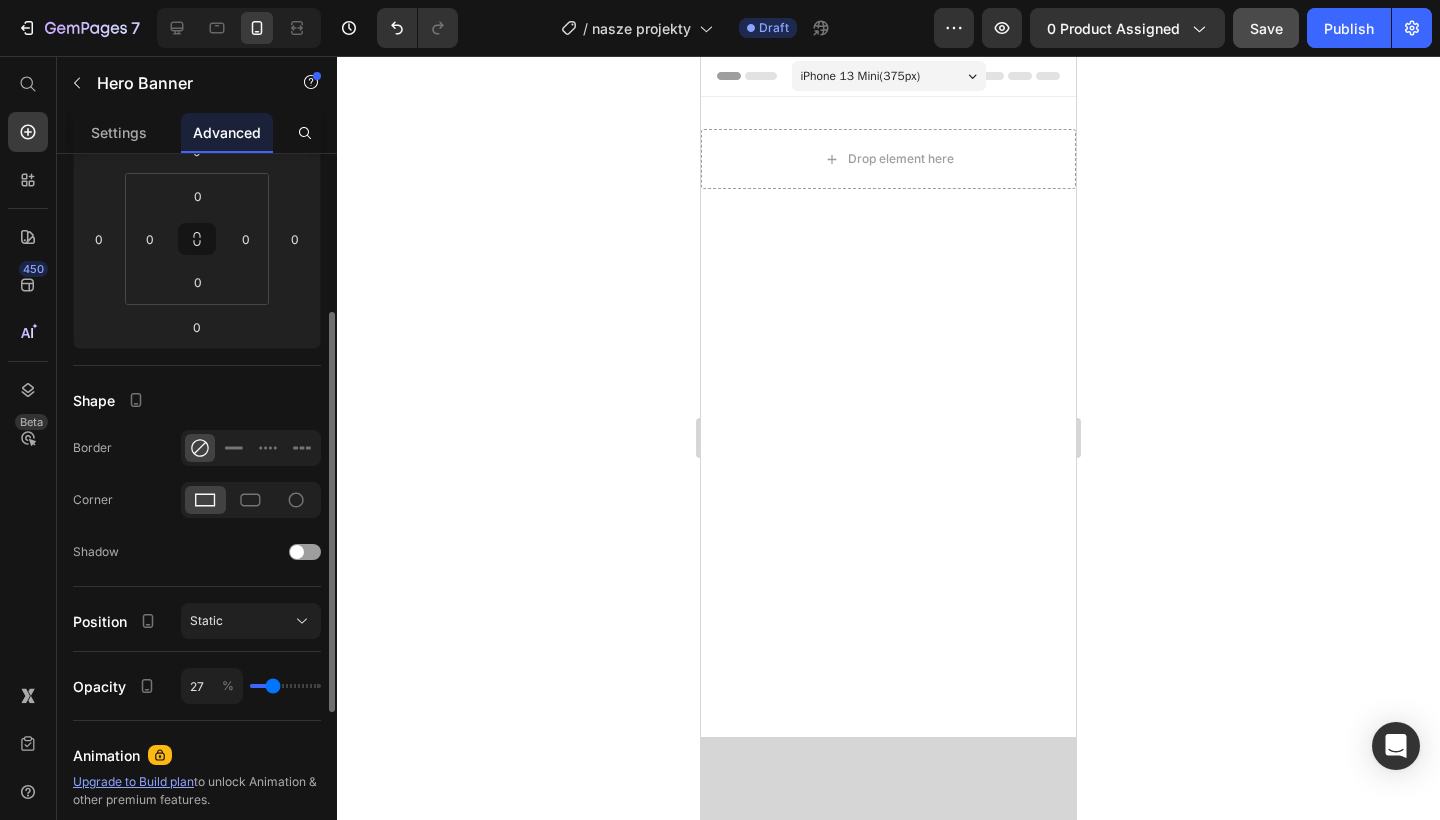 type on "29" 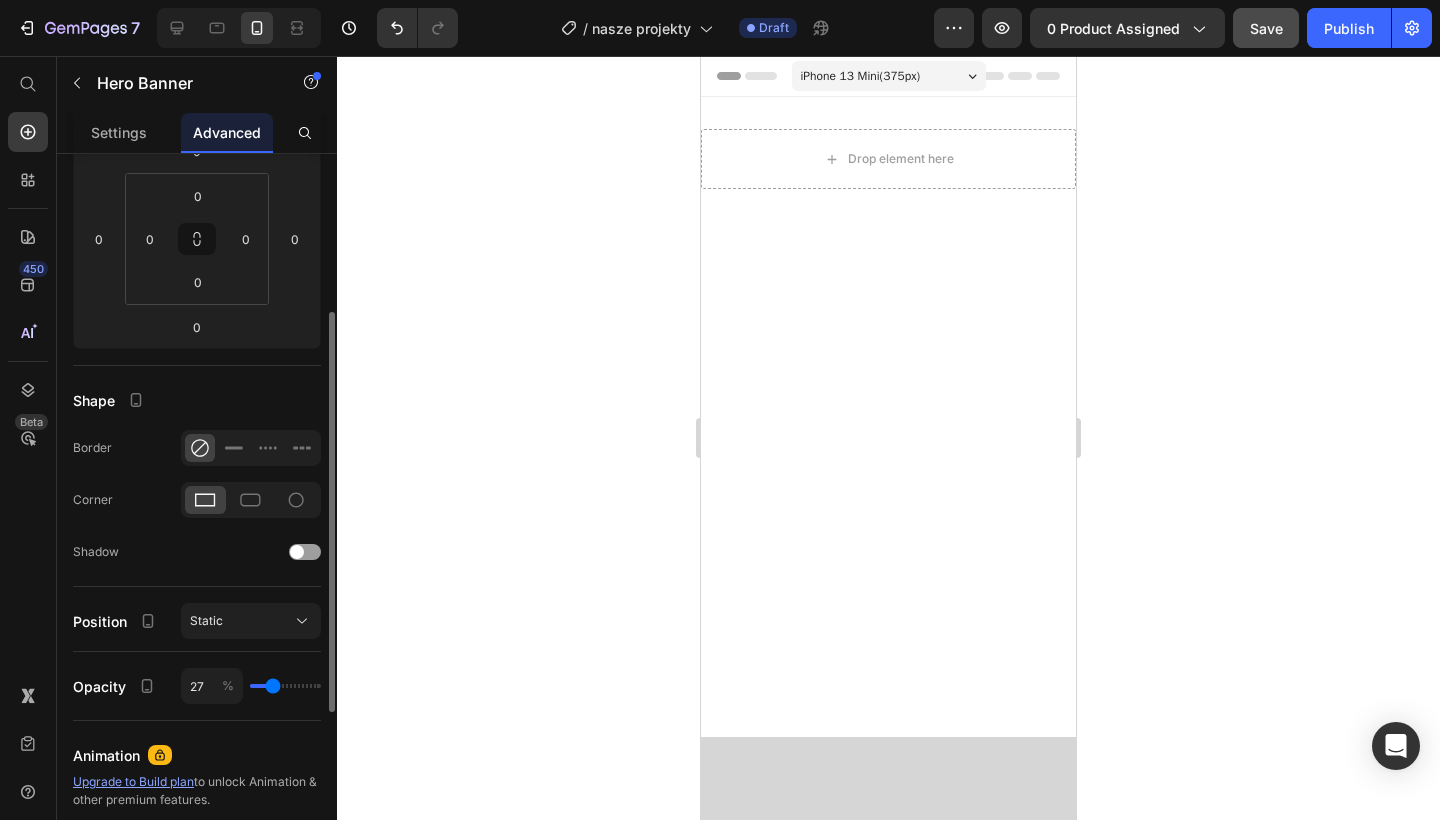 type on "29" 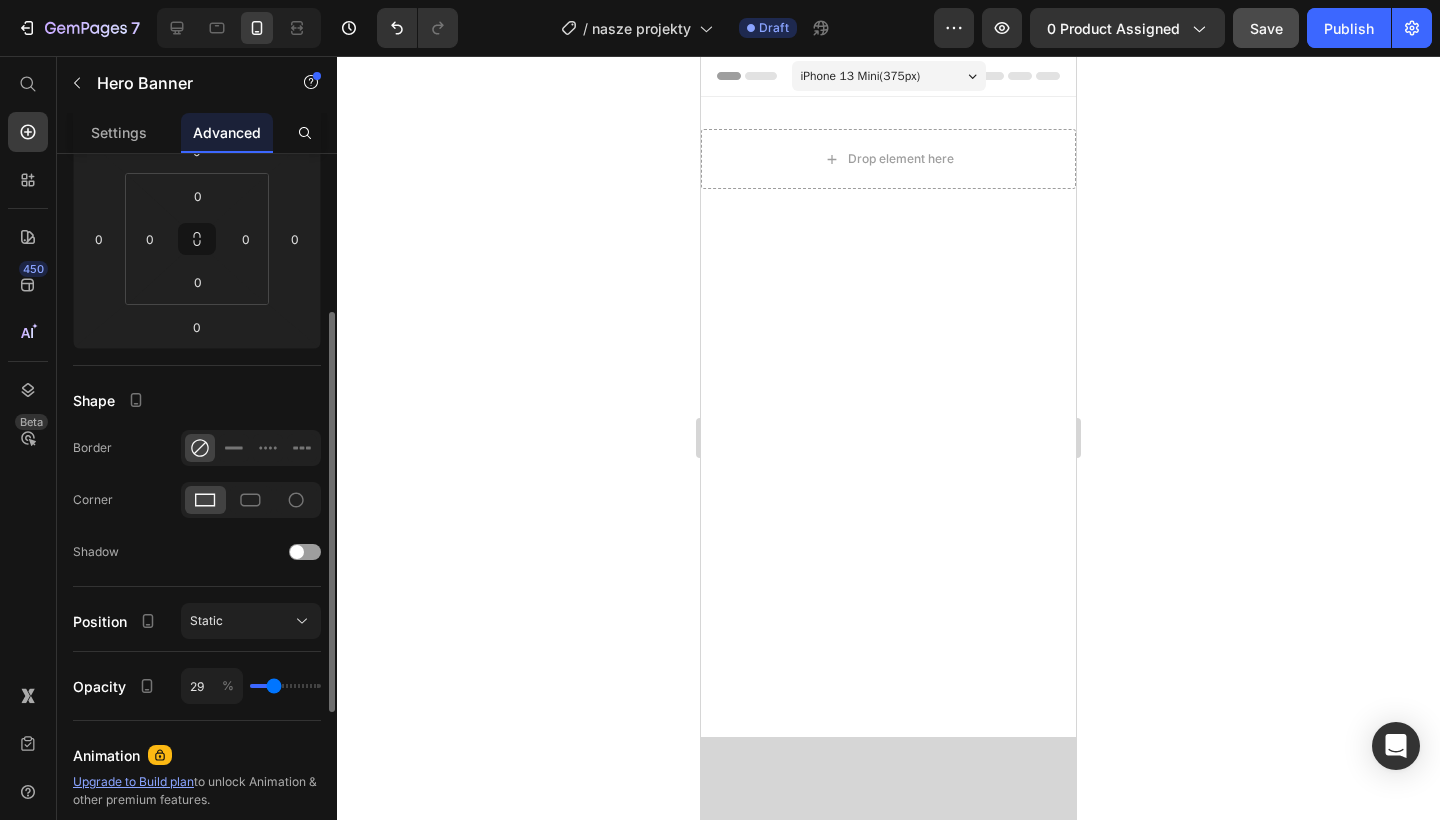 type on "31" 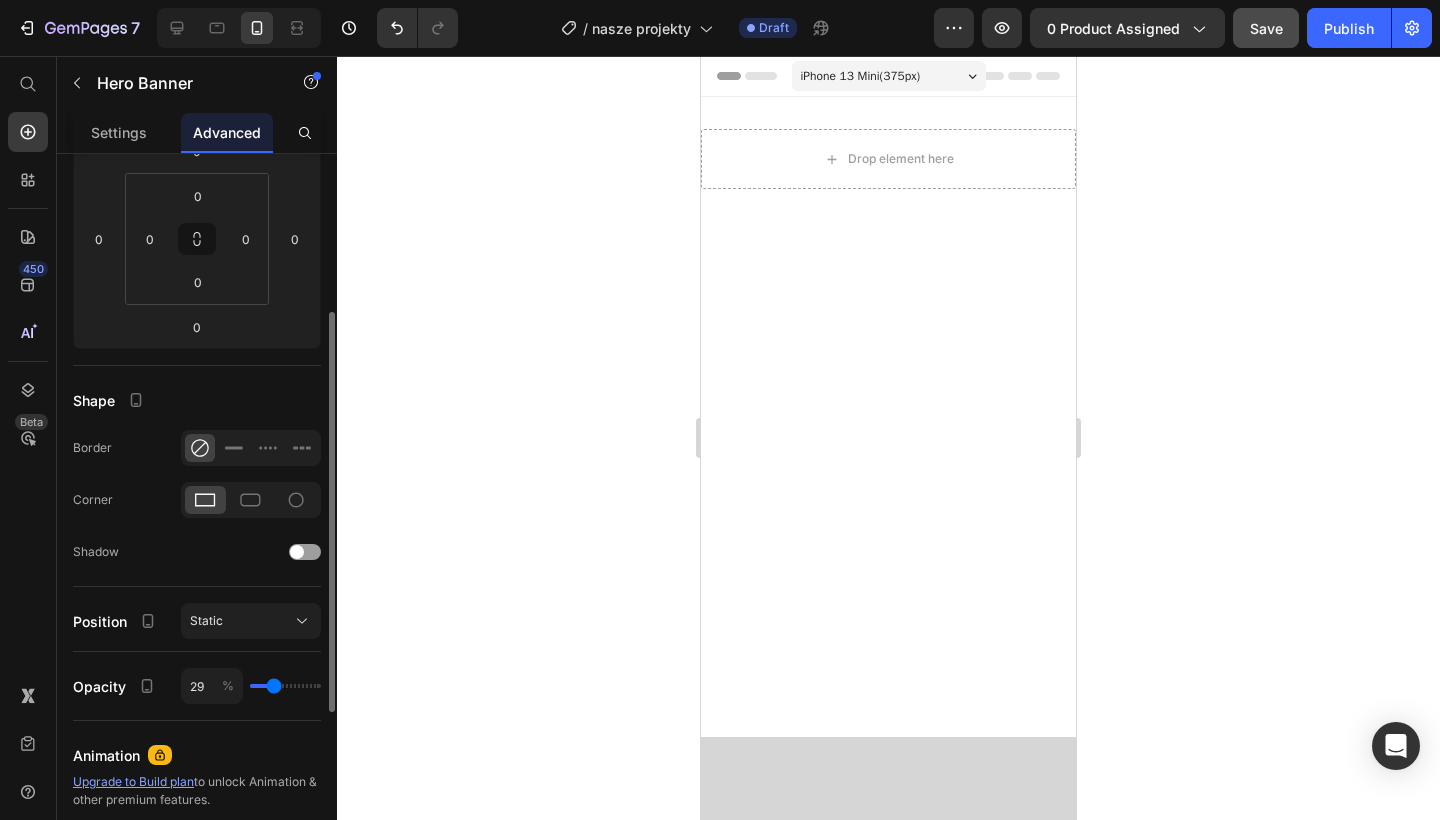 type on "31" 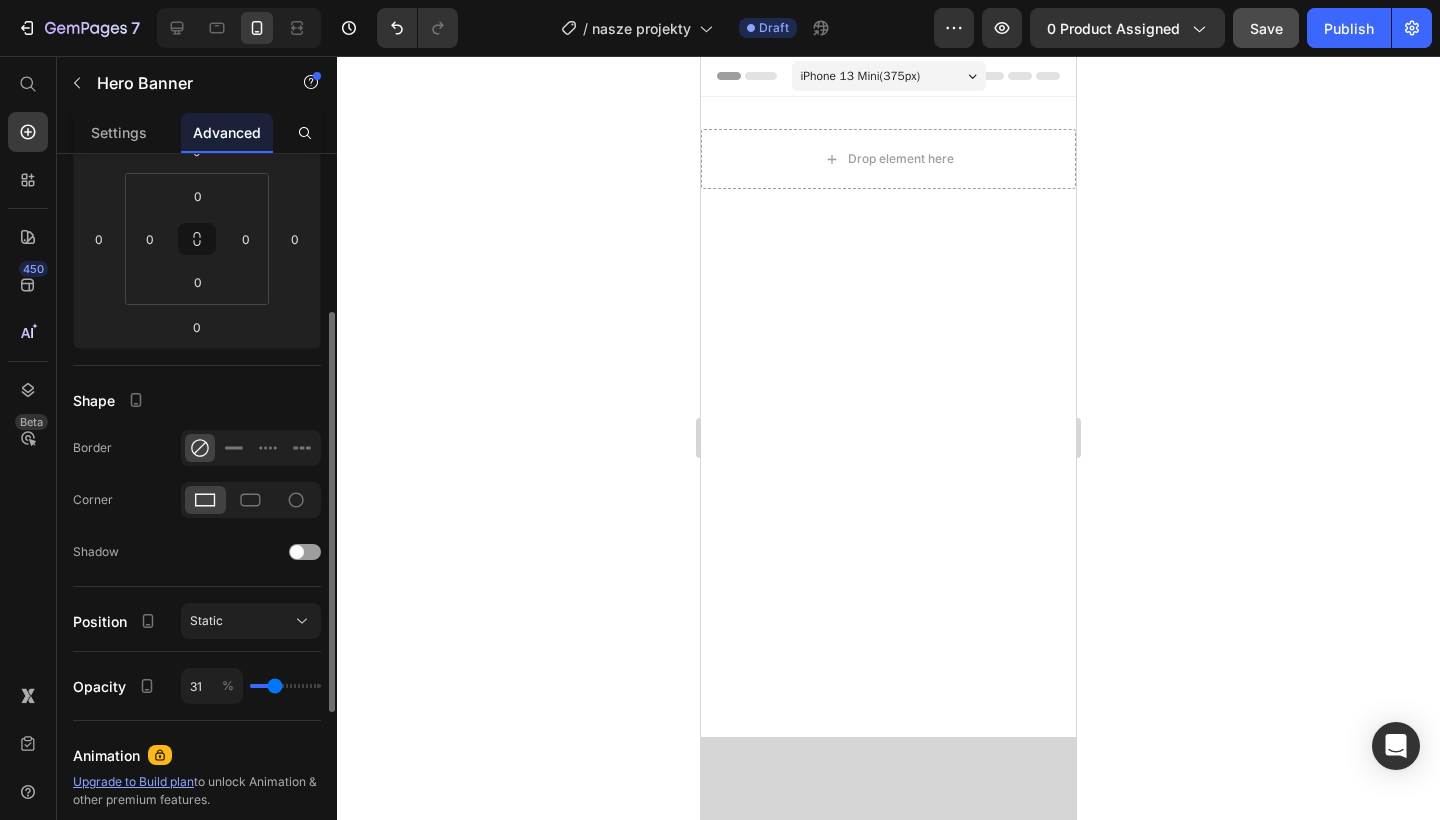type on "32" 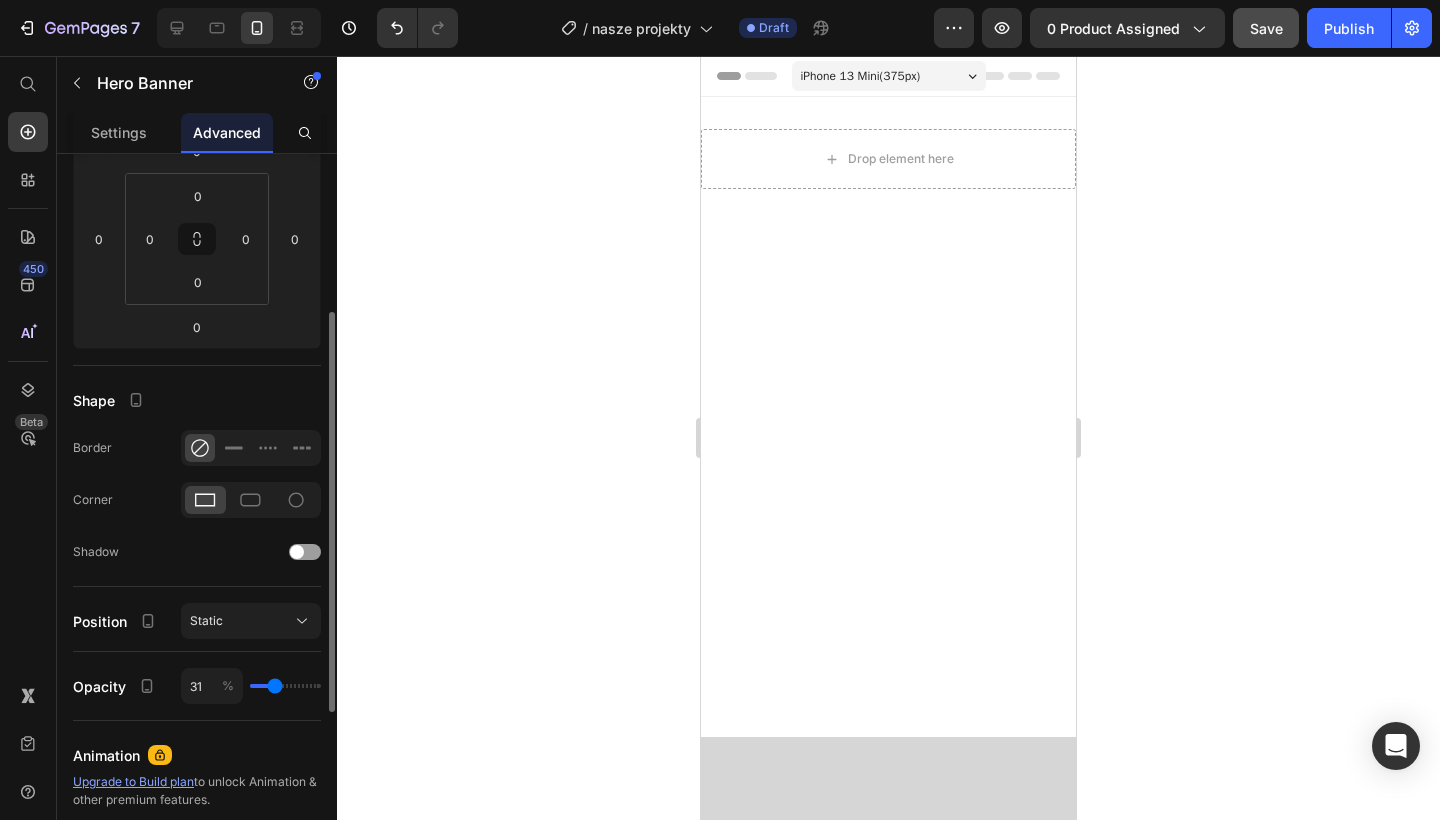 type on "32" 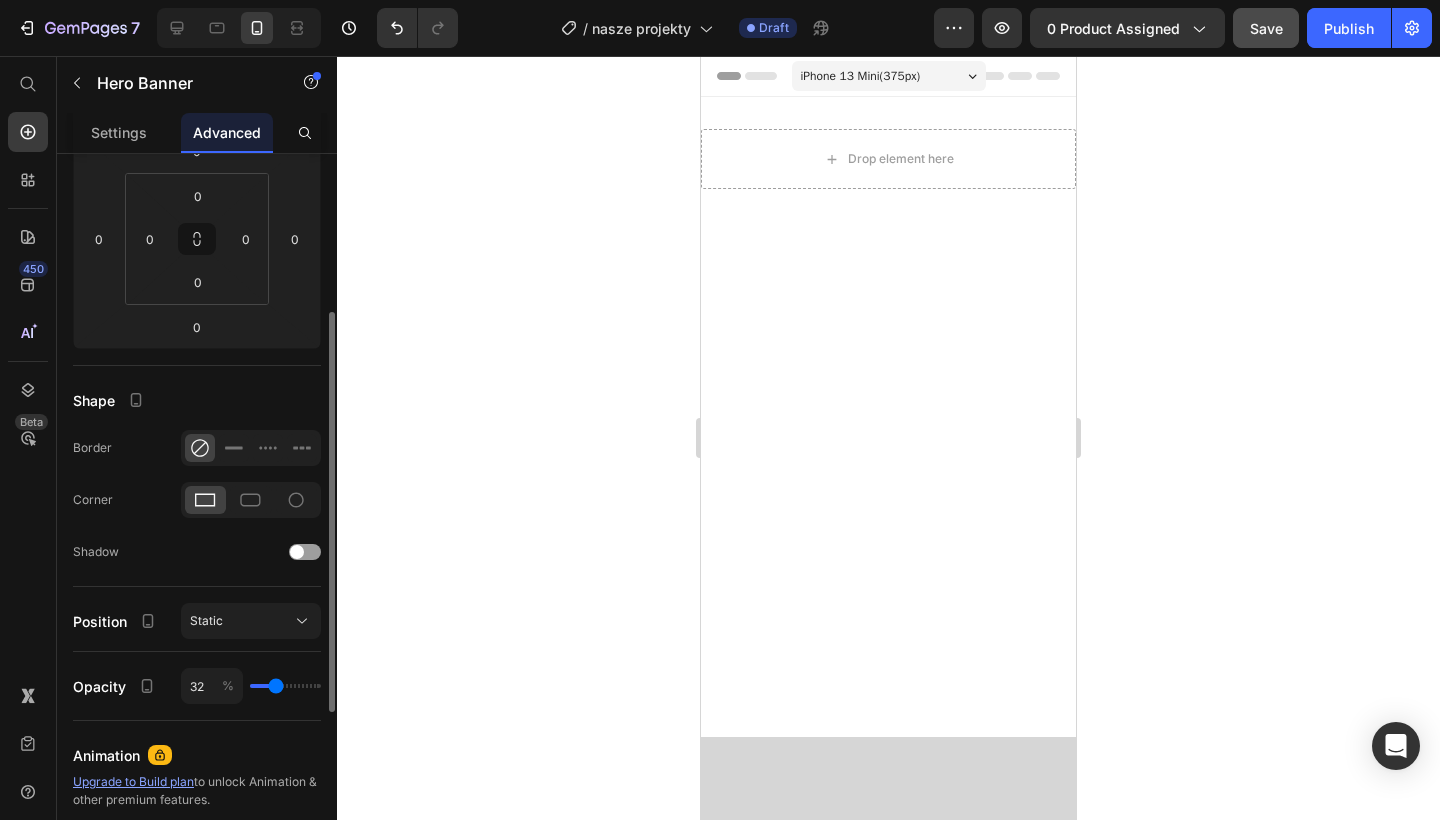 type on "34" 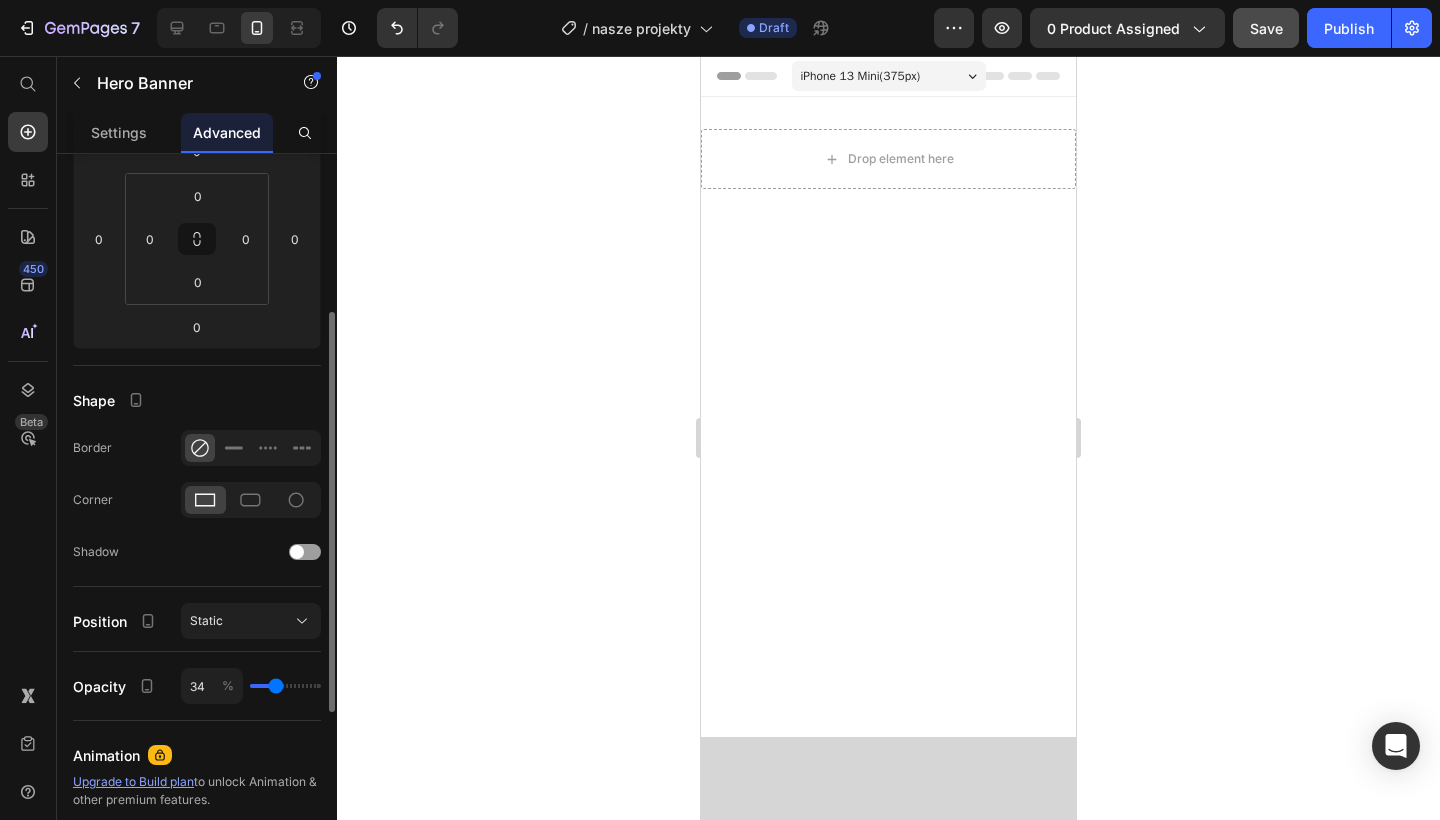 type on "34" 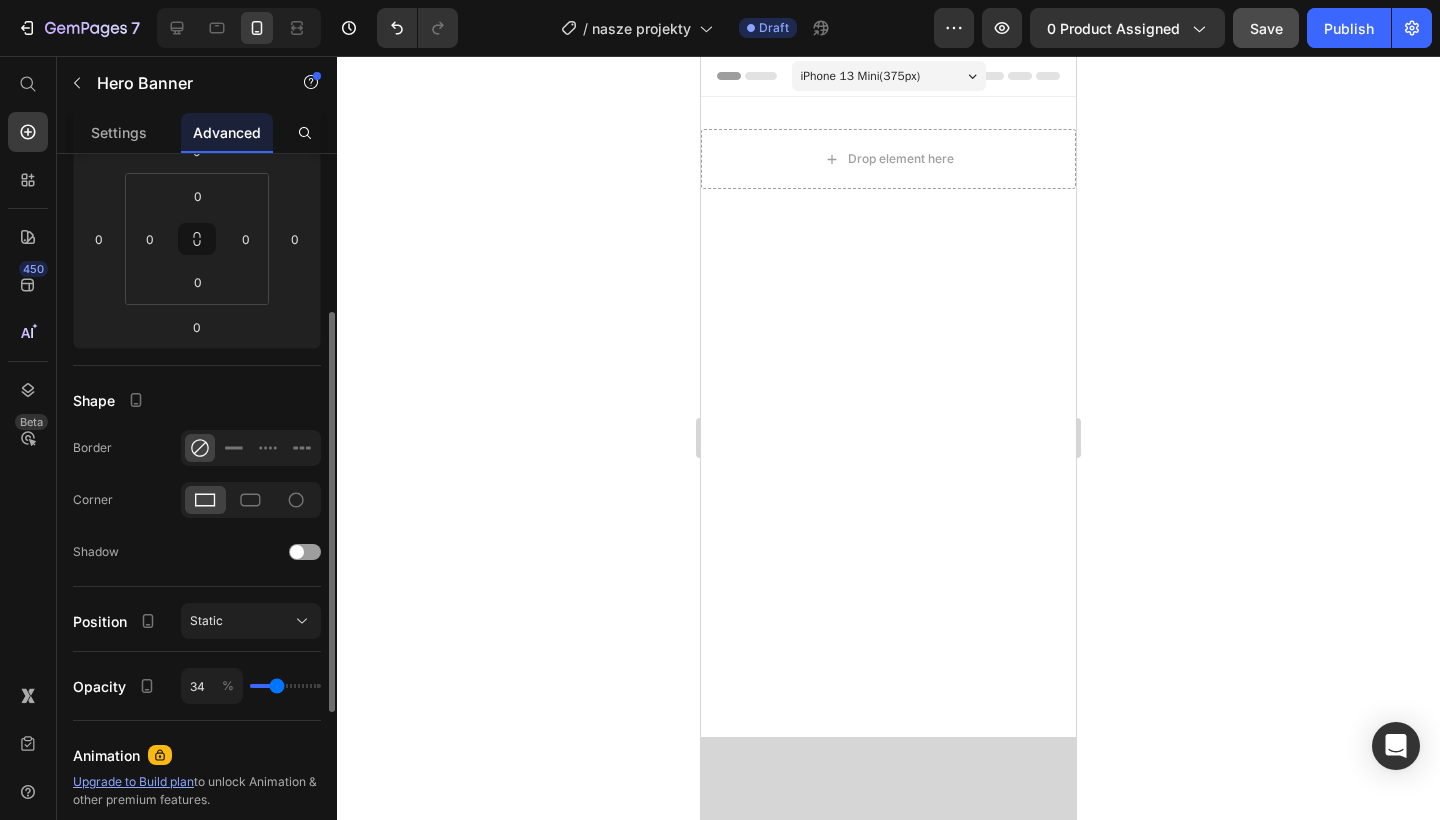 type on "36" 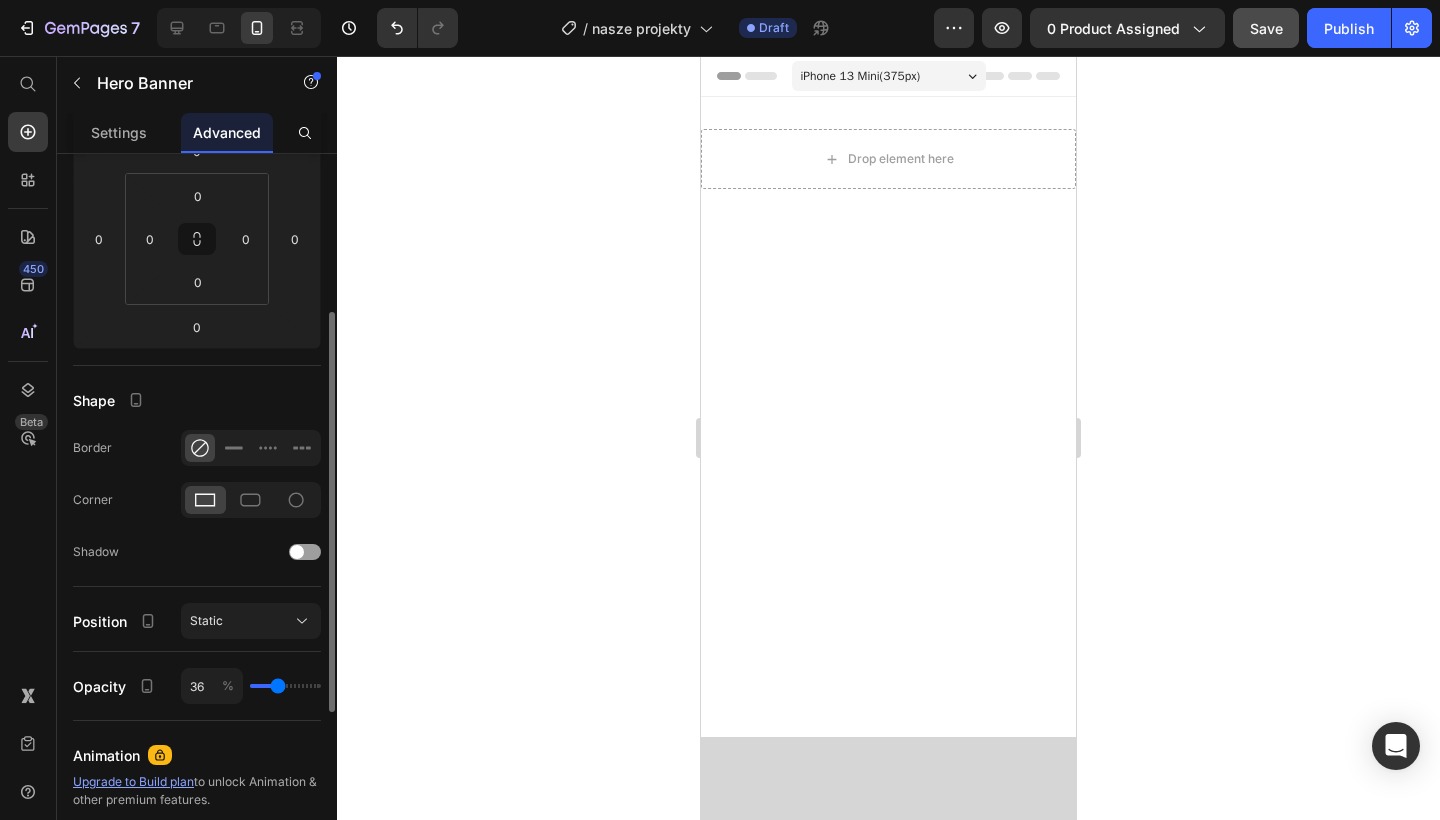 drag, startPoint x: 259, startPoint y: 688, endPoint x: 278, endPoint y: 686, distance: 19.104973 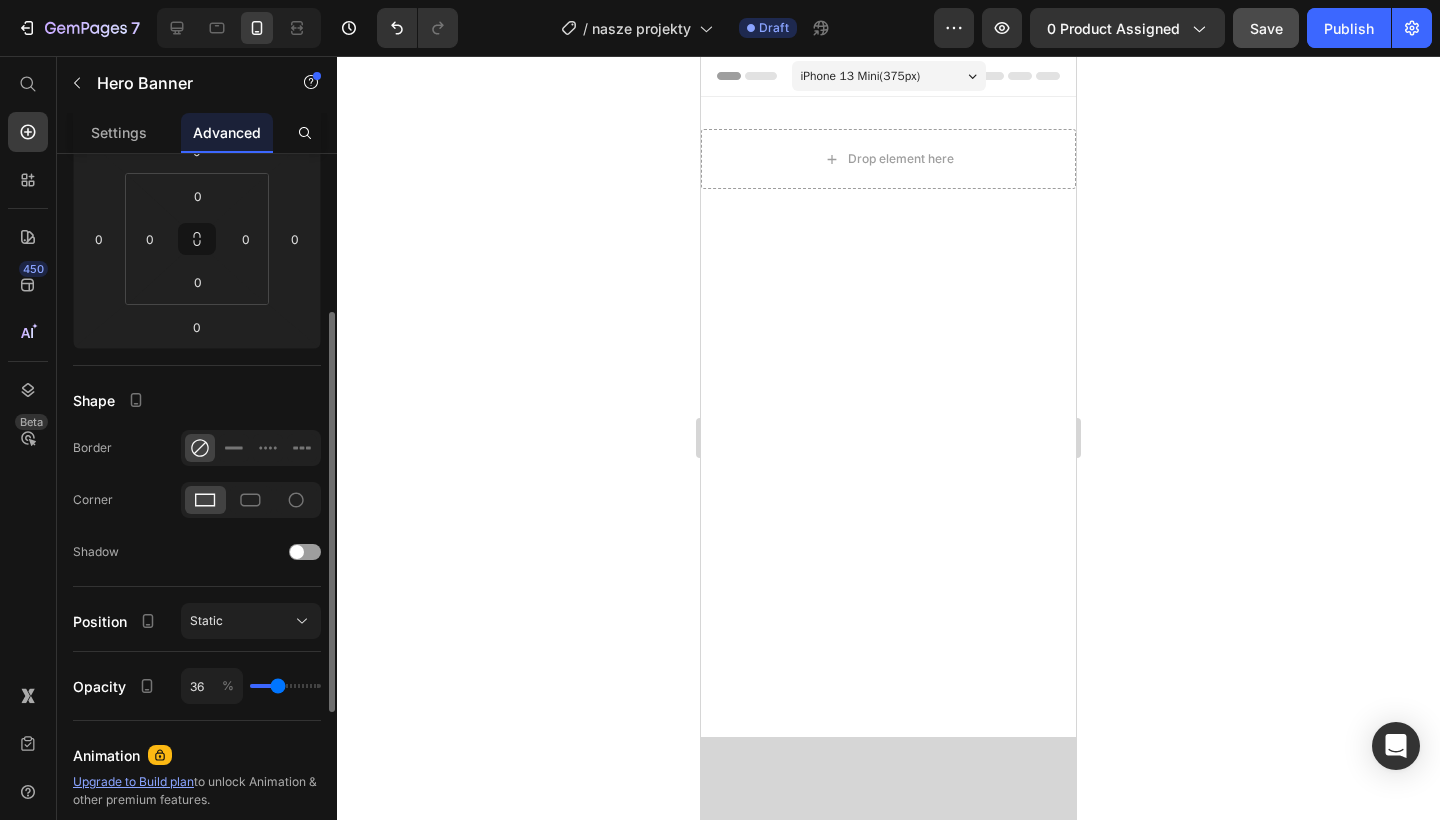 type on "36" 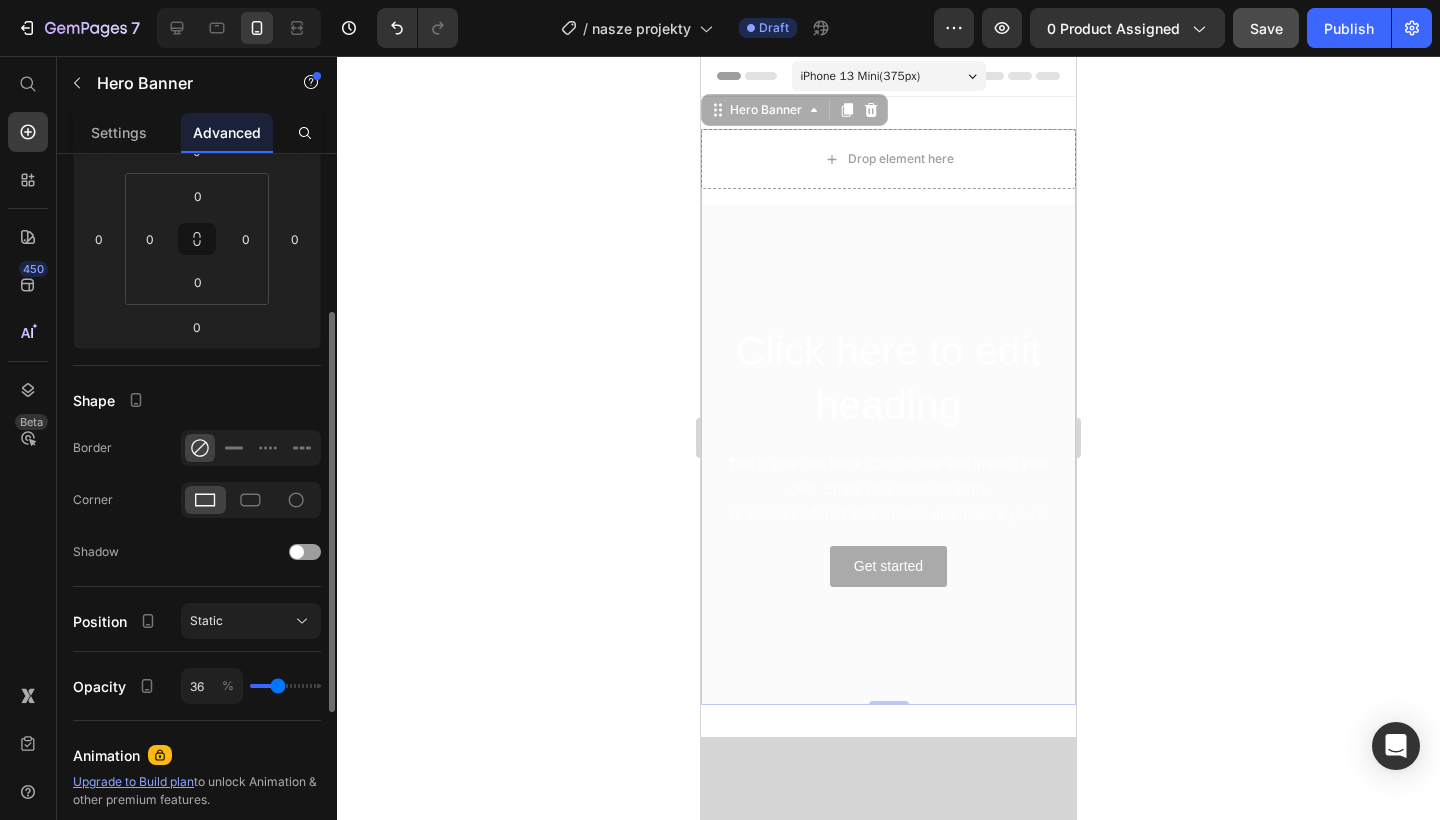type on "38" 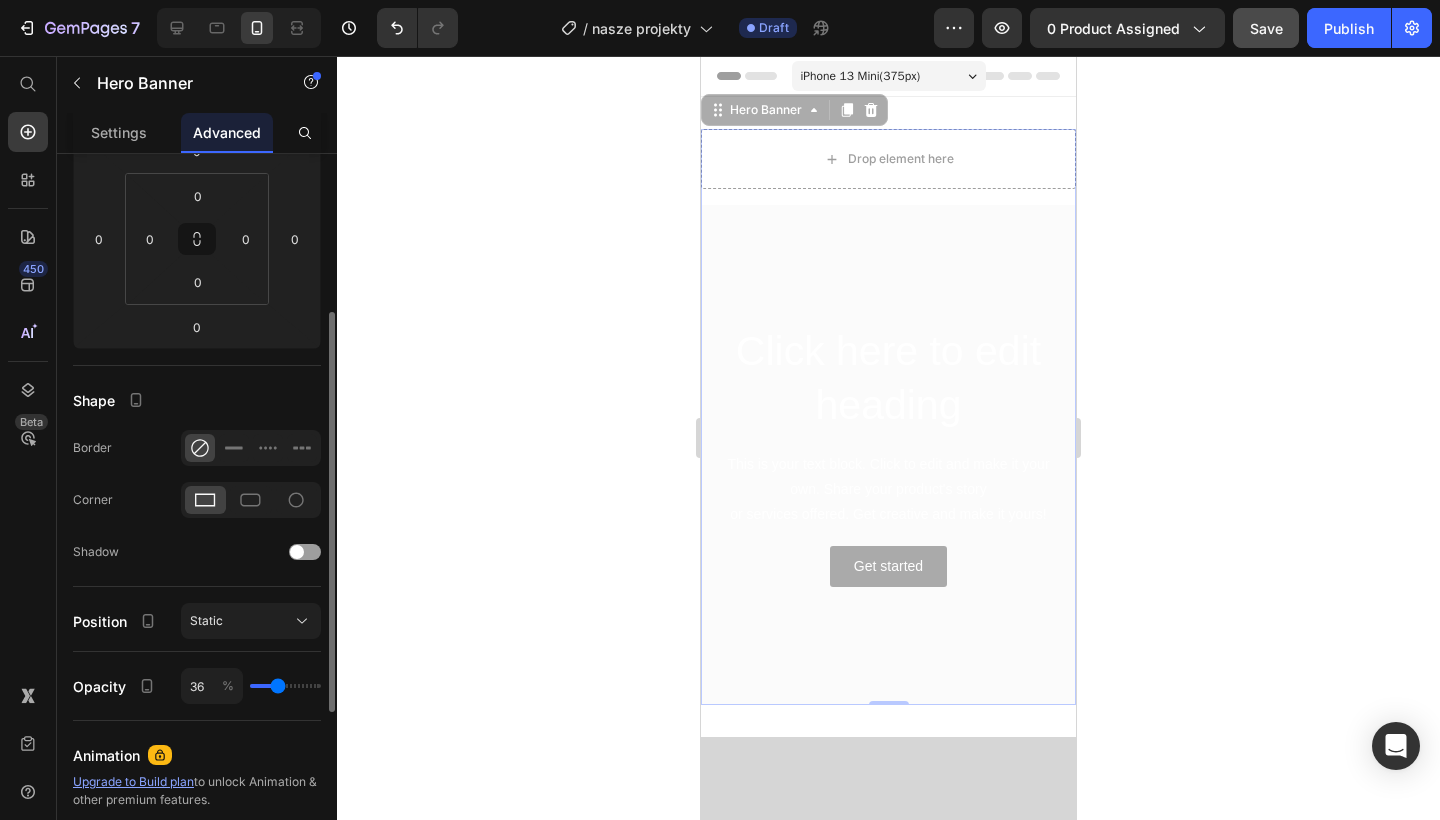 type on "38" 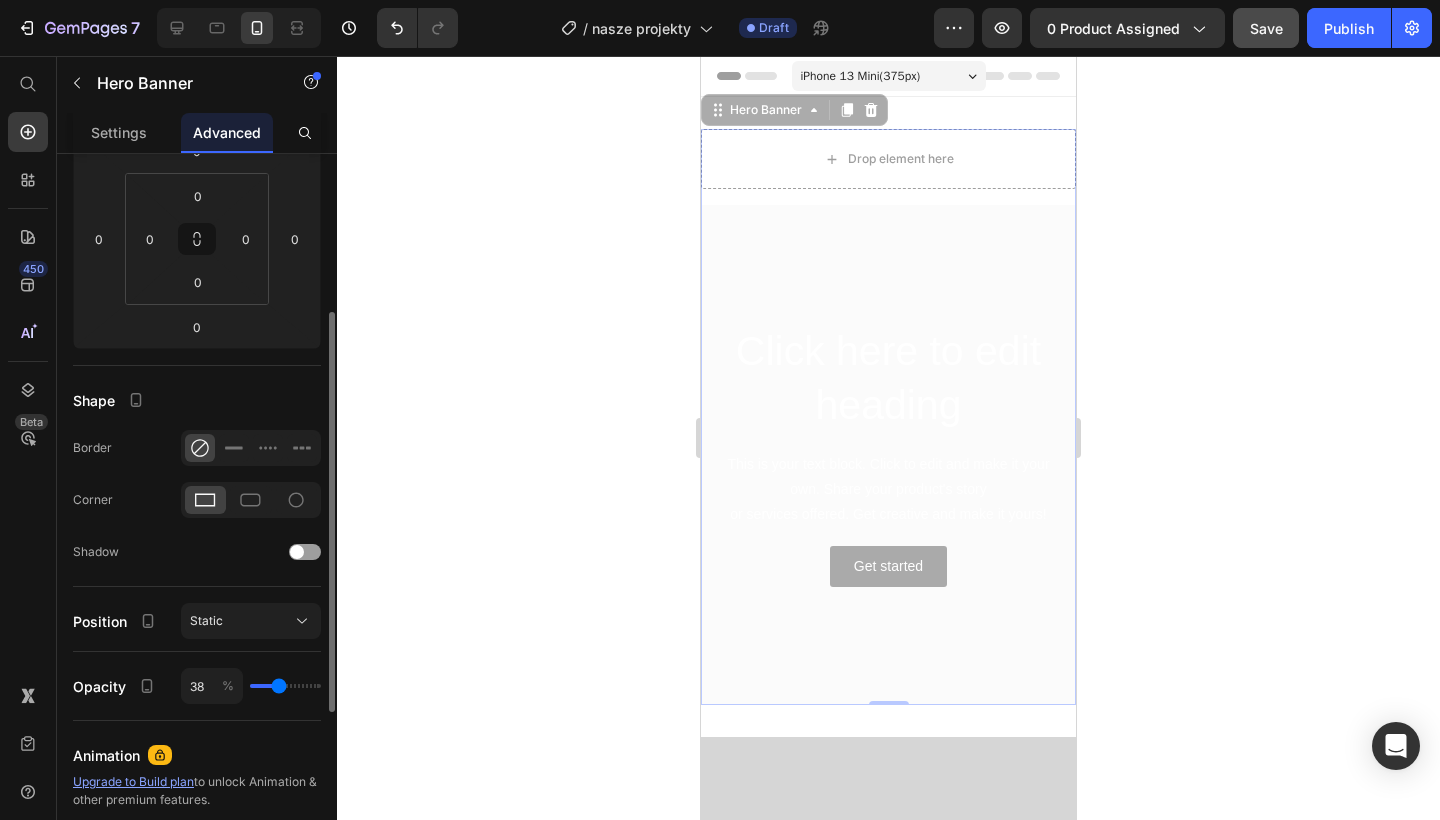 type on "40" 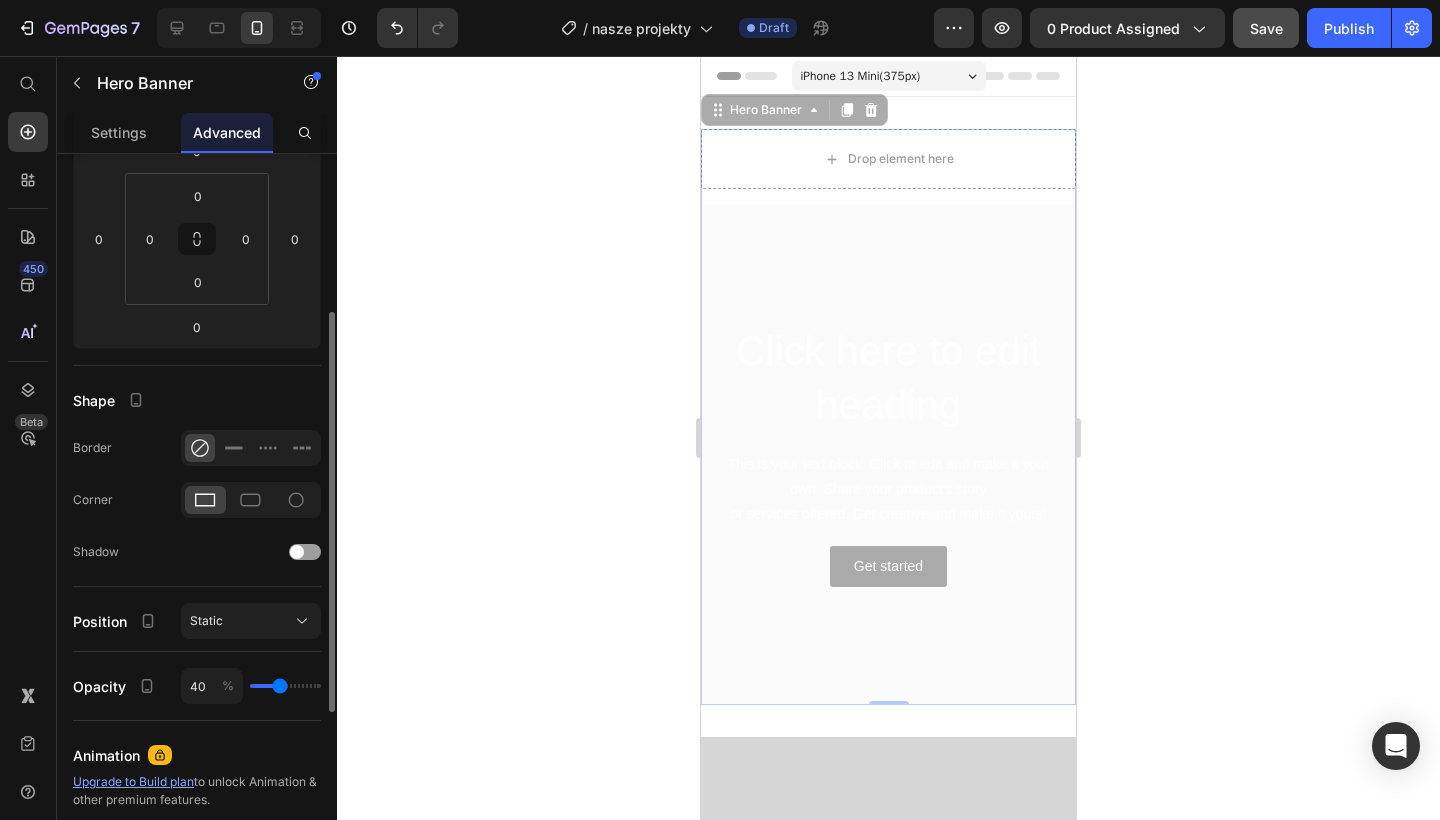 type on "42" 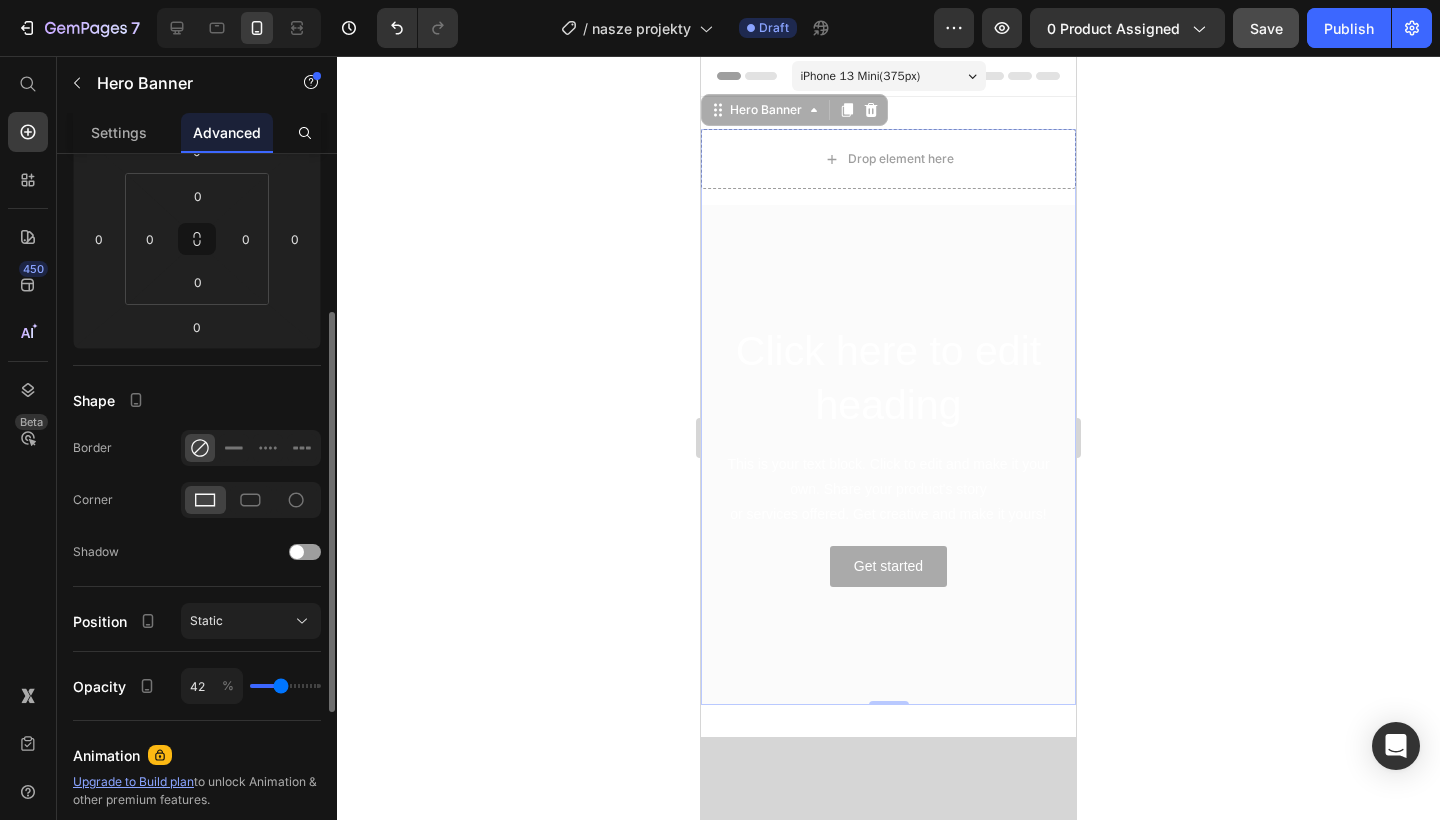type on "45" 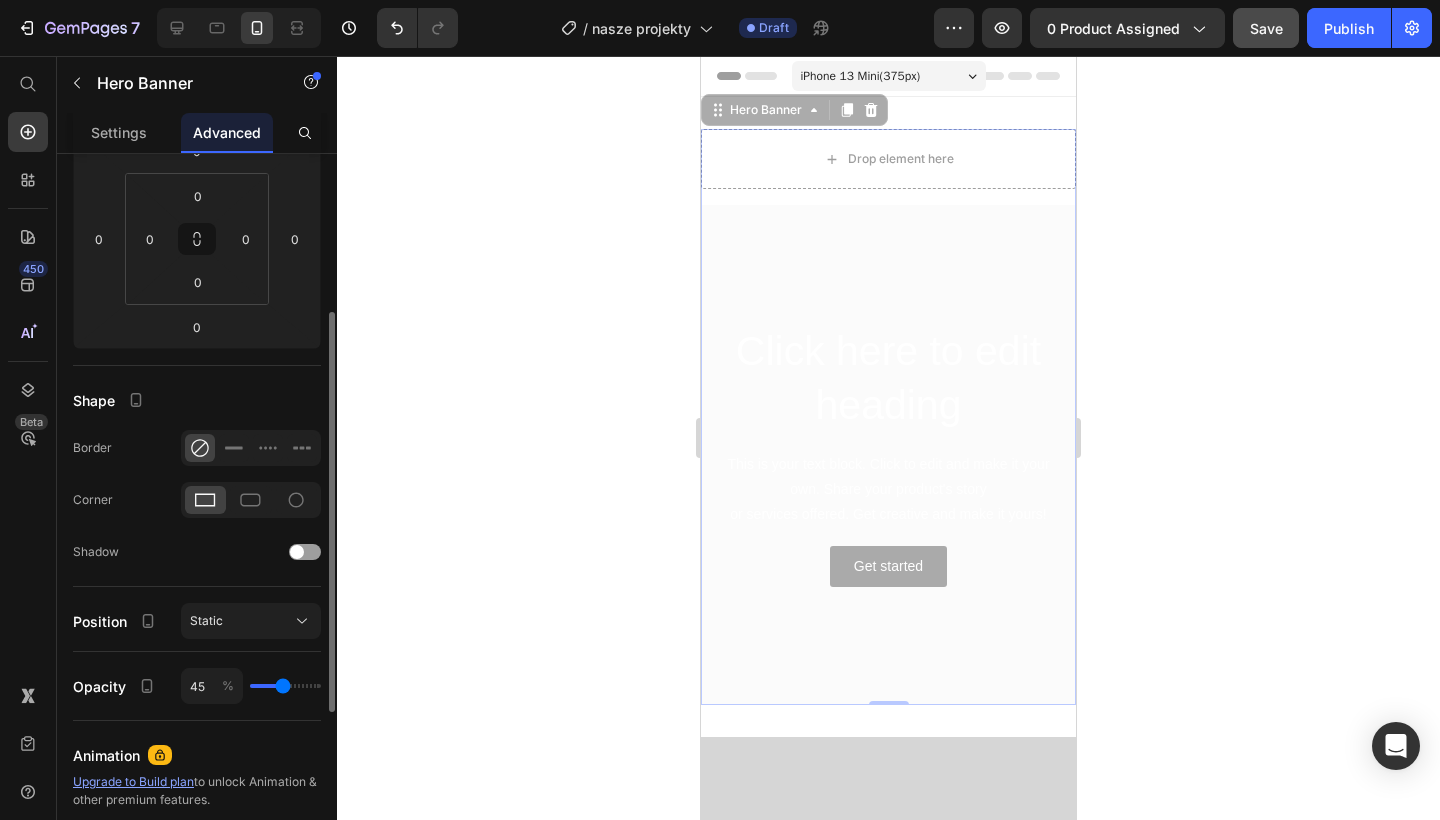 type on "49" 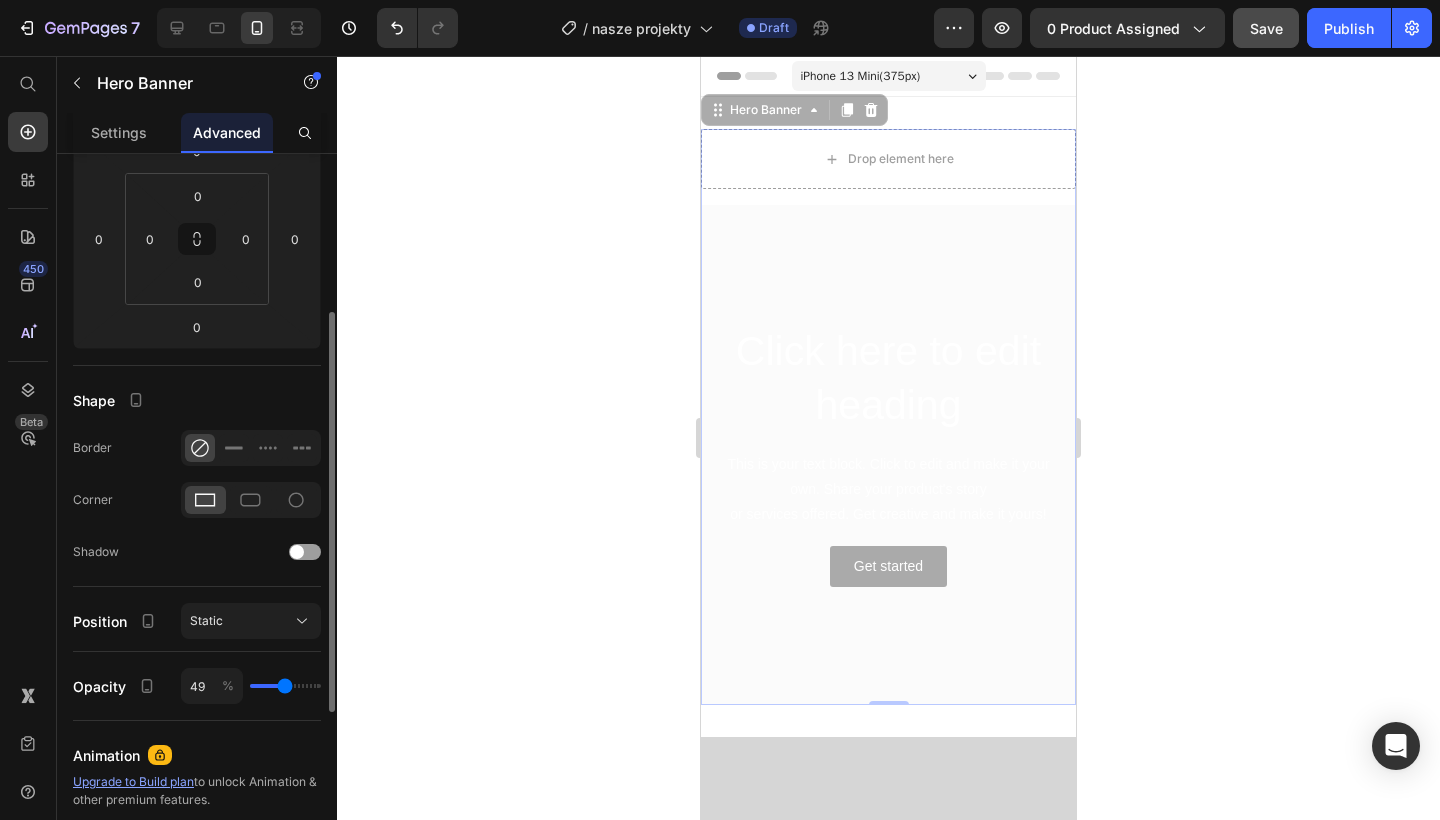 type on "51" 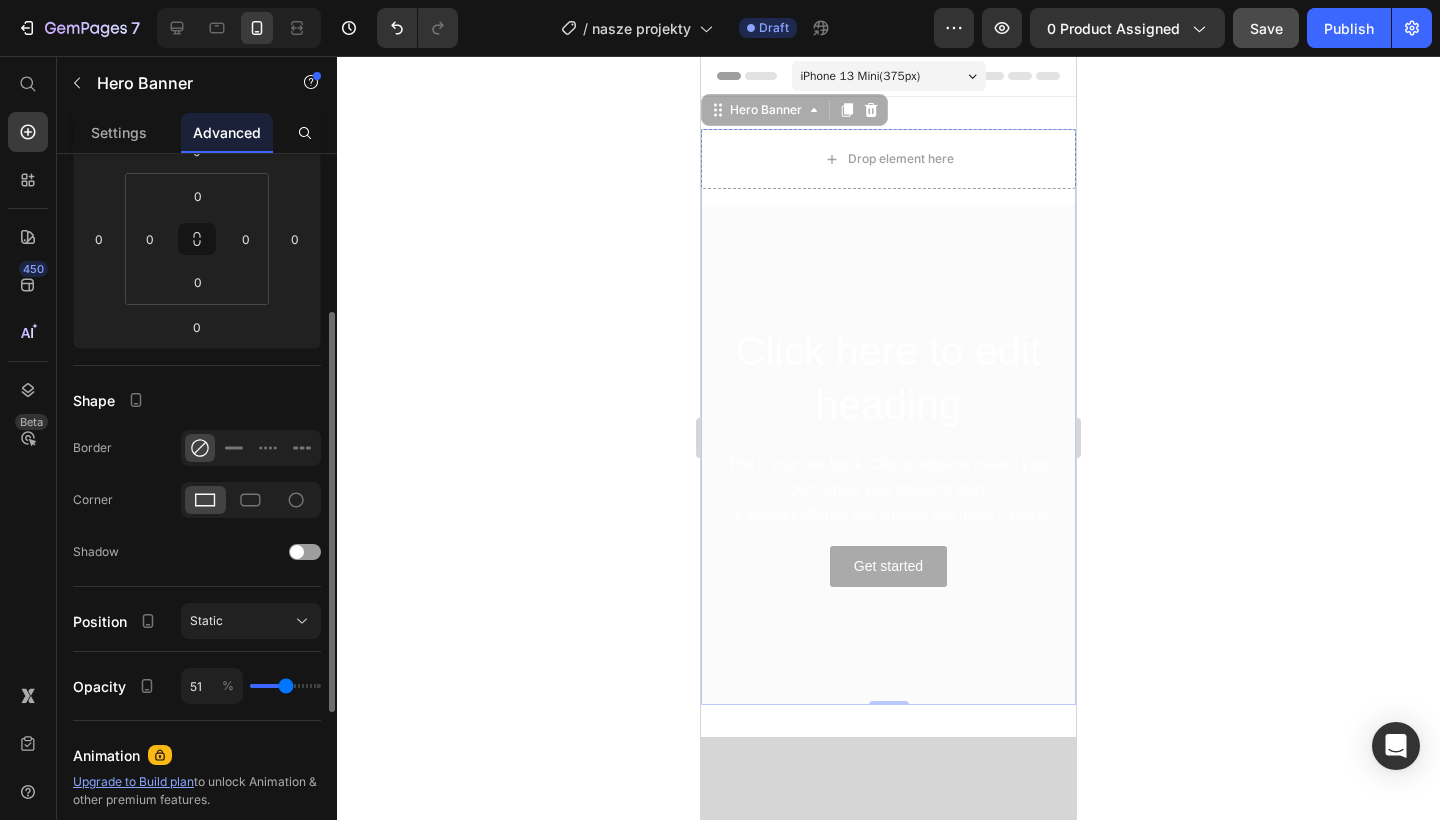 type on "53" 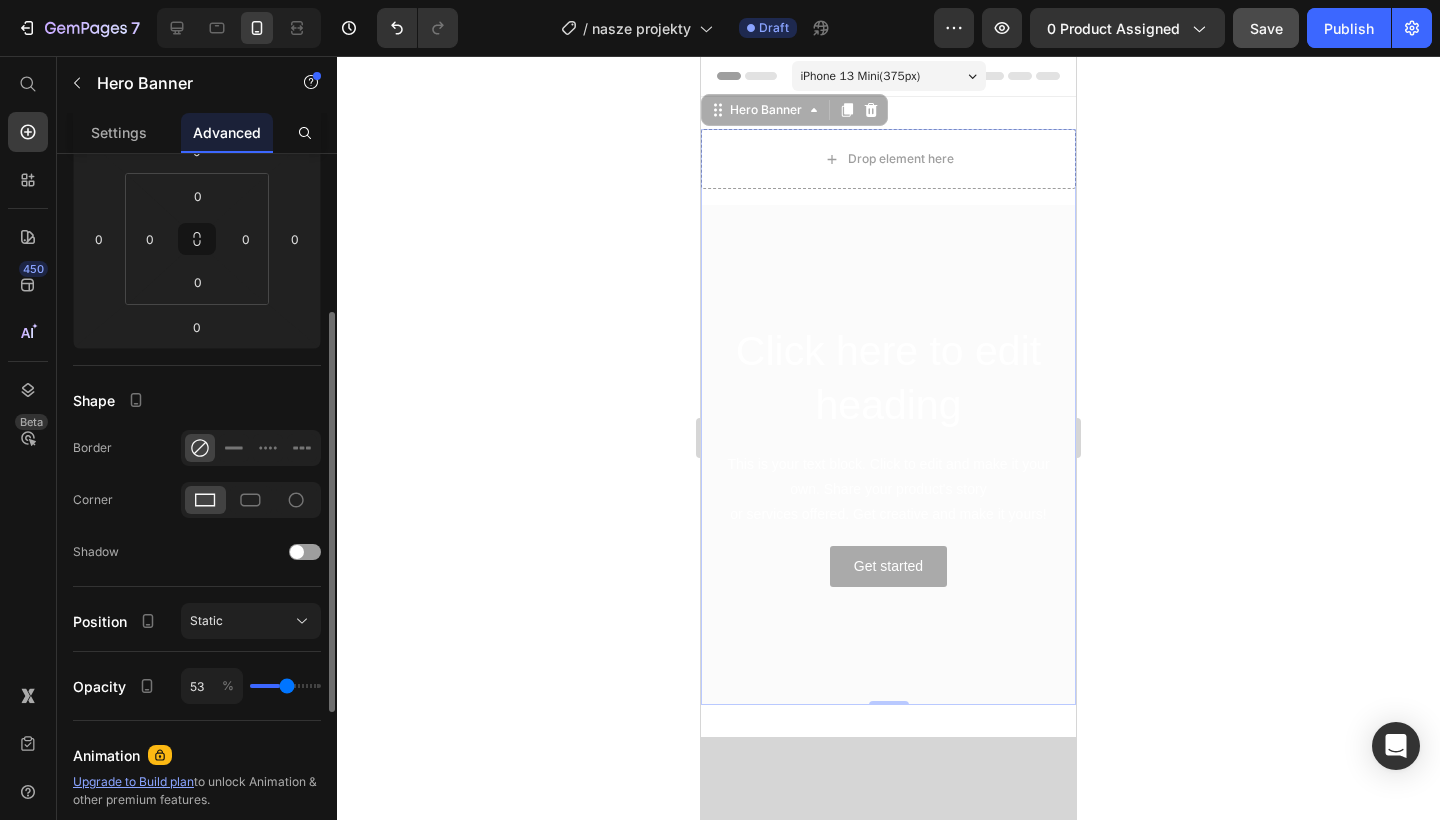 type on "55" 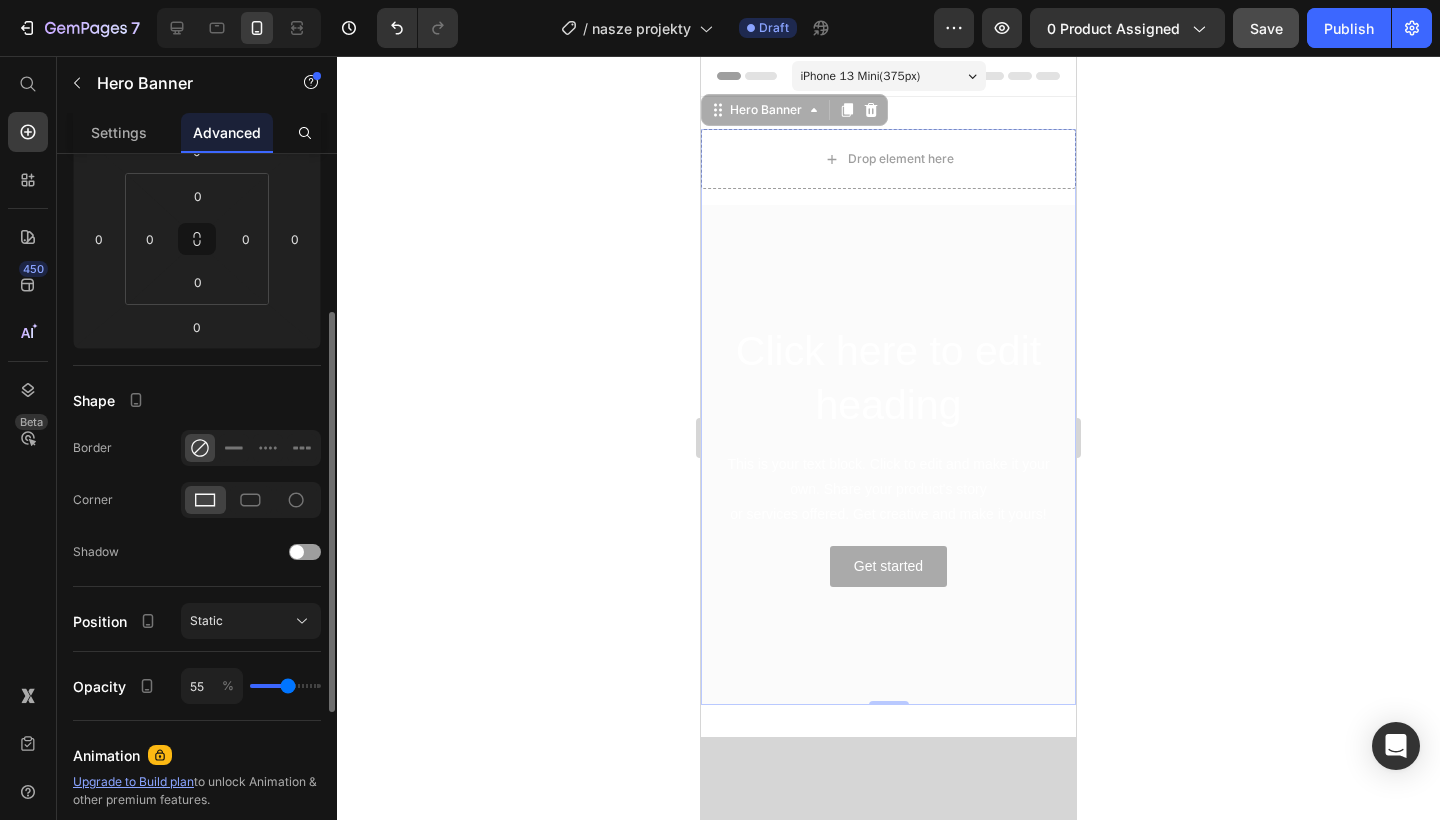 type on "56" 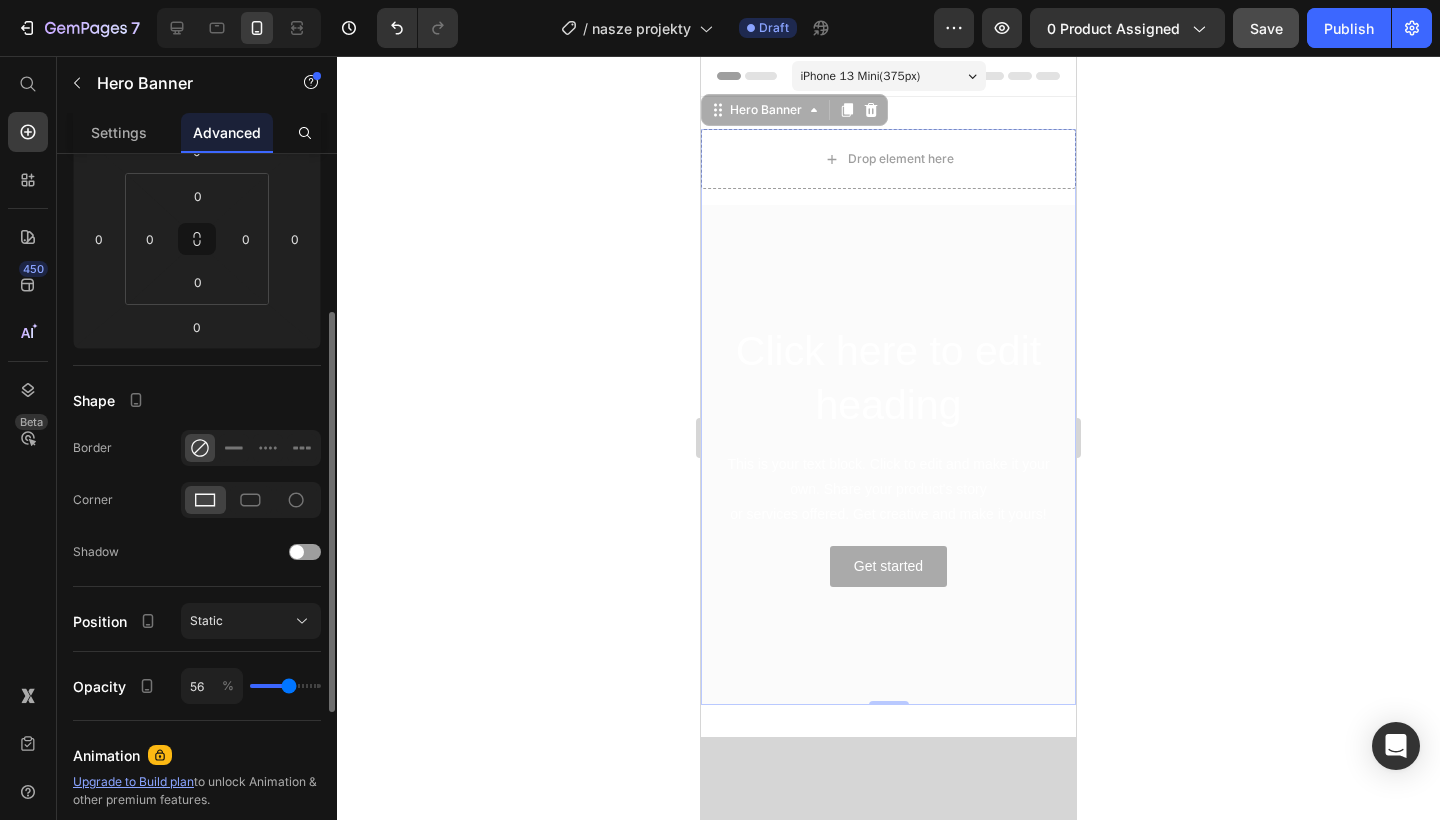 drag, startPoint x: 278, startPoint y: 686, endPoint x: 289, endPoint y: 686, distance: 11 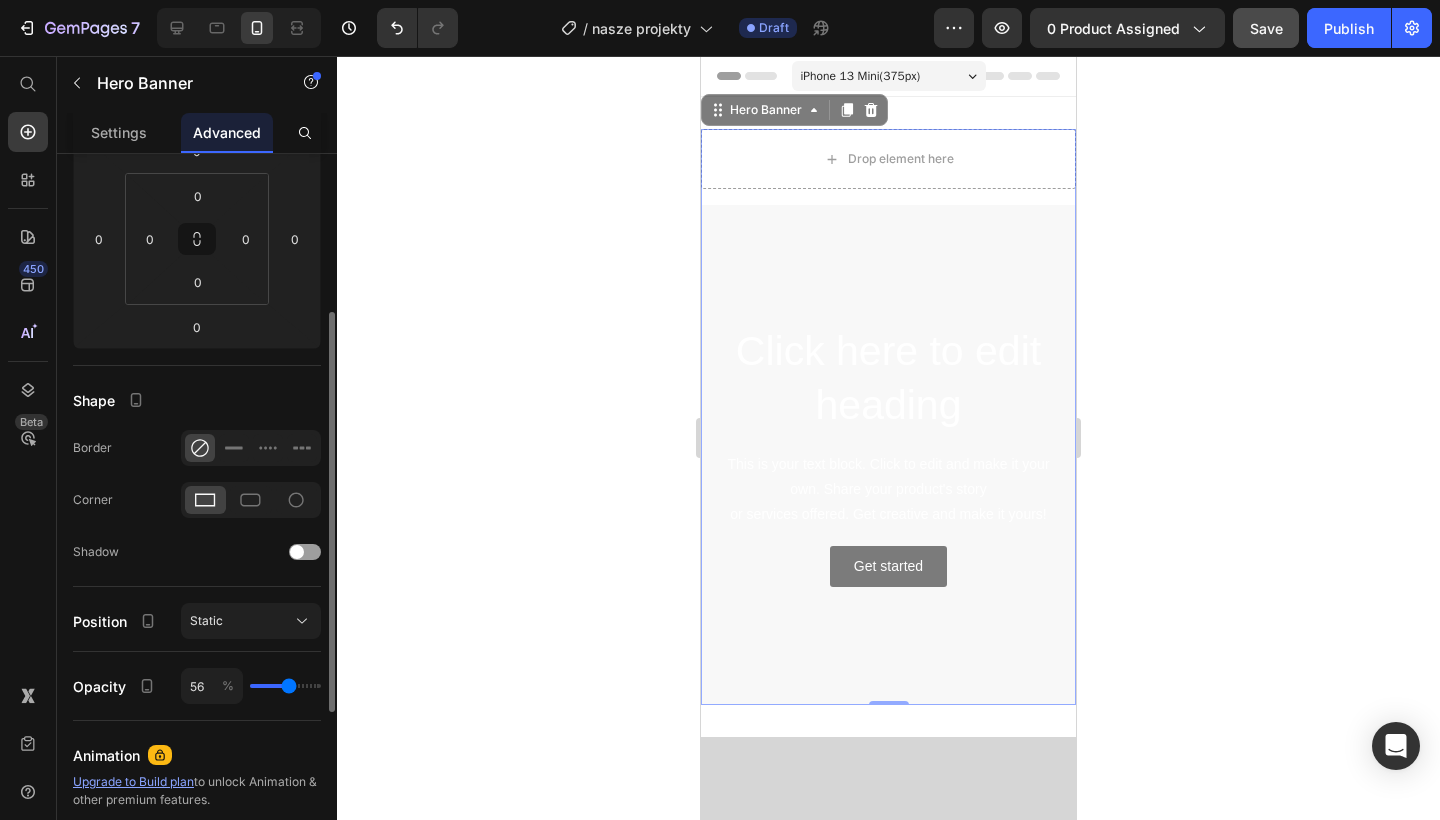 type on "58" 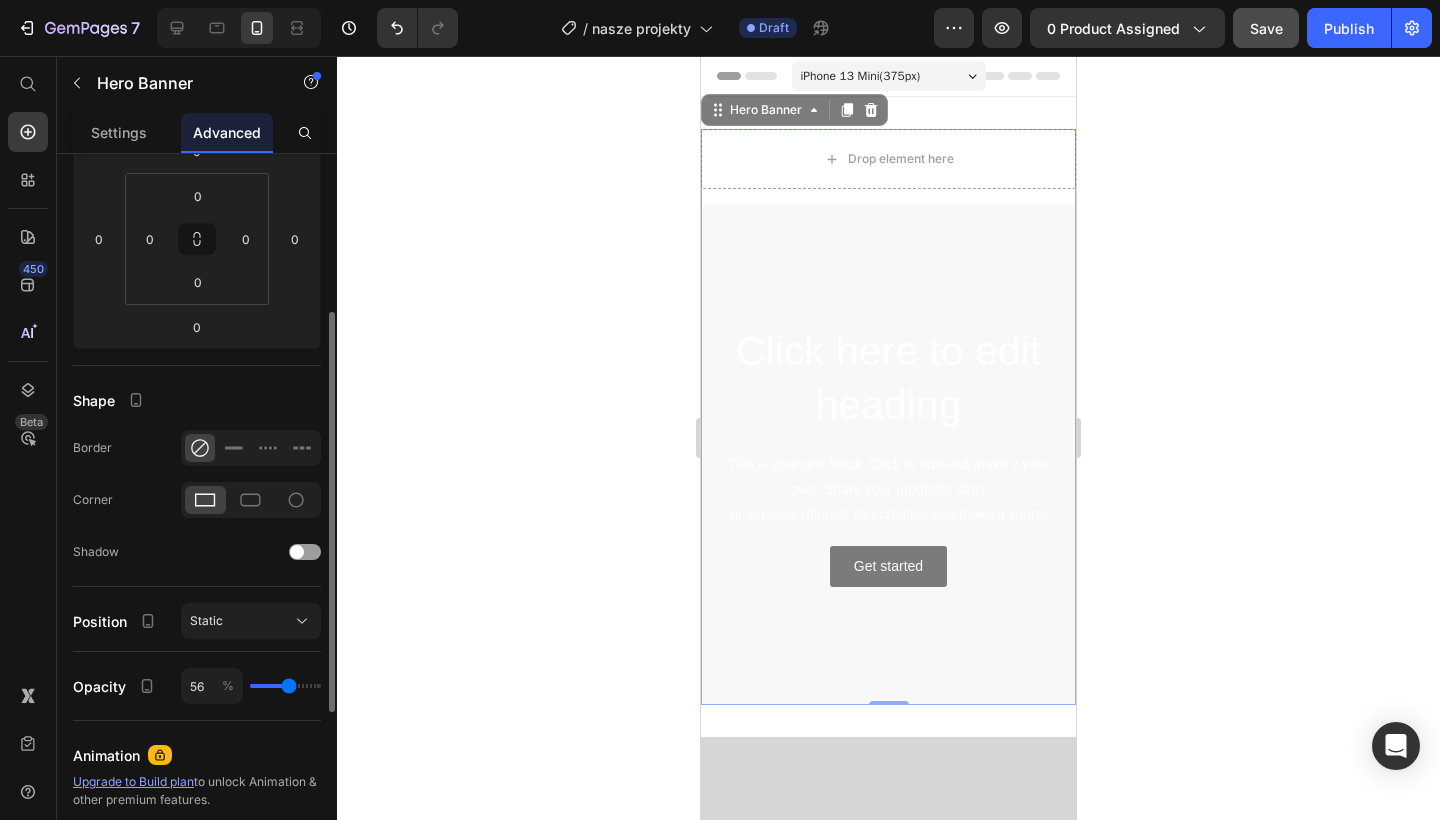 type on "58" 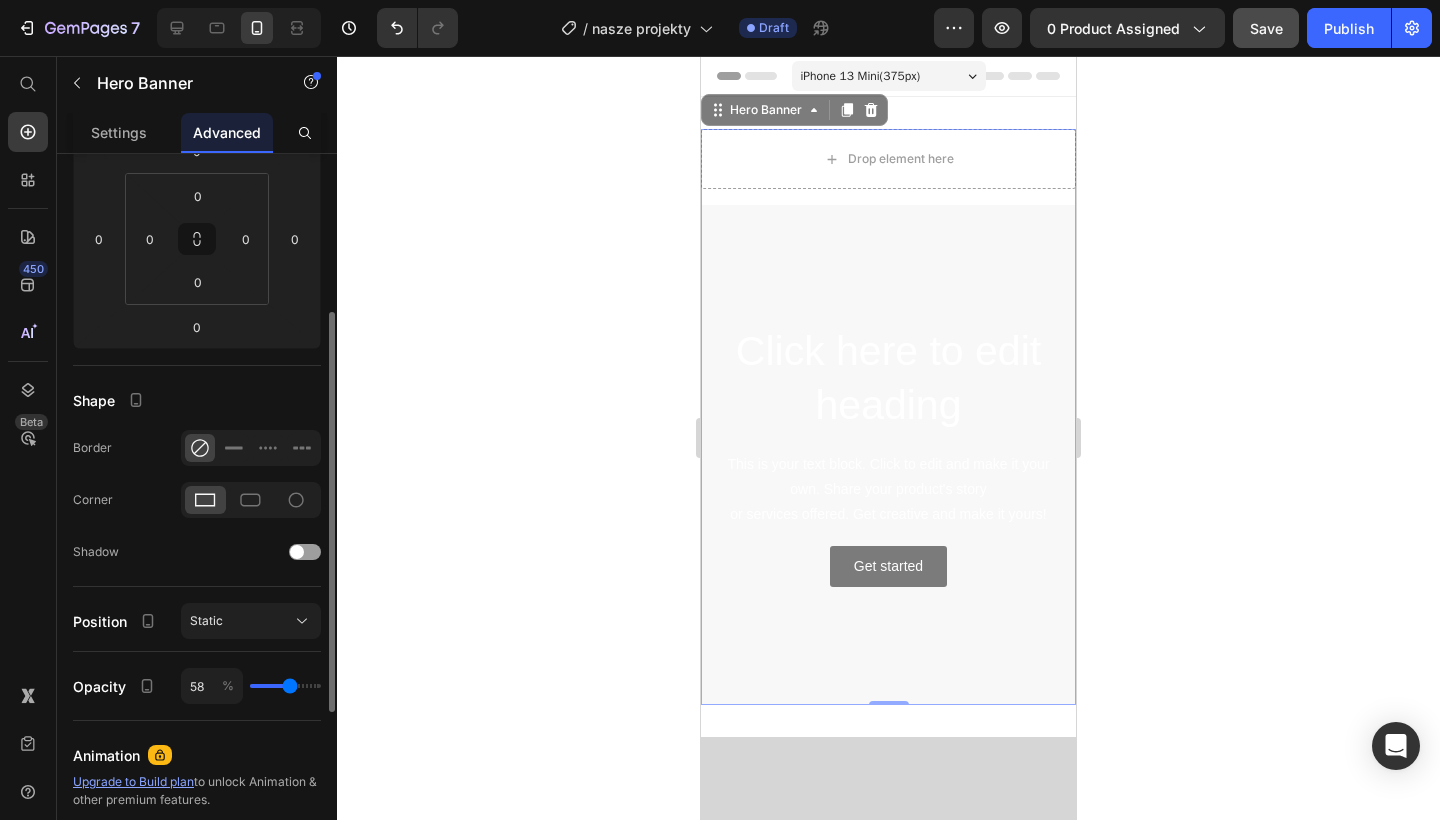 type on "60" 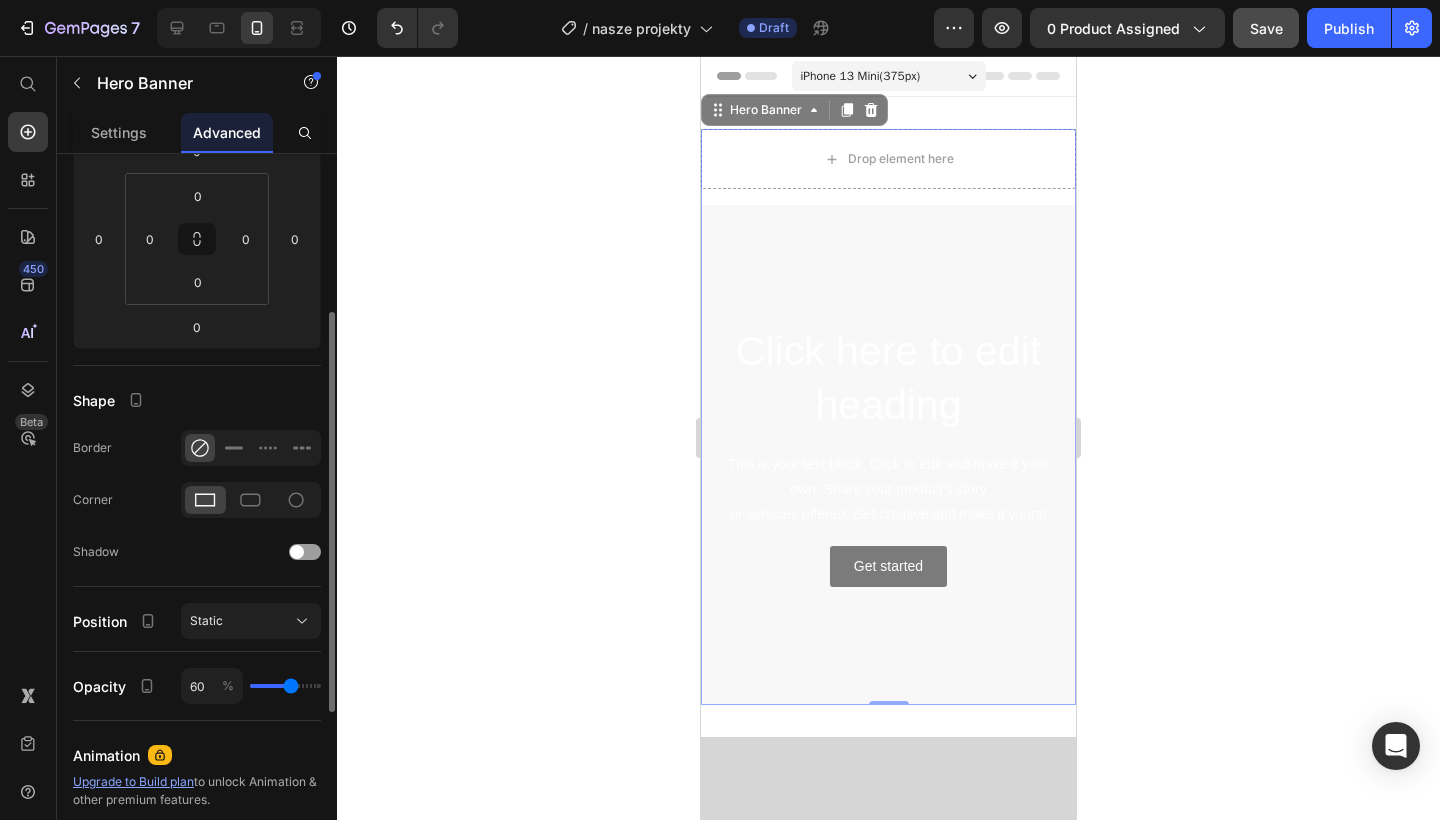 type on "62" 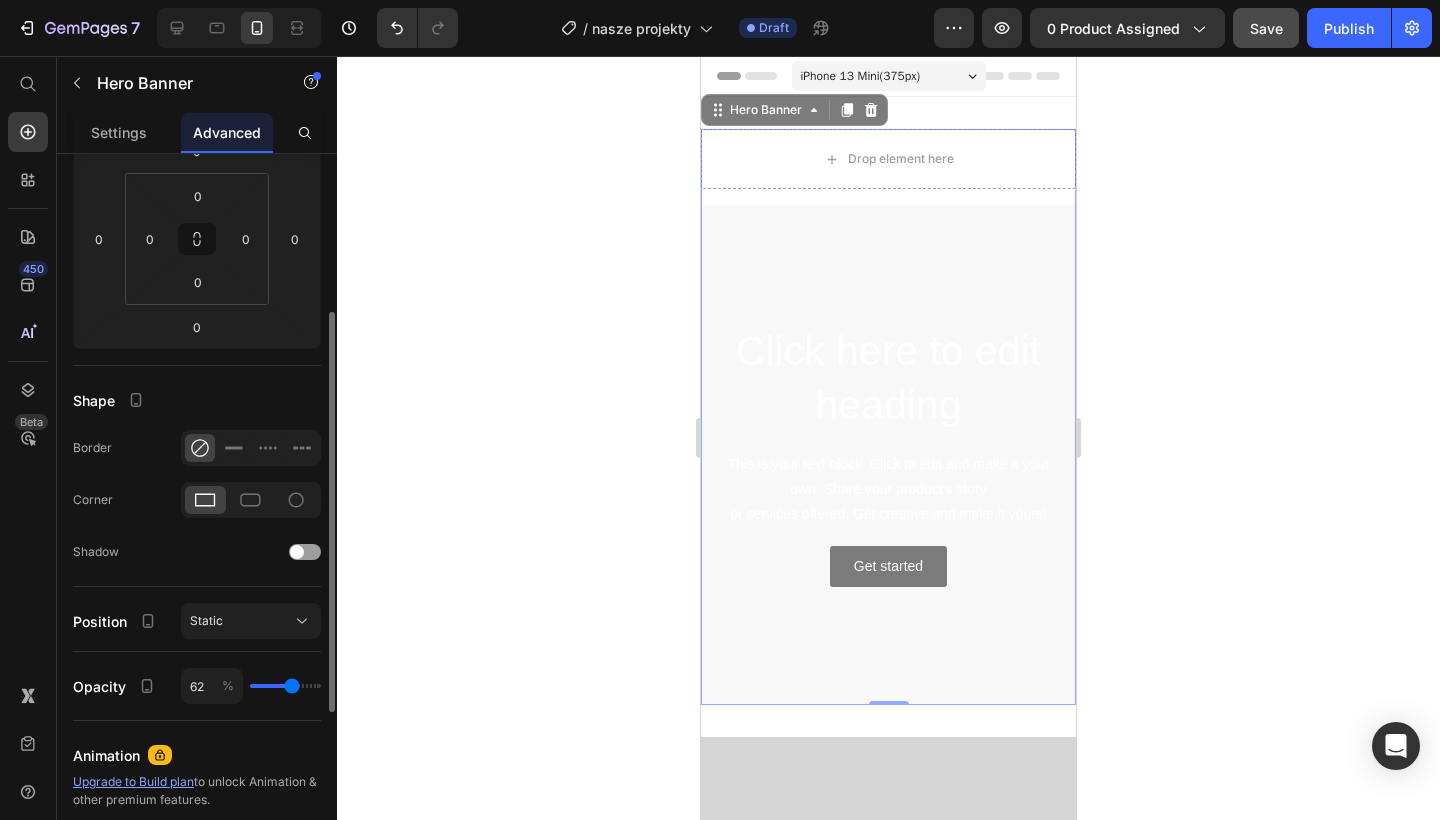 type on "64" 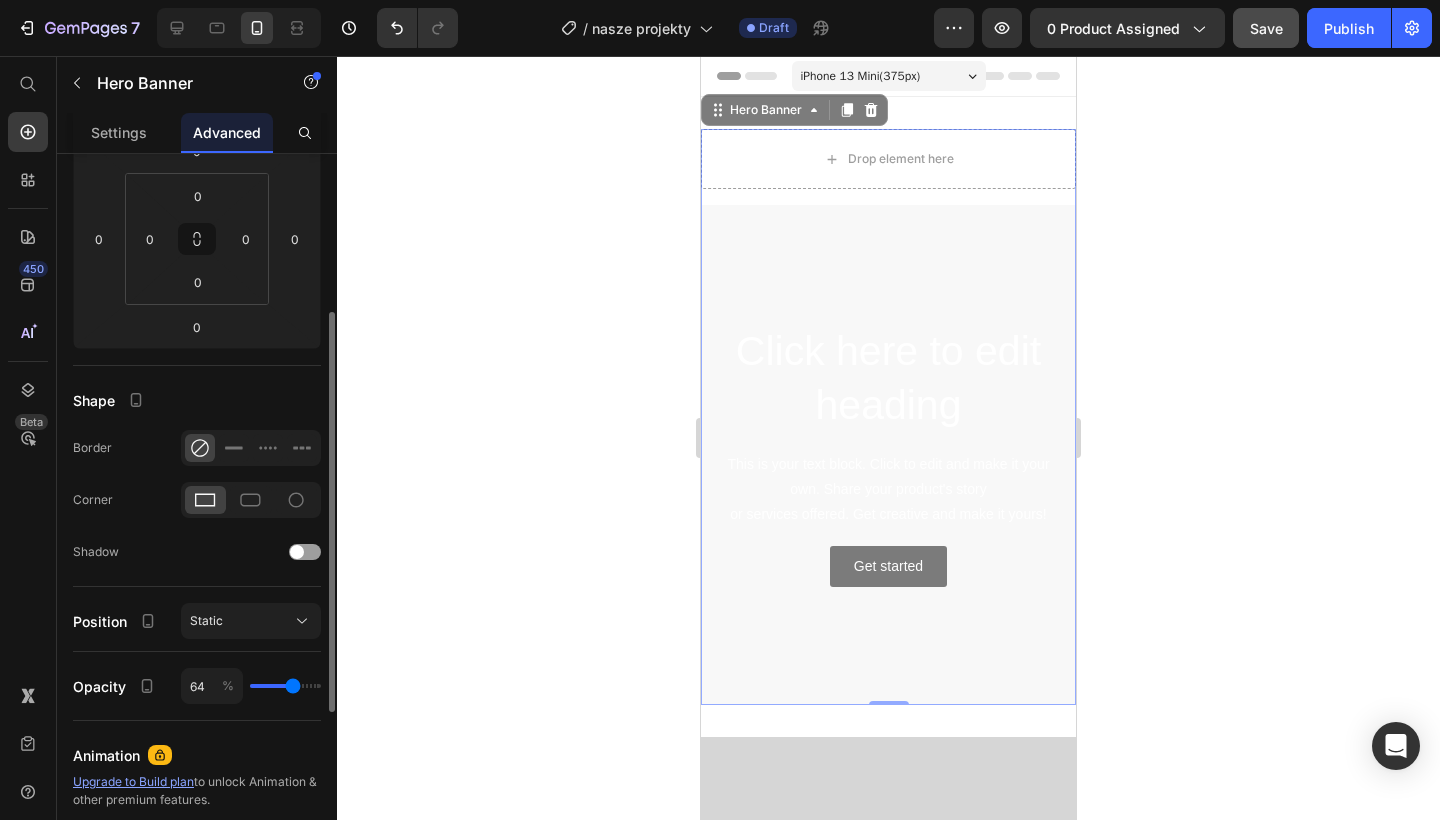 type on "66" 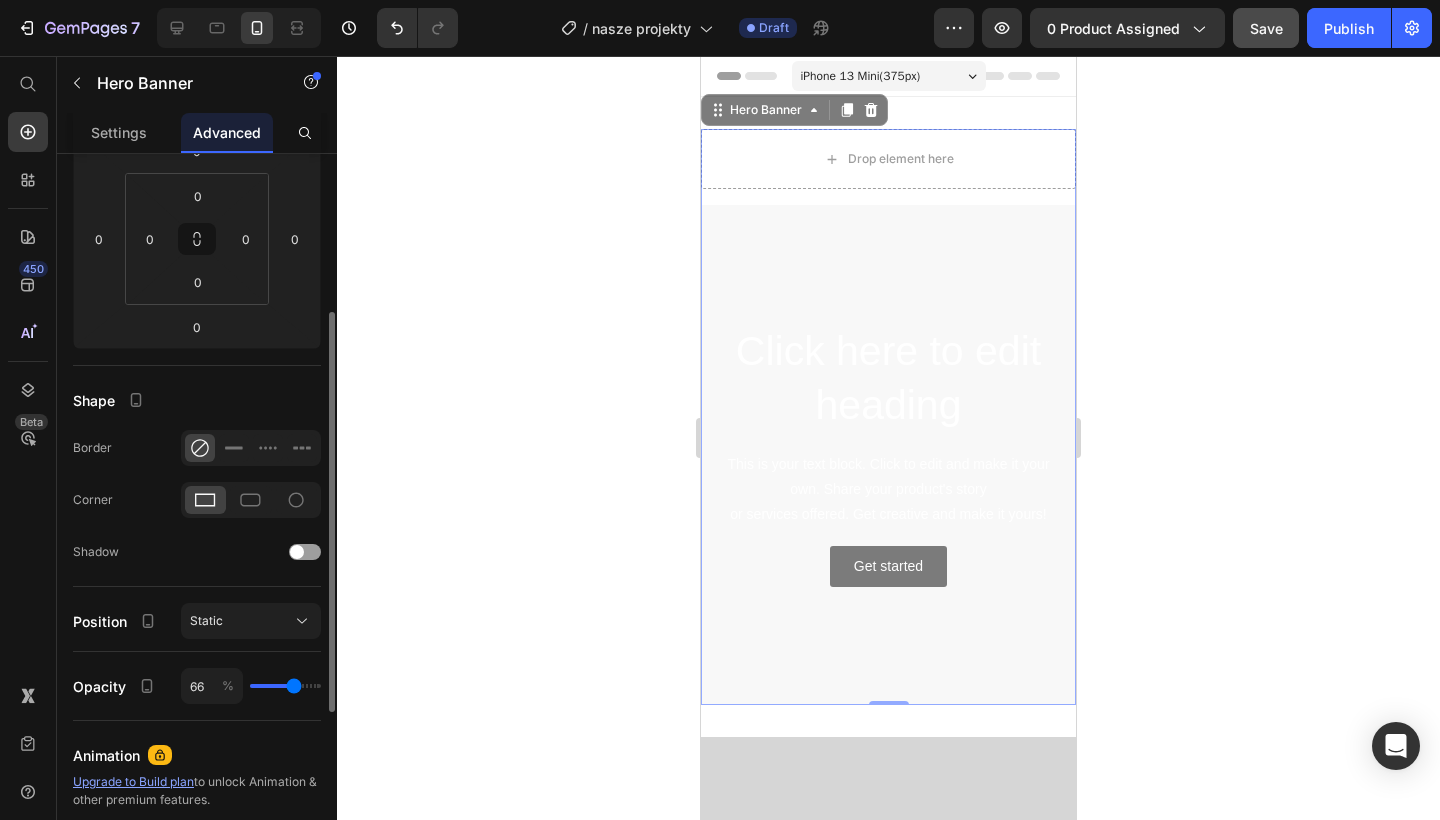type on "68" 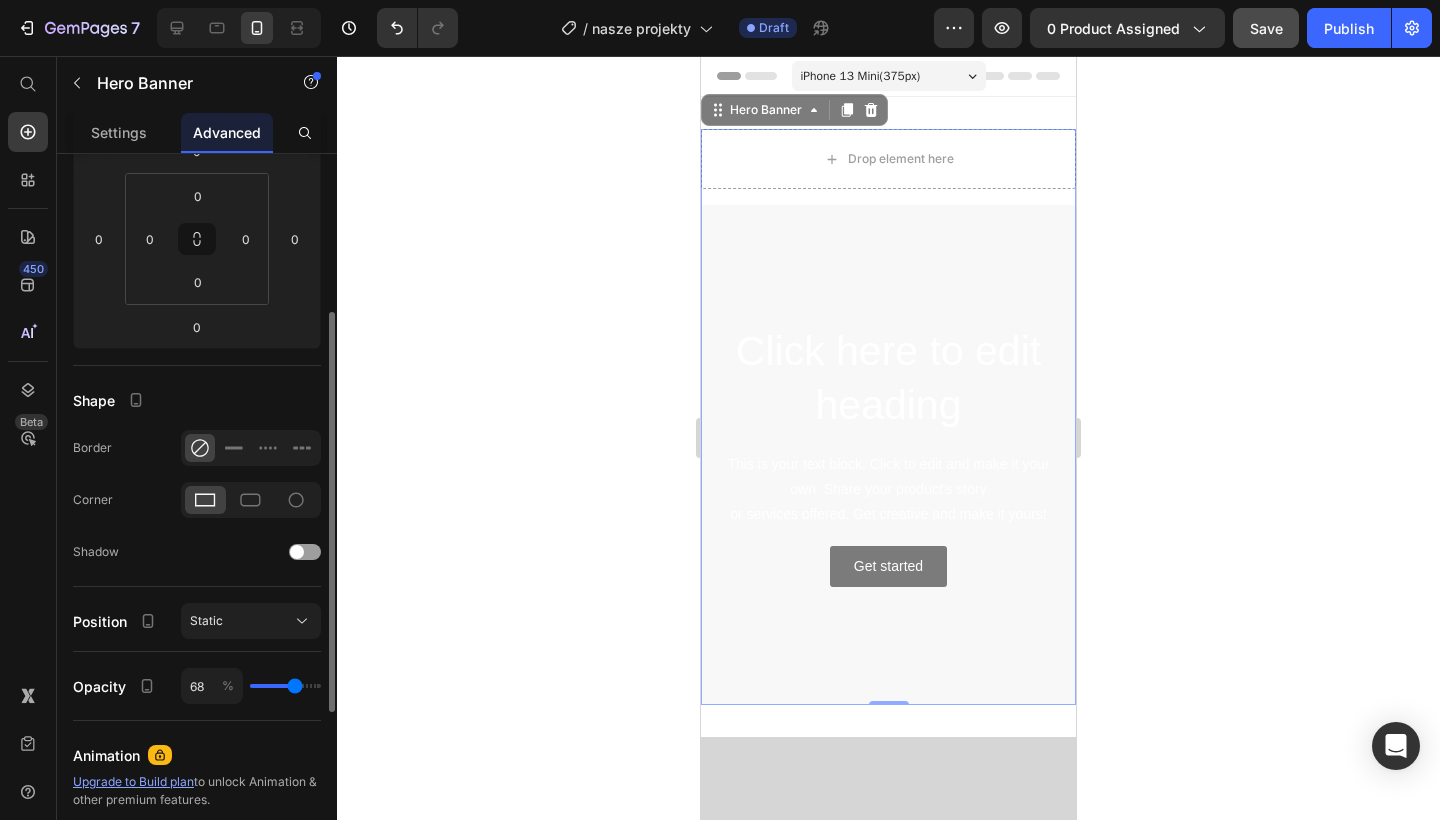 type on "69" 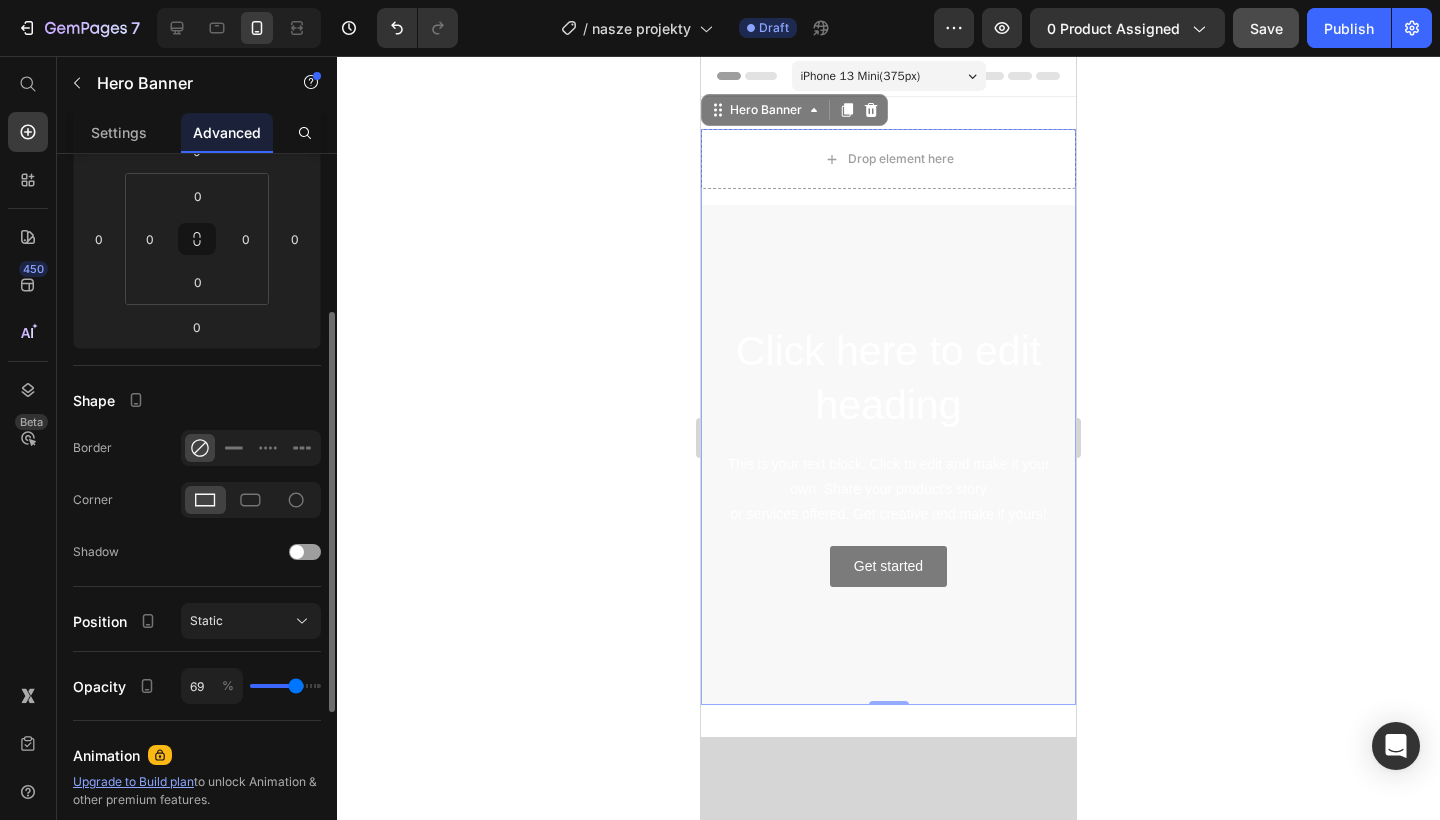 type on "73" 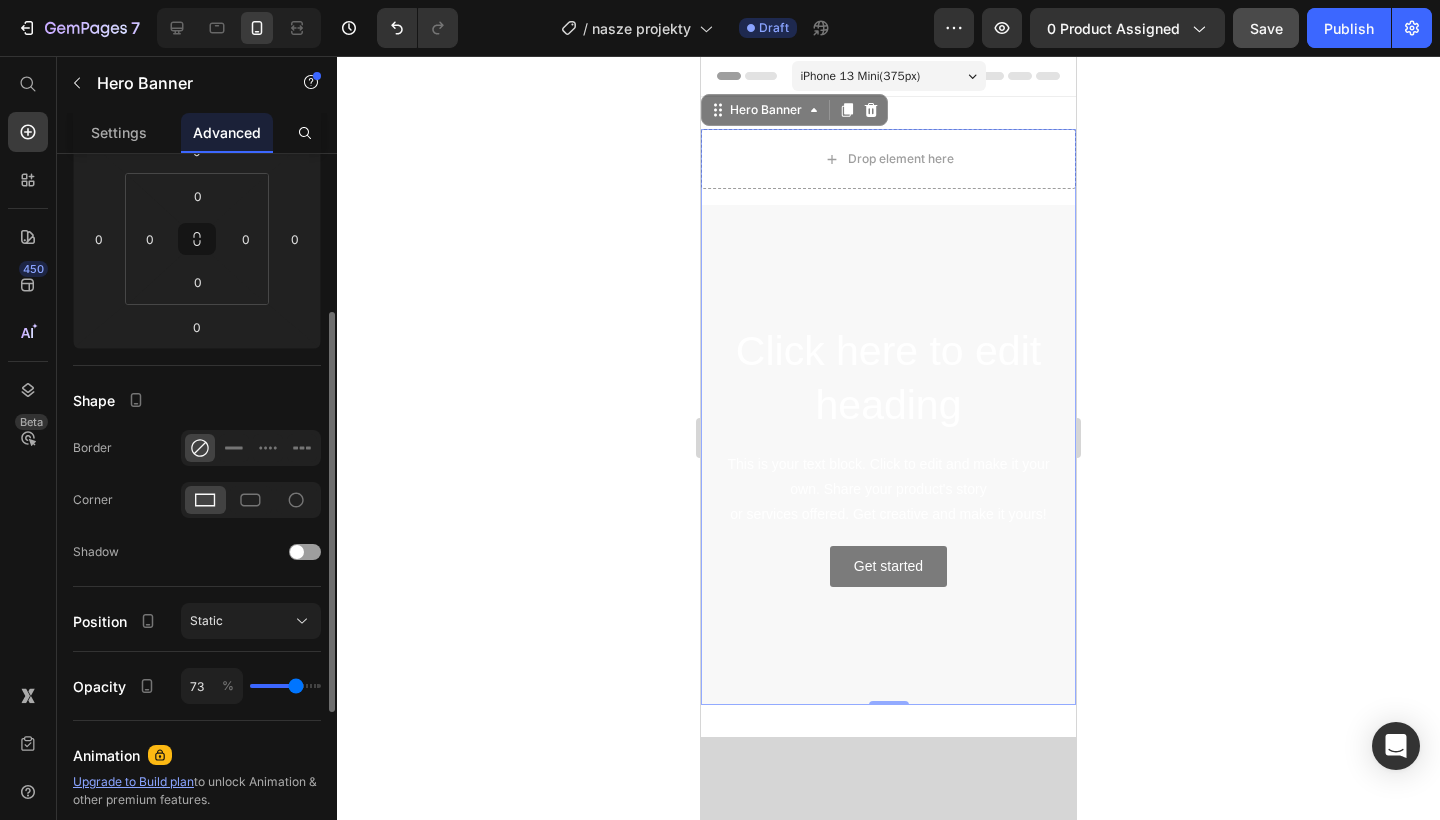 type on "73" 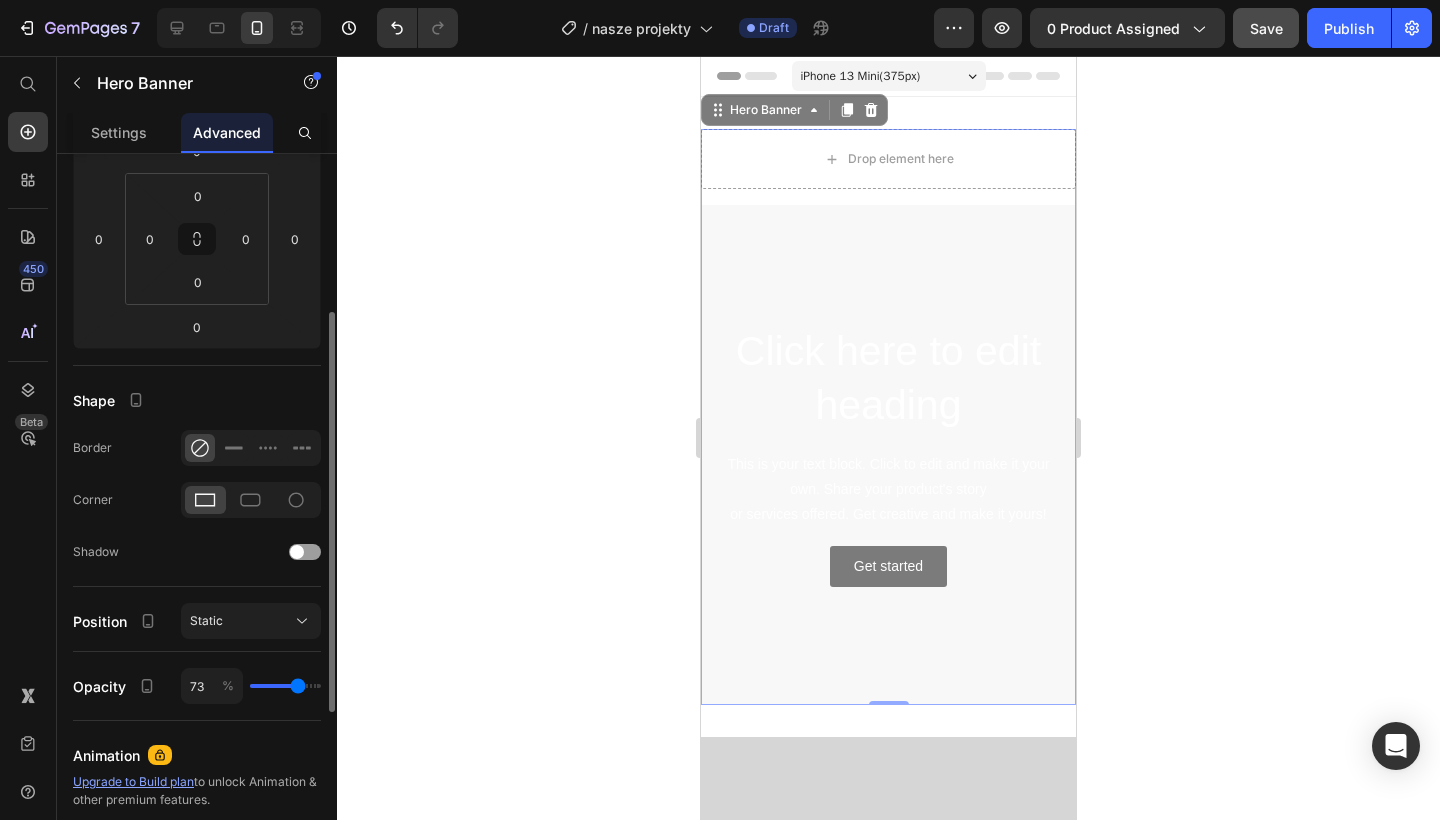 type on "75" 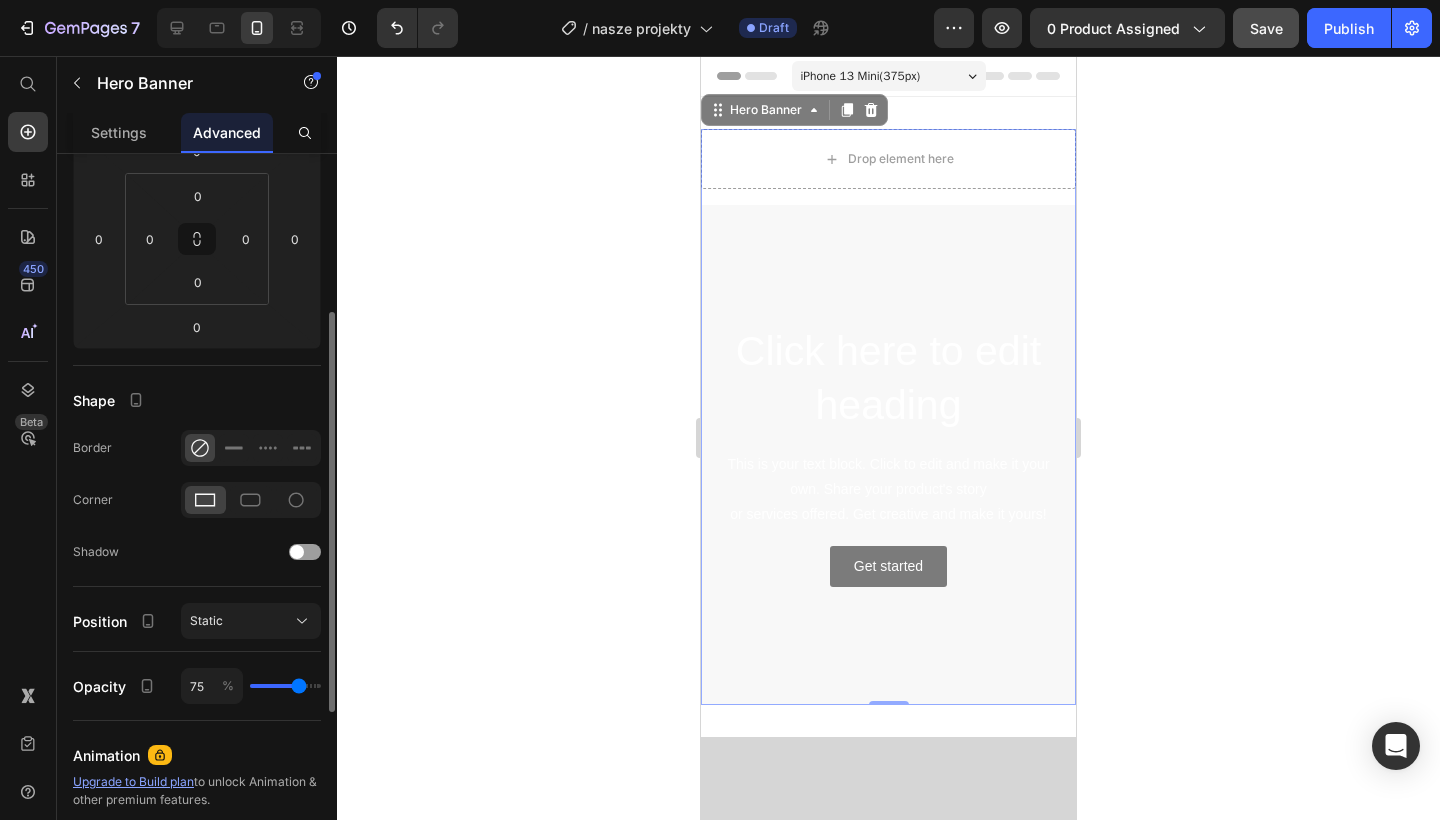 type on "77" 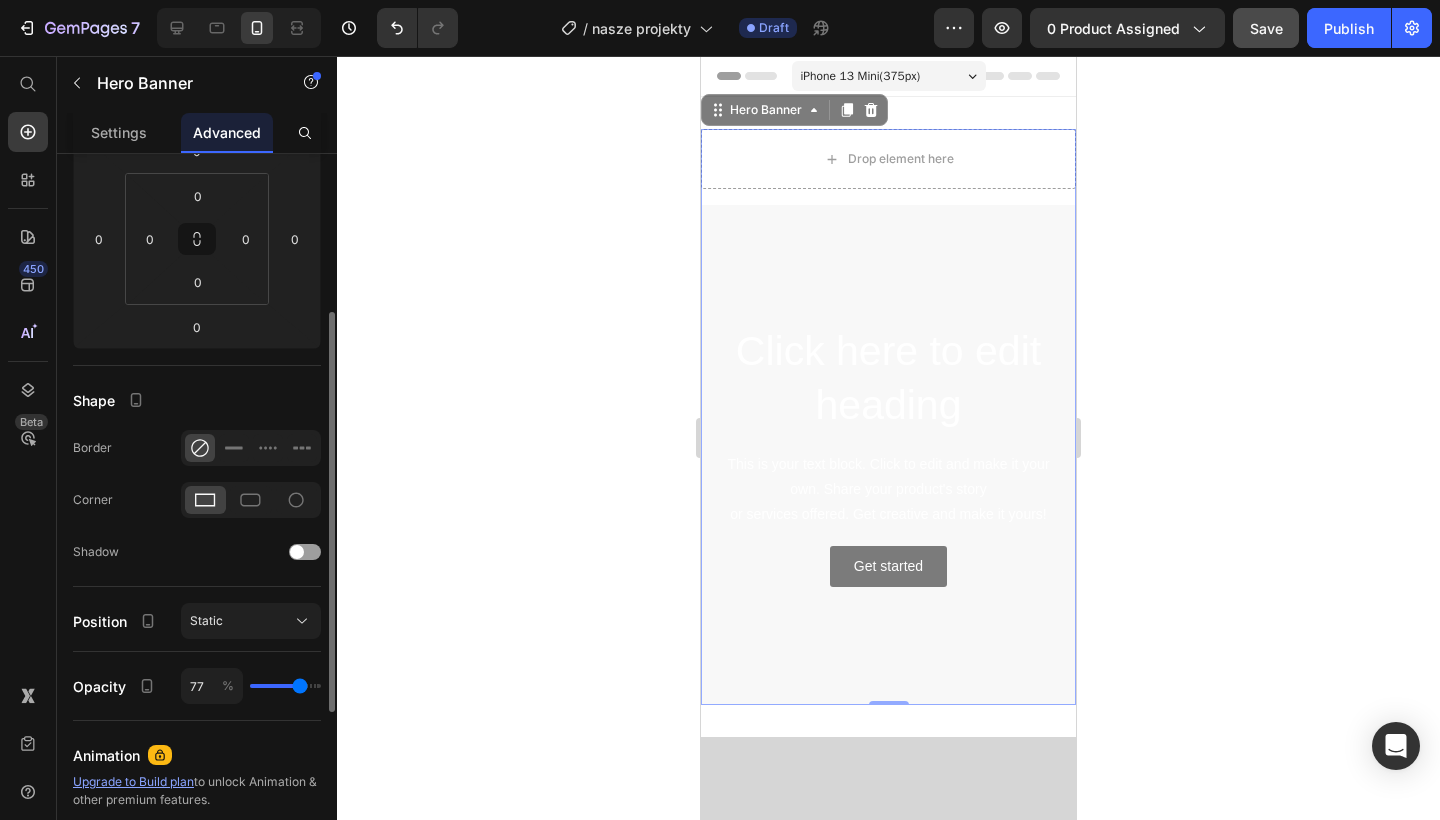 type on "79" 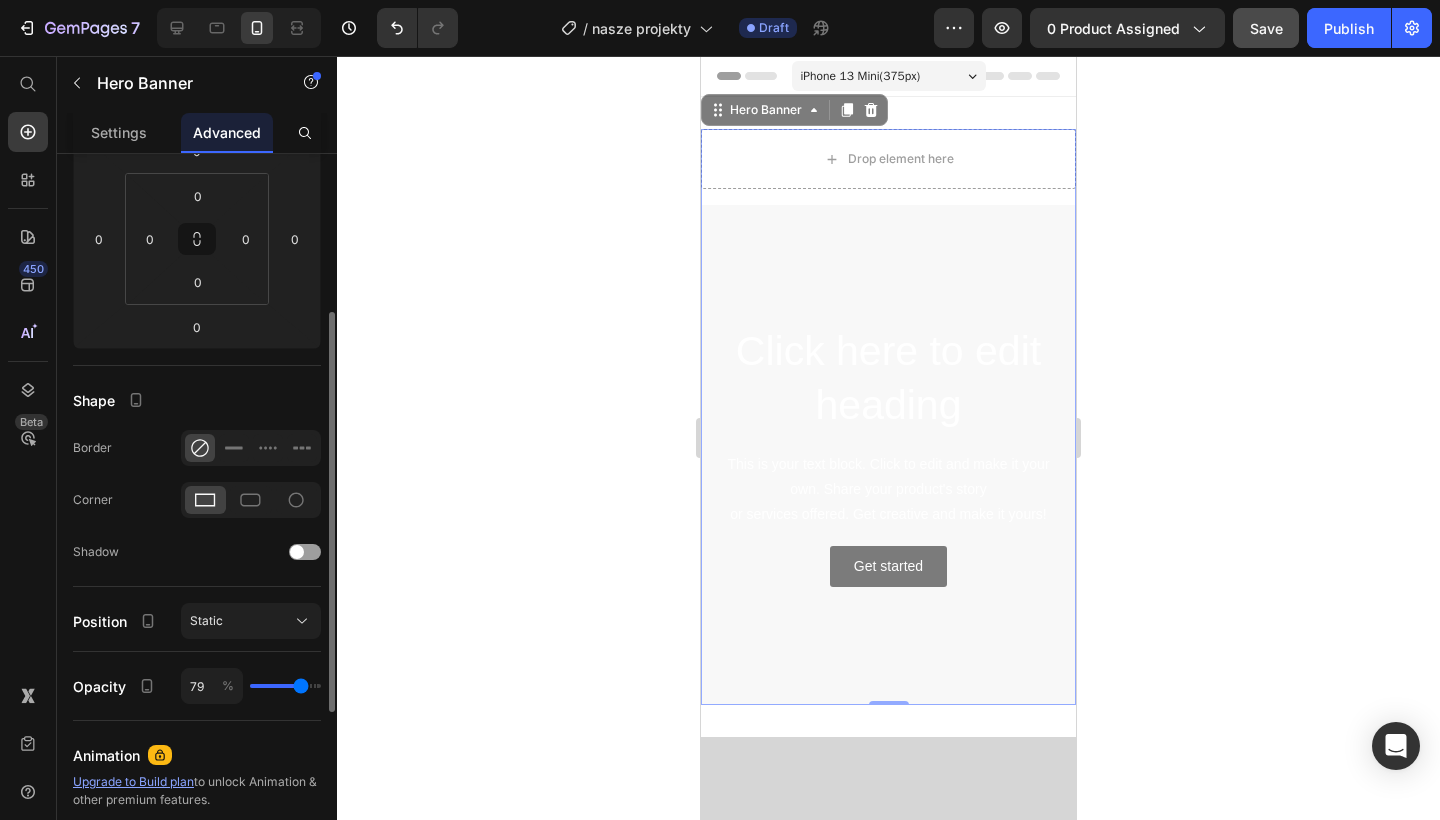 type on "81" 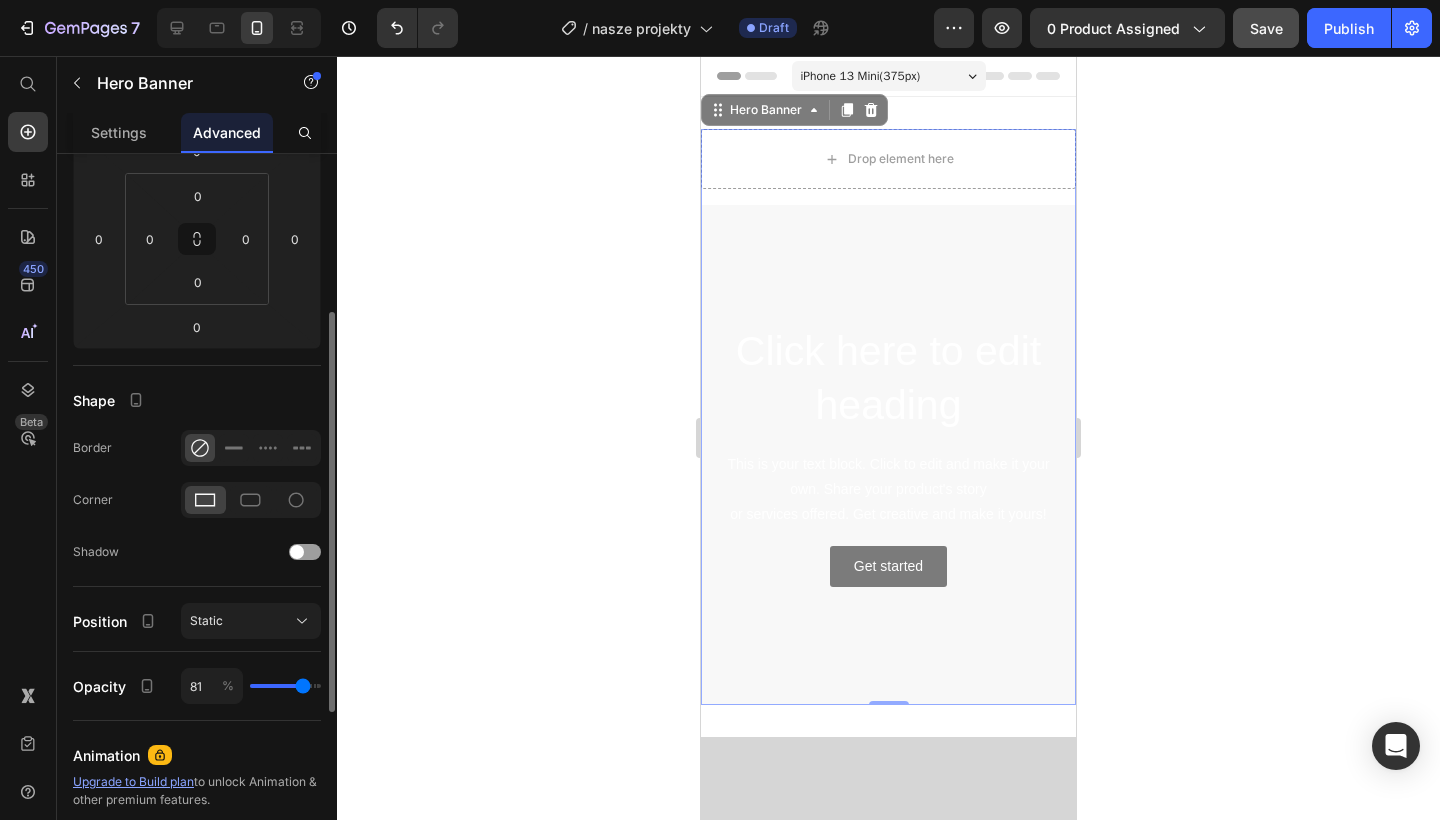 type on "82" 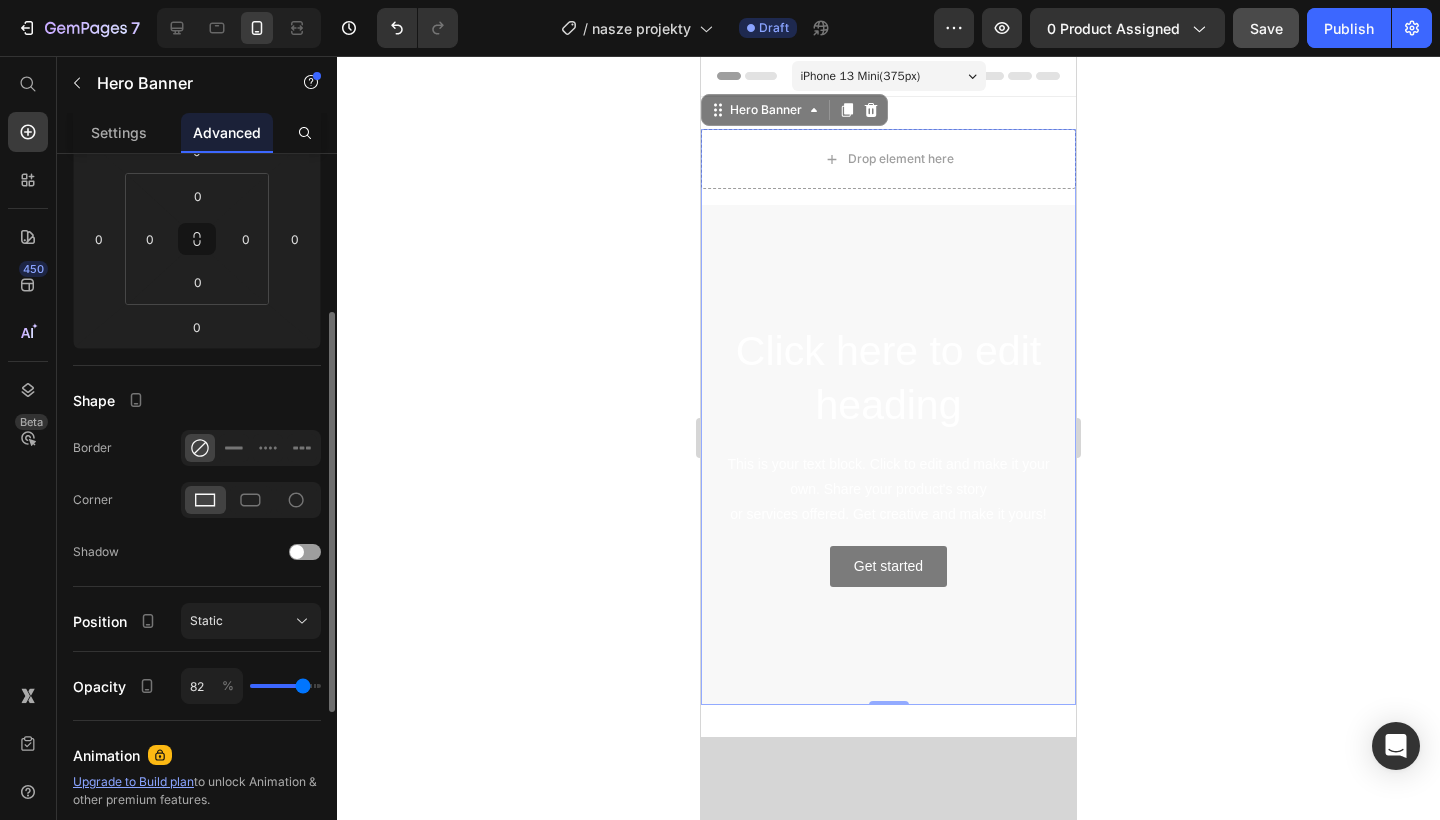 type on "84" 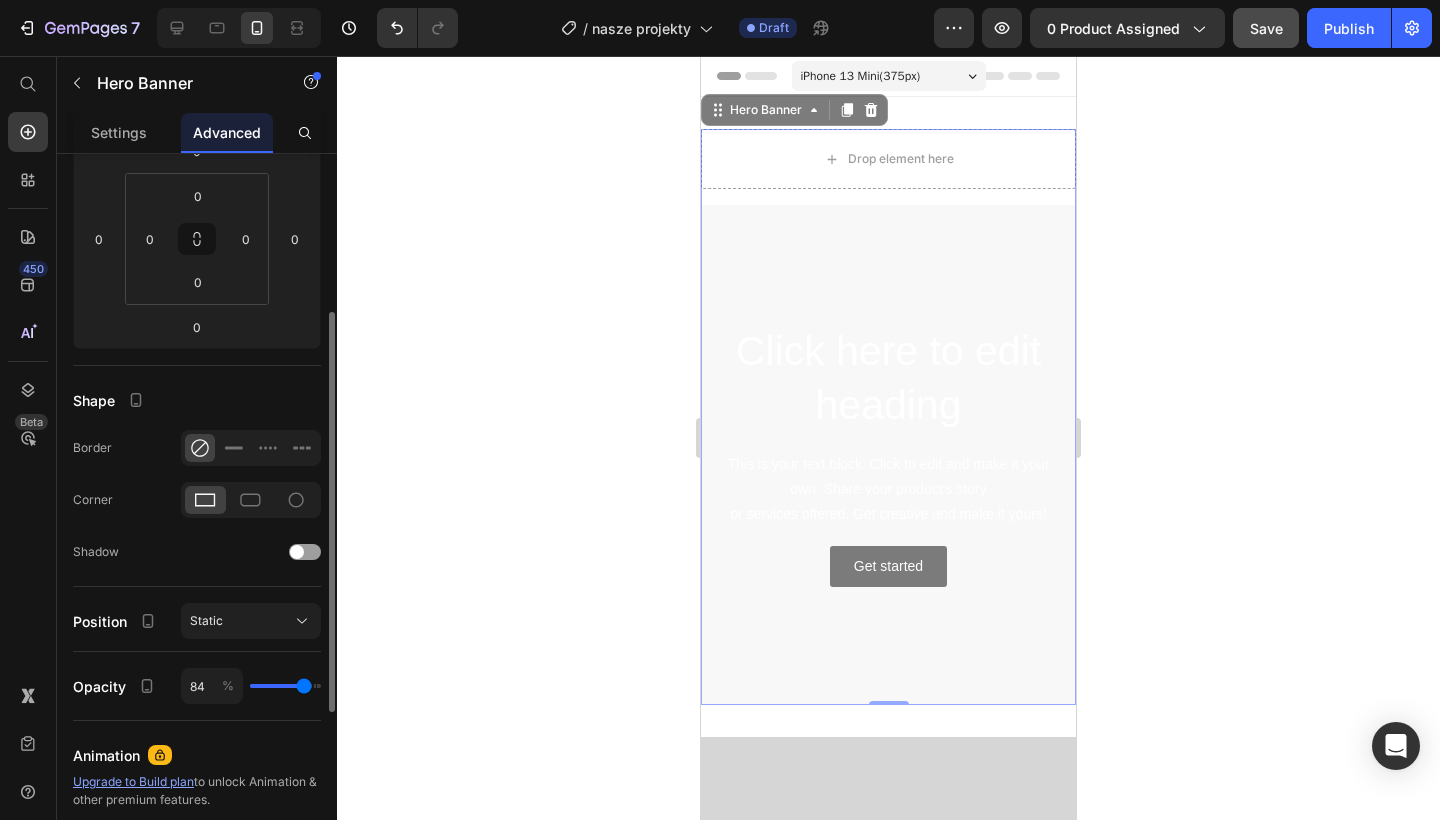 type on "86" 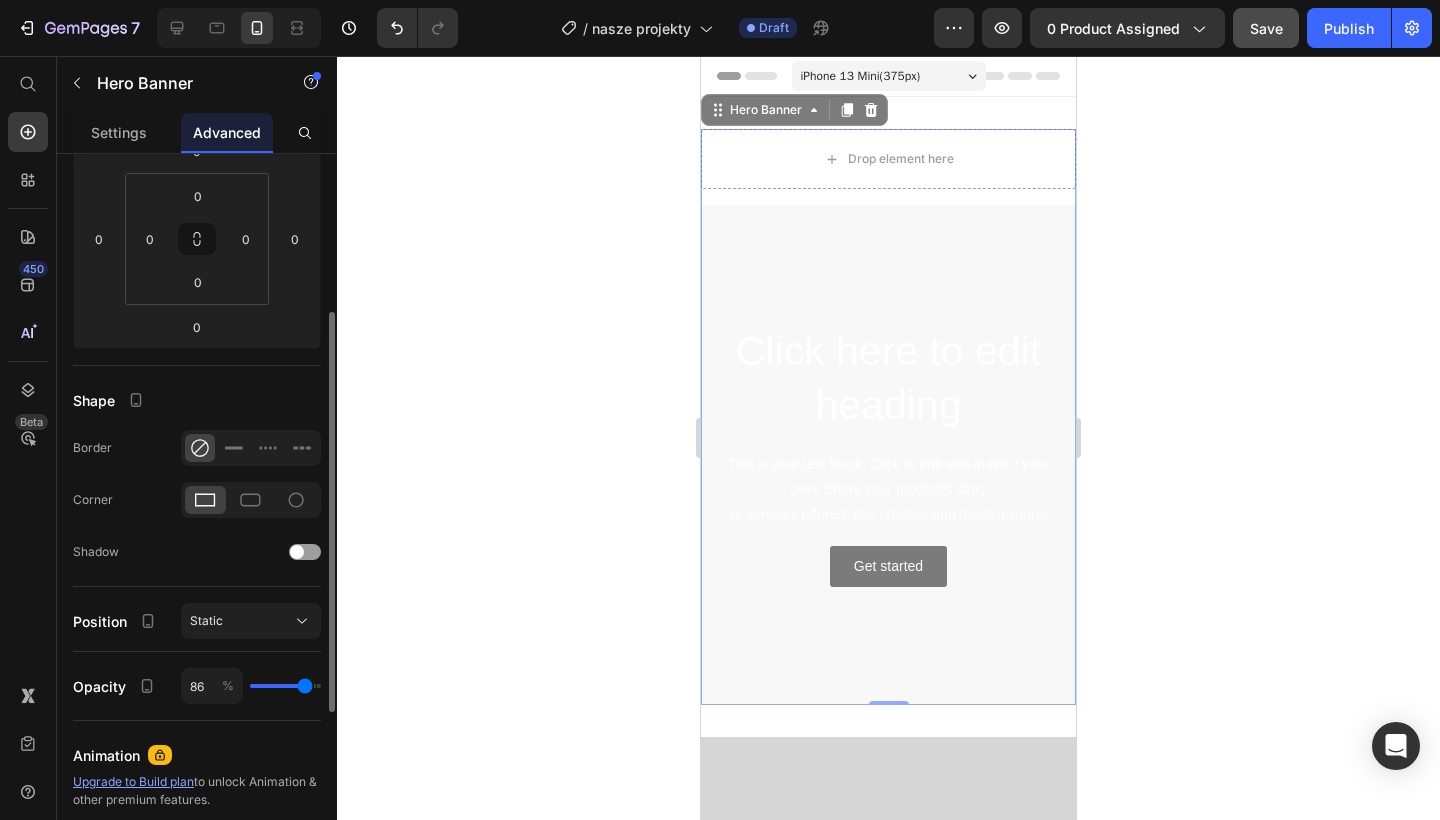type on "88" 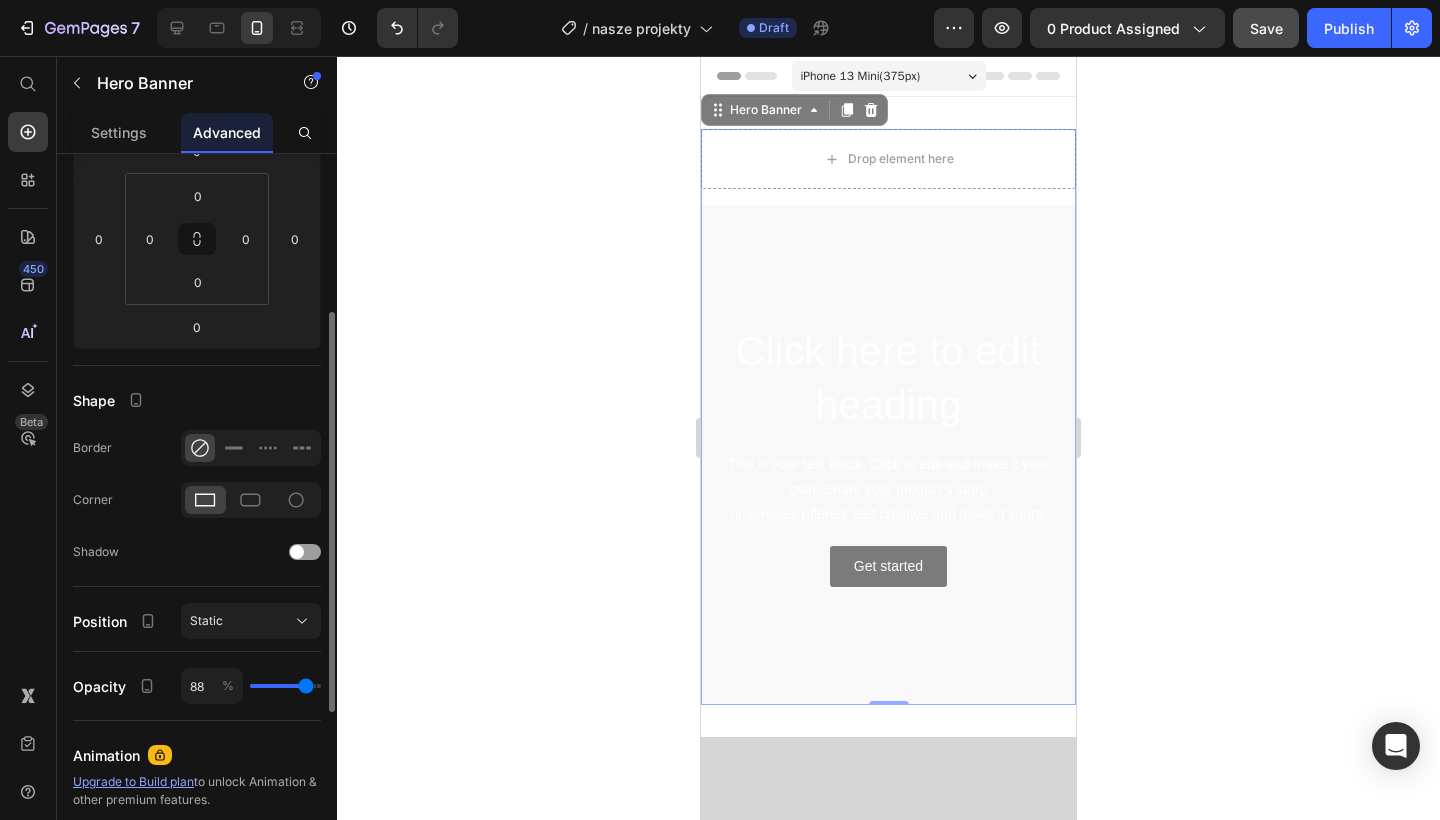 type on "90" 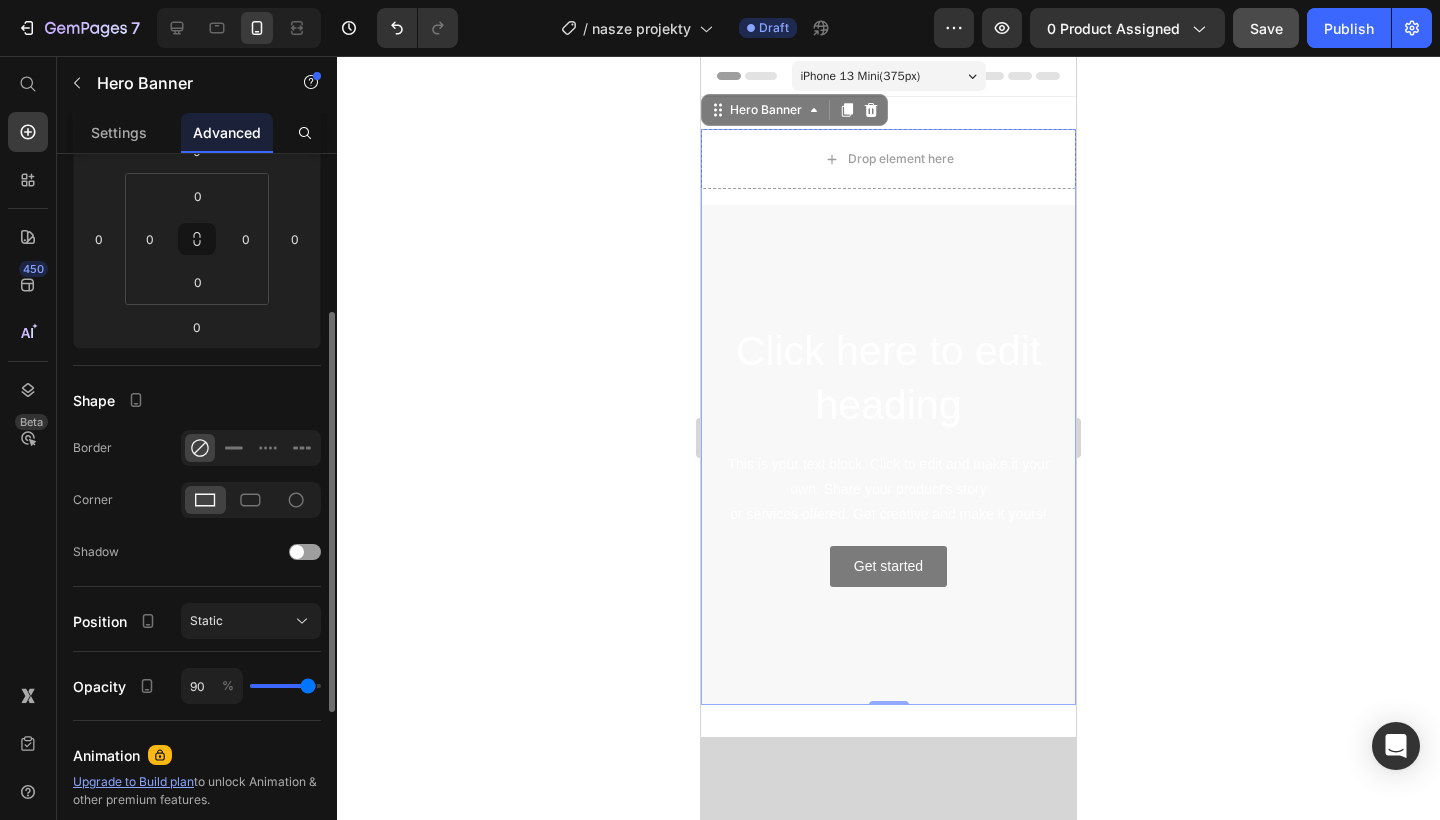 type on "92" 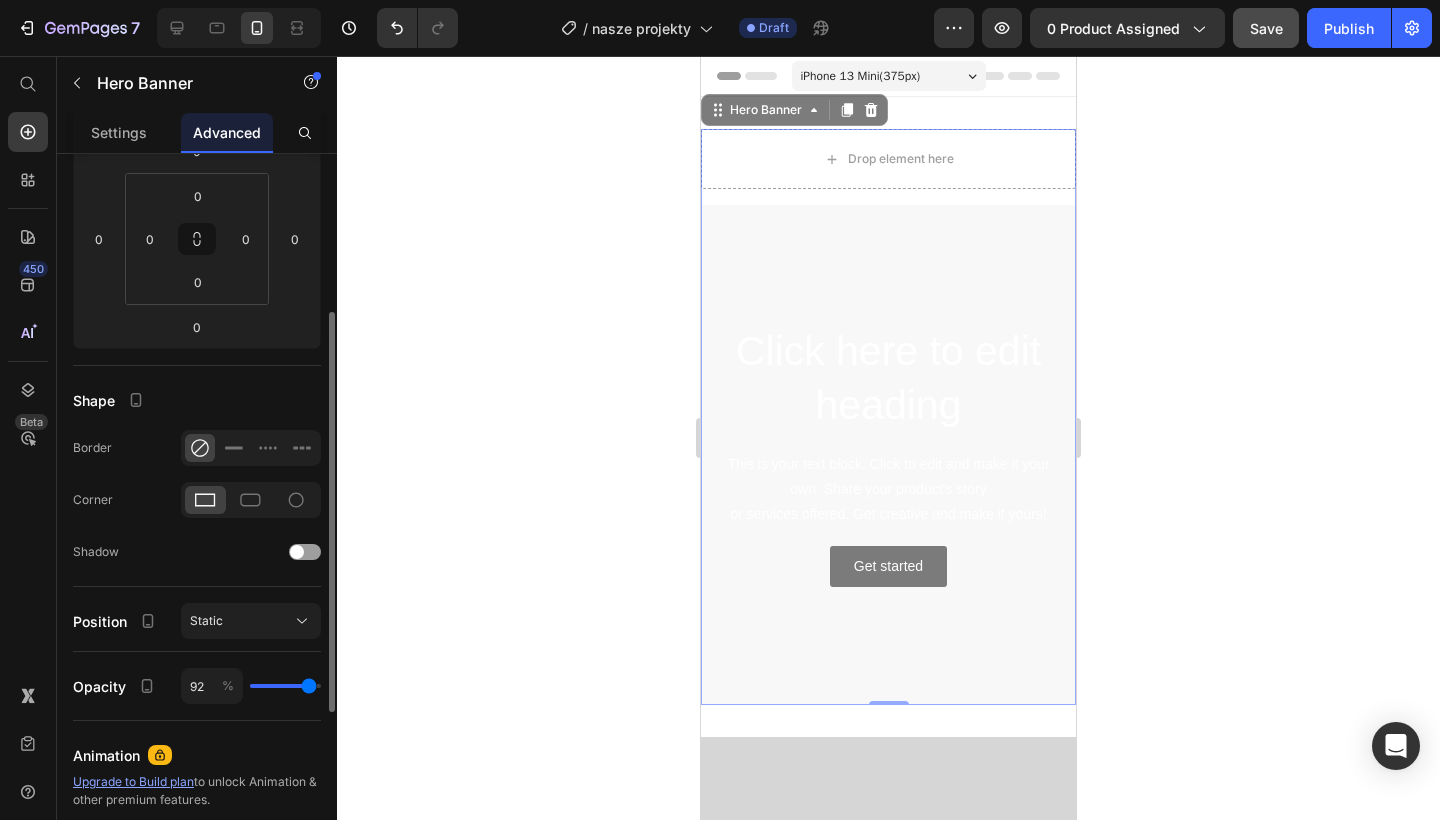 type on "94" 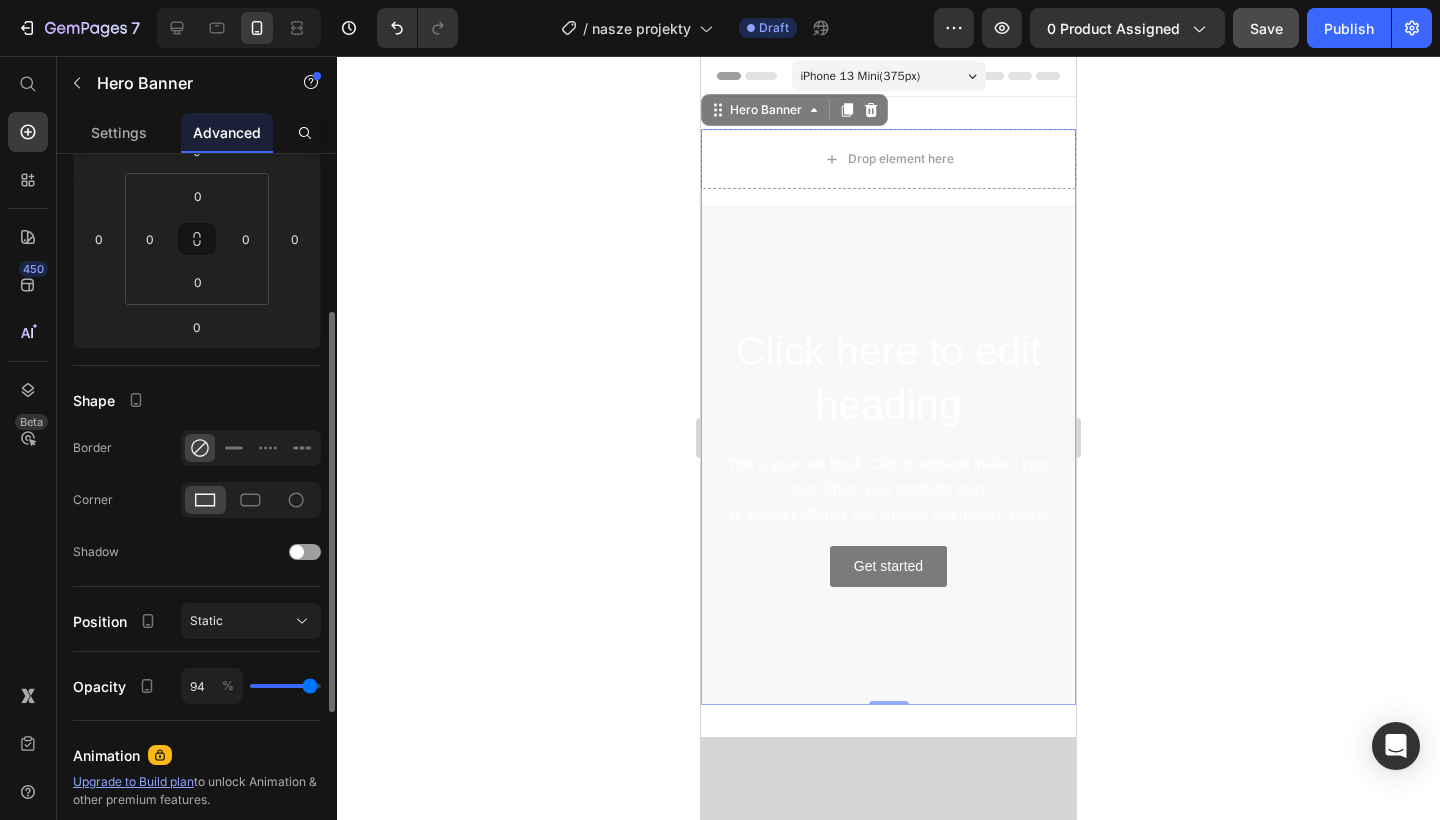 type on "95" 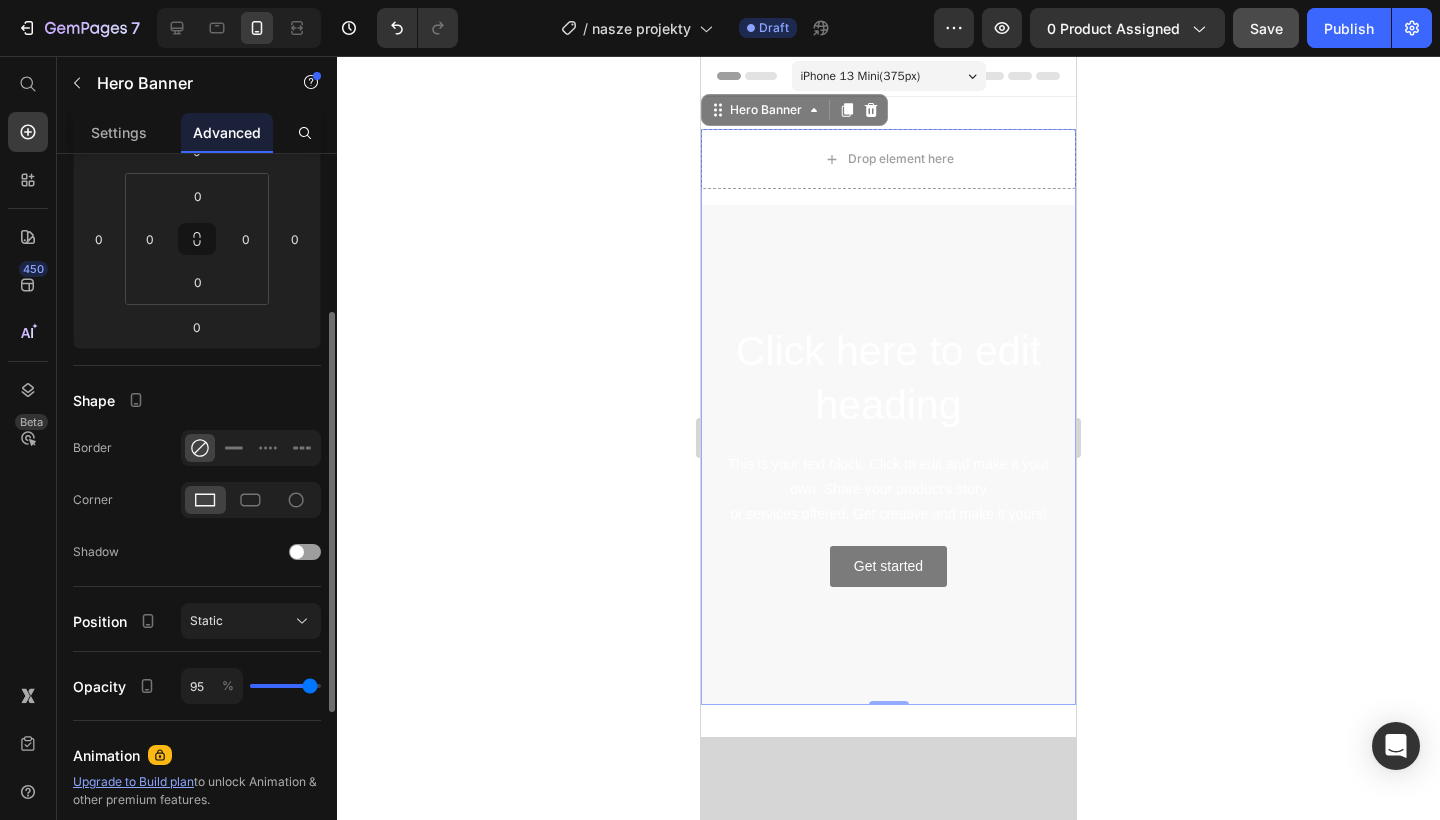 type on "97" 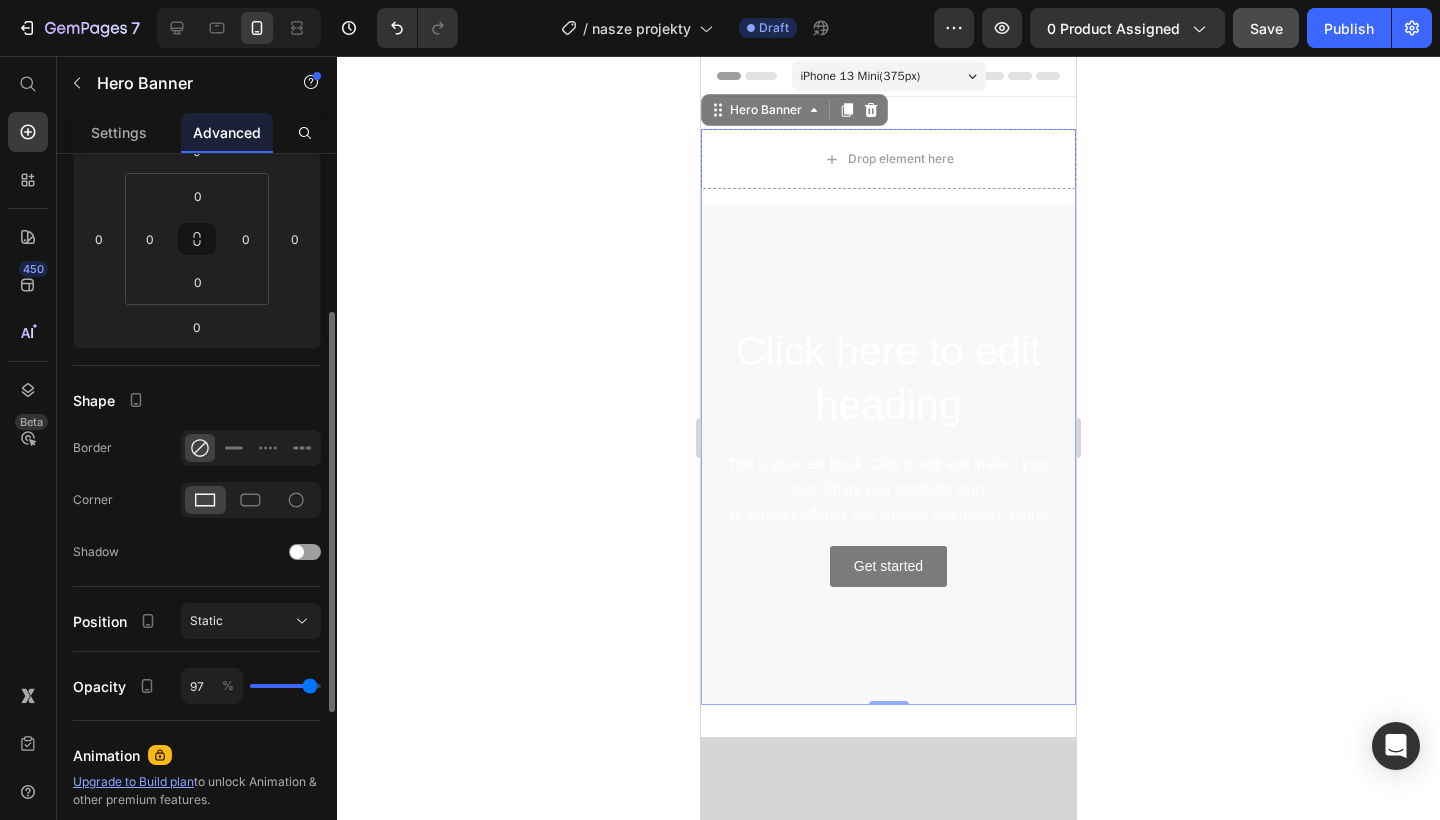 type on "97" 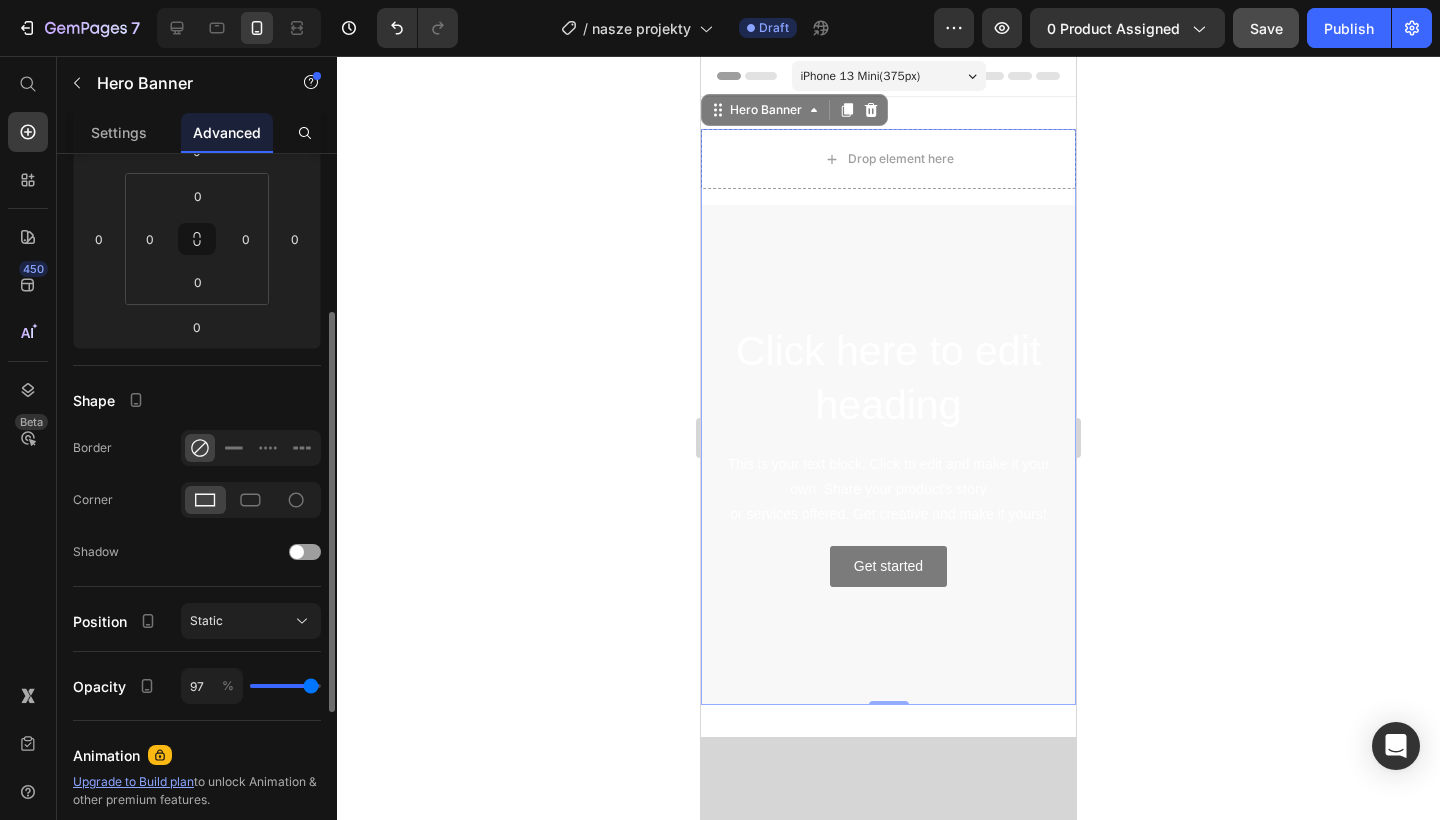 type on "99" 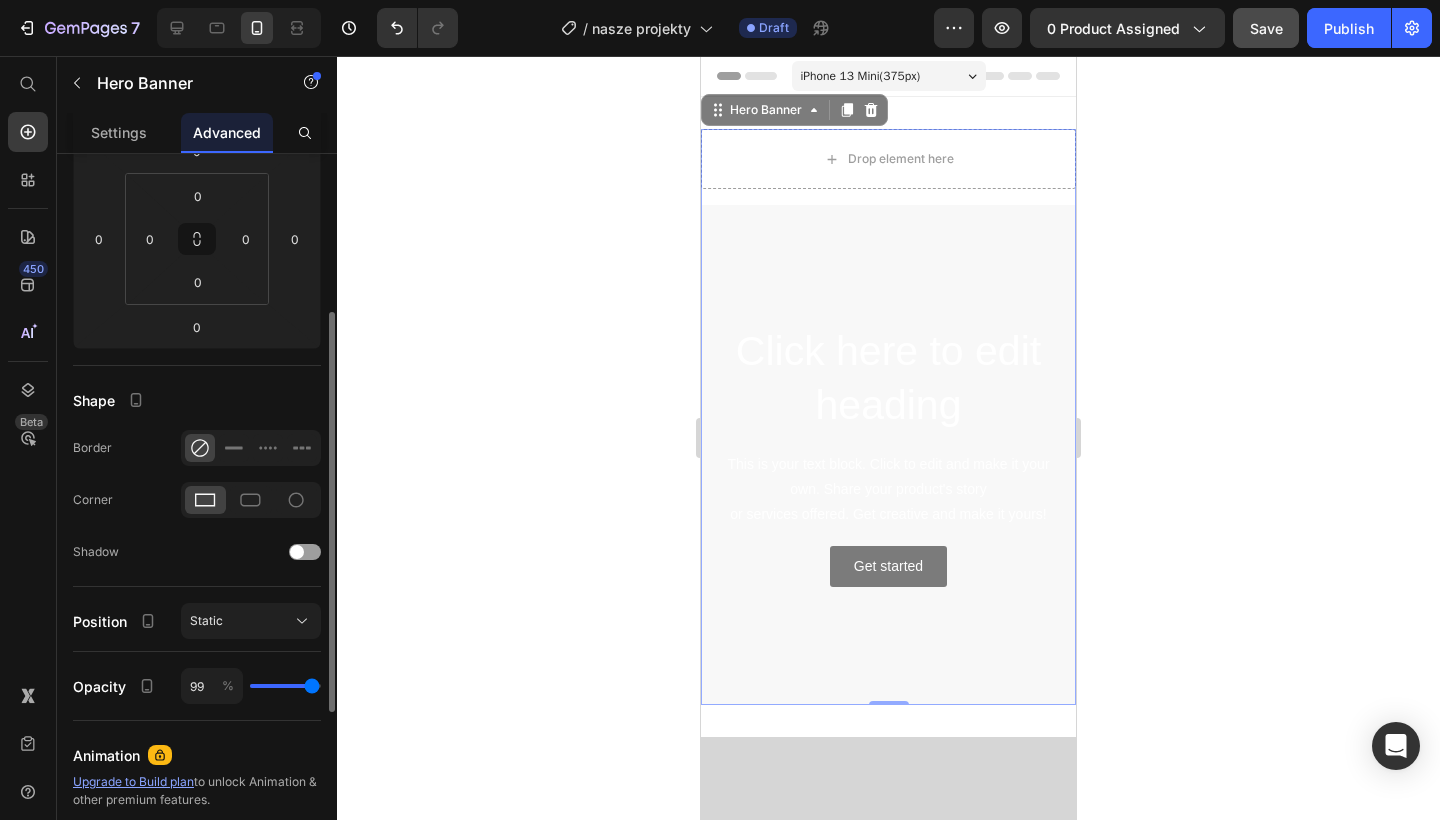 type on "100" 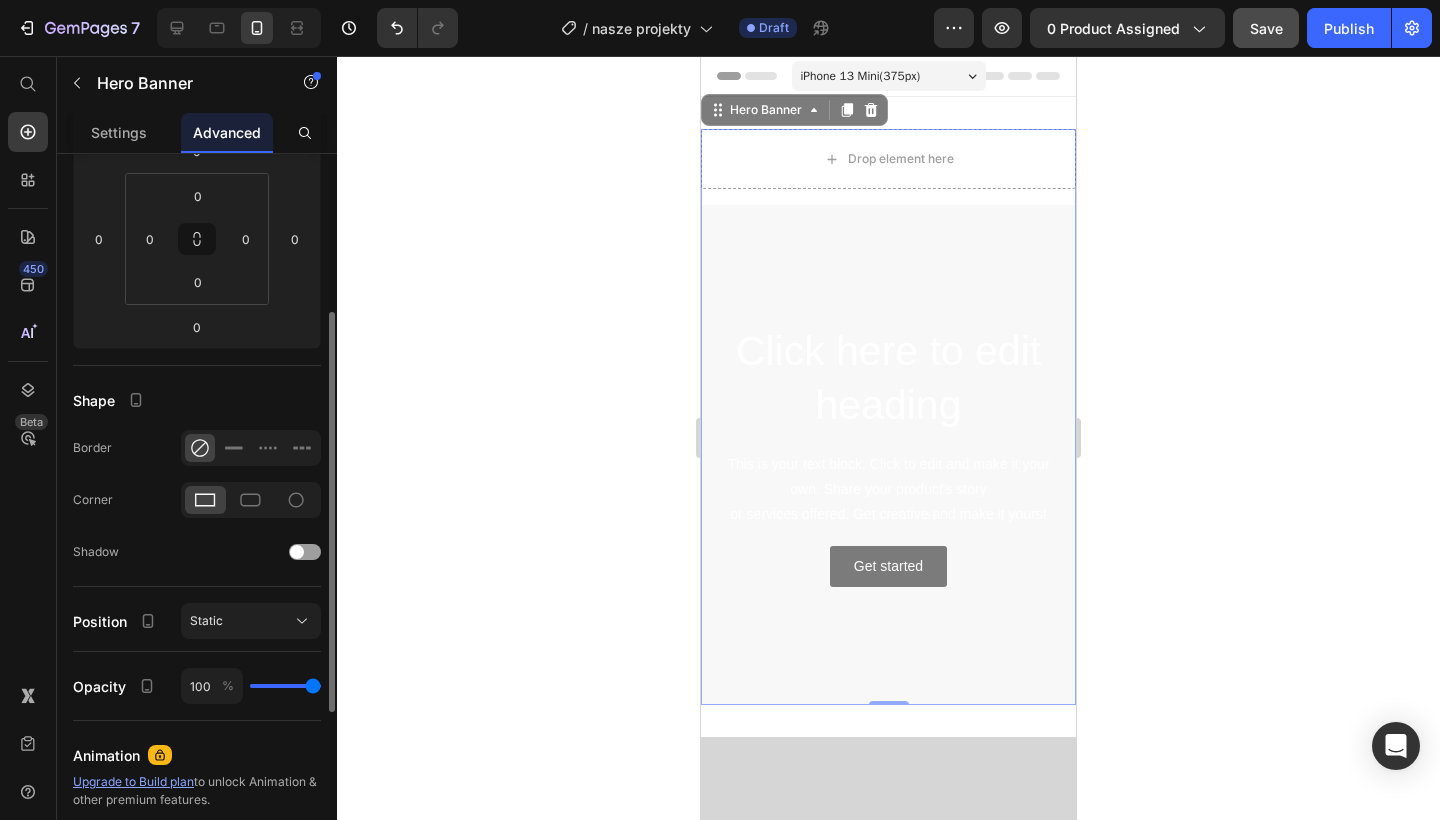 drag, startPoint x: 289, startPoint y: 686, endPoint x: 334, endPoint y: 676, distance: 46.09772 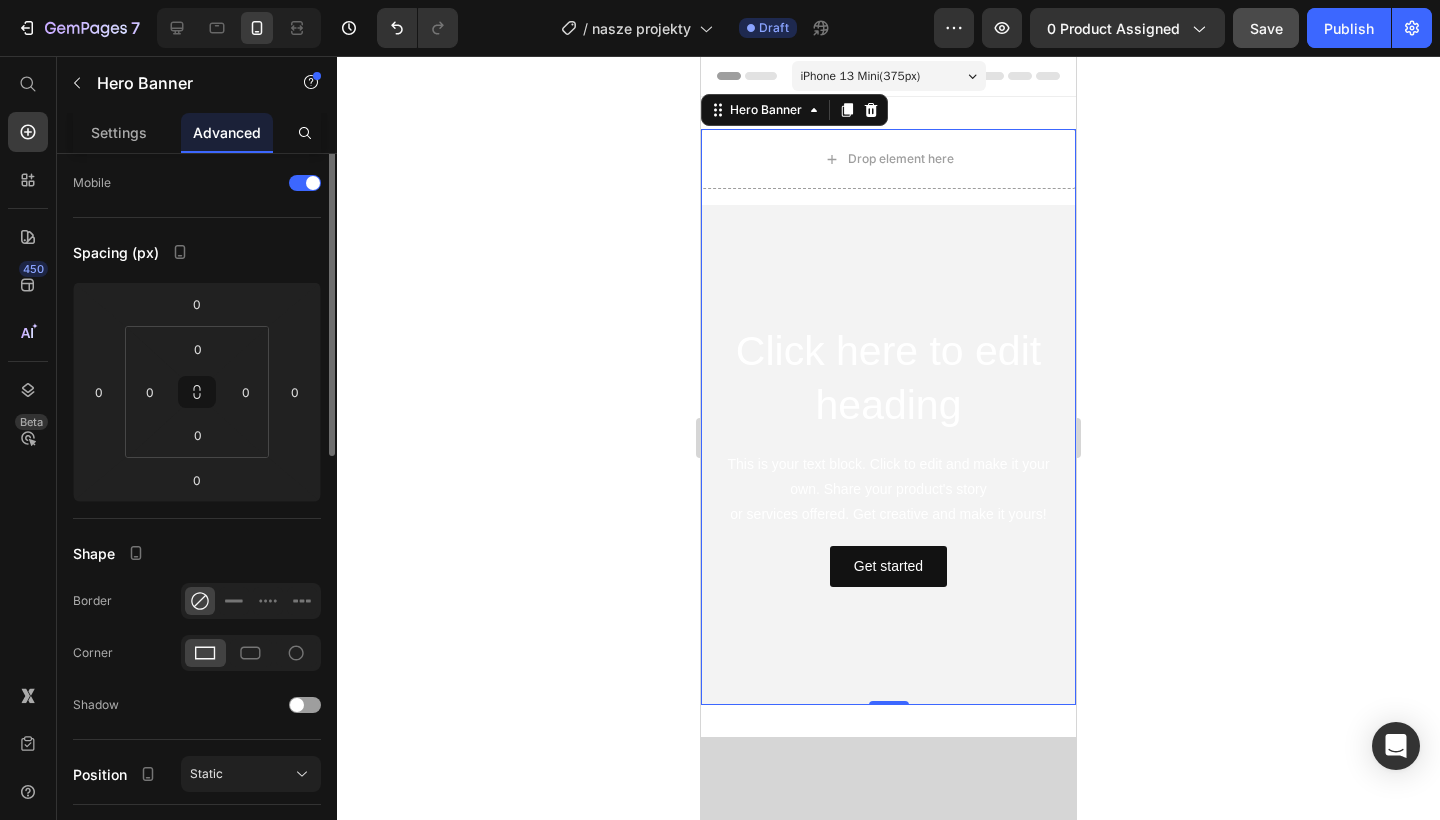 scroll, scrollTop: 0, scrollLeft: 0, axis: both 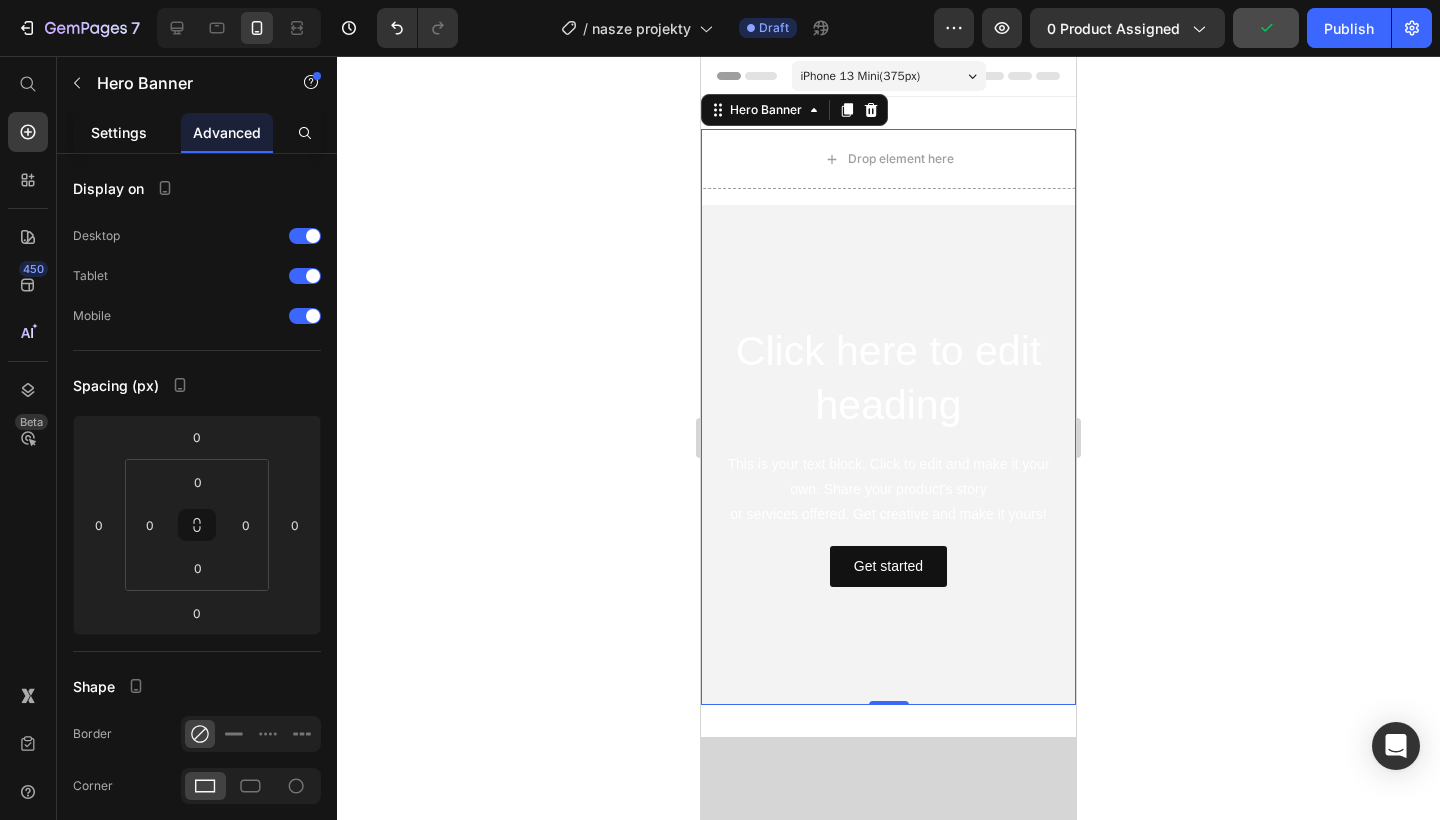 click on "Settings" 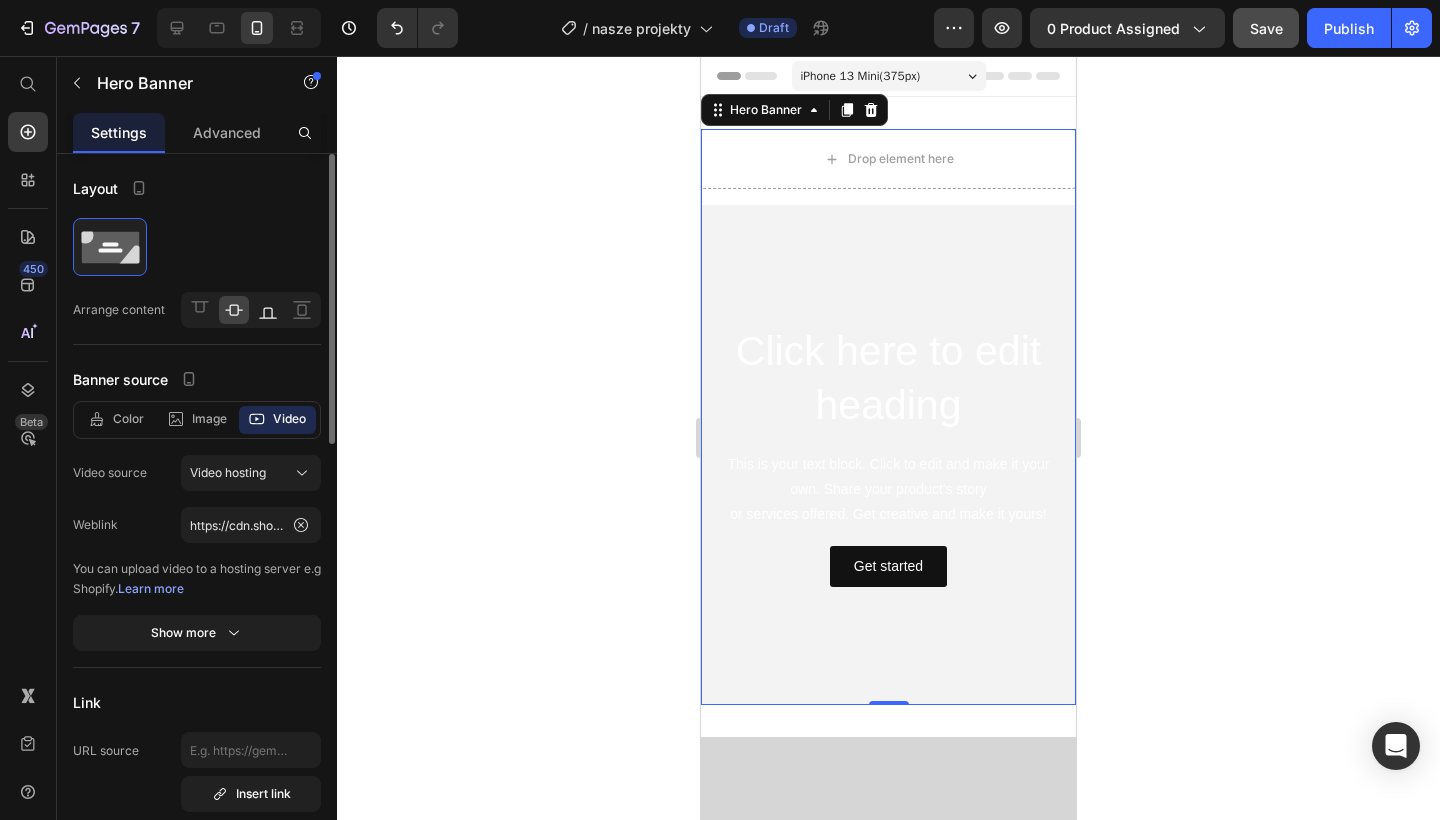 click 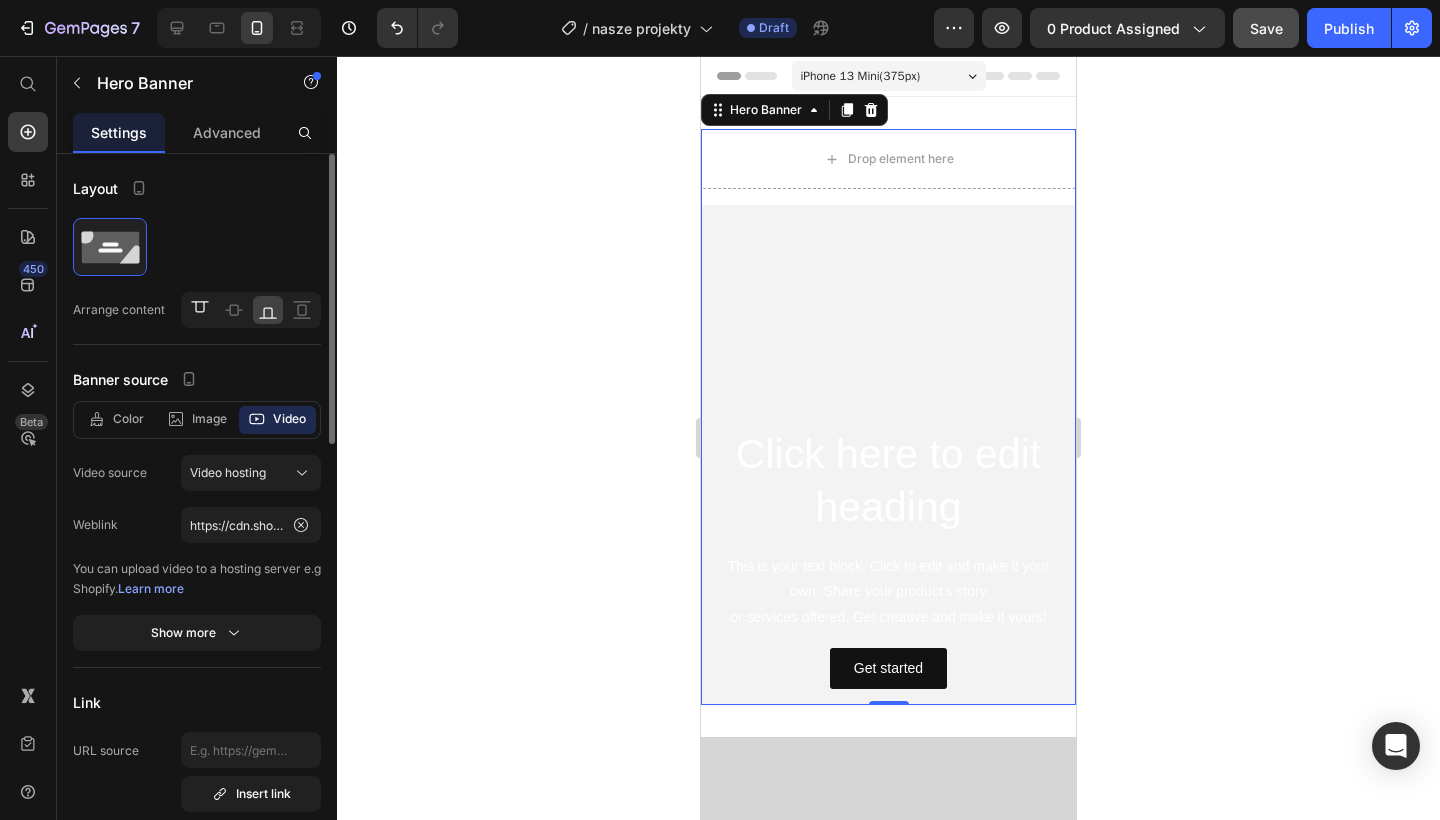 click 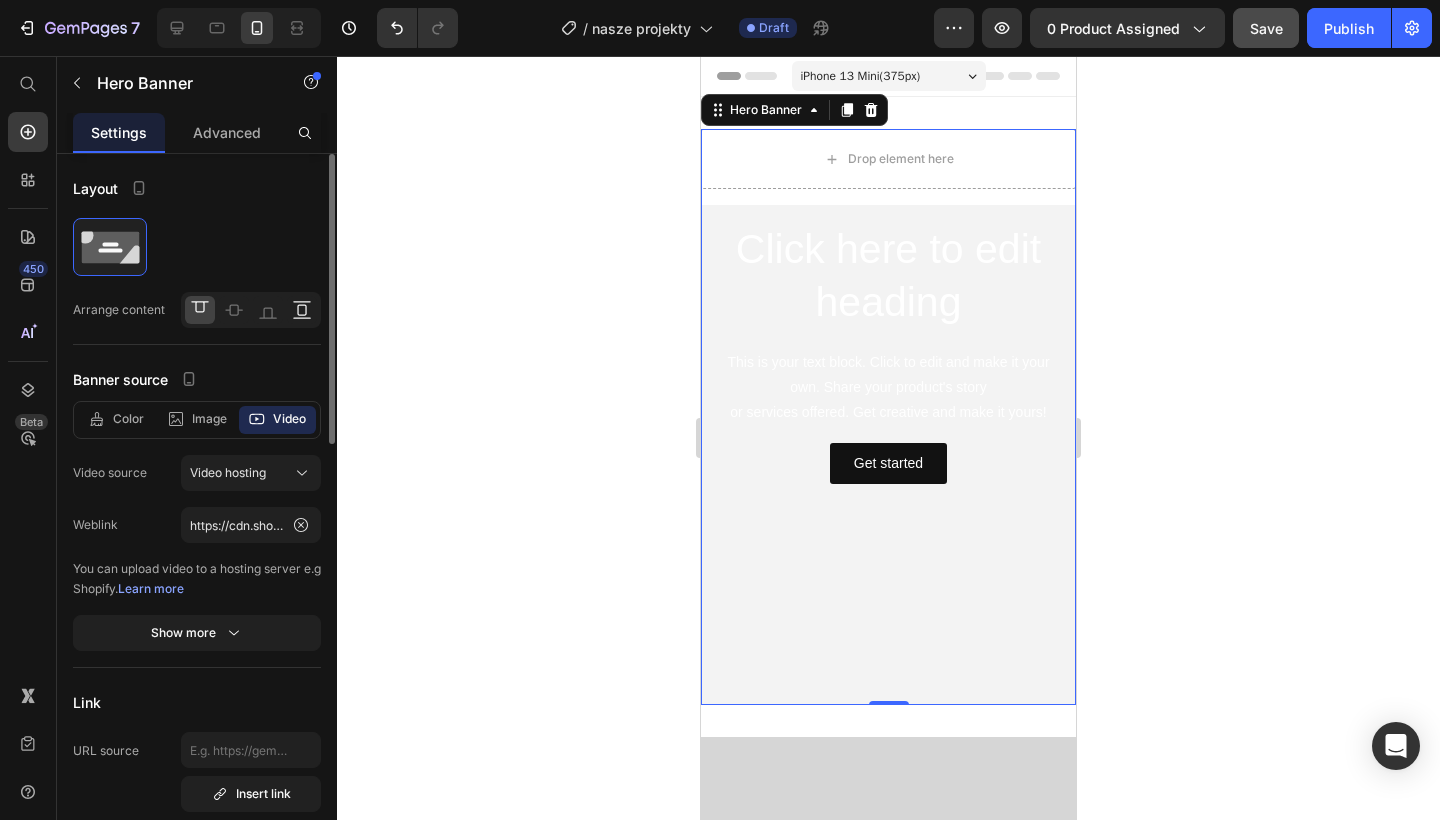click 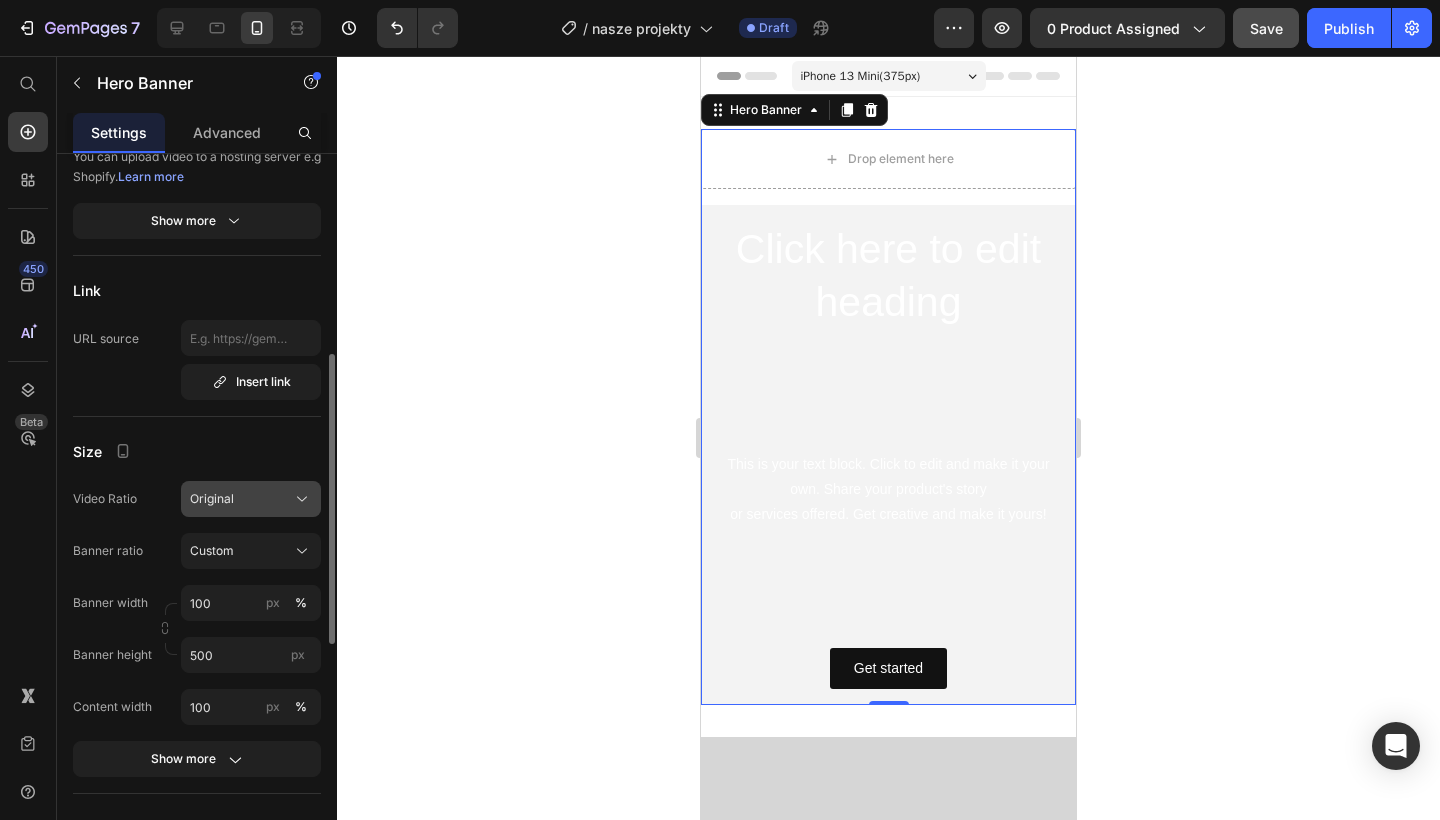 scroll, scrollTop: 463, scrollLeft: 0, axis: vertical 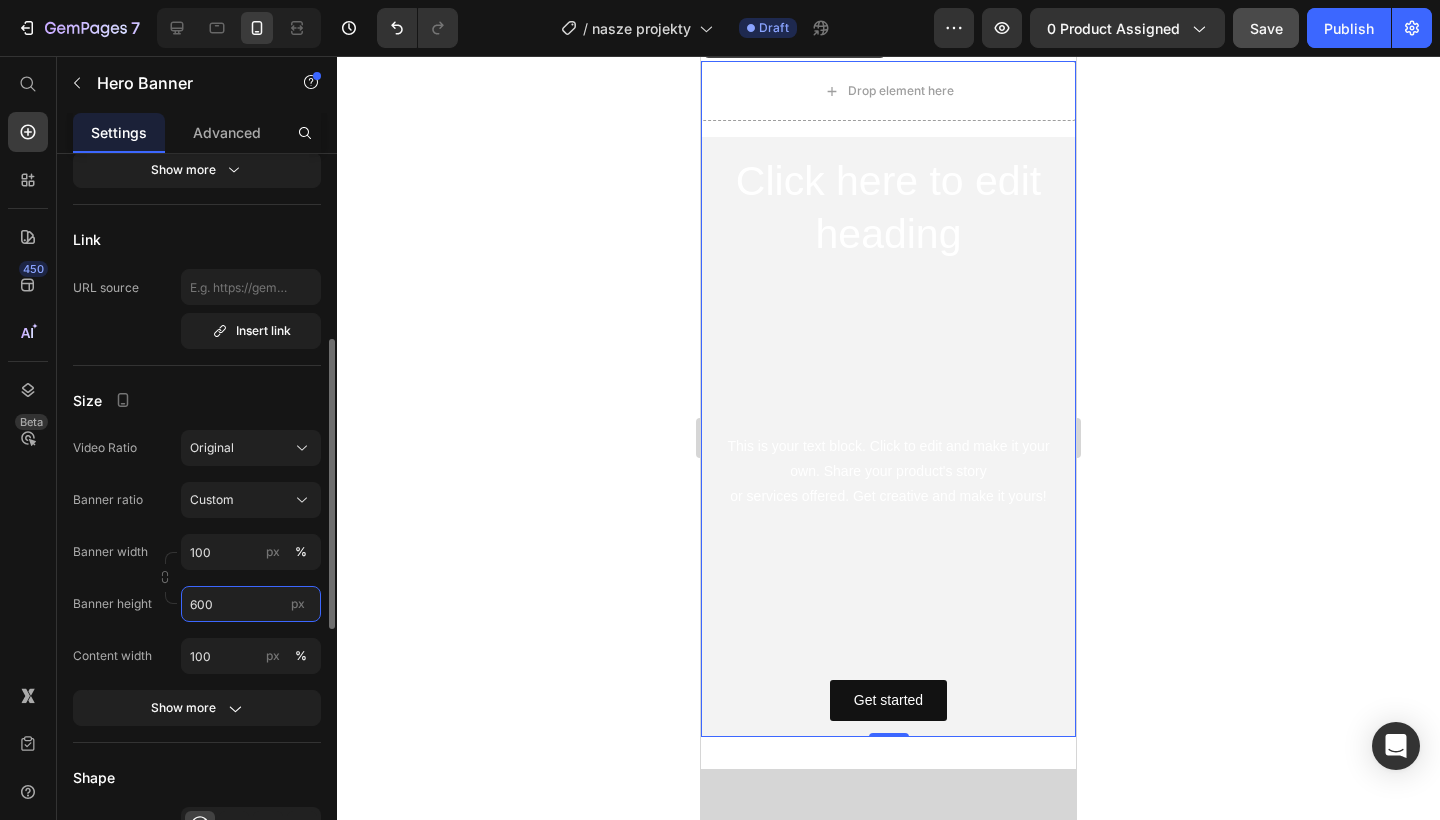 type on "600" 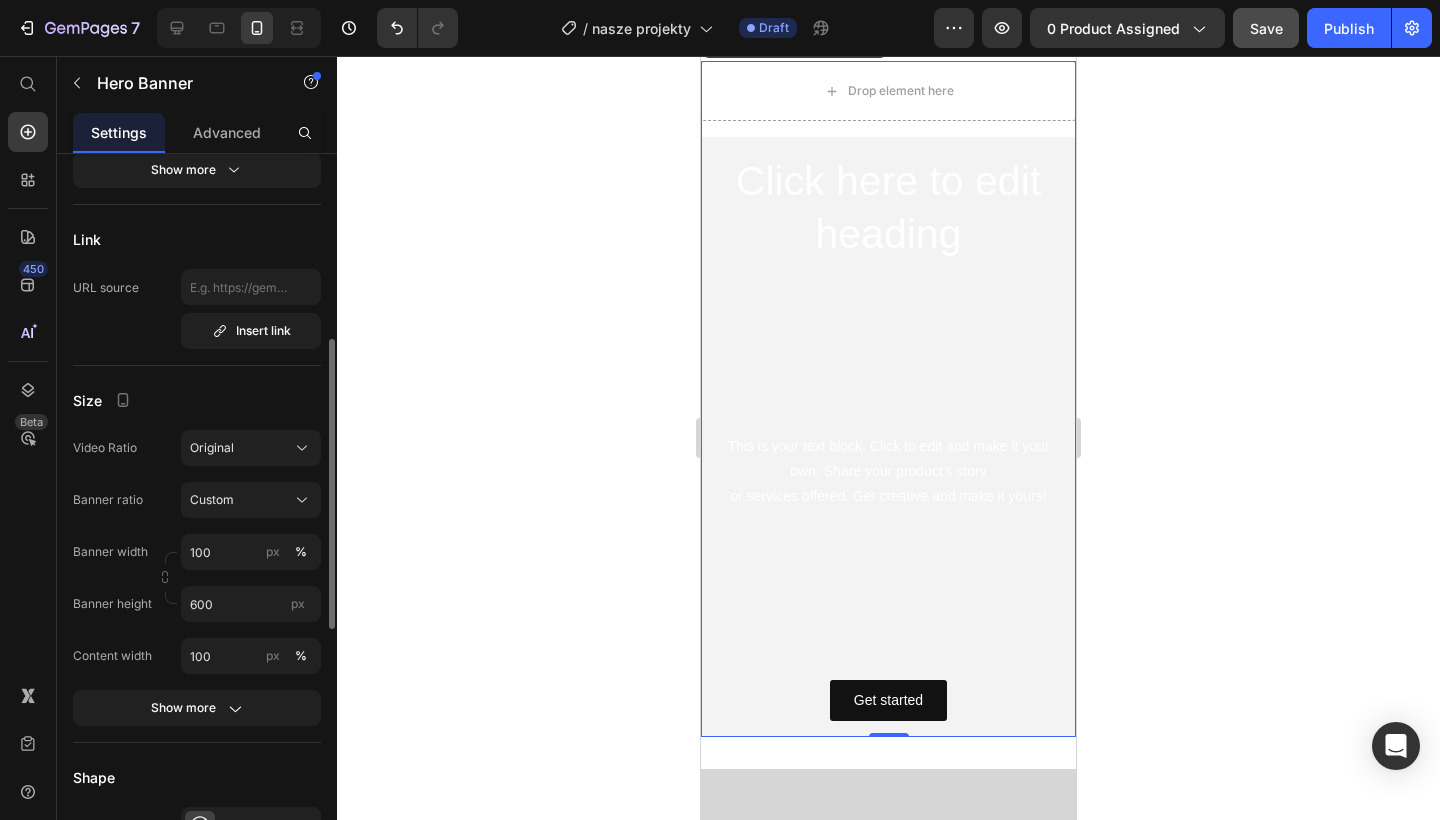 click on "Size" at bounding box center [197, 400] 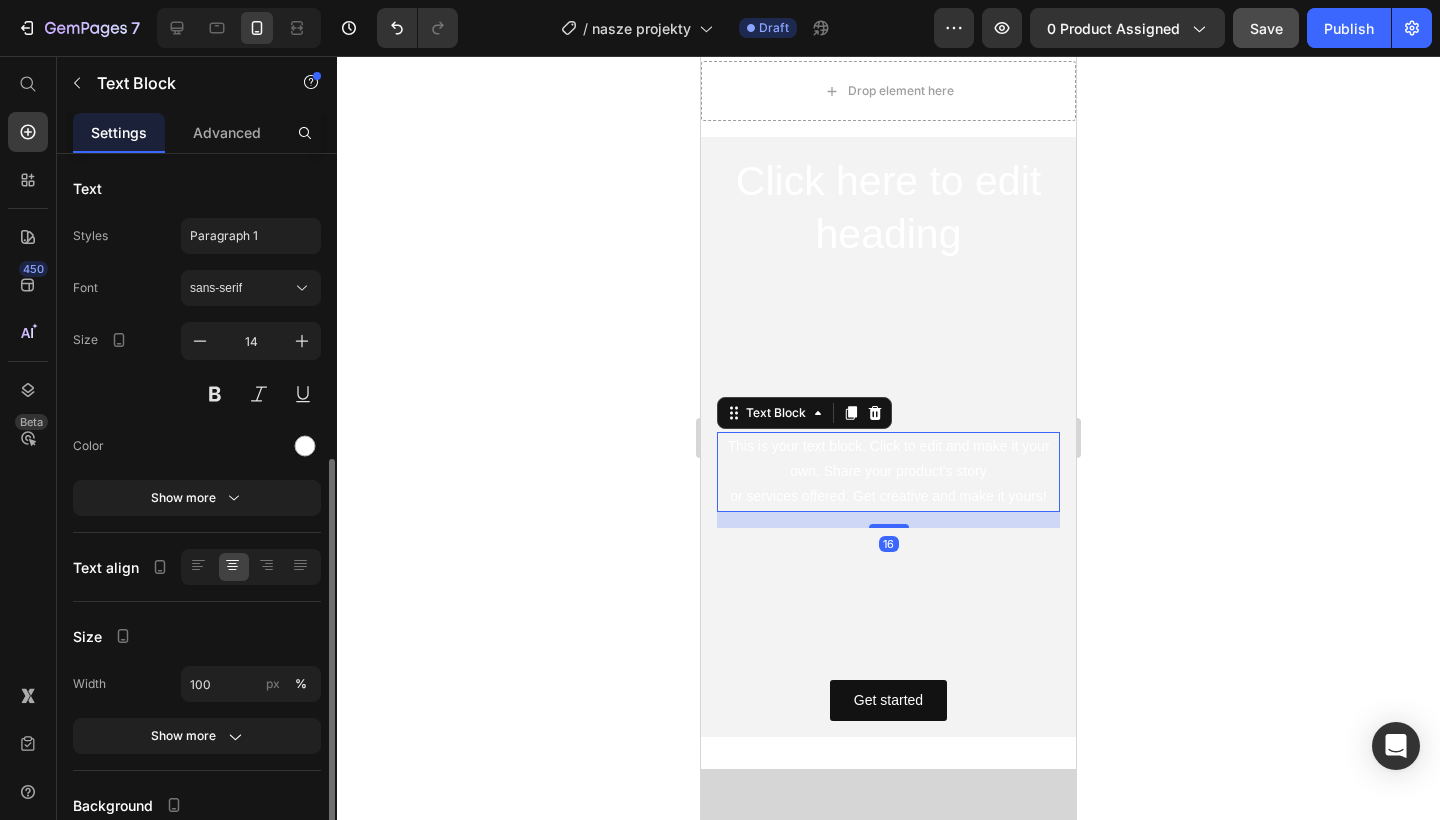 scroll, scrollTop: 172, scrollLeft: 0, axis: vertical 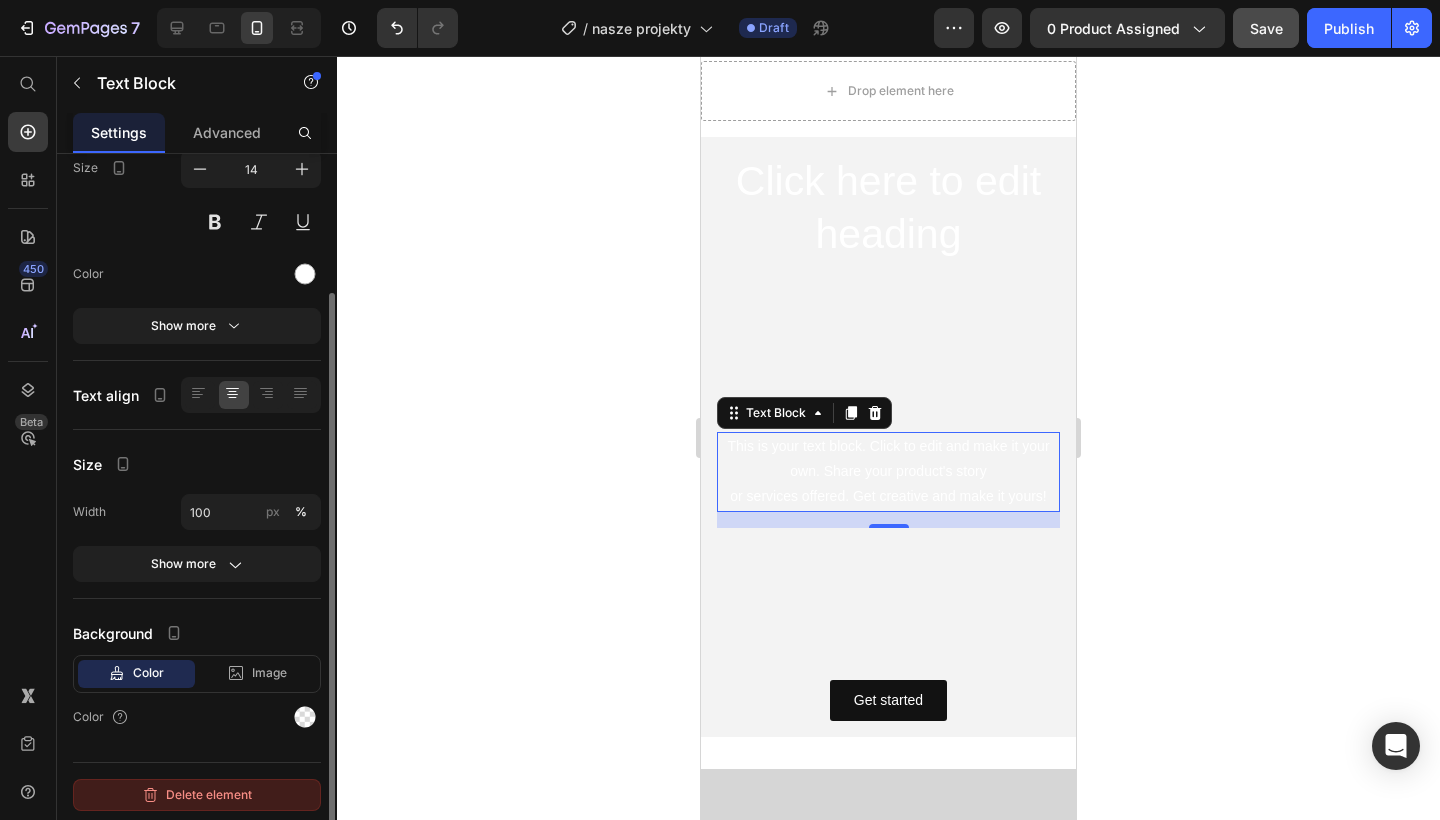 click on "Delete element" at bounding box center [197, 795] 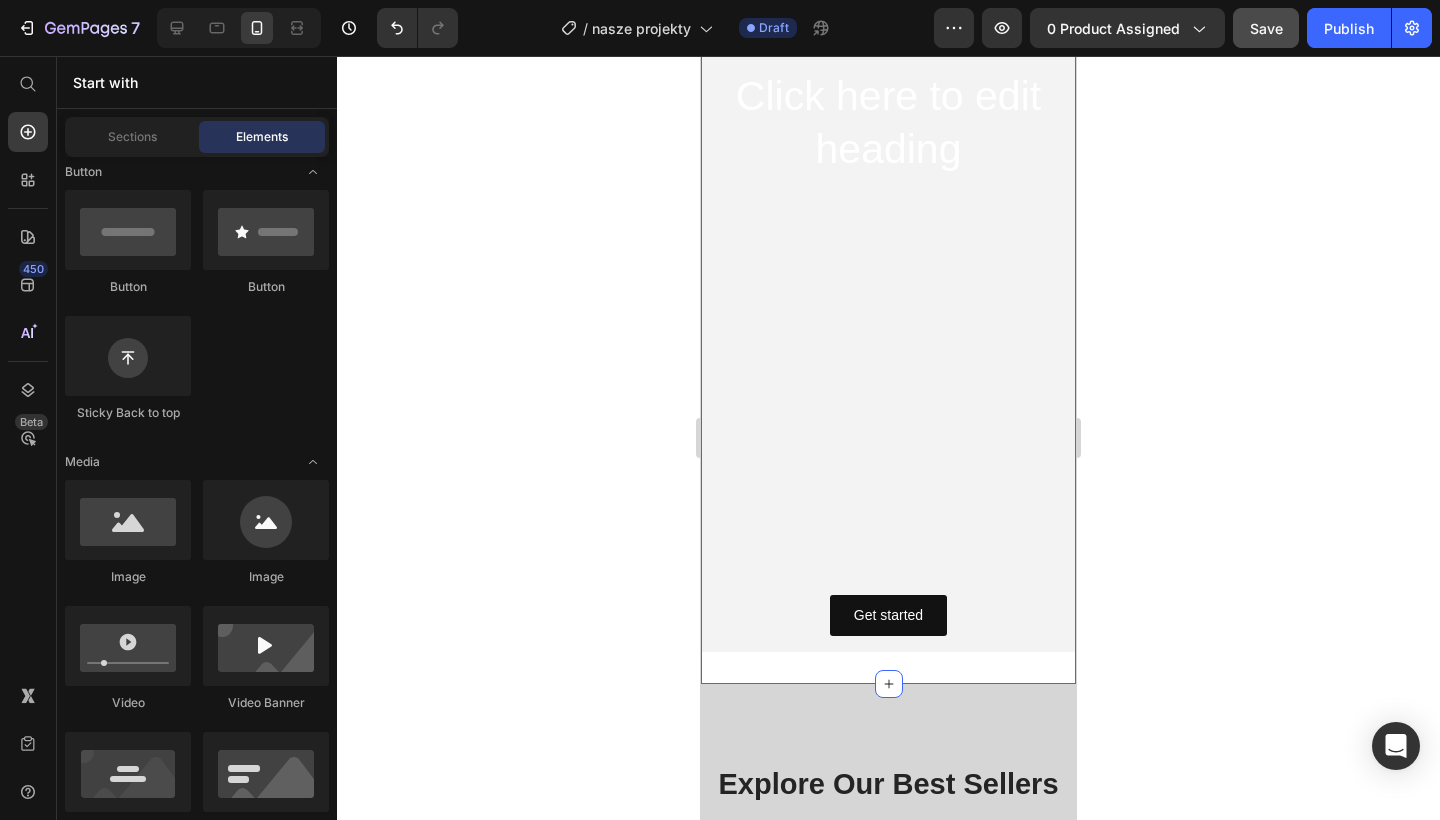 scroll, scrollTop: 159, scrollLeft: 0, axis: vertical 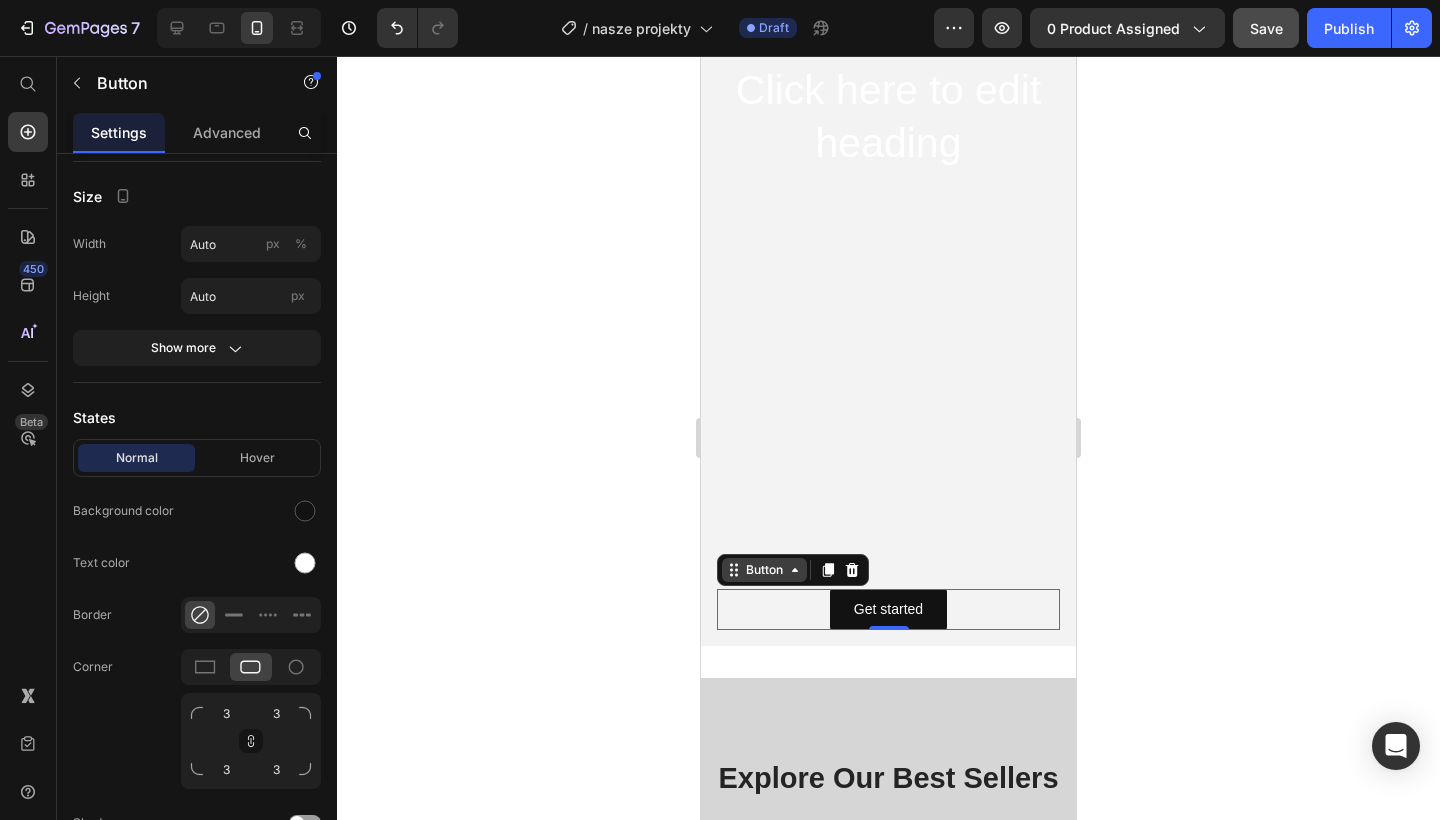 click 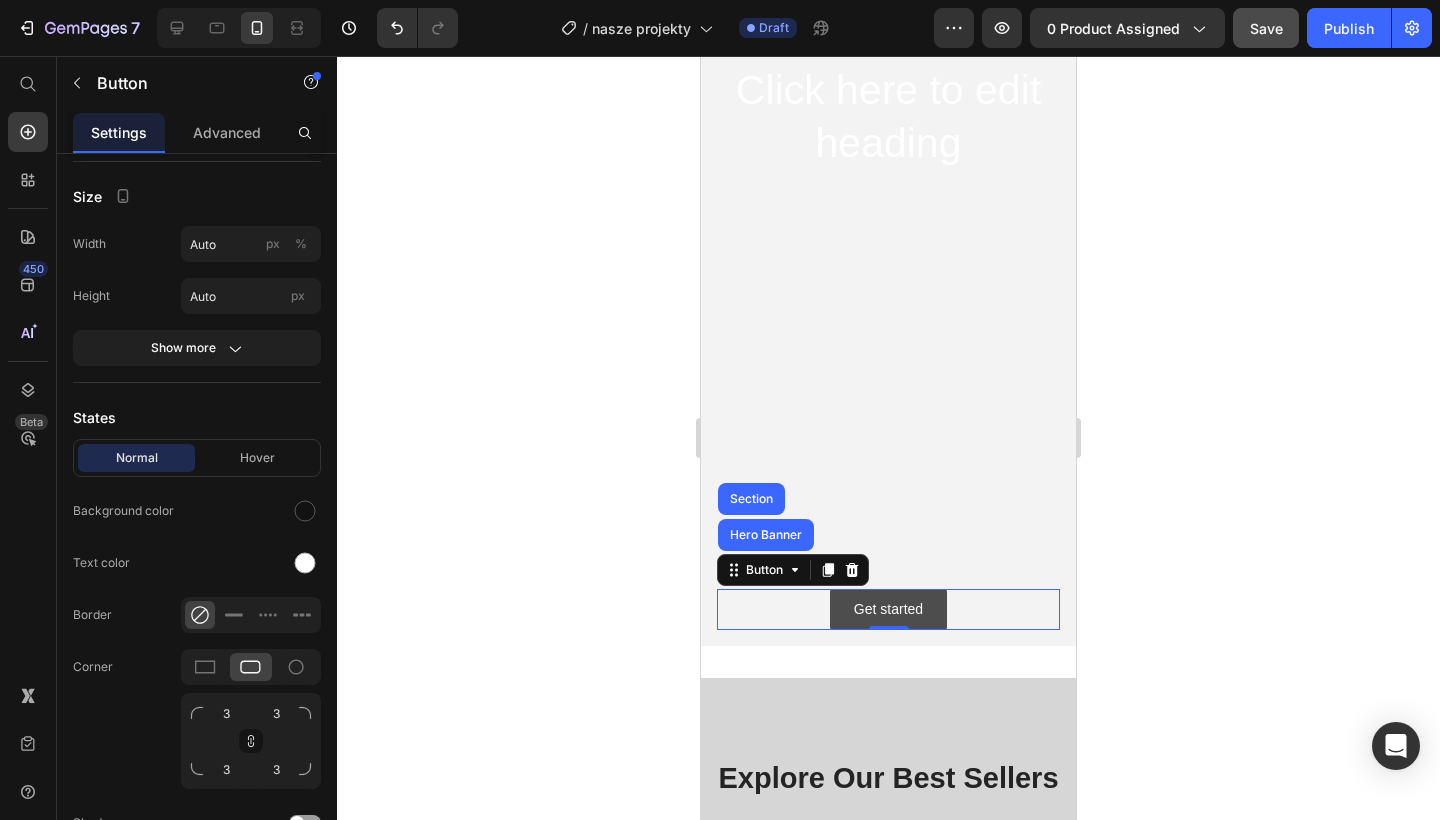 click on "Get started" at bounding box center [888, 609] 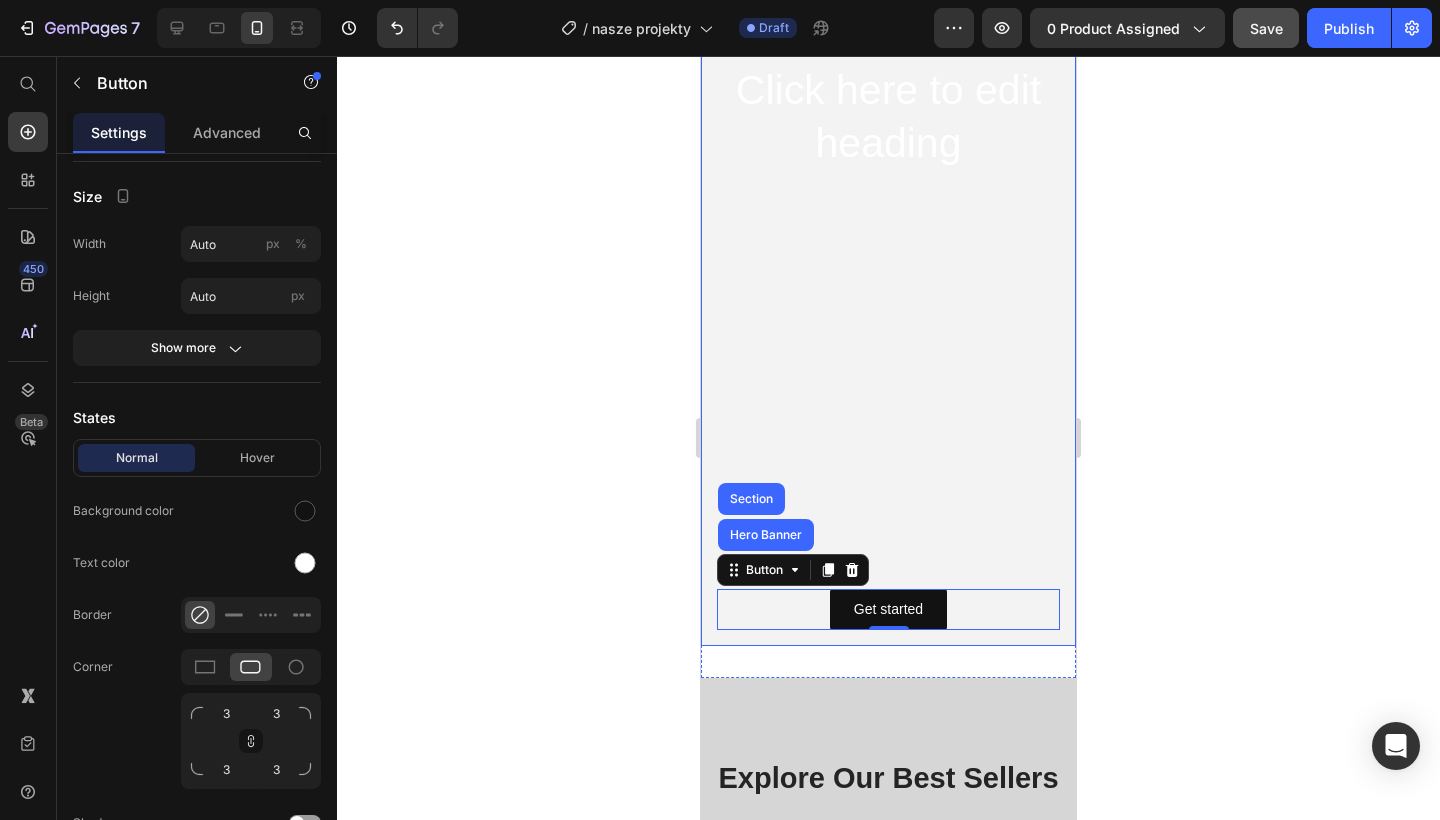 click 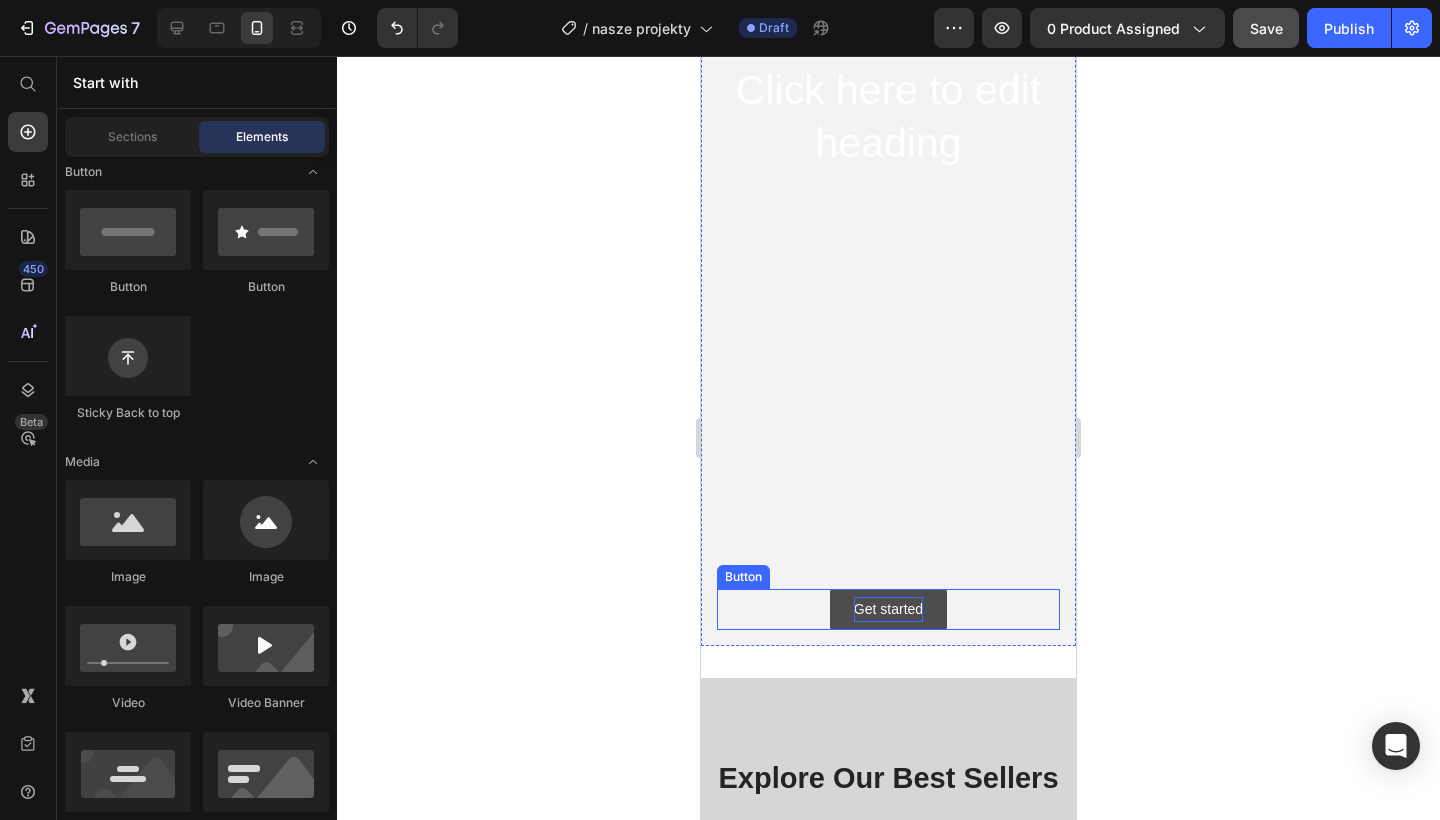 click on "Get started" at bounding box center (888, 609) 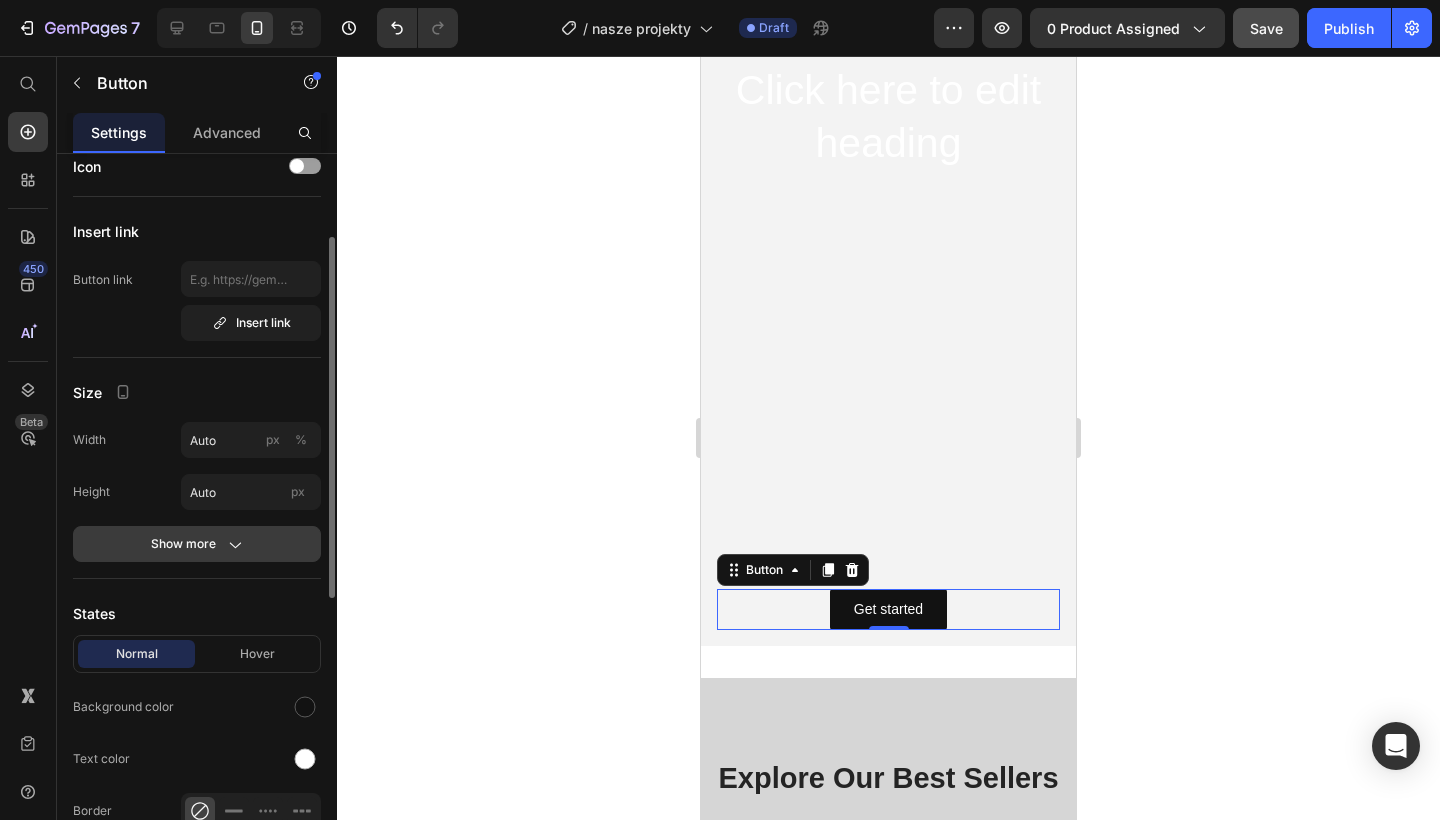 scroll, scrollTop: 0, scrollLeft: 0, axis: both 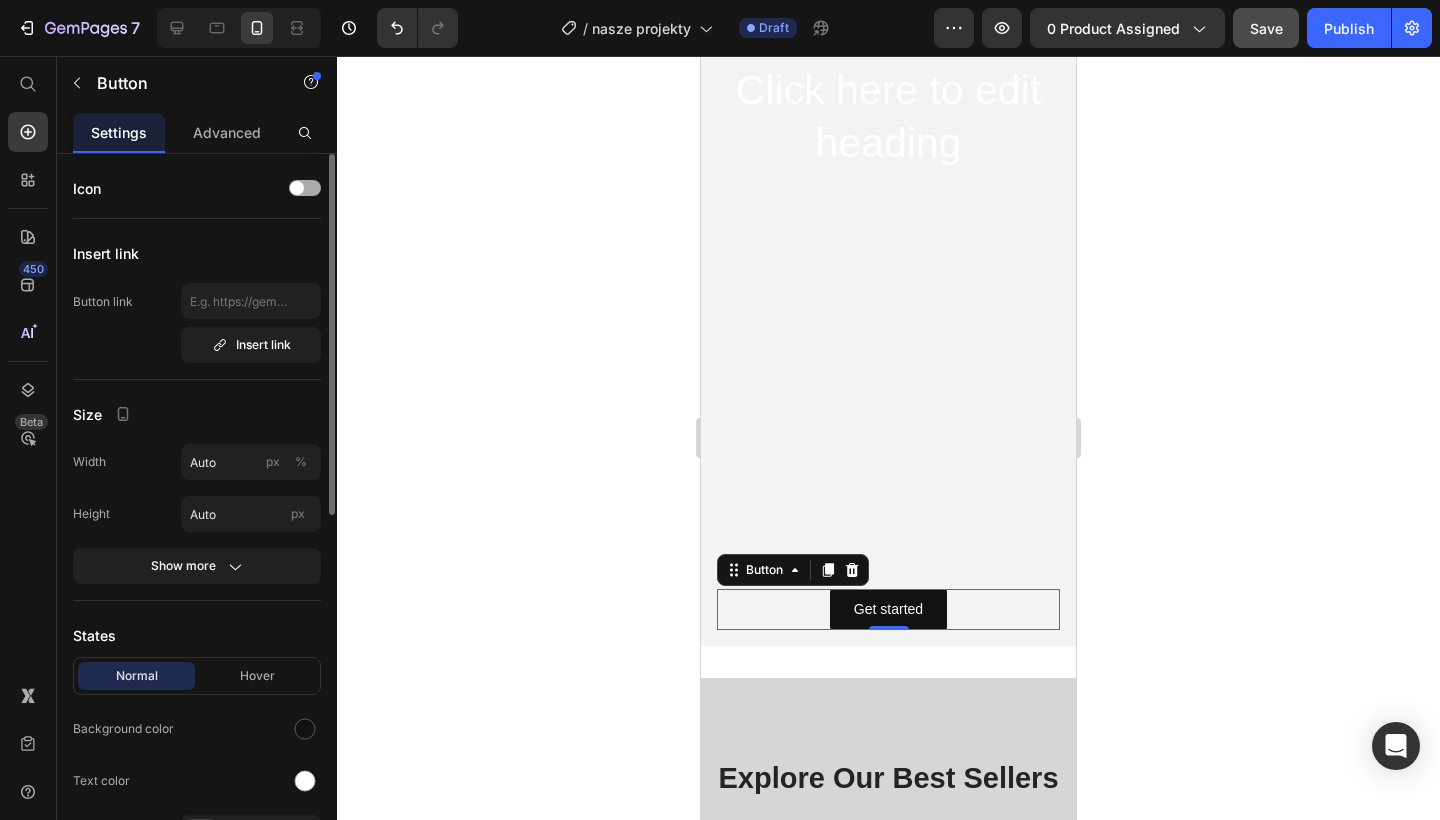 click at bounding box center [305, 188] 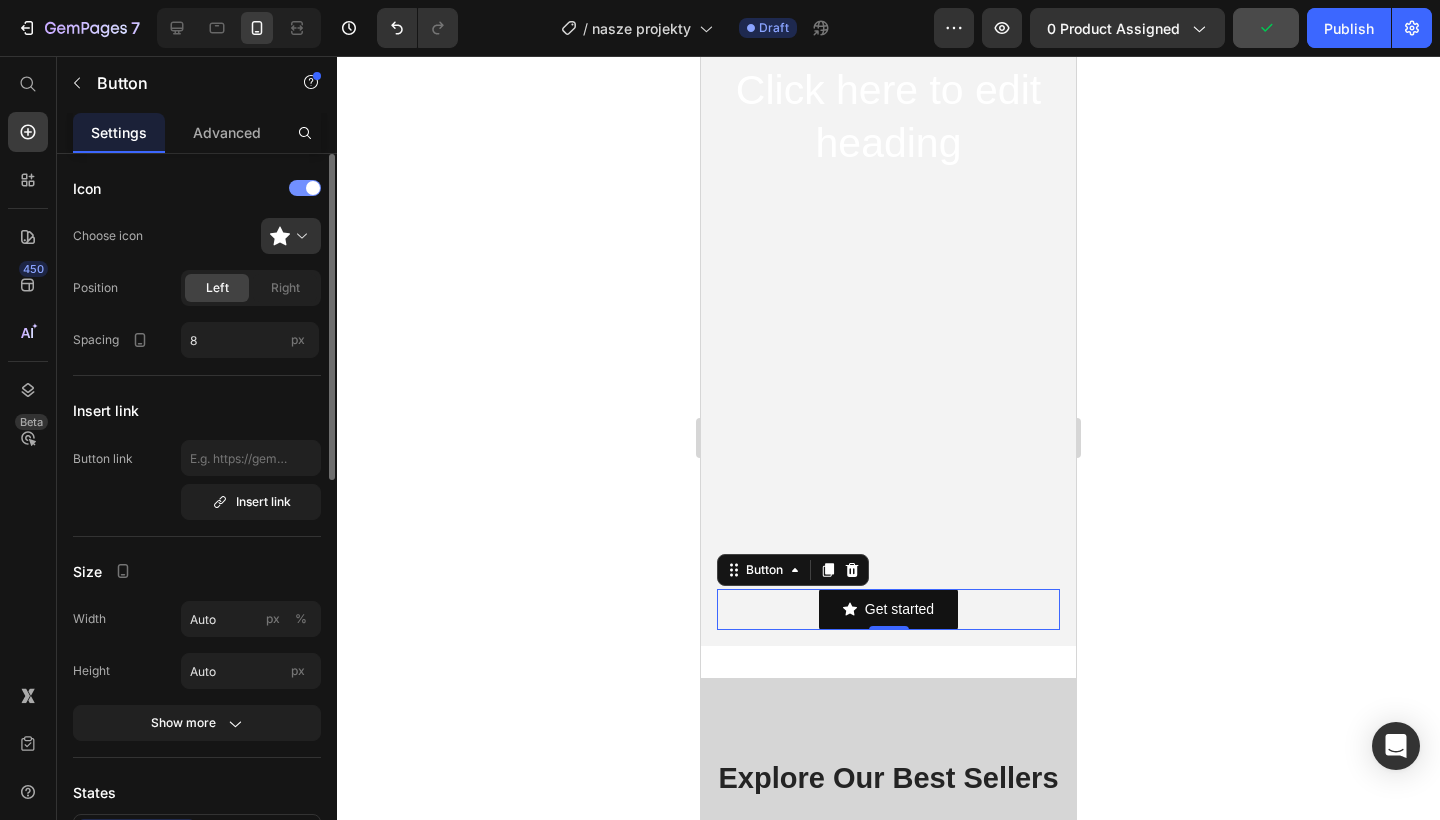 click at bounding box center [313, 188] 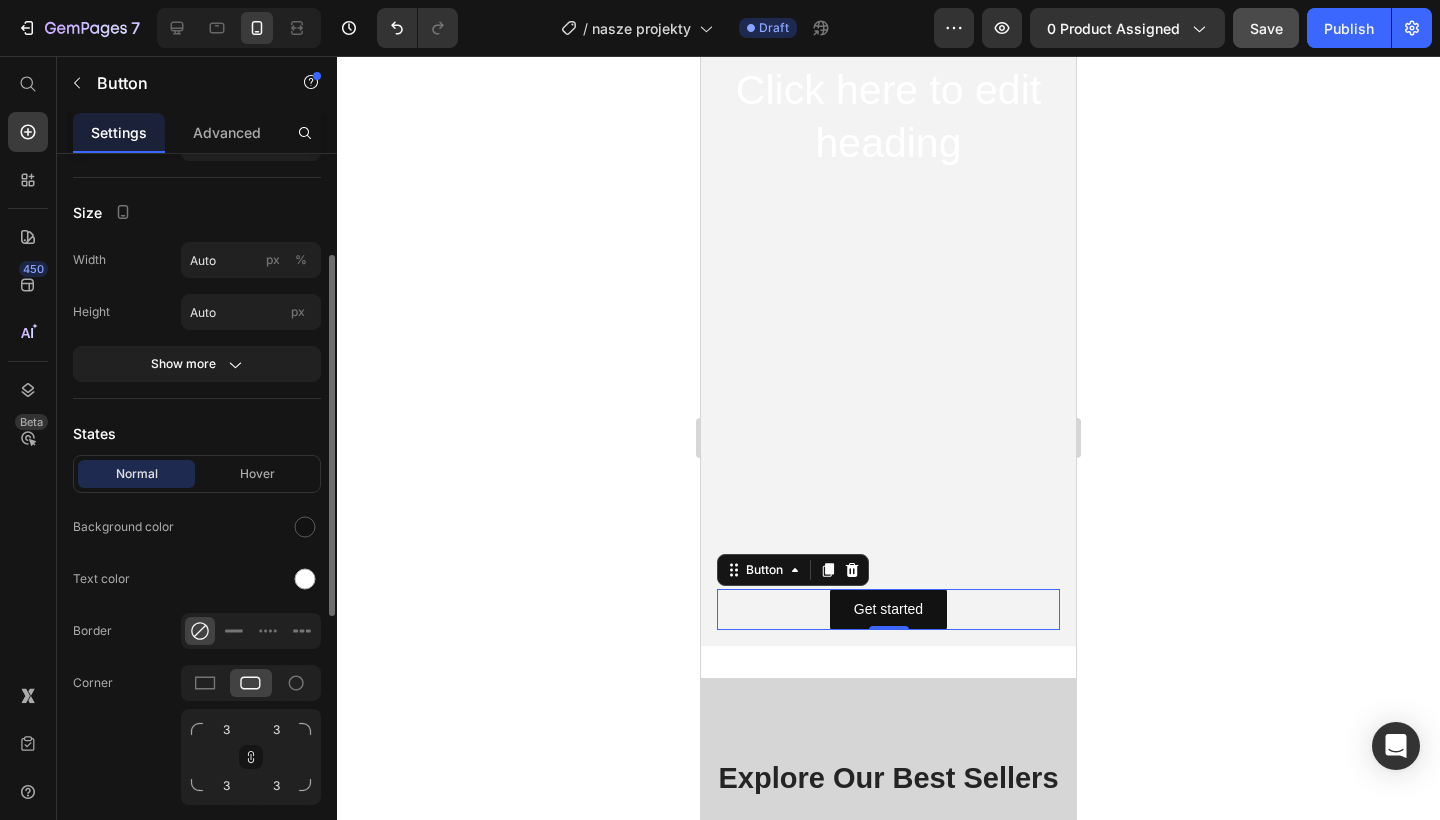 scroll, scrollTop: 202, scrollLeft: 0, axis: vertical 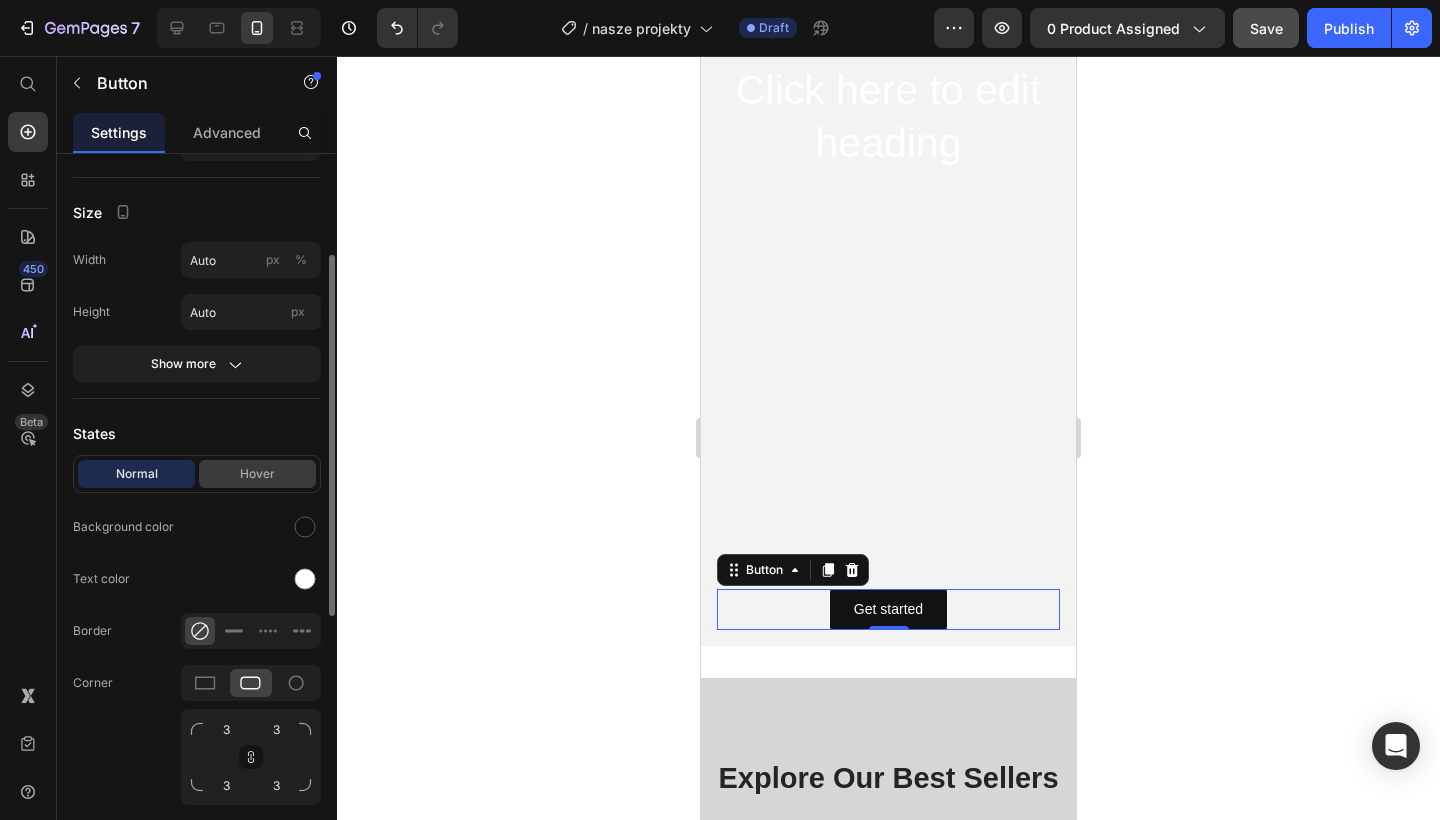 click on "Hover" at bounding box center [257, 474] 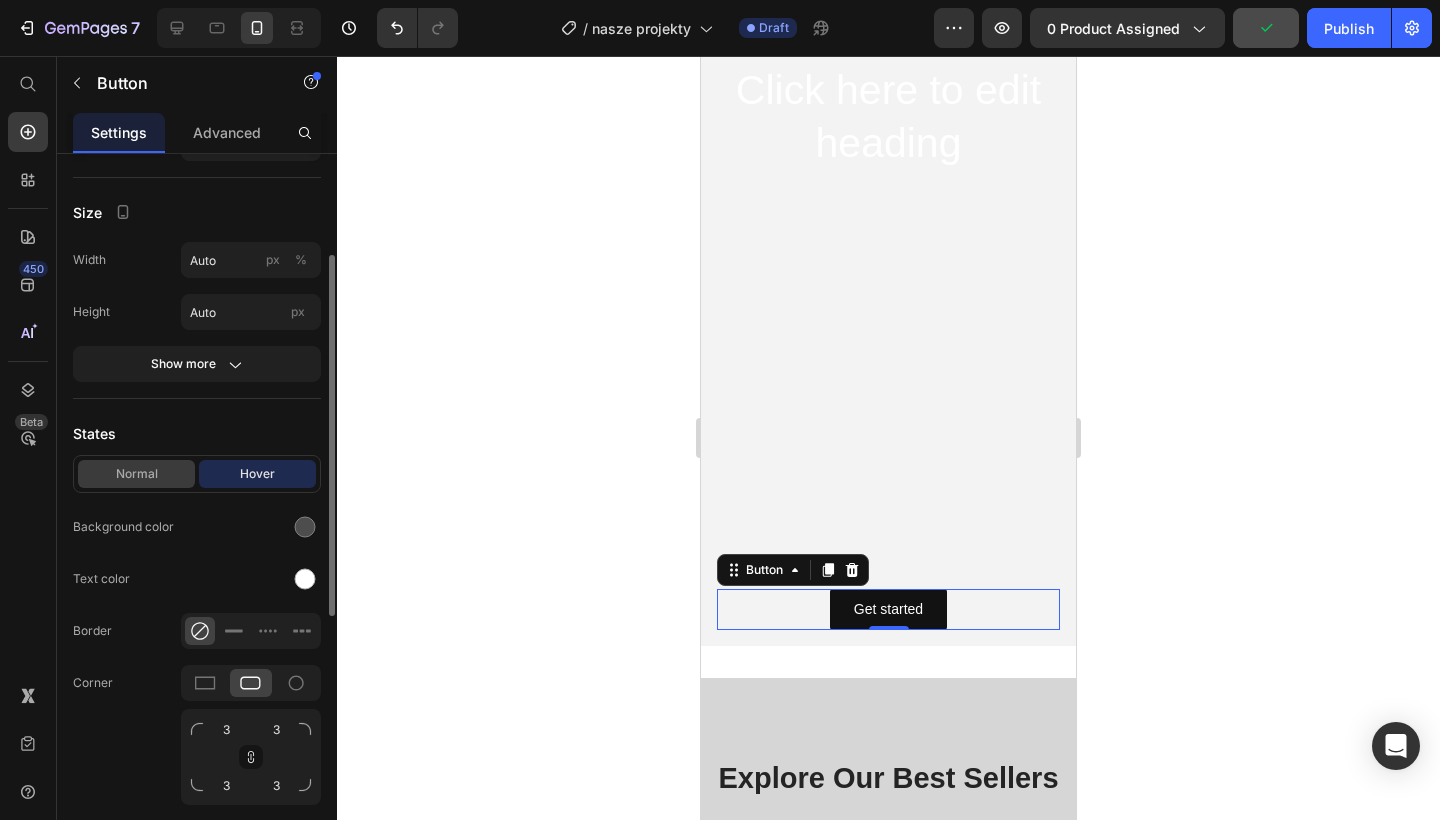 click on "Normal" at bounding box center [136, 474] 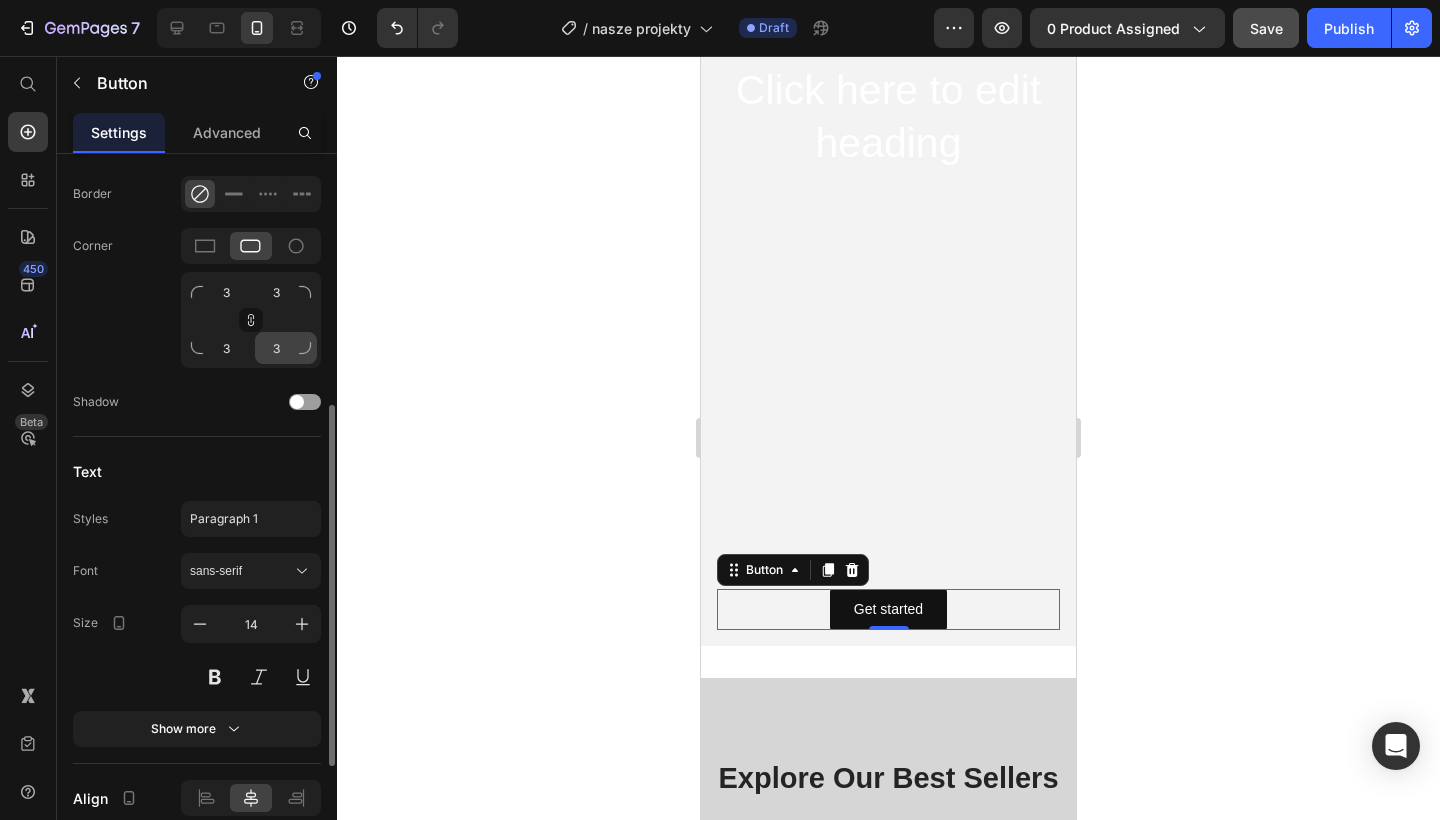 scroll, scrollTop: 569, scrollLeft: 0, axis: vertical 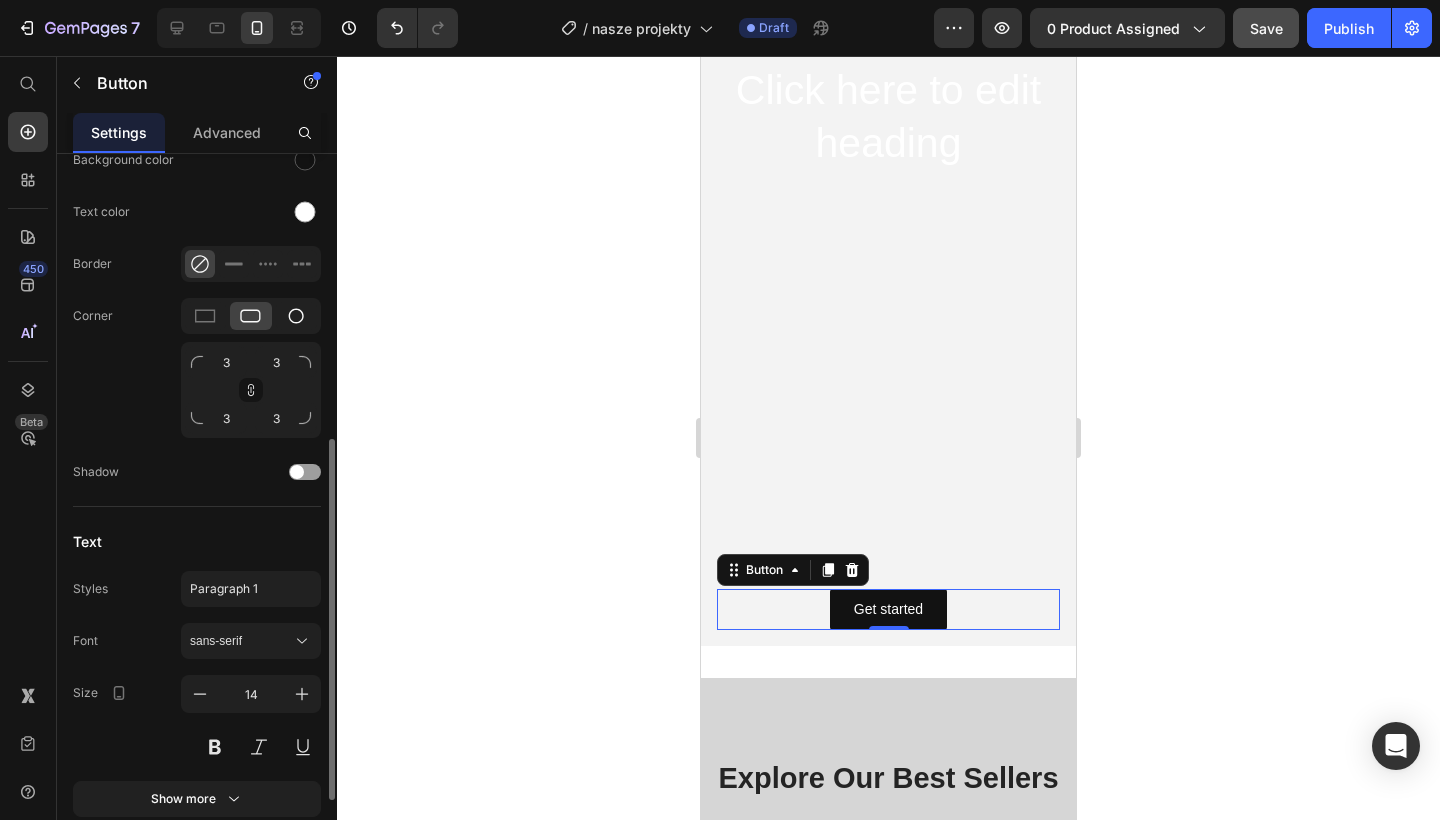 click 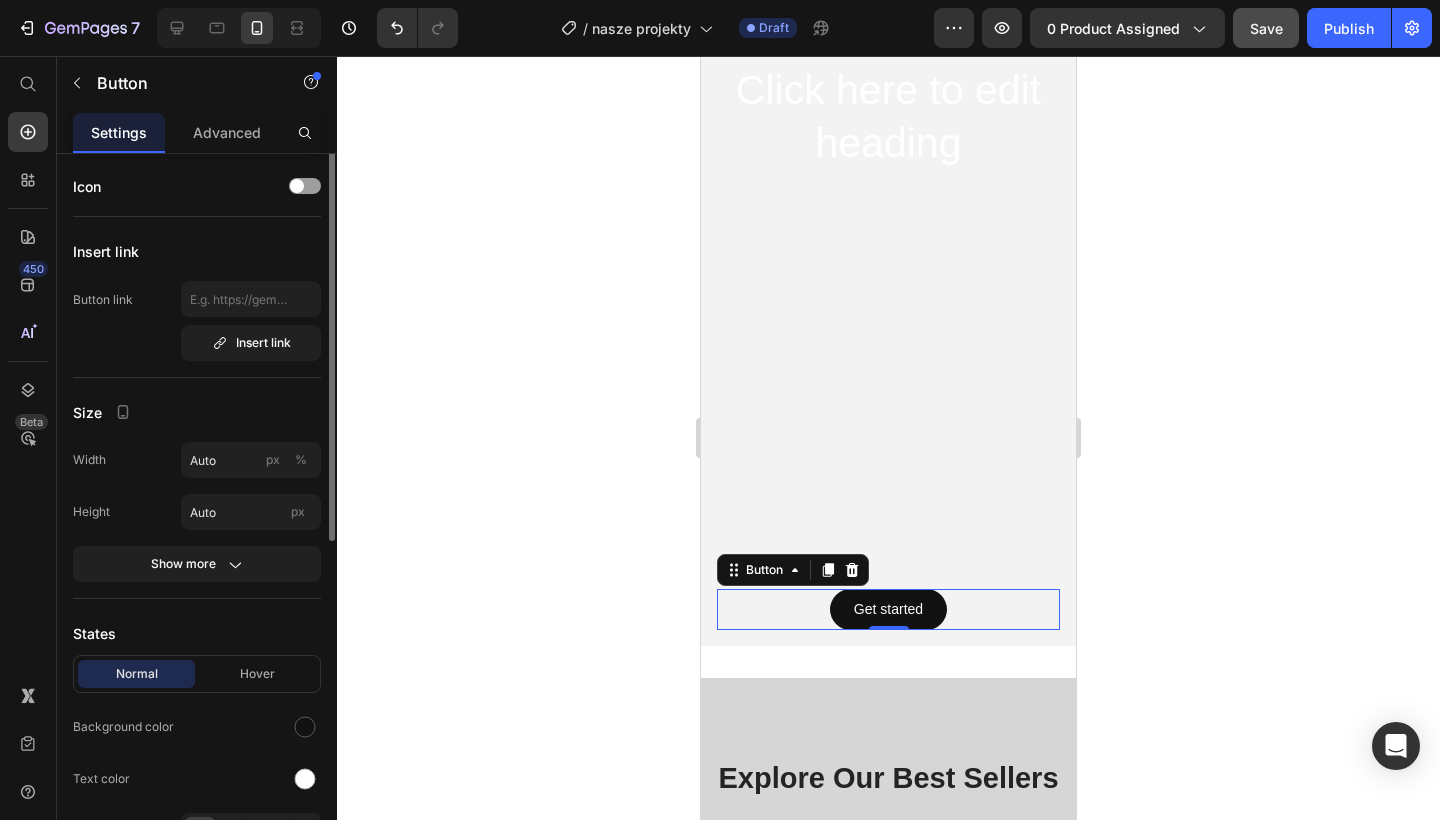 scroll, scrollTop: 0, scrollLeft: 0, axis: both 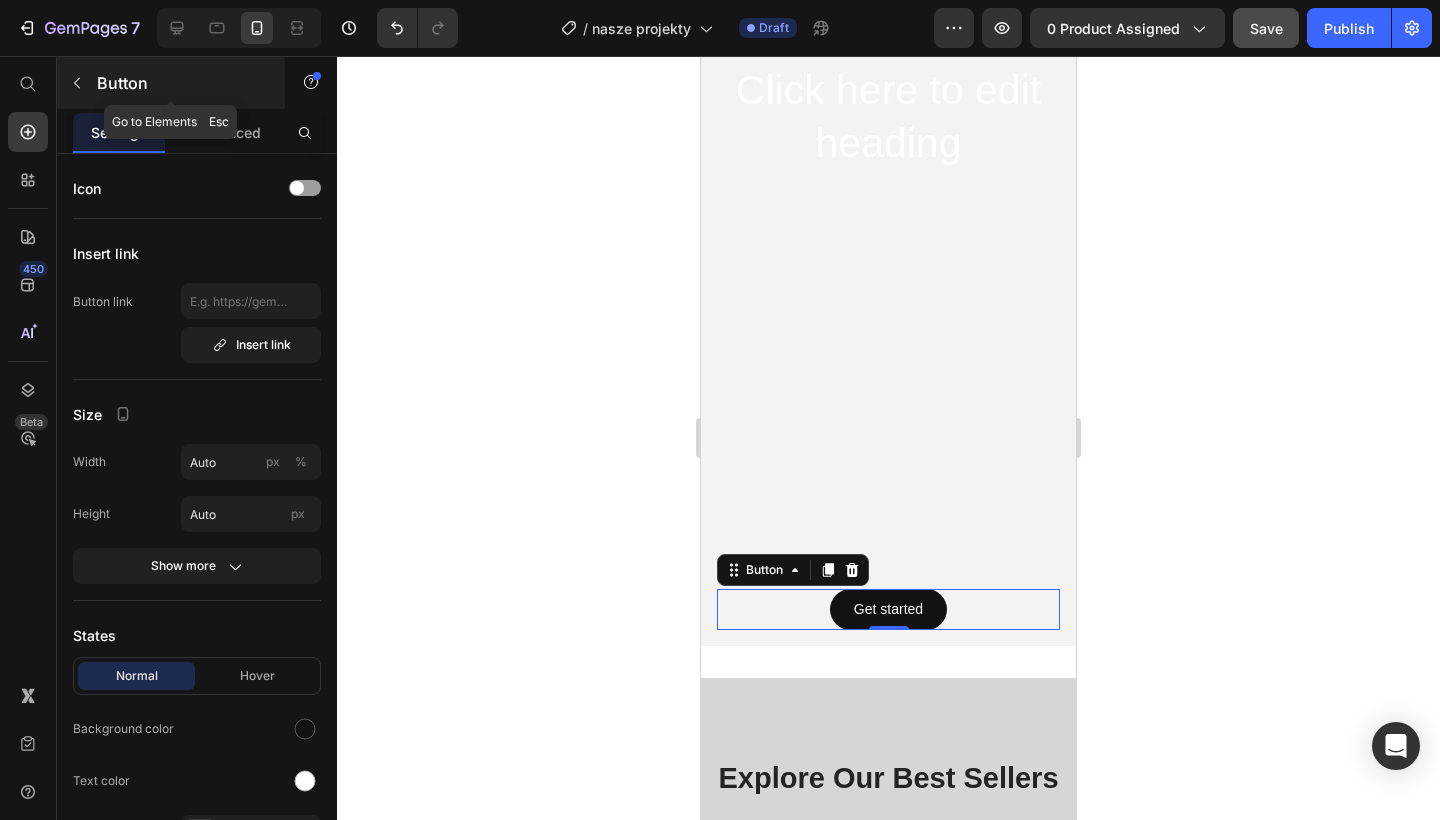 click 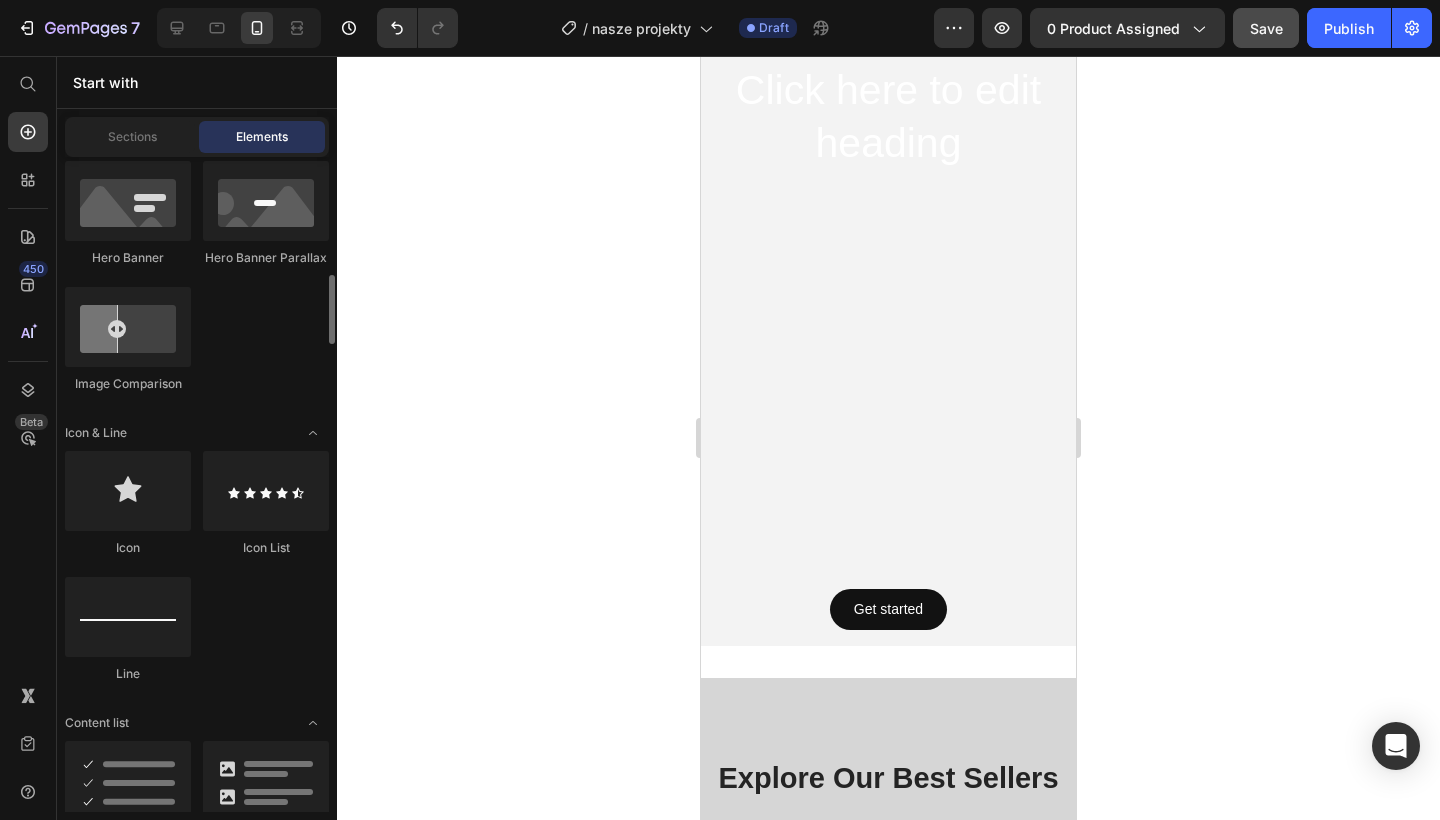 scroll, scrollTop: 1145, scrollLeft: 0, axis: vertical 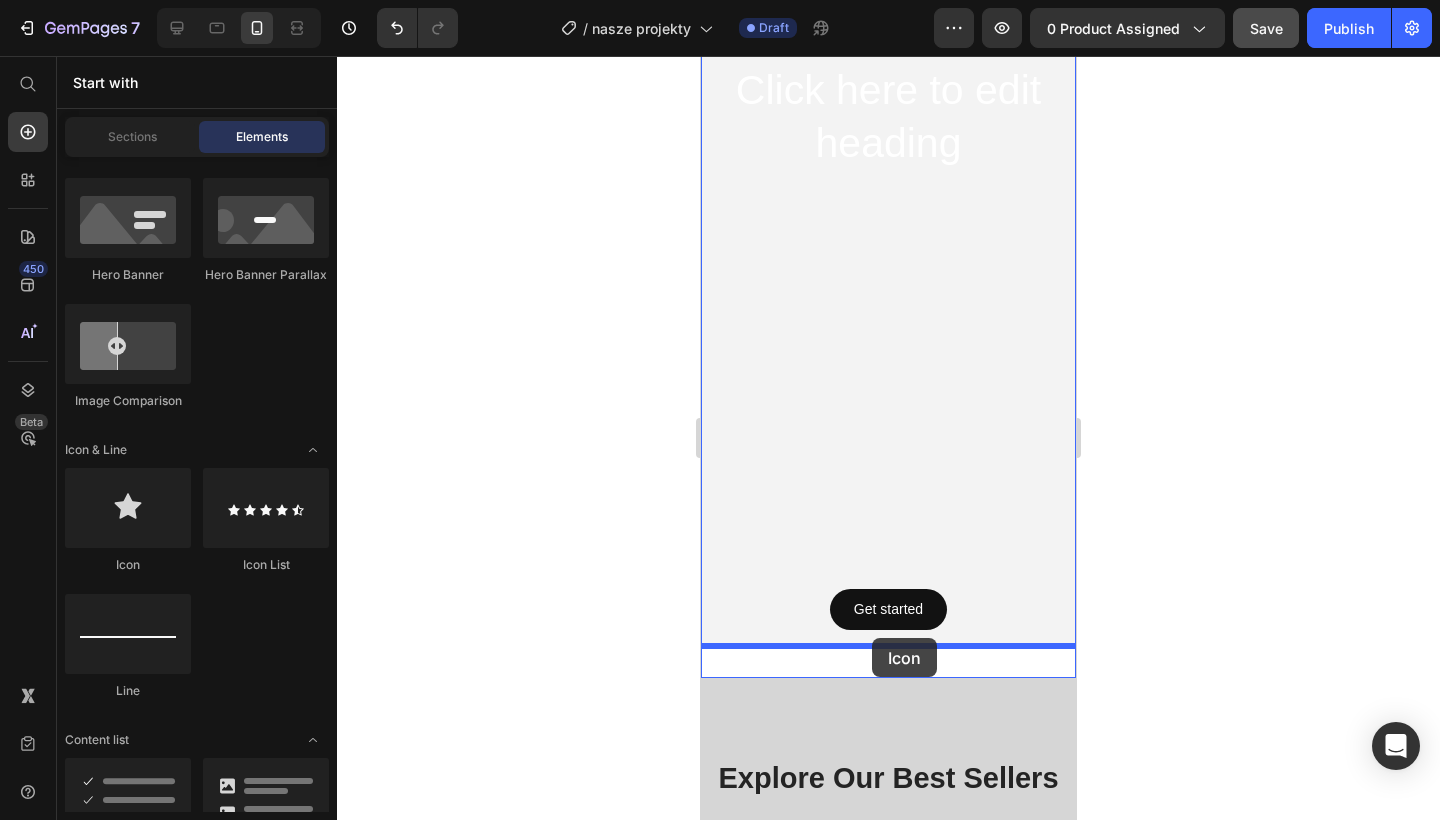 drag, startPoint x: 148, startPoint y: 506, endPoint x: 872, endPoint y: 638, distance: 735.93475 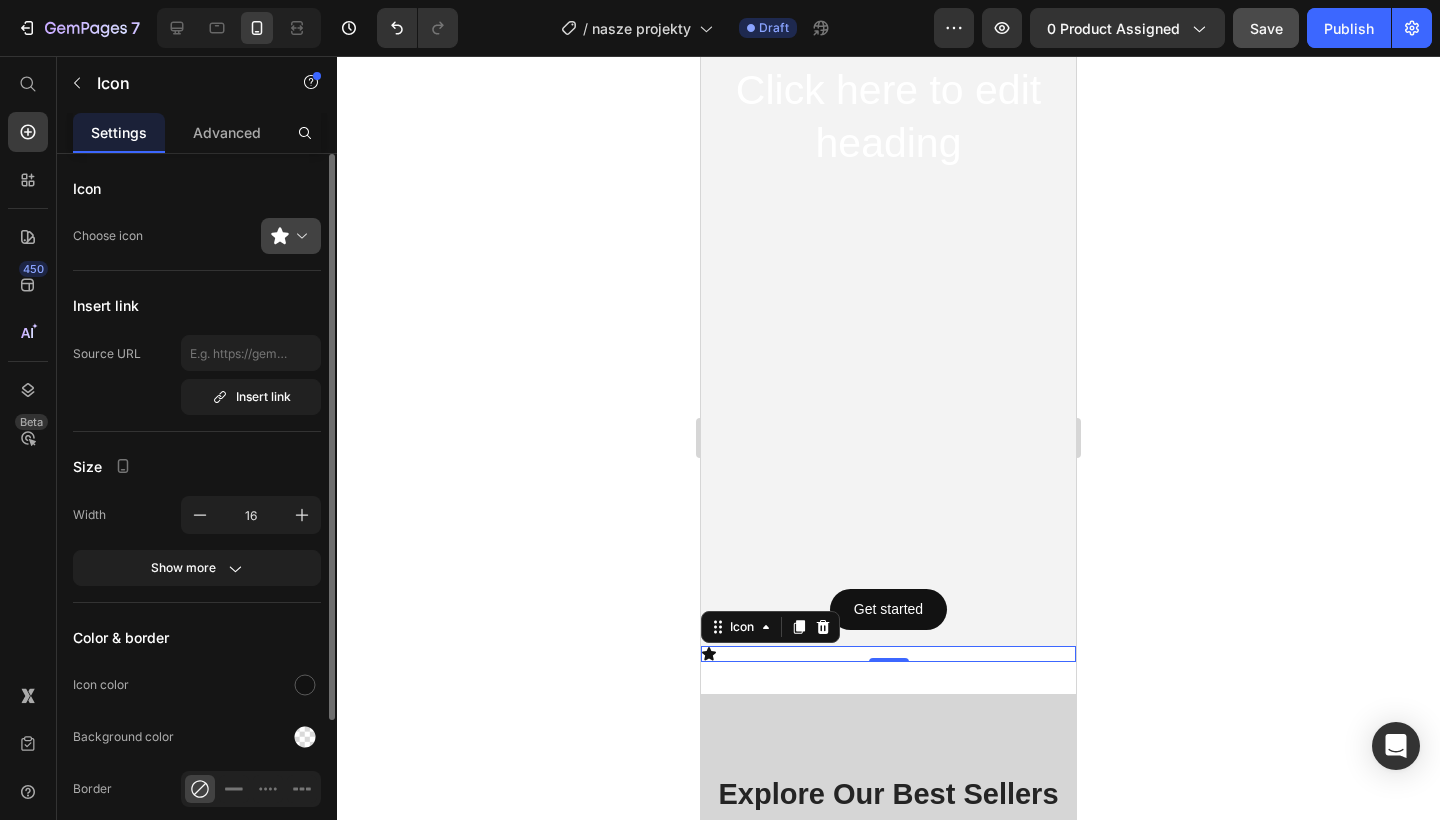 click at bounding box center [299, 236] 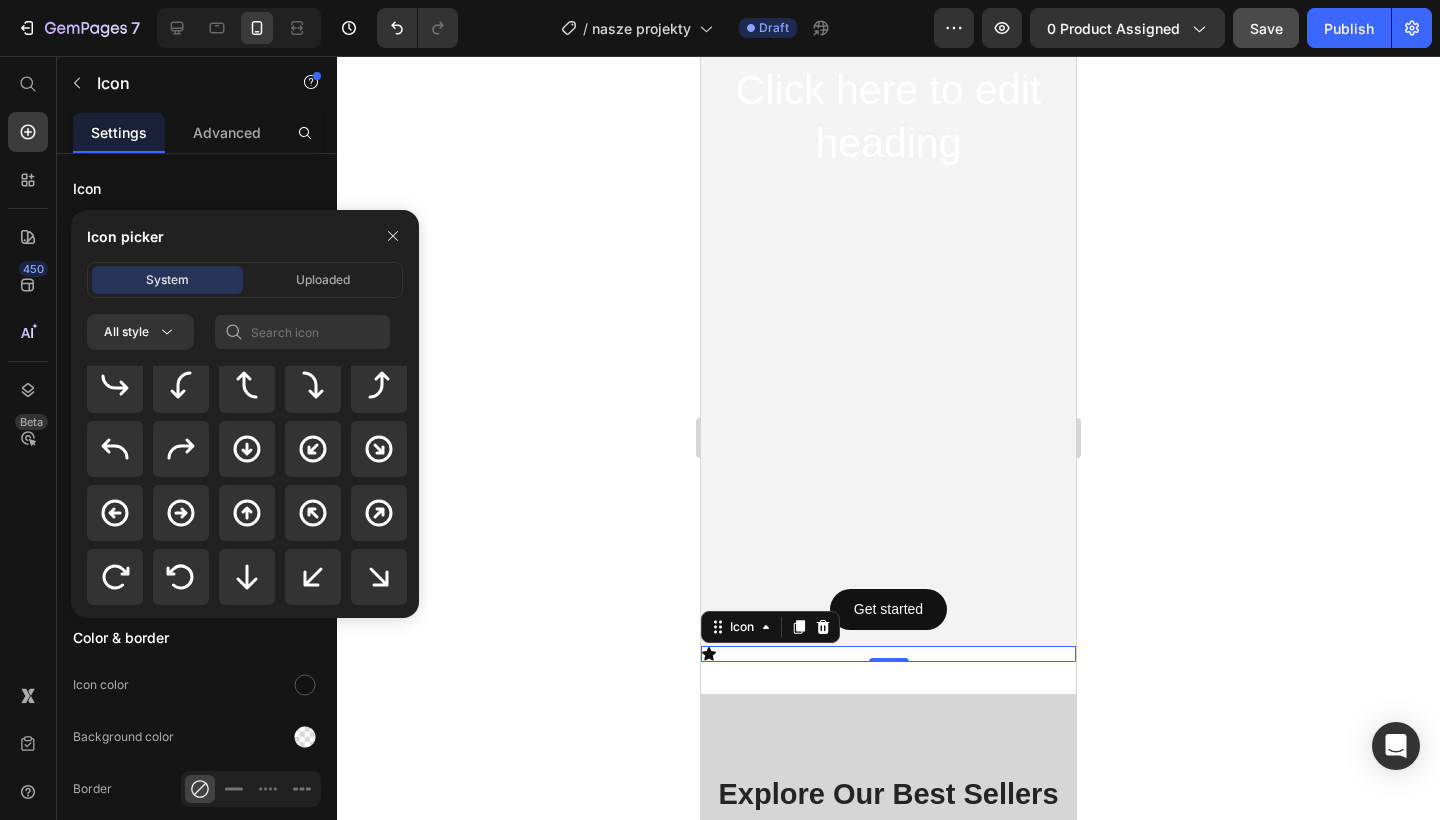 scroll, scrollTop: 539, scrollLeft: 0, axis: vertical 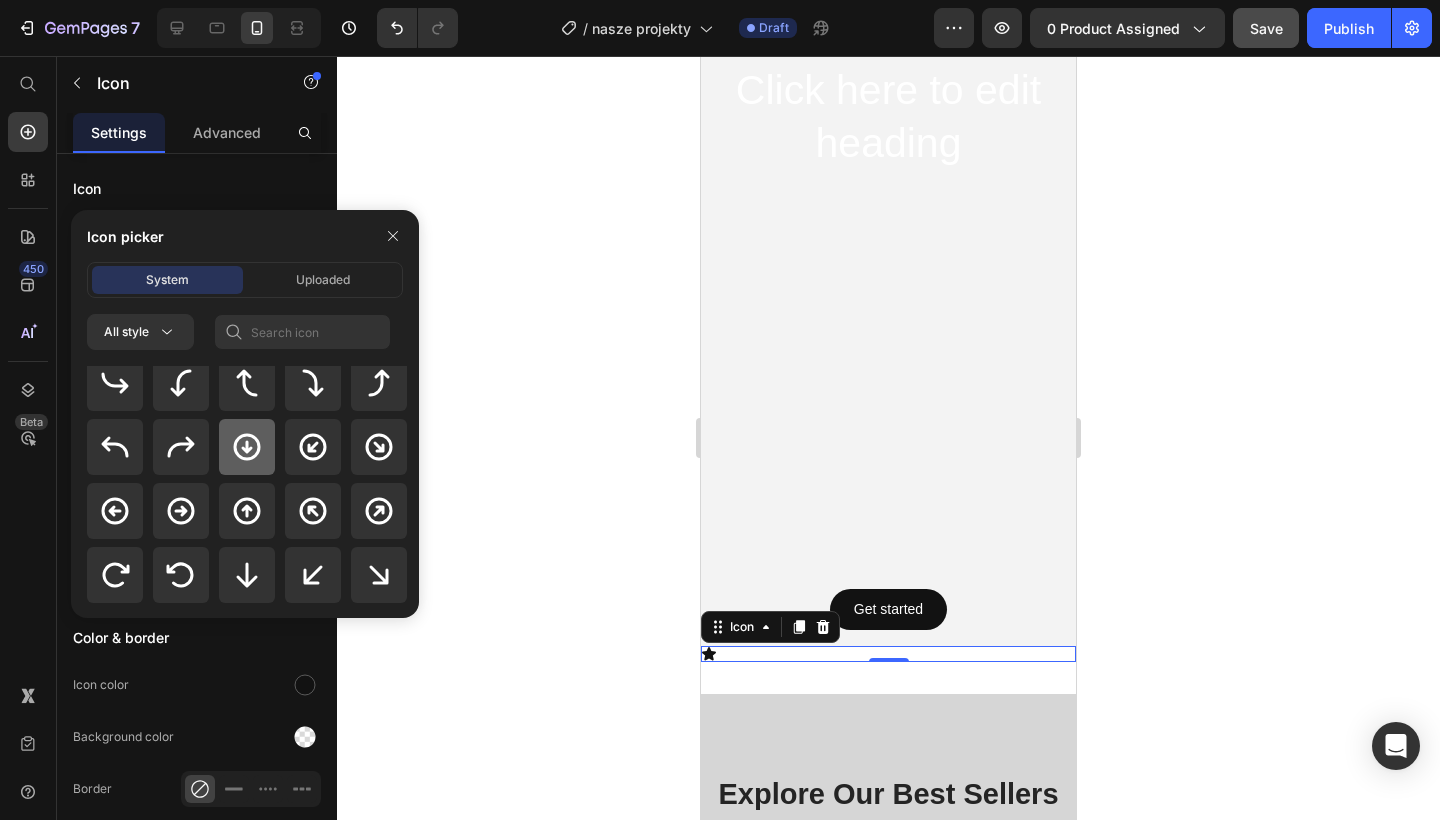 click 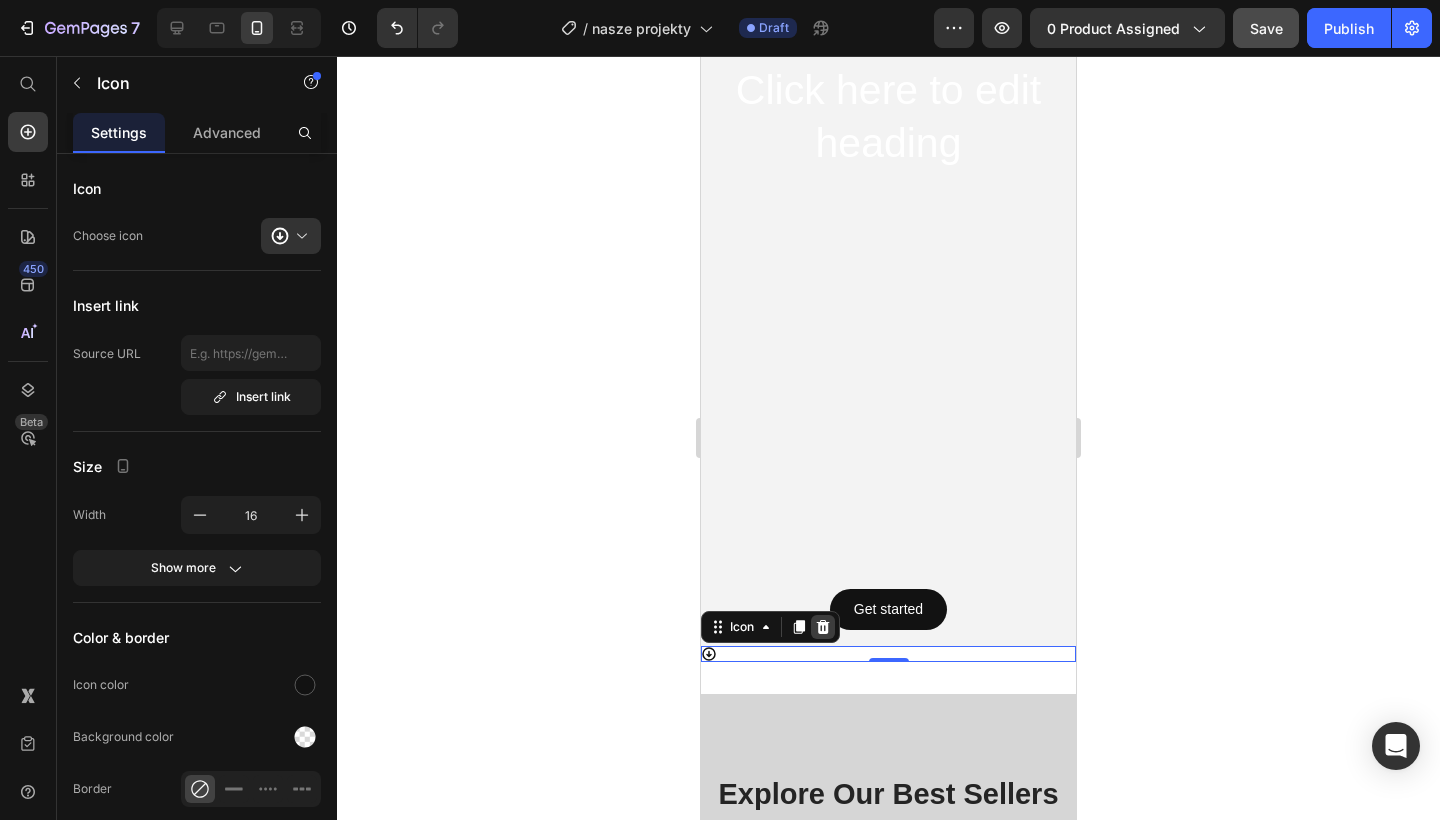 click 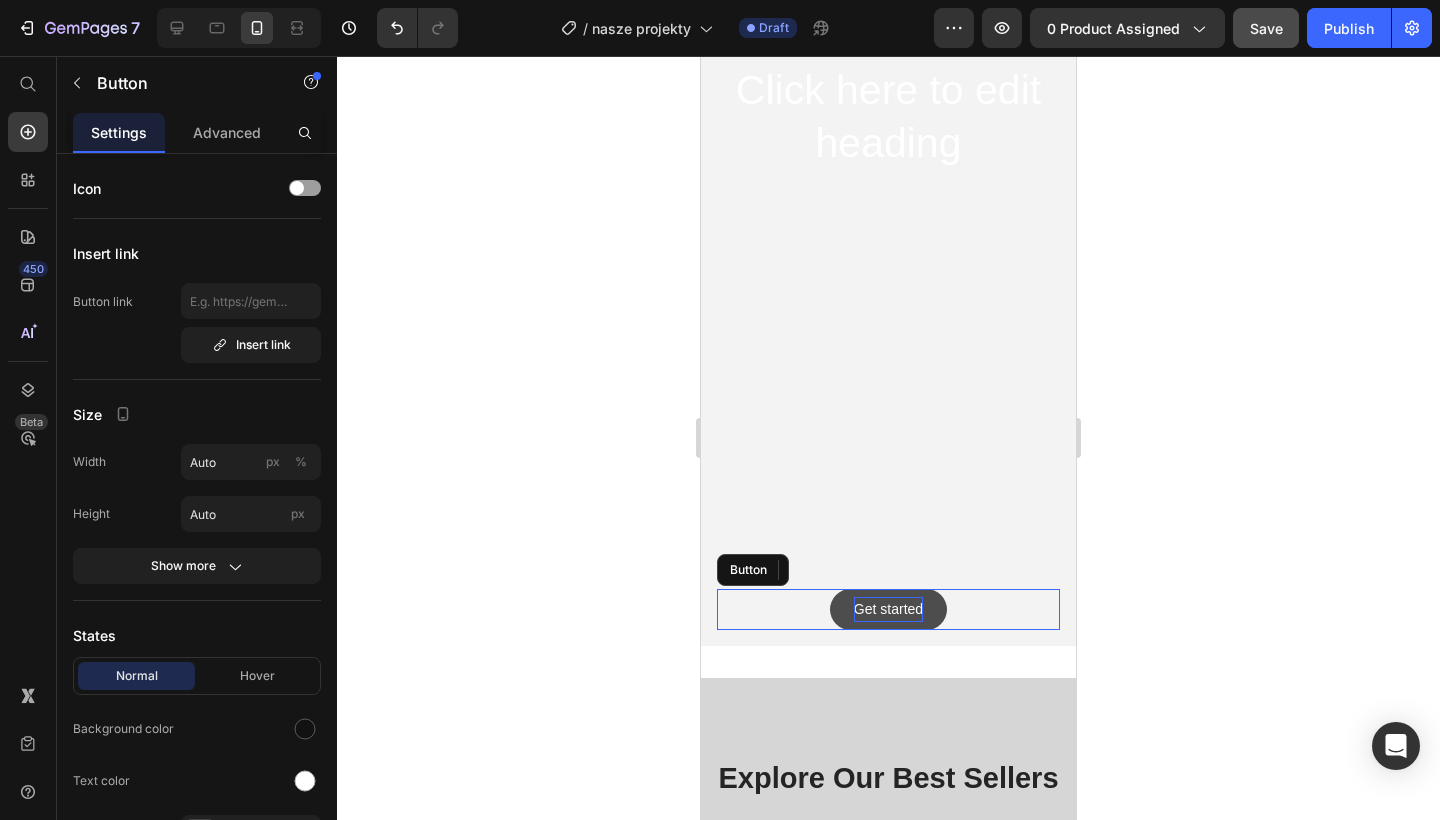 click on "Get started" at bounding box center [888, 609] 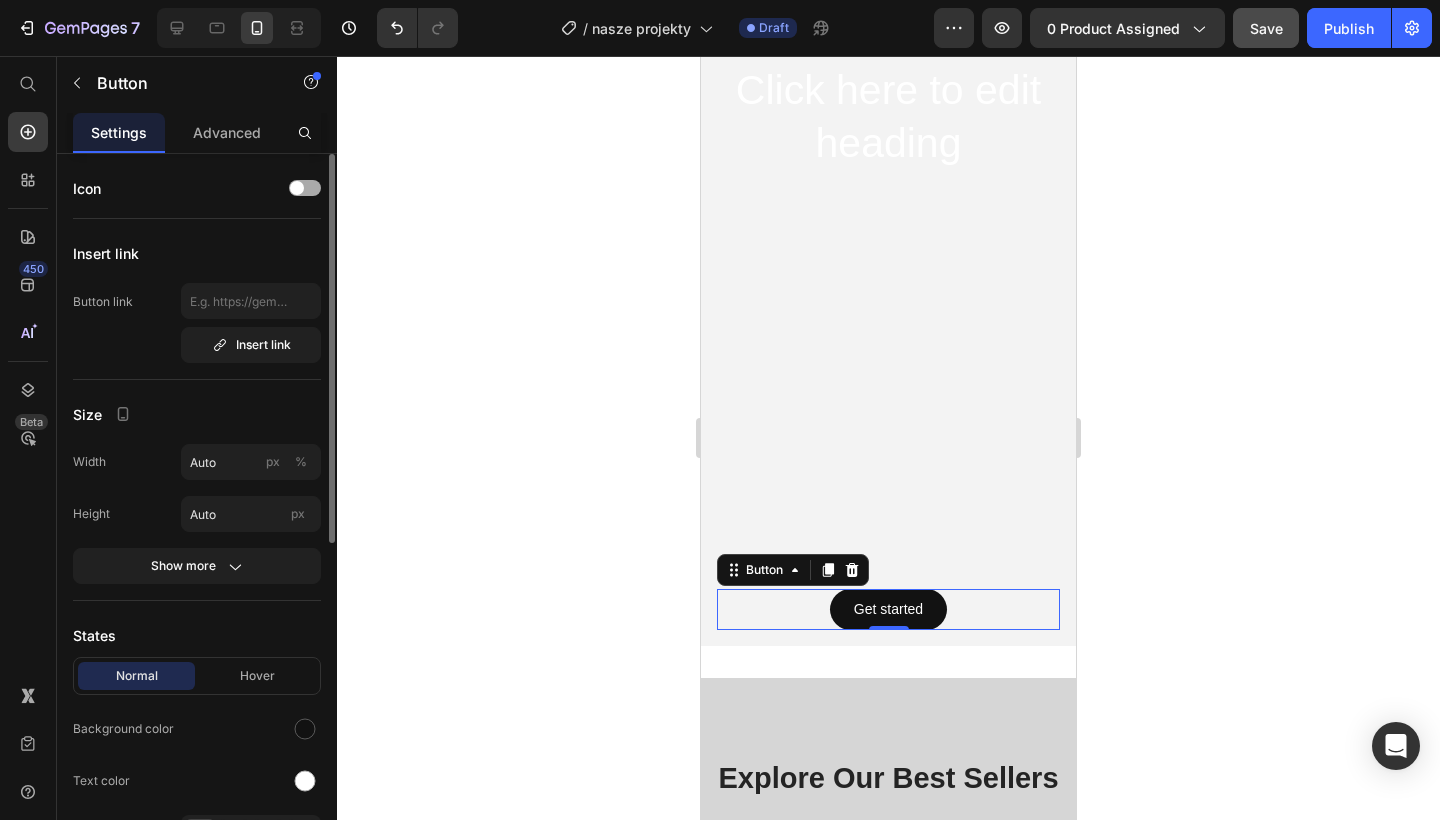 click at bounding box center (305, 188) 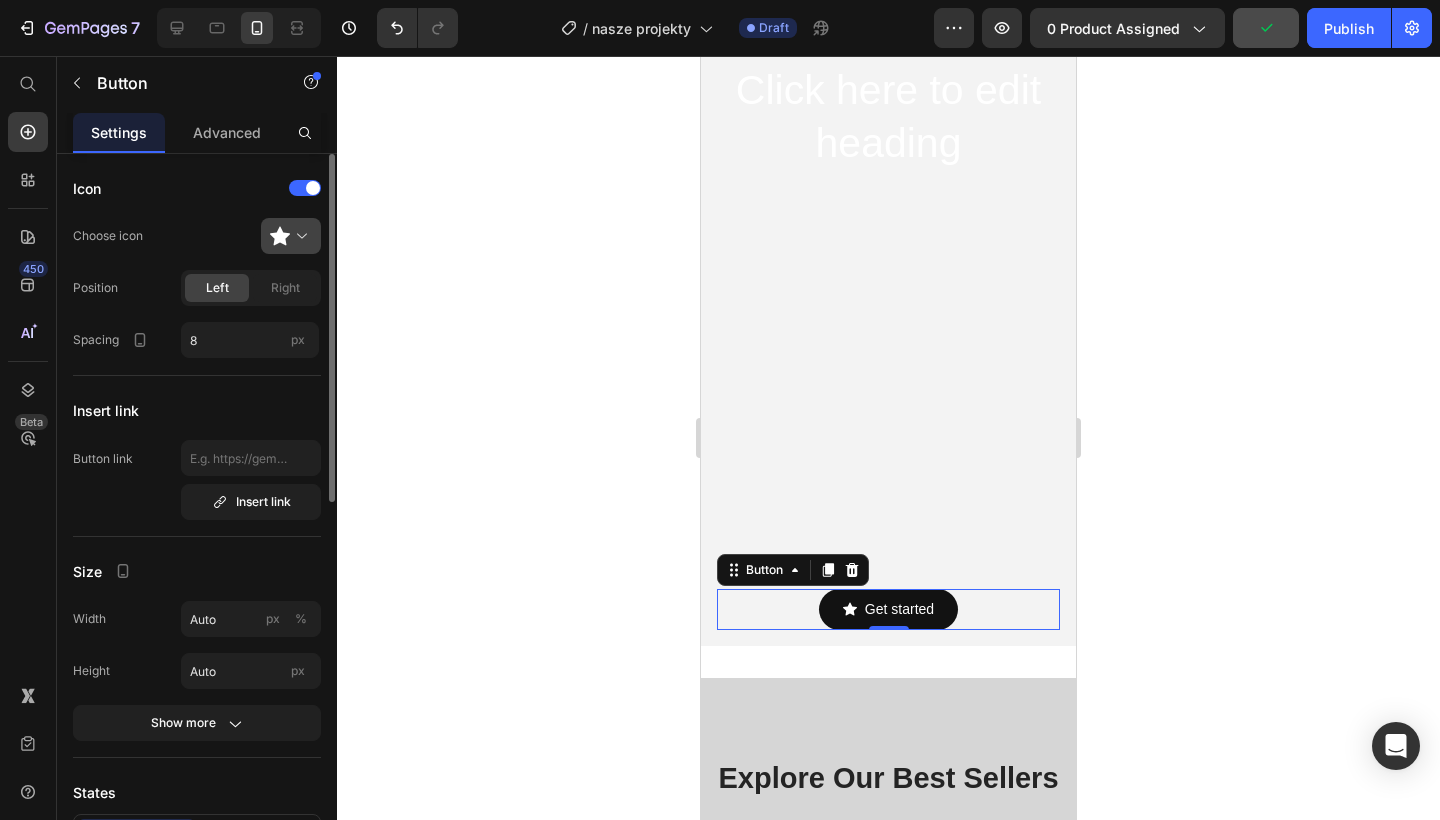 click at bounding box center (299, 236) 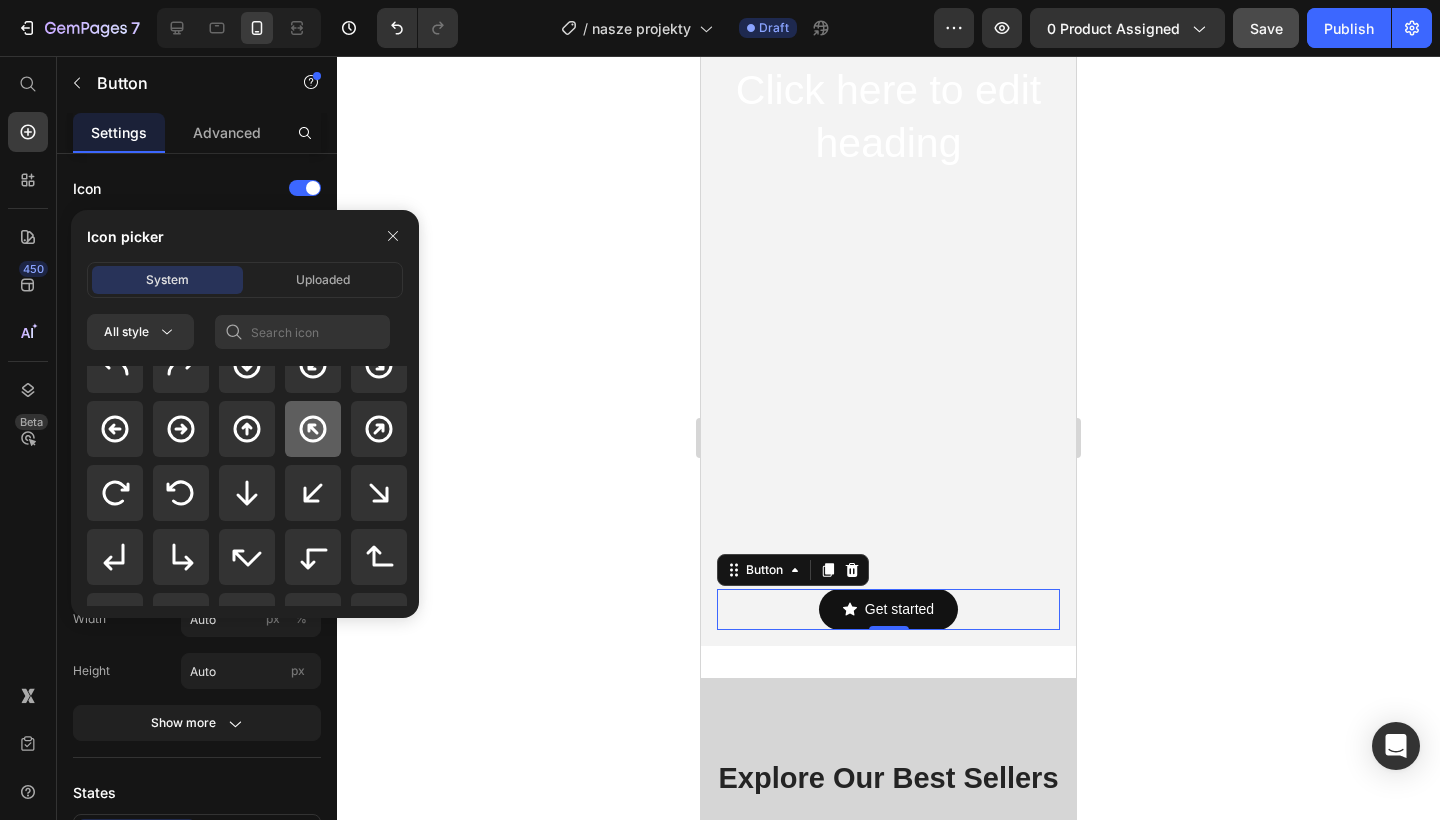 scroll, scrollTop: 564, scrollLeft: 0, axis: vertical 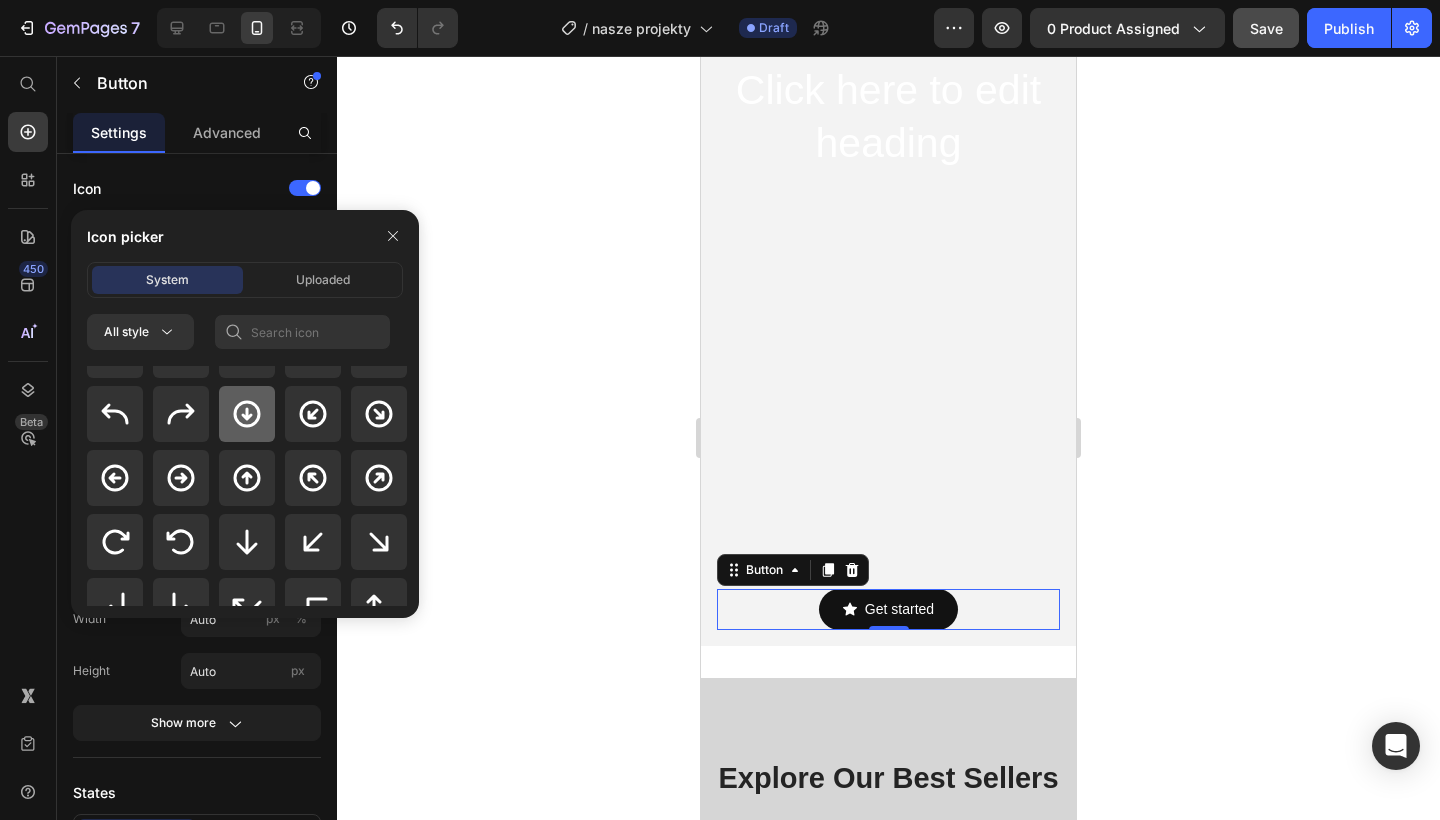 click 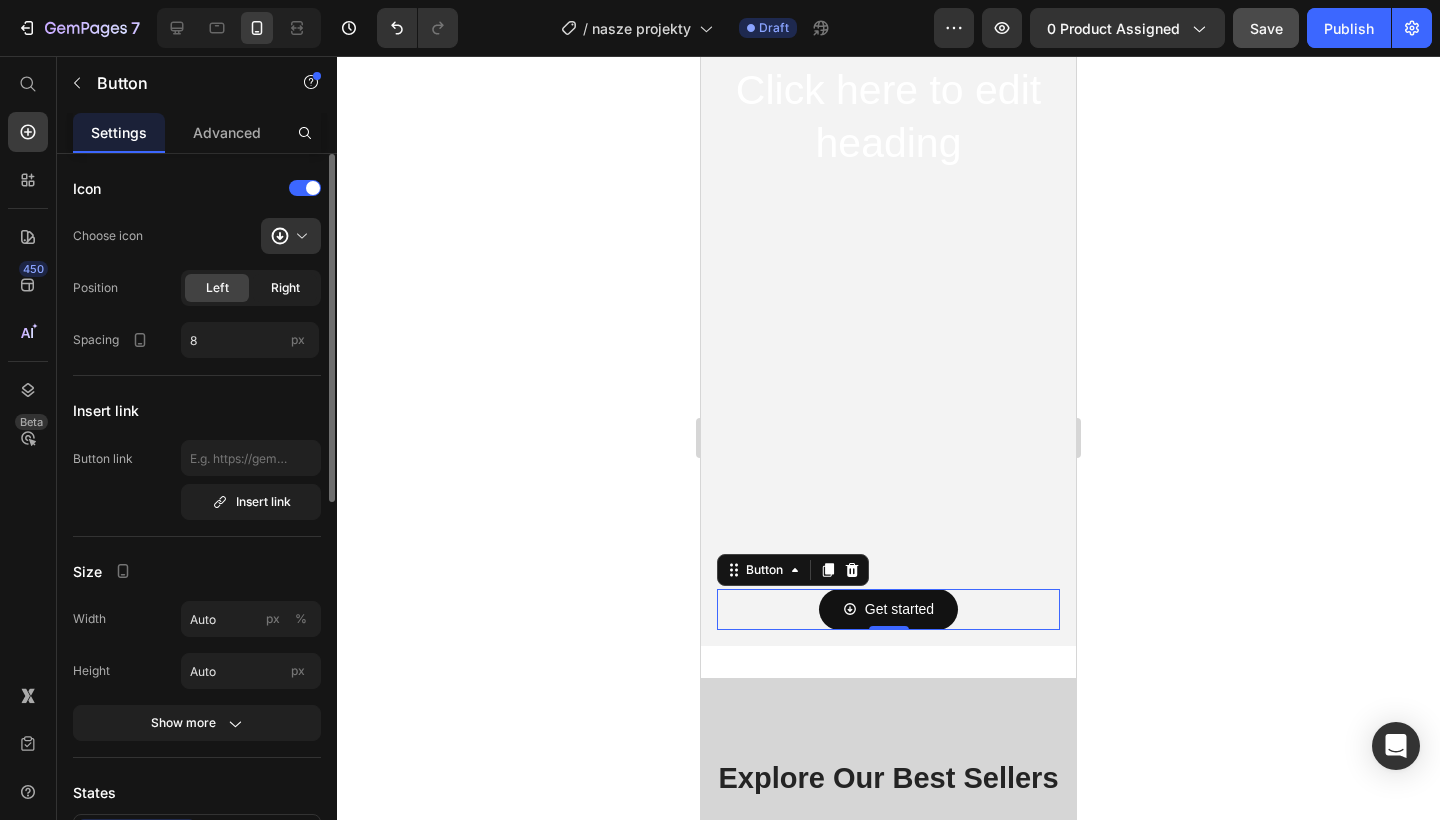 click on "Right" 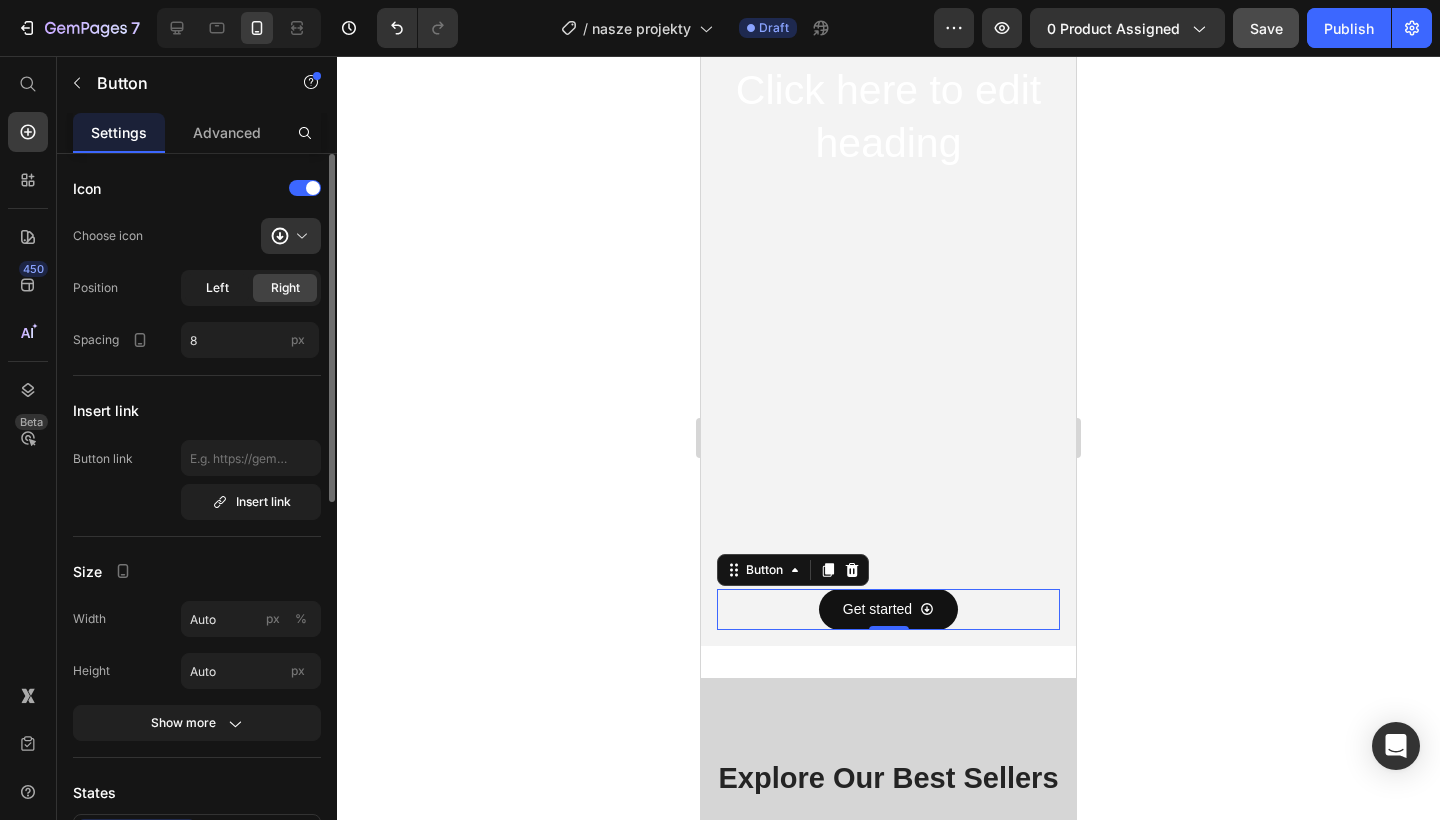 click on "Left" 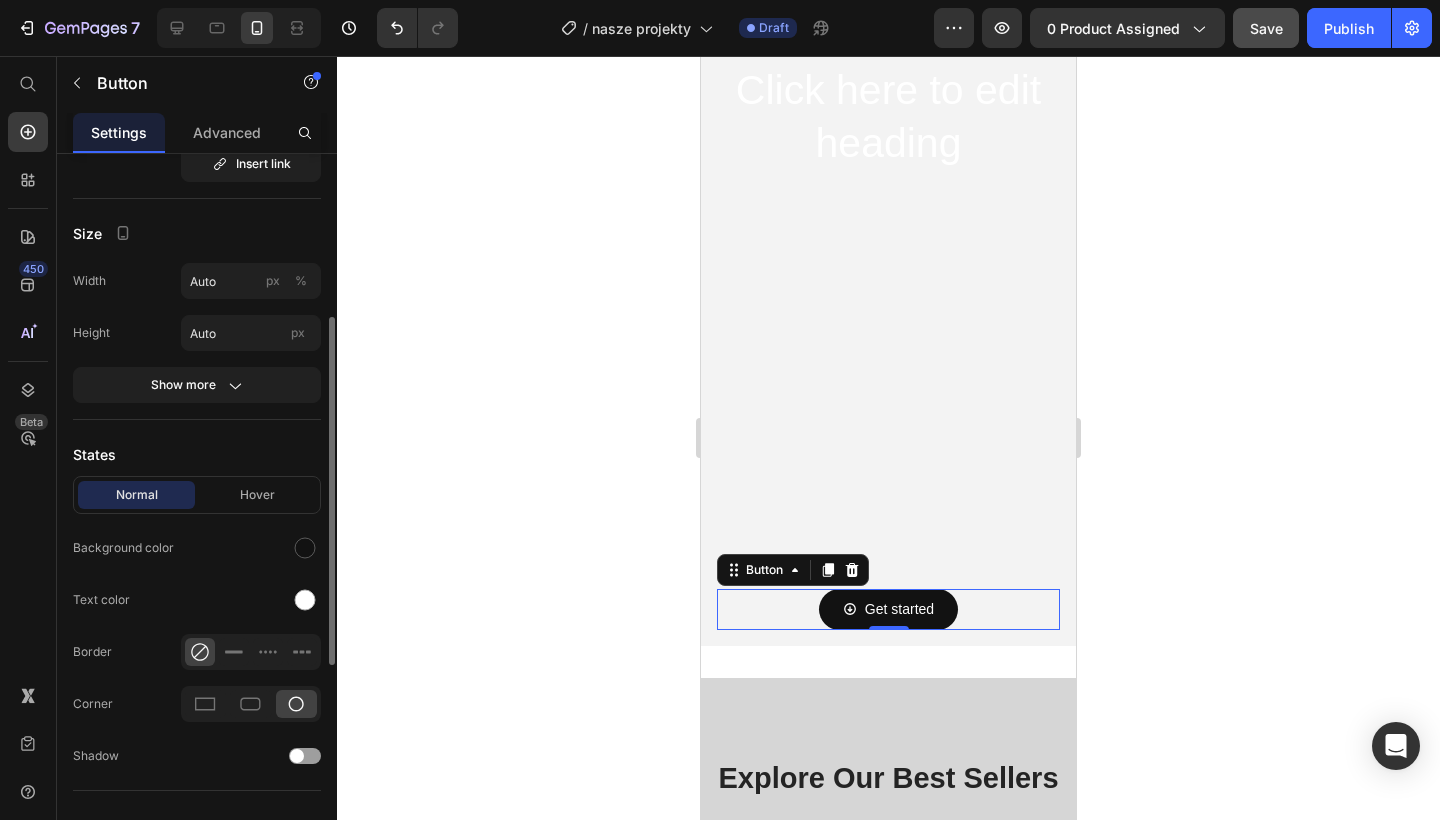 scroll, scrollTop: 341, scrollLeft: 0, axis: vertical 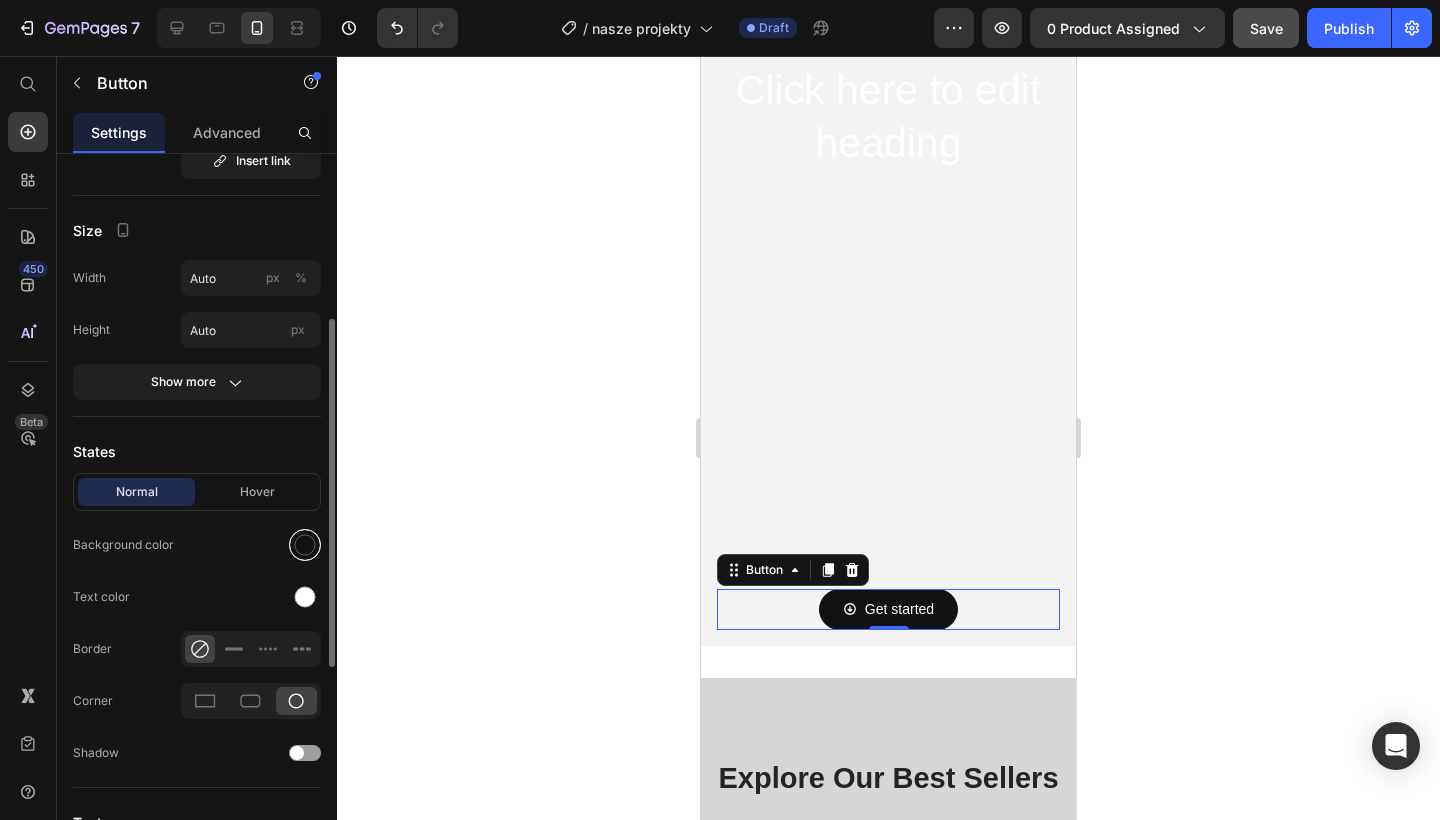 click at bounding box center (305, 545) 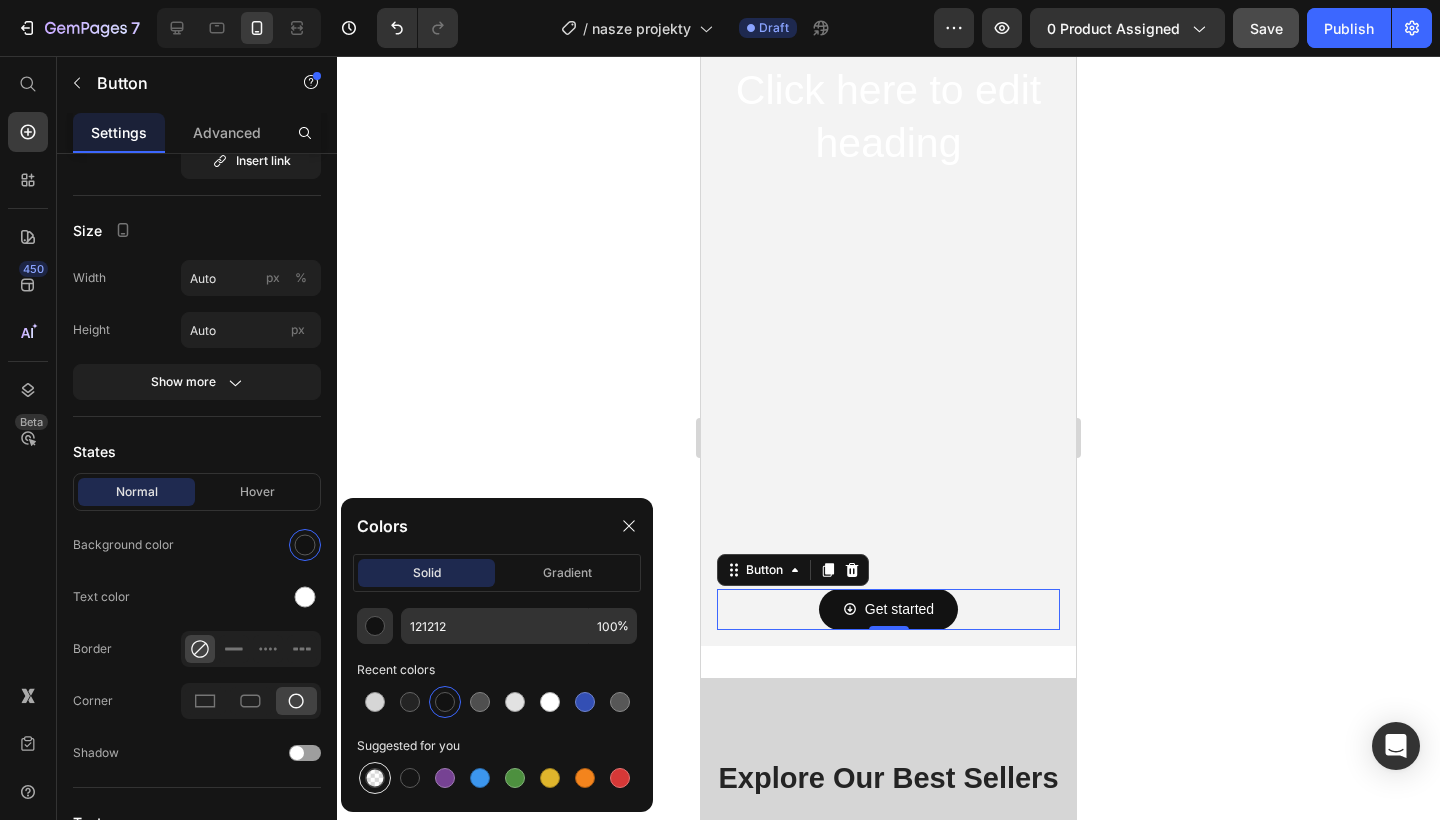 click at bounding box center [375, 778] 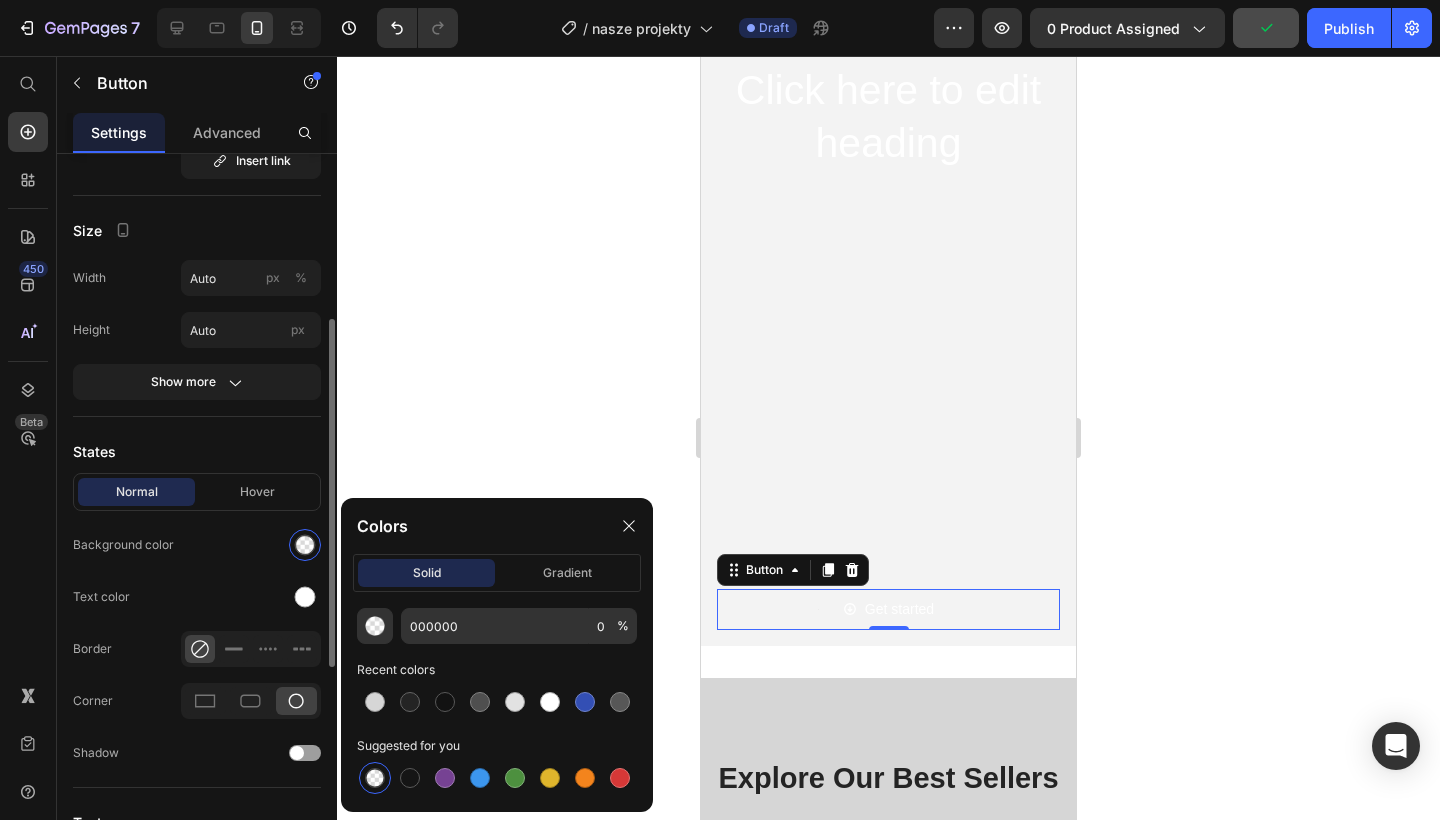 click on "Text color" 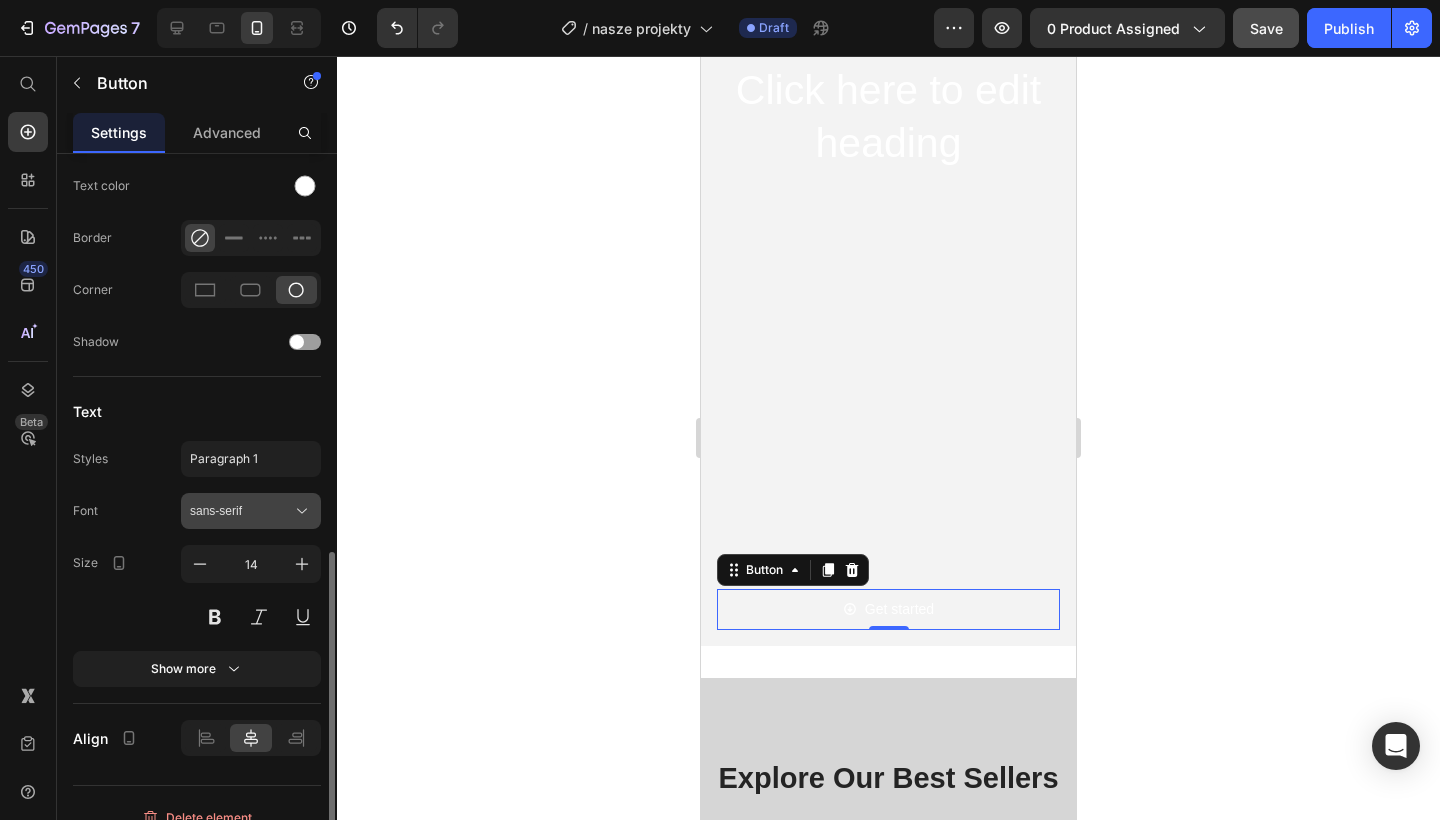scroll, scrollTop: 775, scrollLeft: 0, axis: vertical 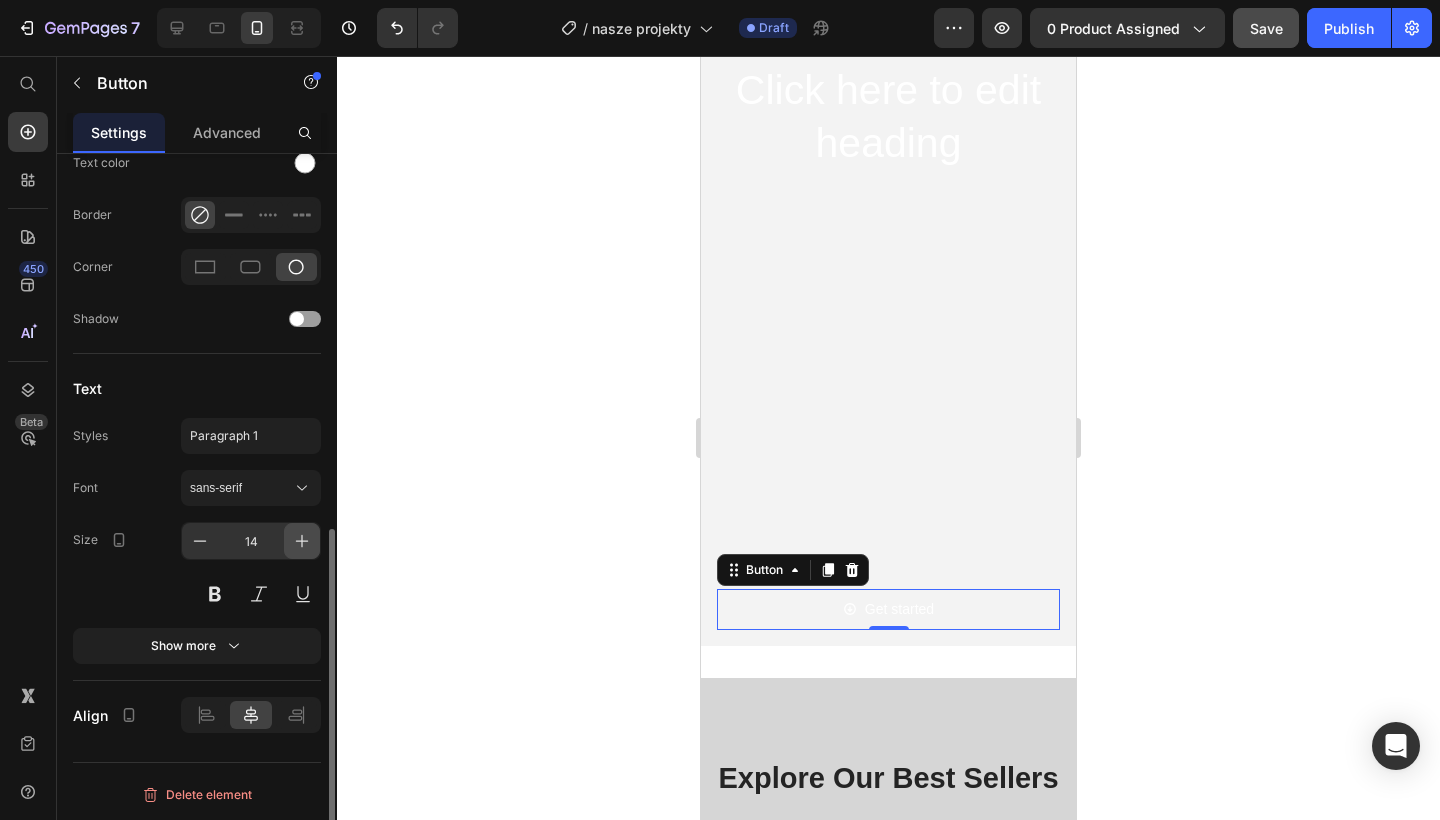 click 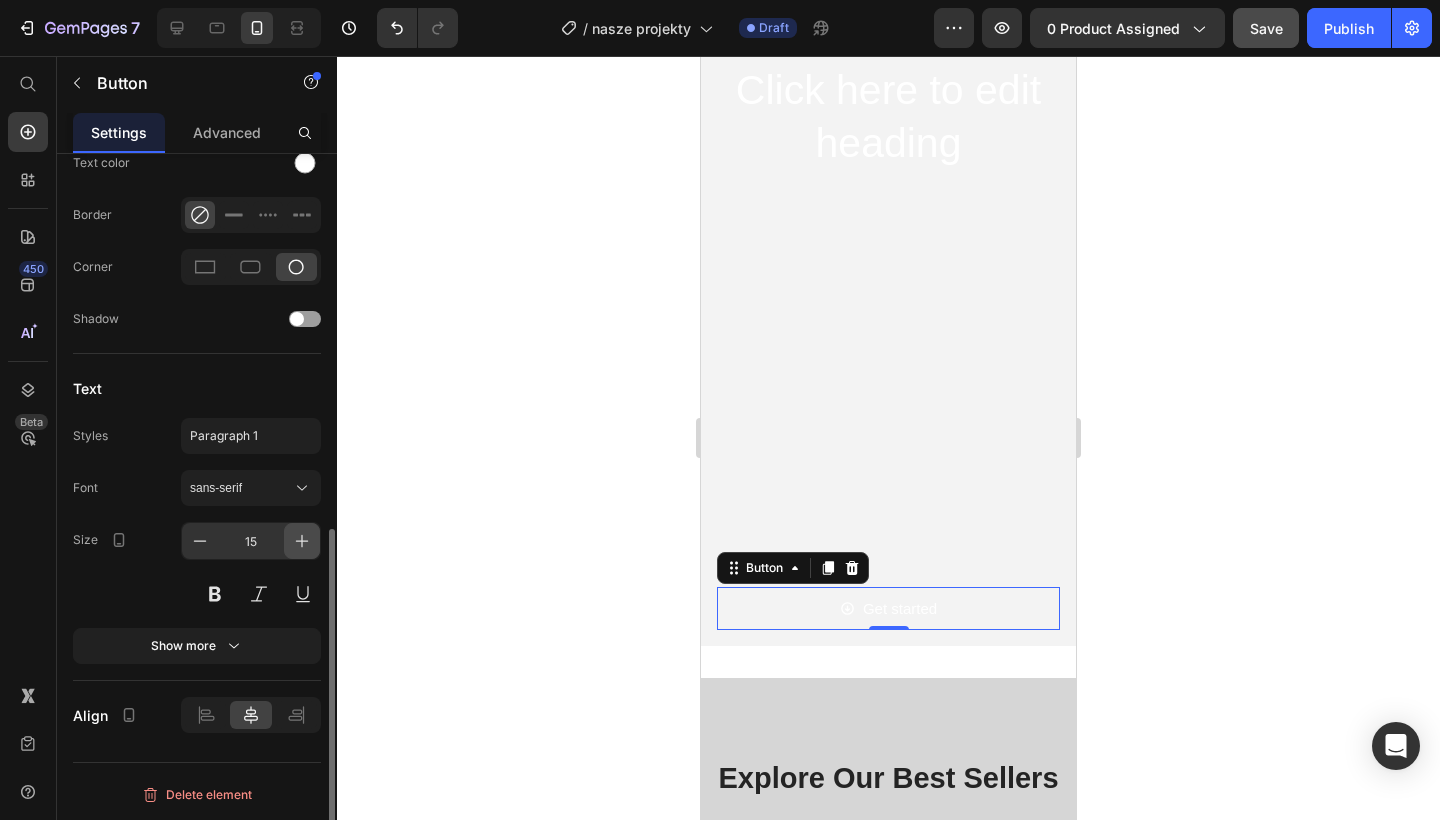 click 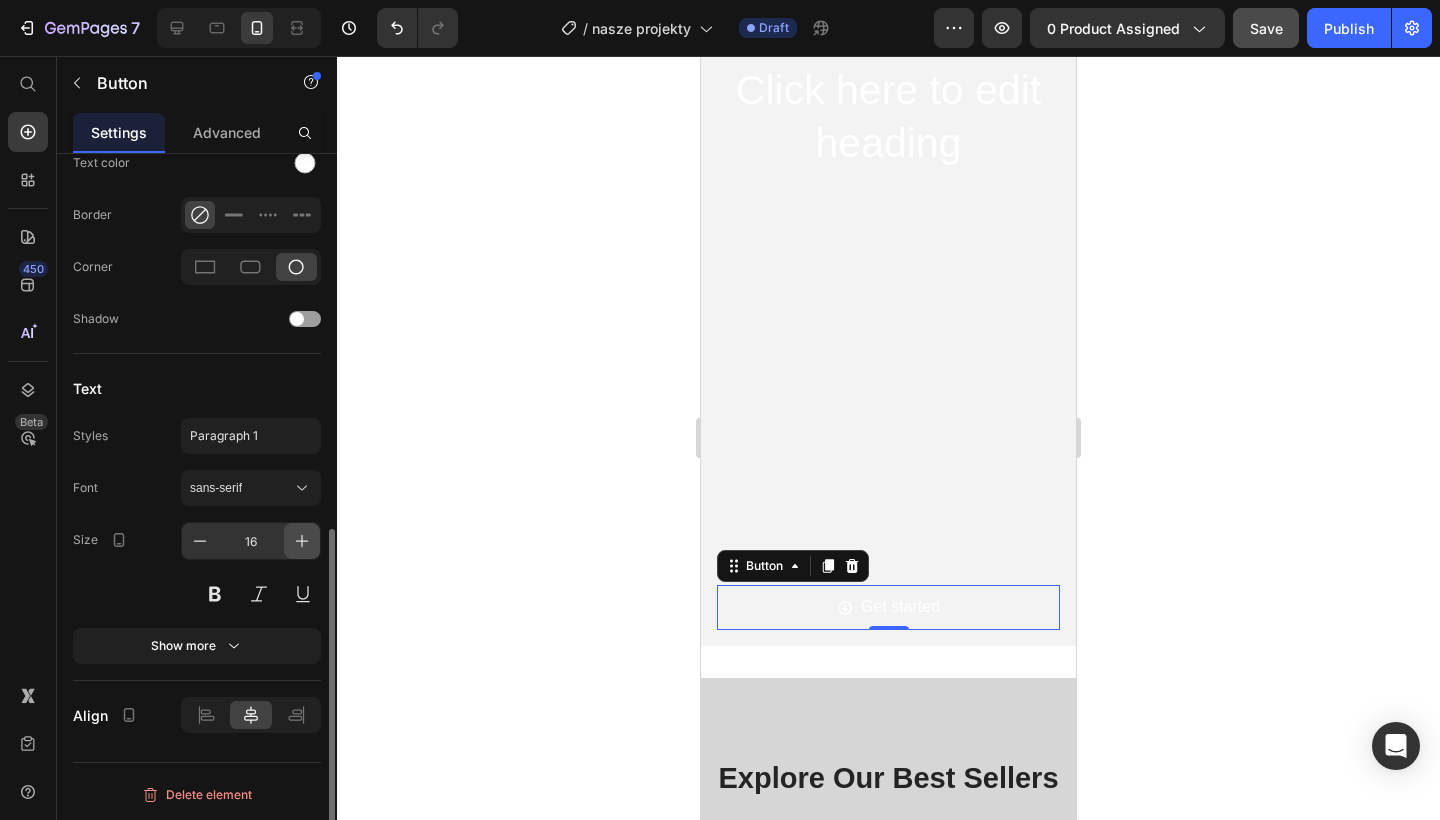 click 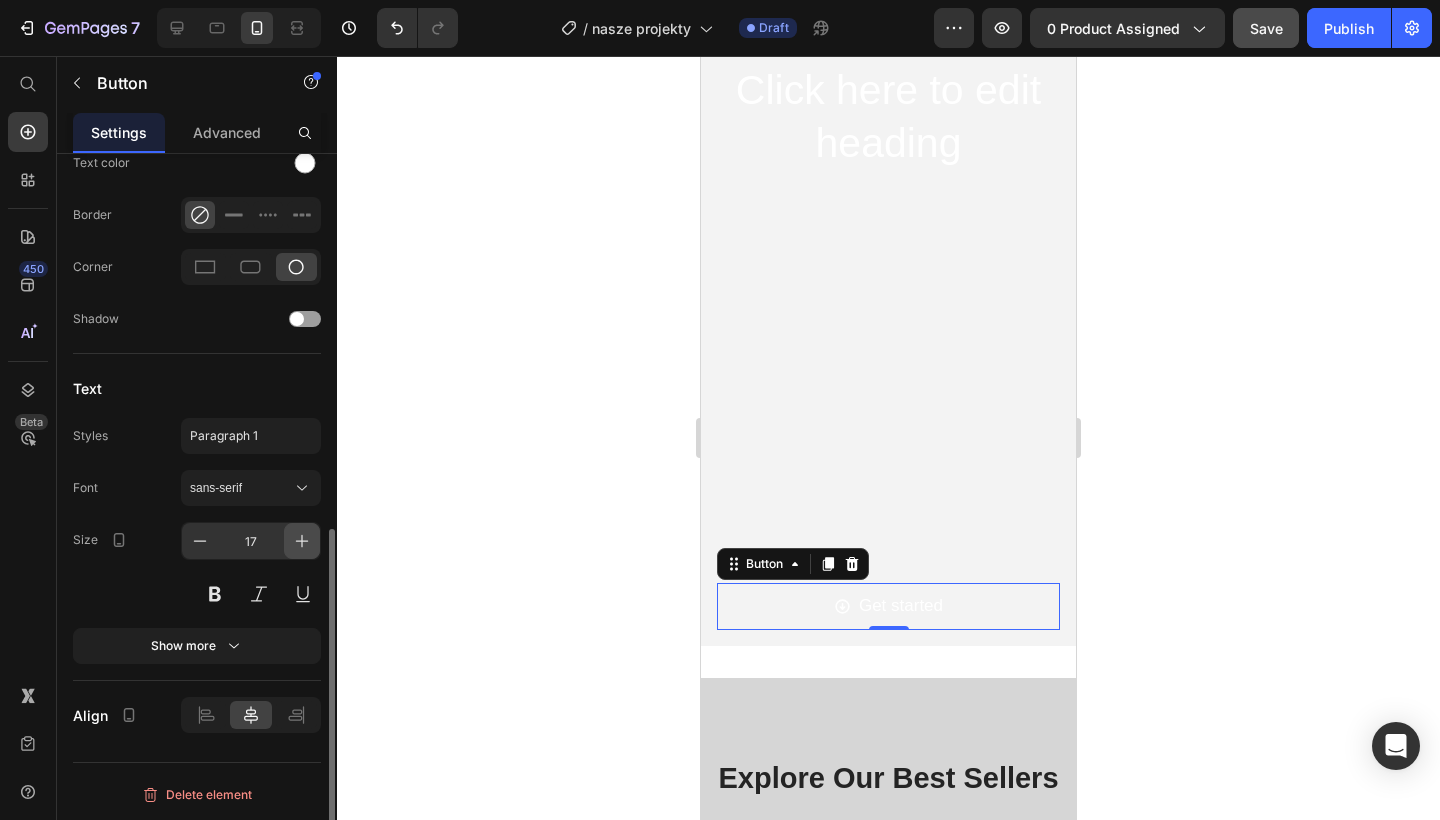 click 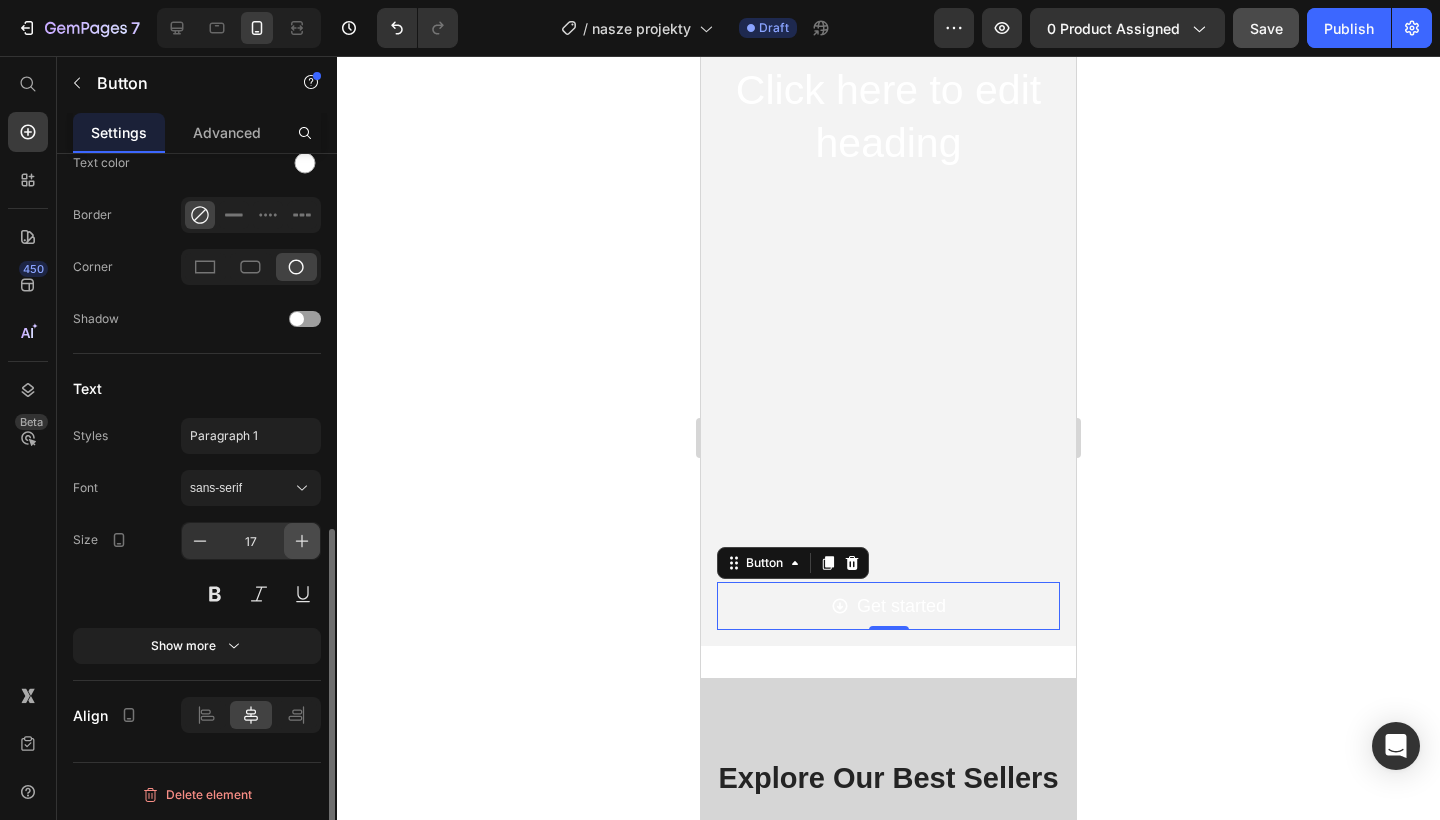 type on "18" 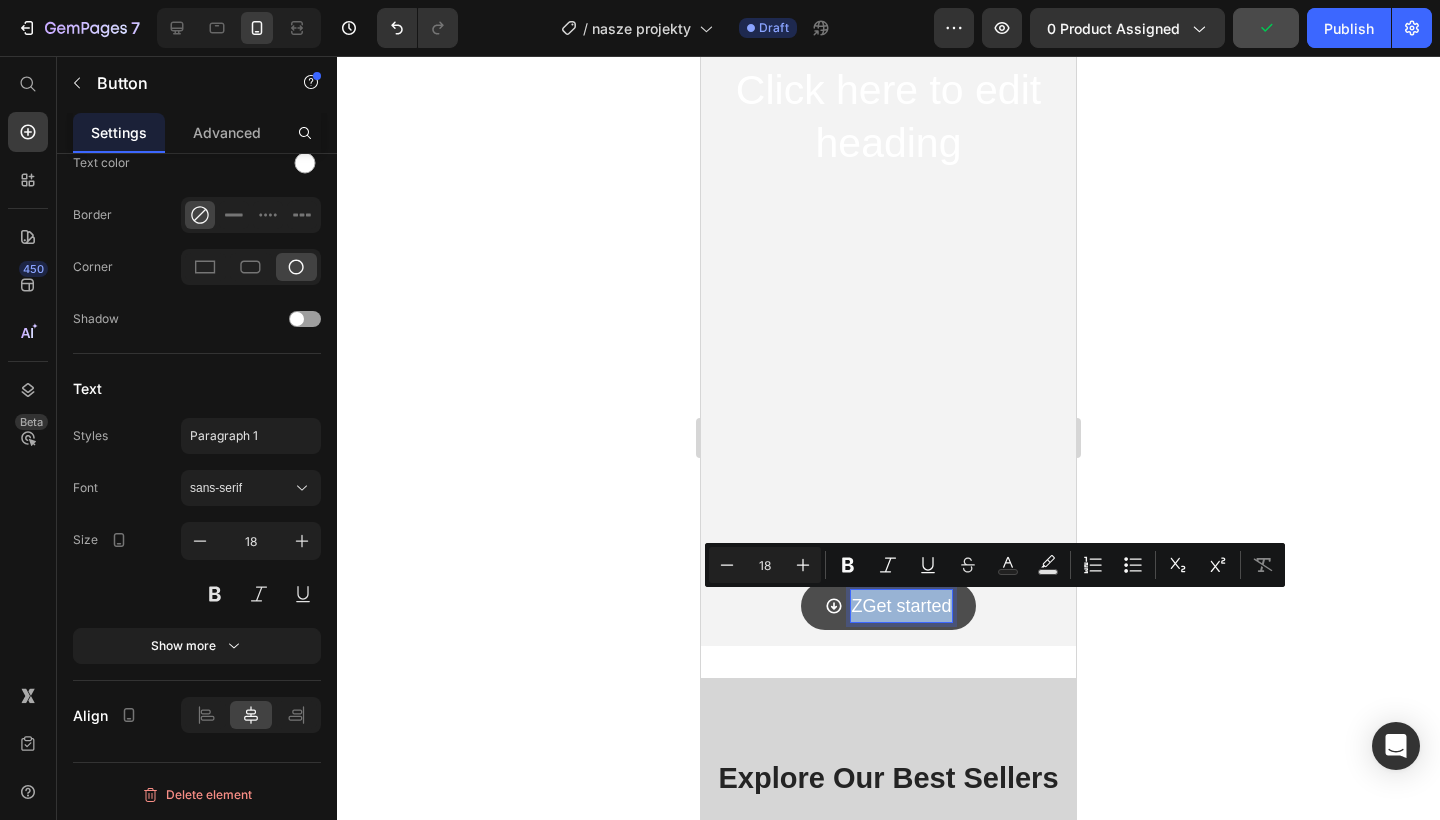 drag, startPoint x: 855, startPoint y: 601, endPoint x: 954, endPoint y: 601, distance: 99 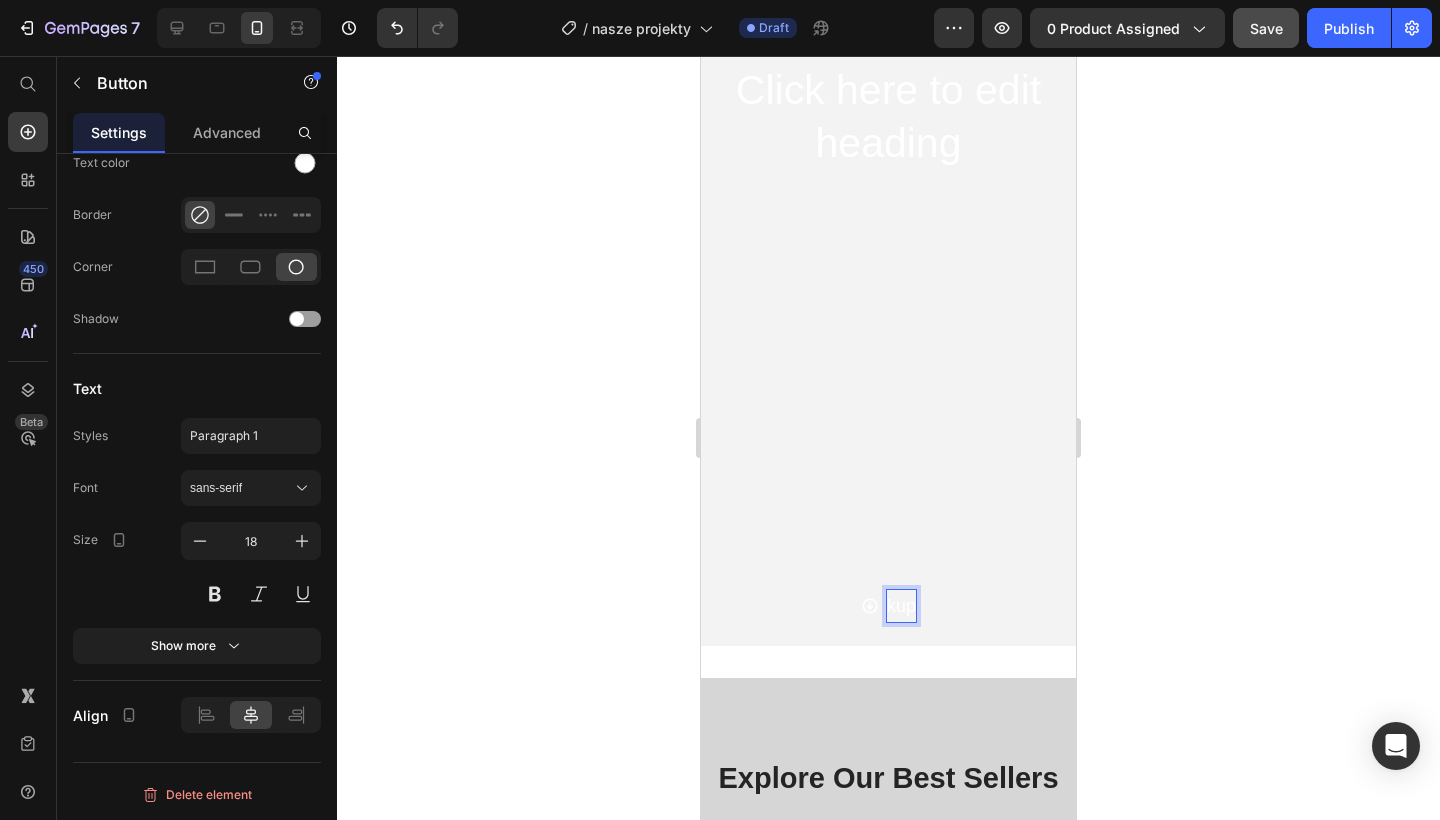 click on "kup" at bounding box center (888, 606) 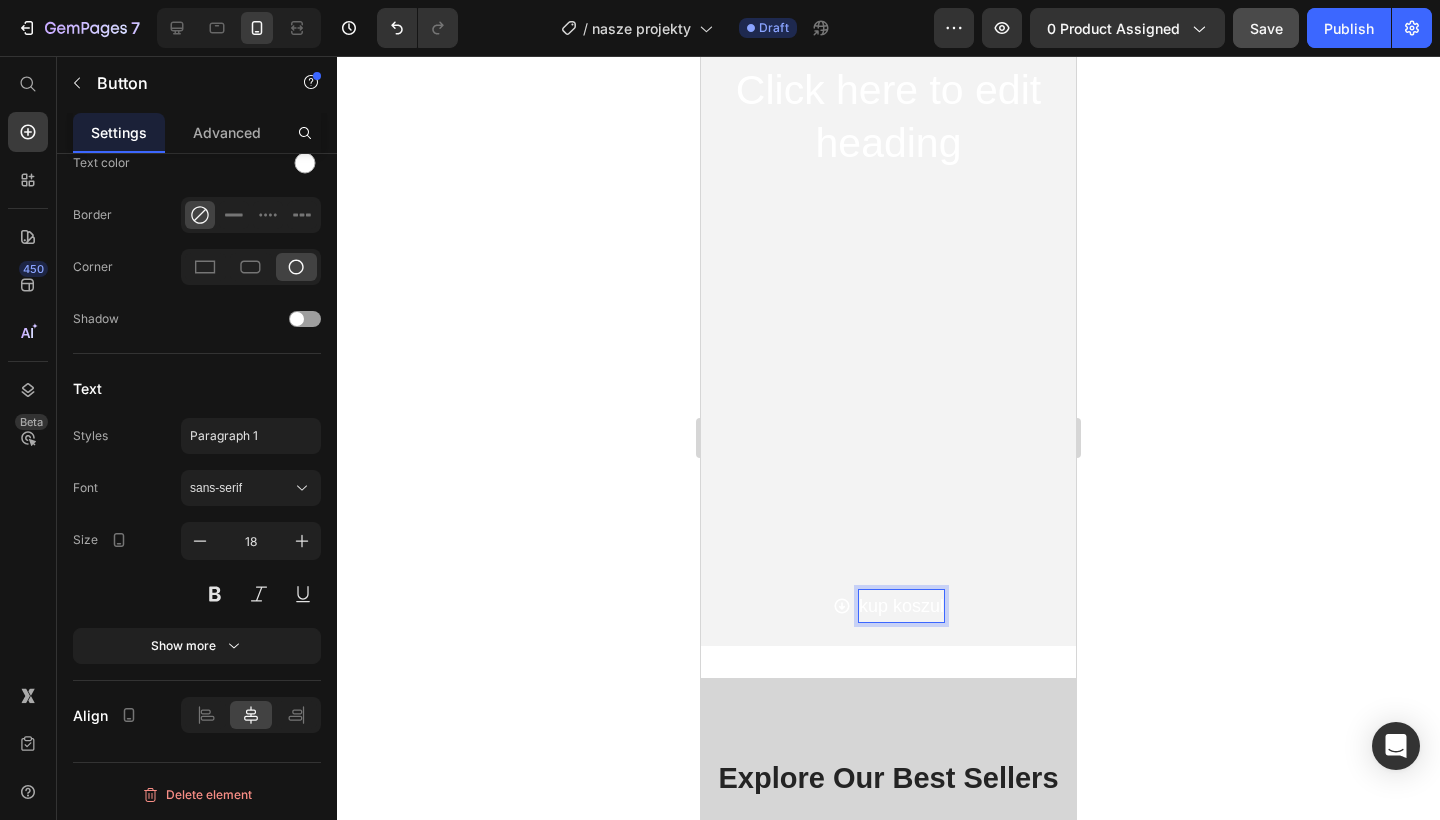 click on "kup koszul" at bounding box center [888, 606] 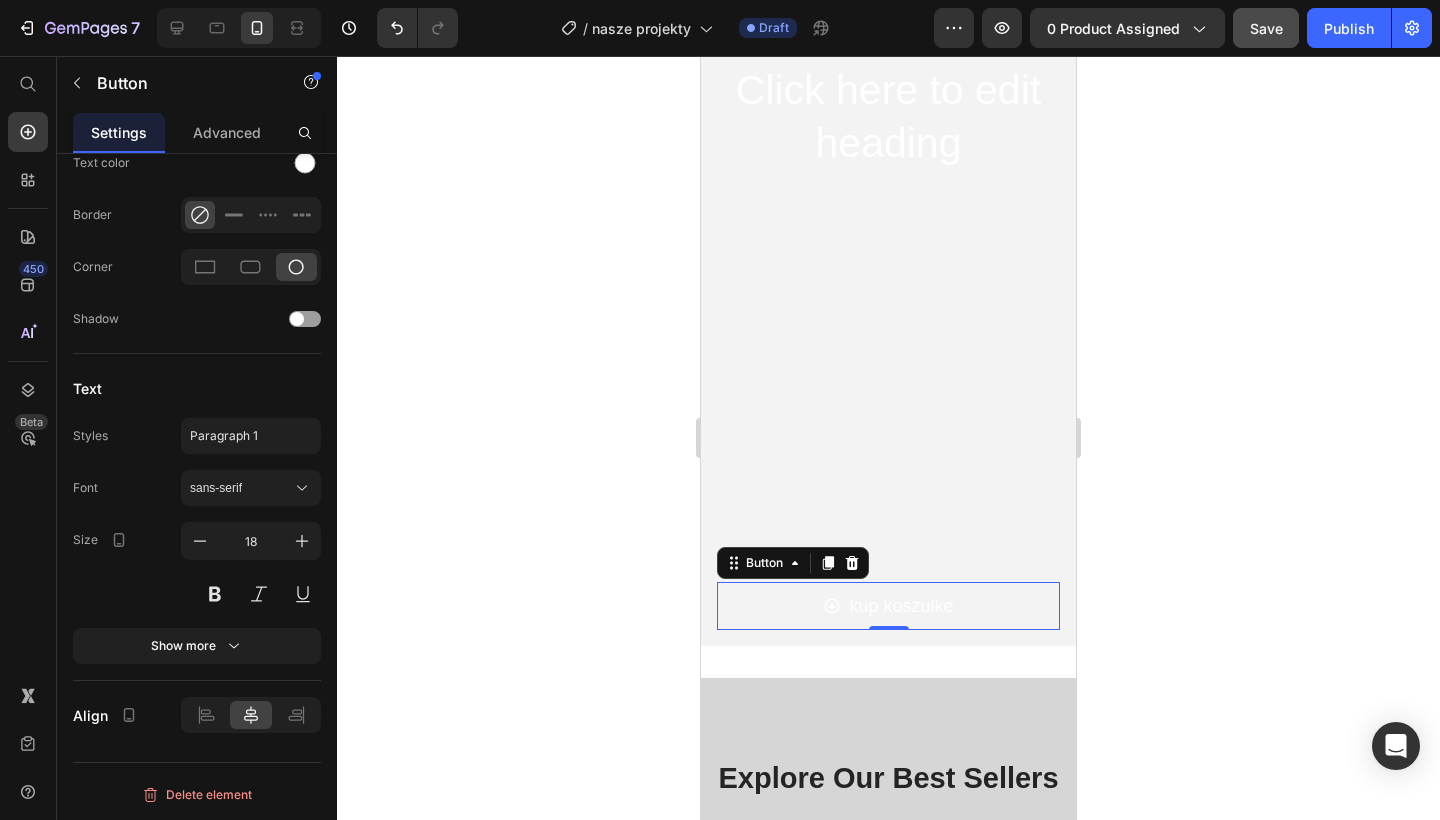 click 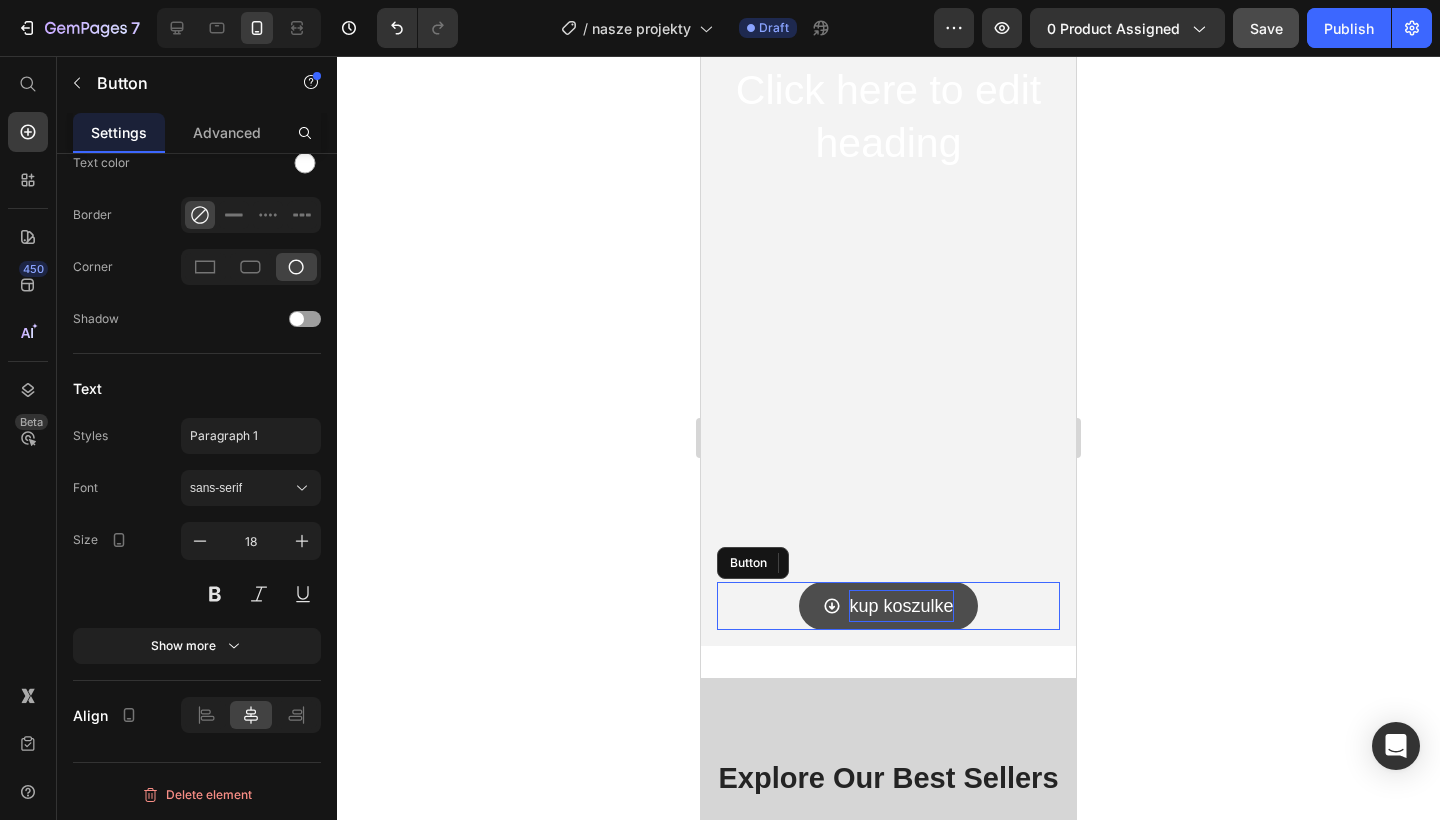 drag, startPoint x: 885, startPoint y: 613, endPoint x: 1073, endPoint y: 584, distance: 190.22356 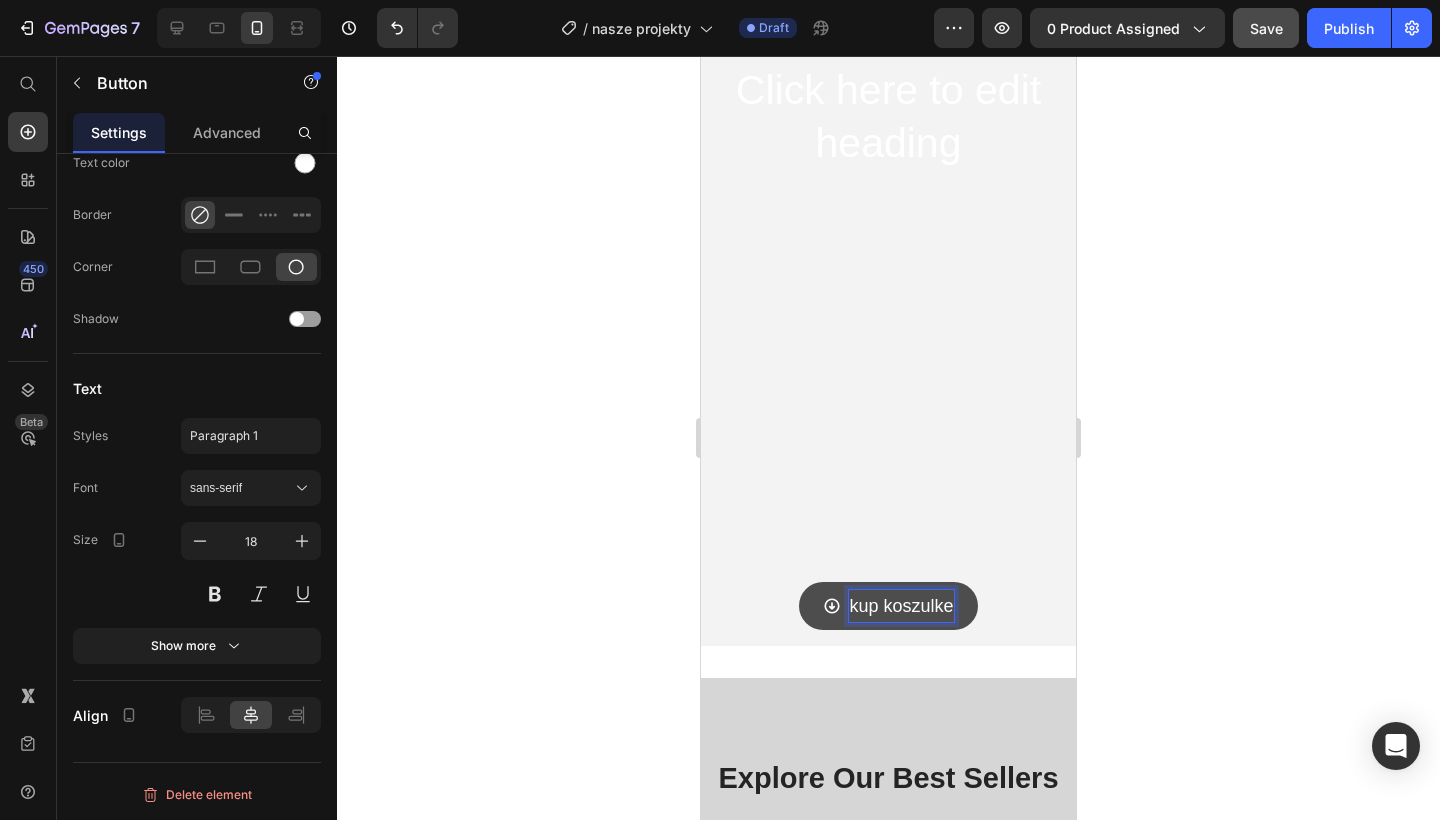 drag, startPoint x: 954, startPoint y: 605, endPoint x: 835, endPoint y: 601, distance: 119.06721 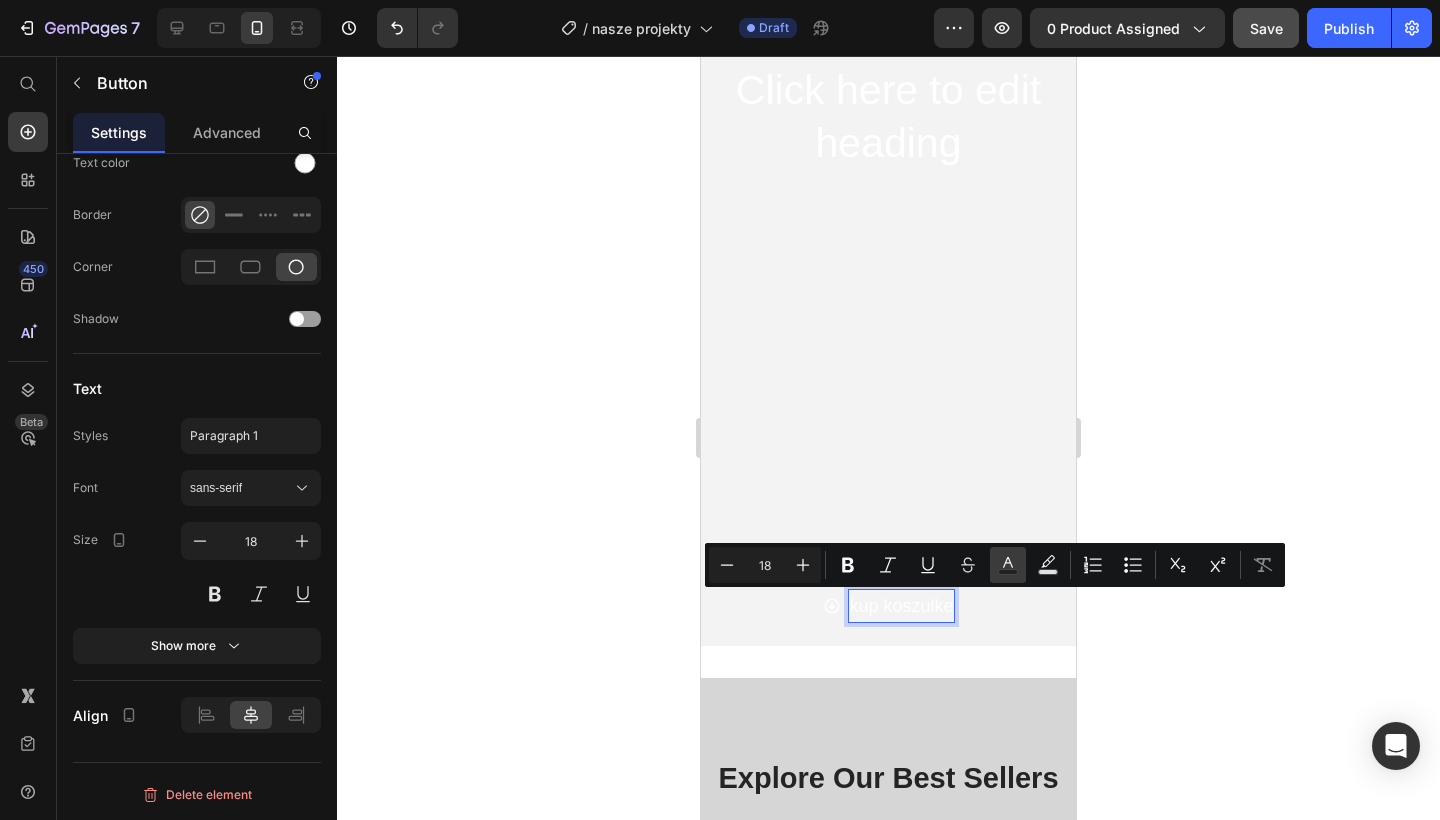 click 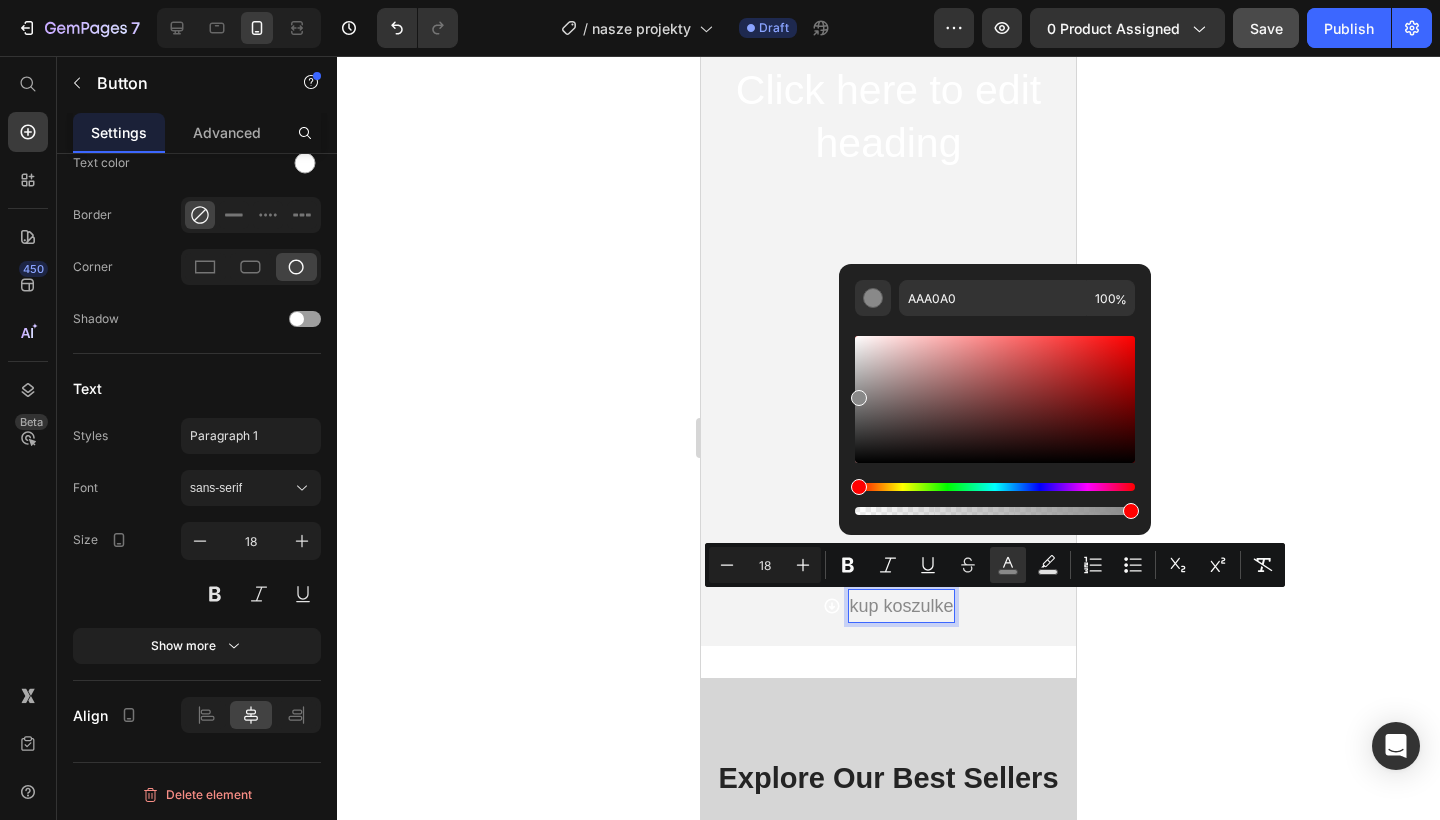 type on "898989" 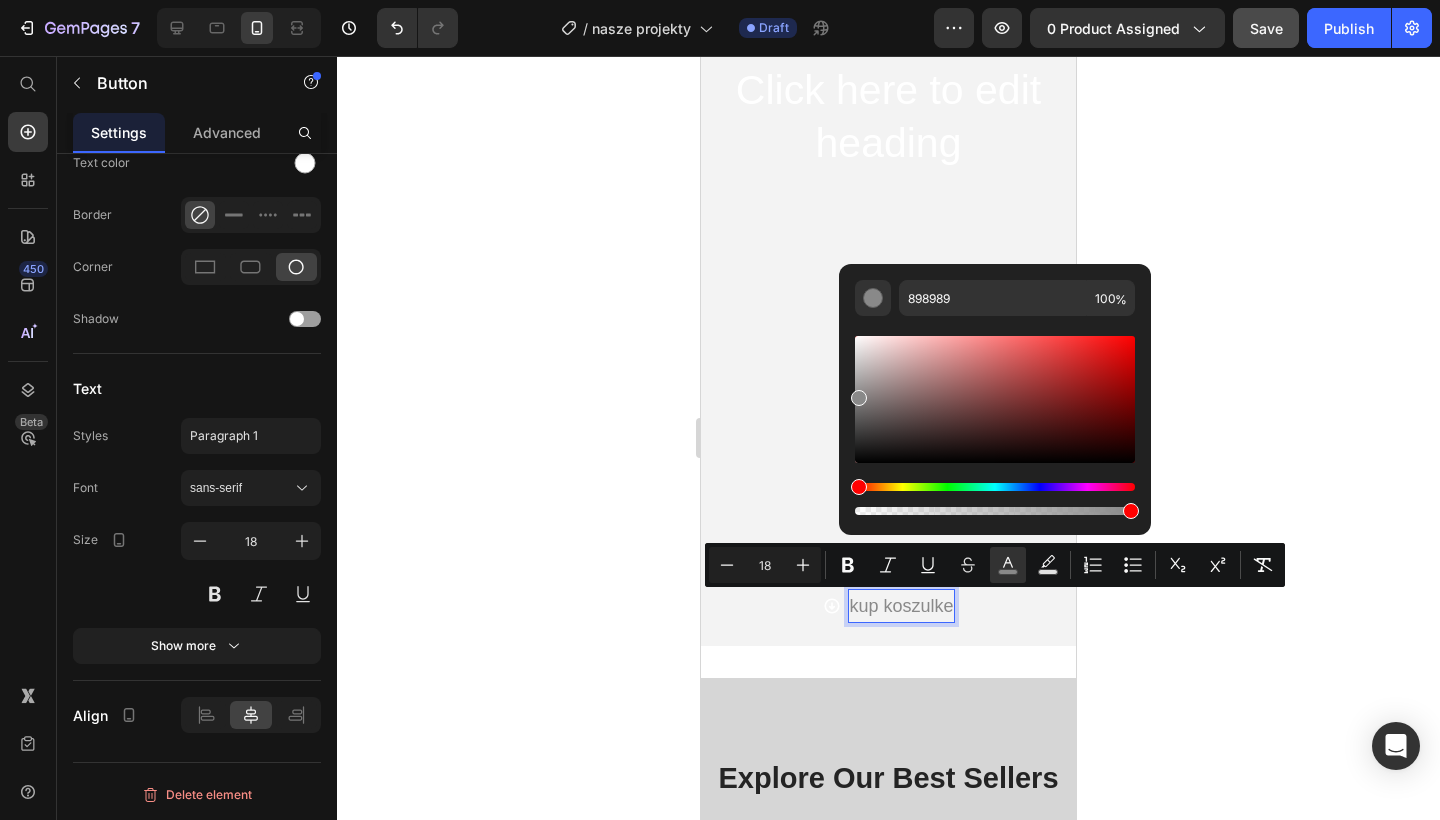 drag, startPoint x: 872, startPoint y: 378, endPoint x: 833, endPoint y: 394, distance: 42.154476 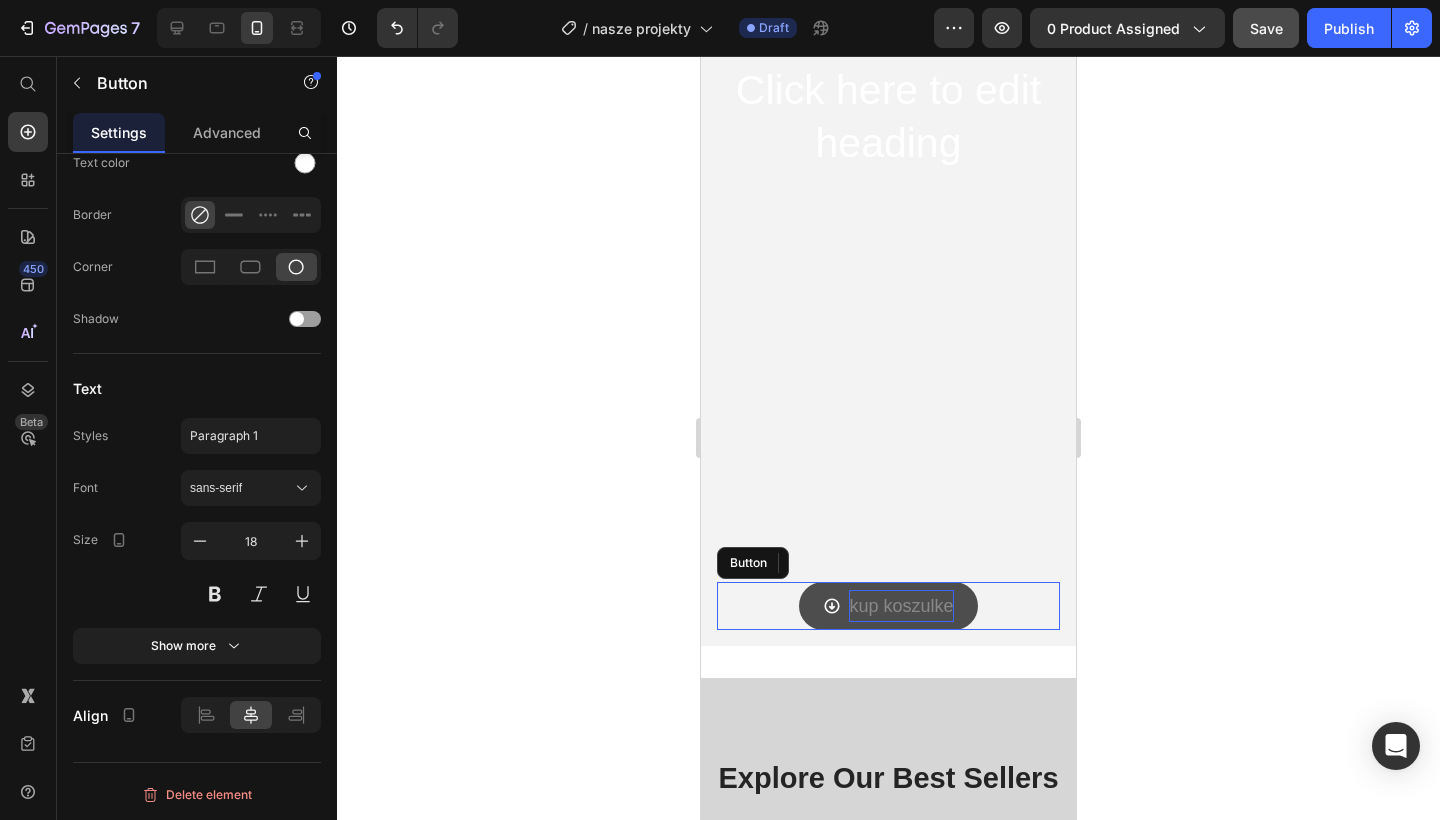 click on "kup koszulke" at bounding box center [901, 606] 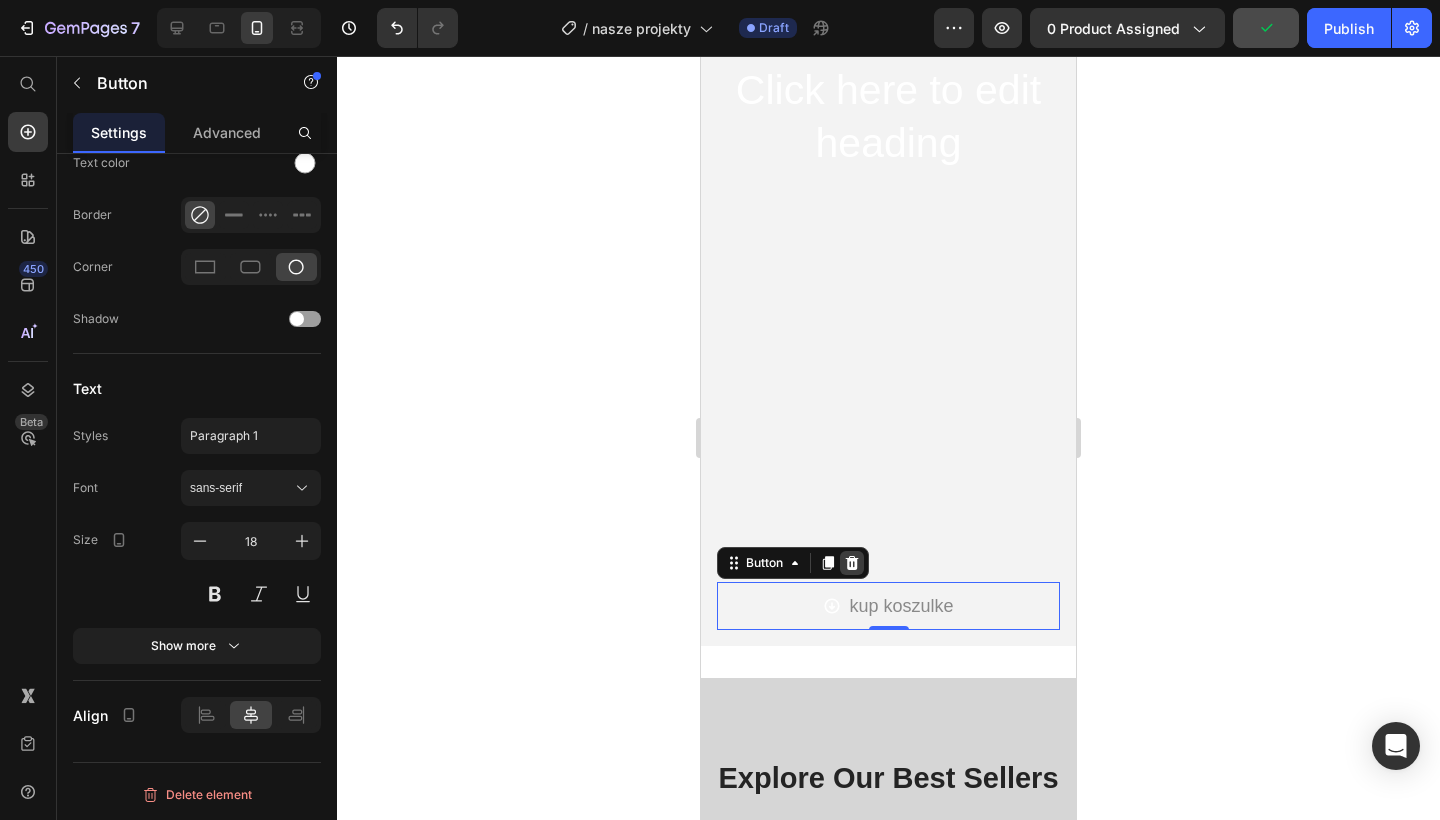 click 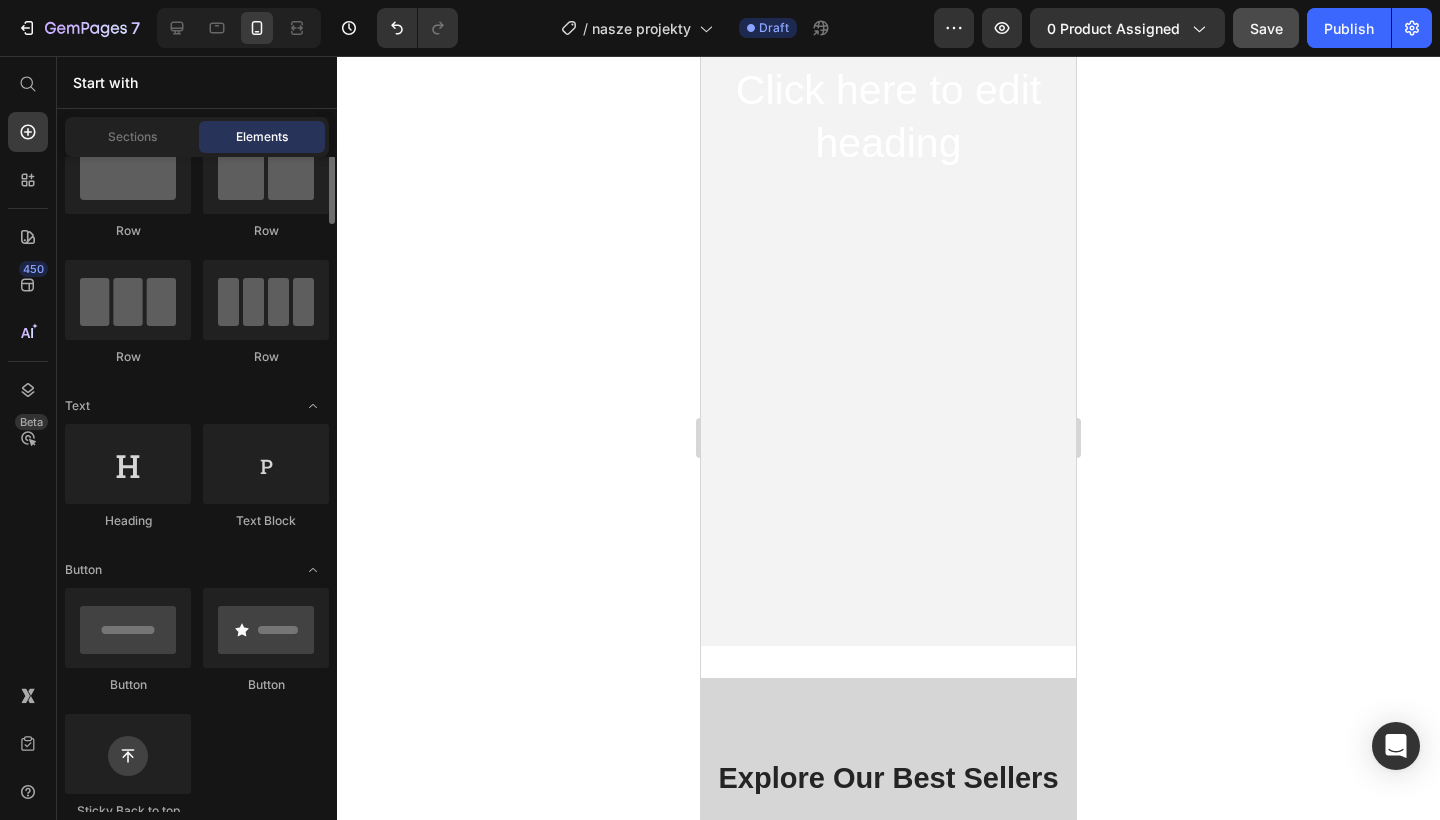 scroll, scrollTop: 56, scrollLeft: 0, axis: vertical 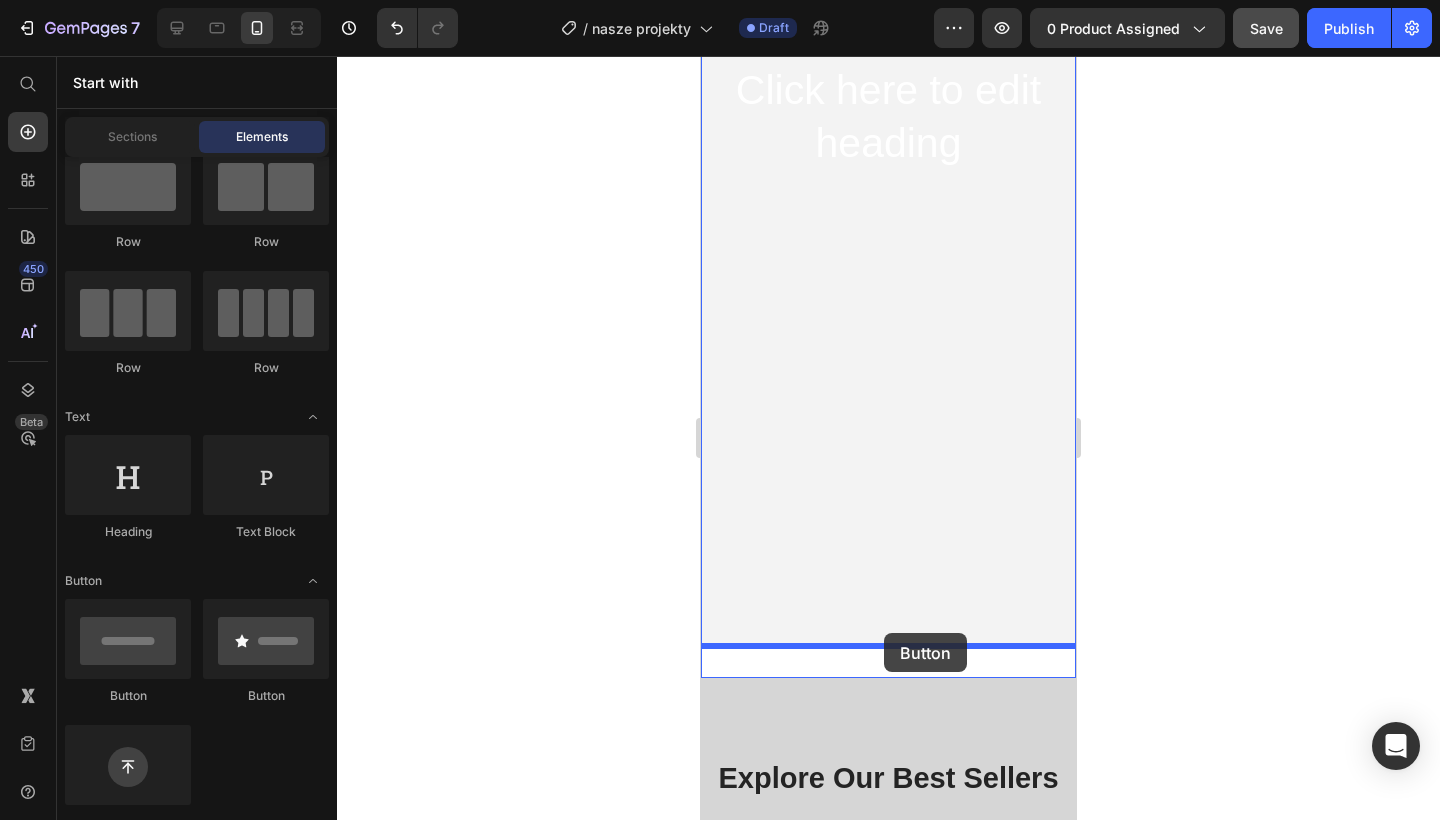 drag, startPoint x: 150, startPoint y: 667, endPoint x: 884, endPoint y: 633, distance: 734.78705 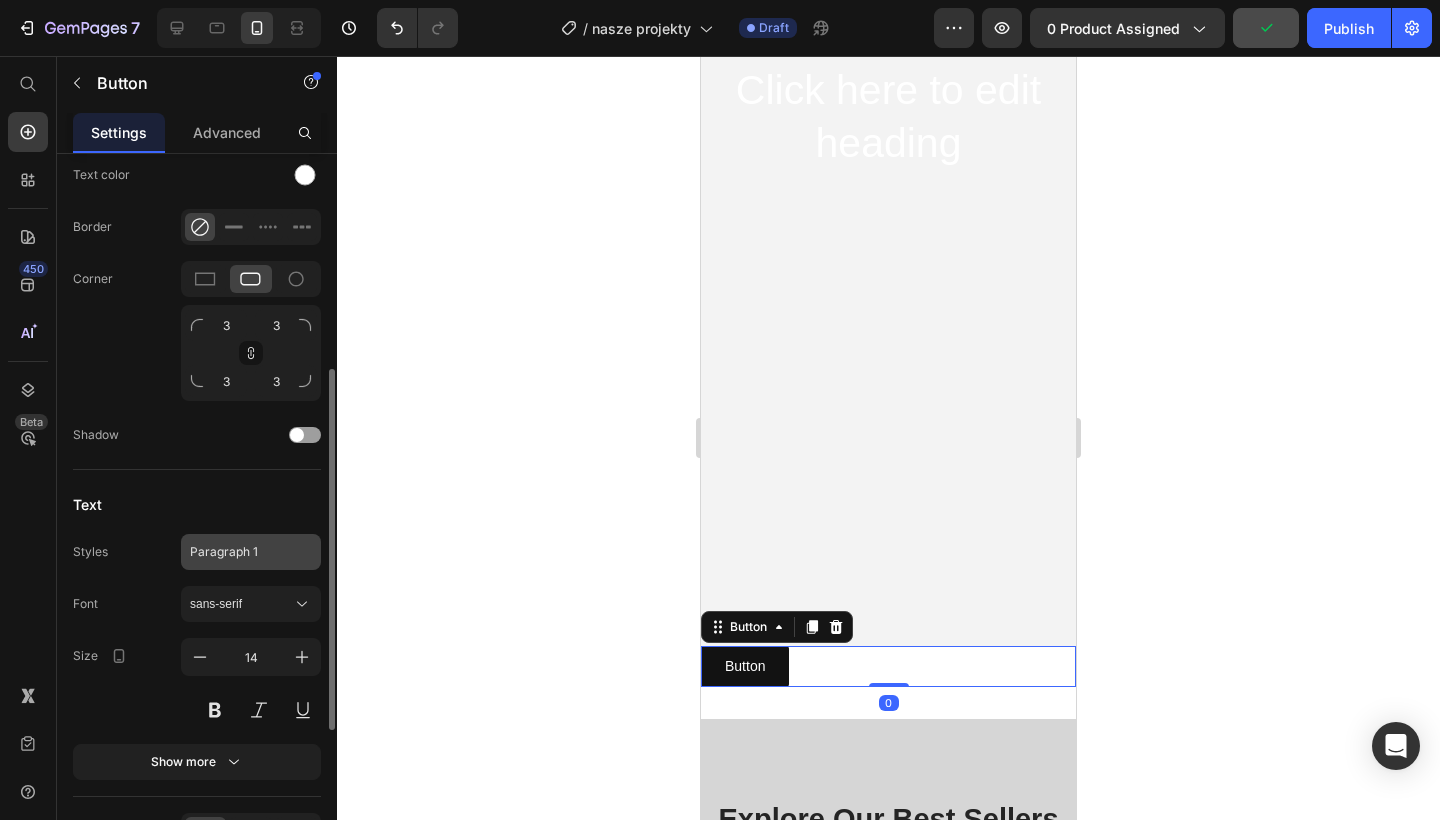scroll, scrollTop: 392, scrollLeft: 0, axis: vertical 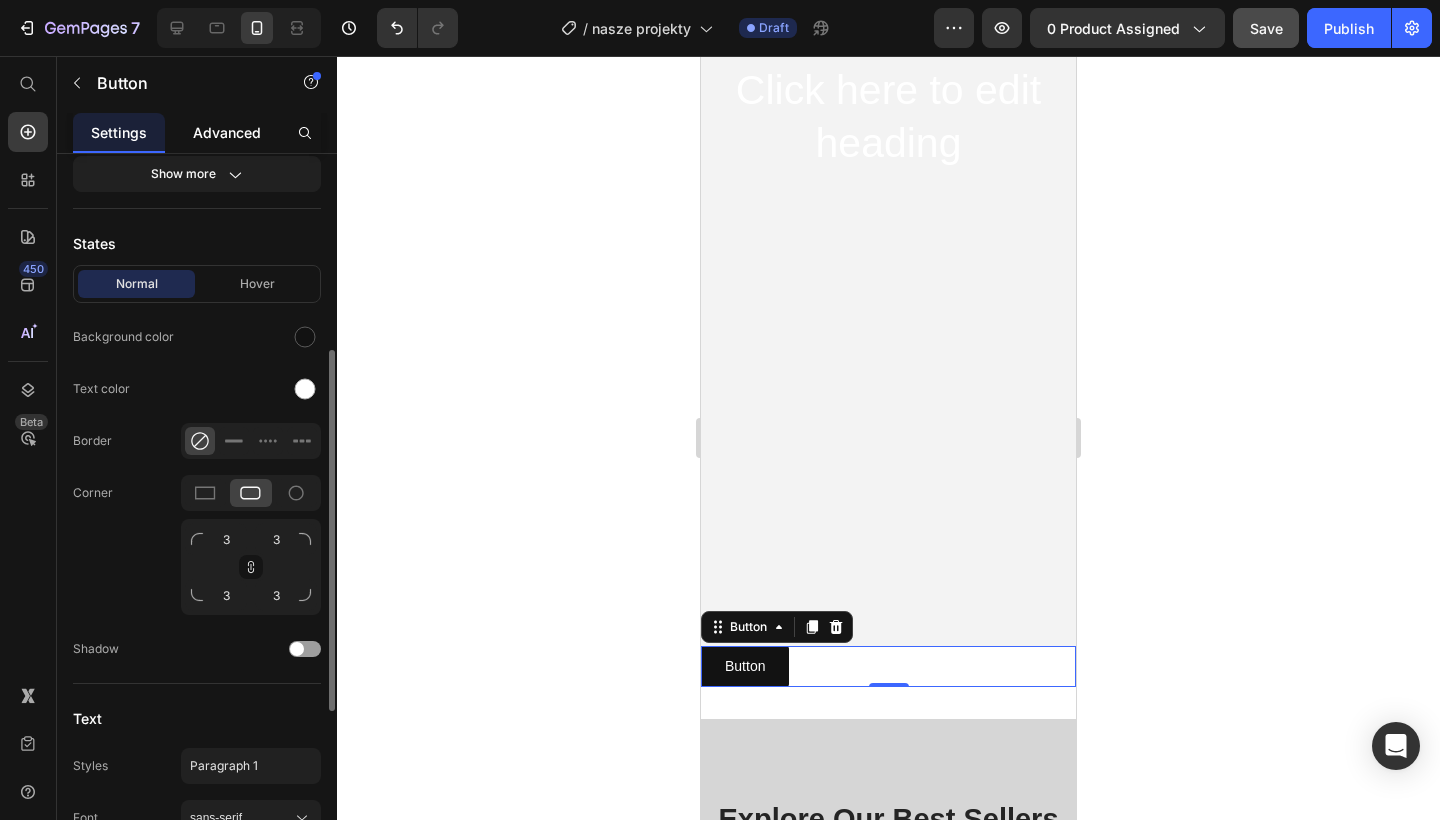 click on "Advanced" at bounding box center (227, 132) 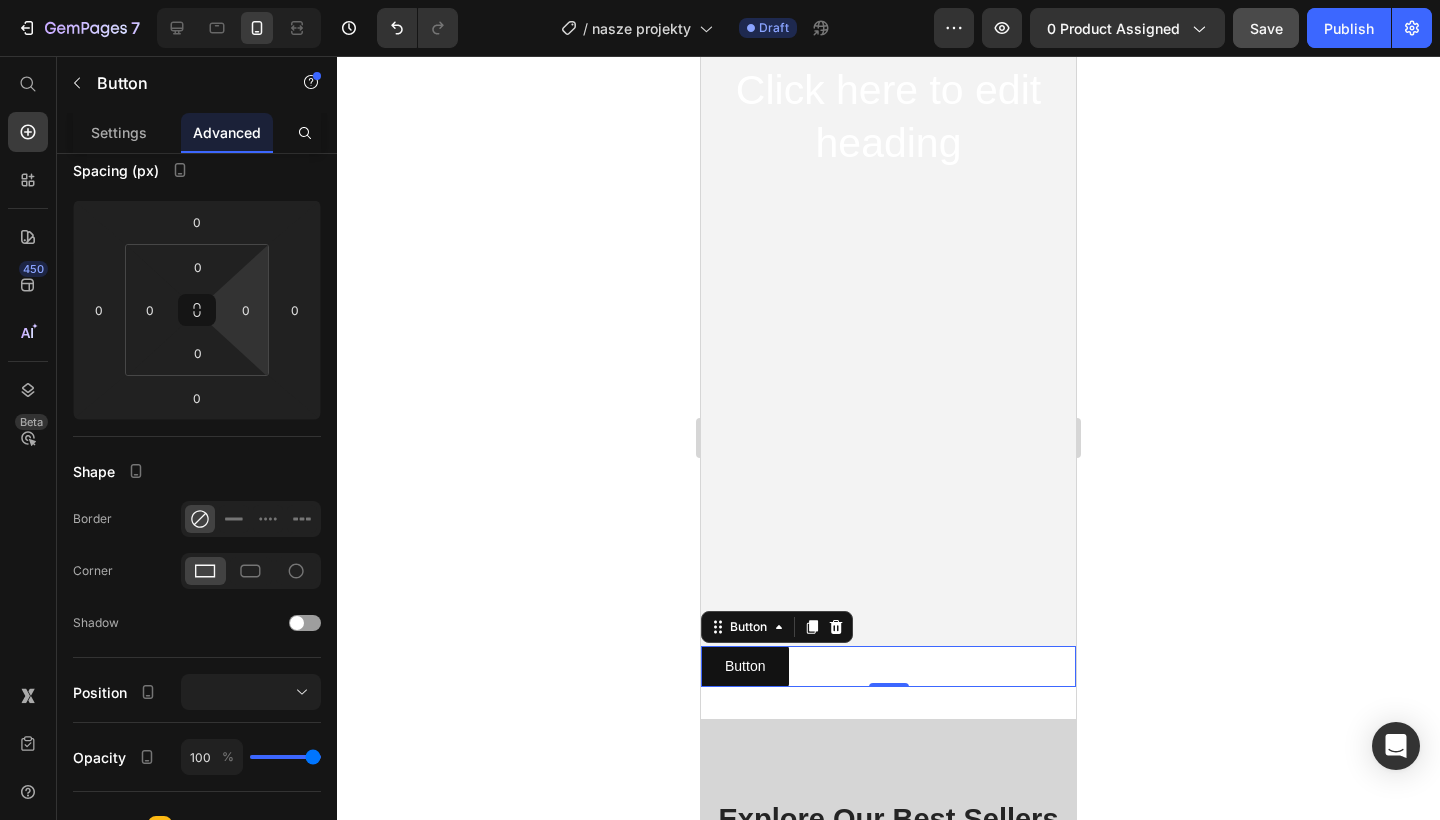scroll, scrollTop: 582, scrollLeft: 0, axis: vertical 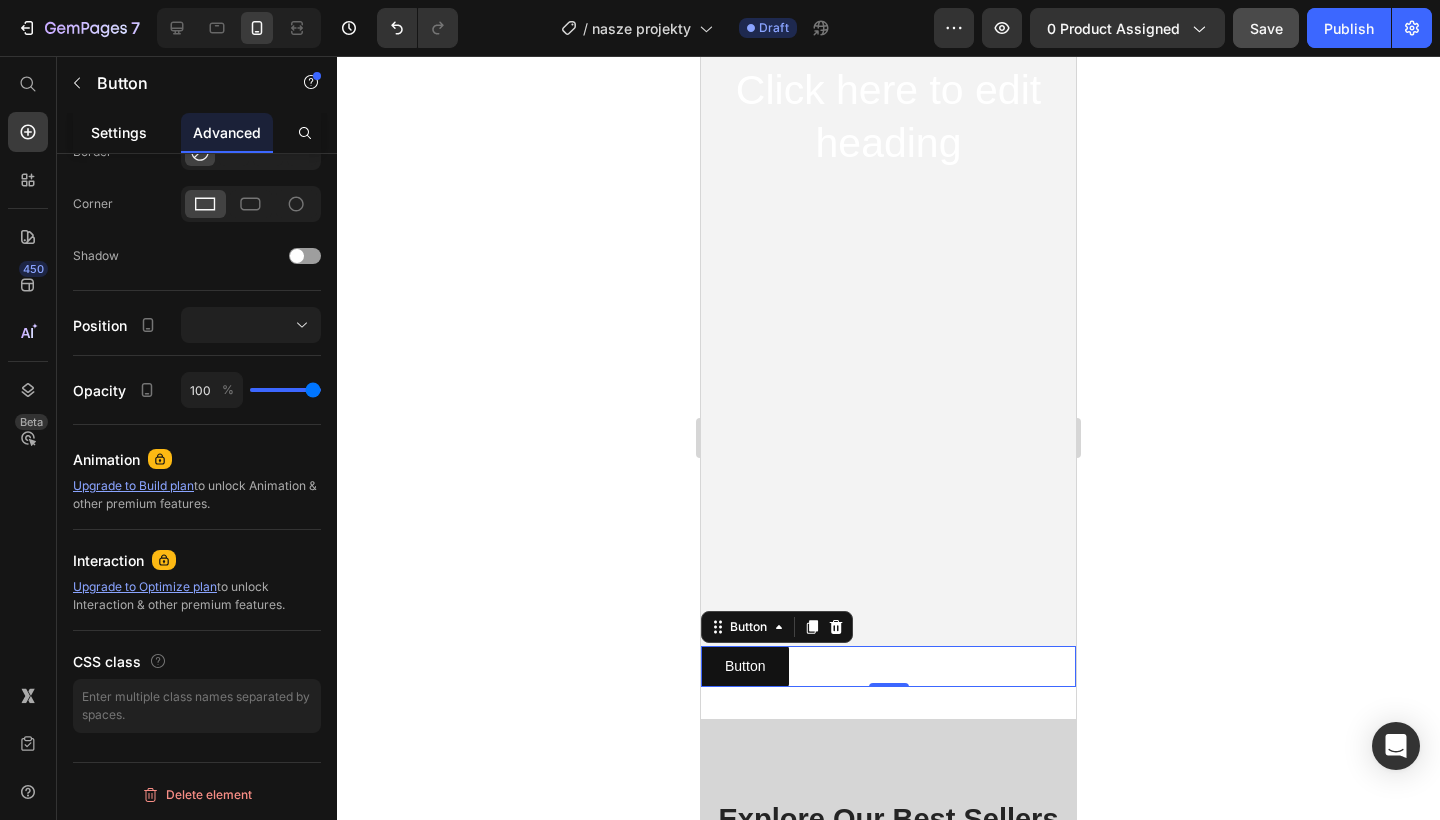 click on "Settings" 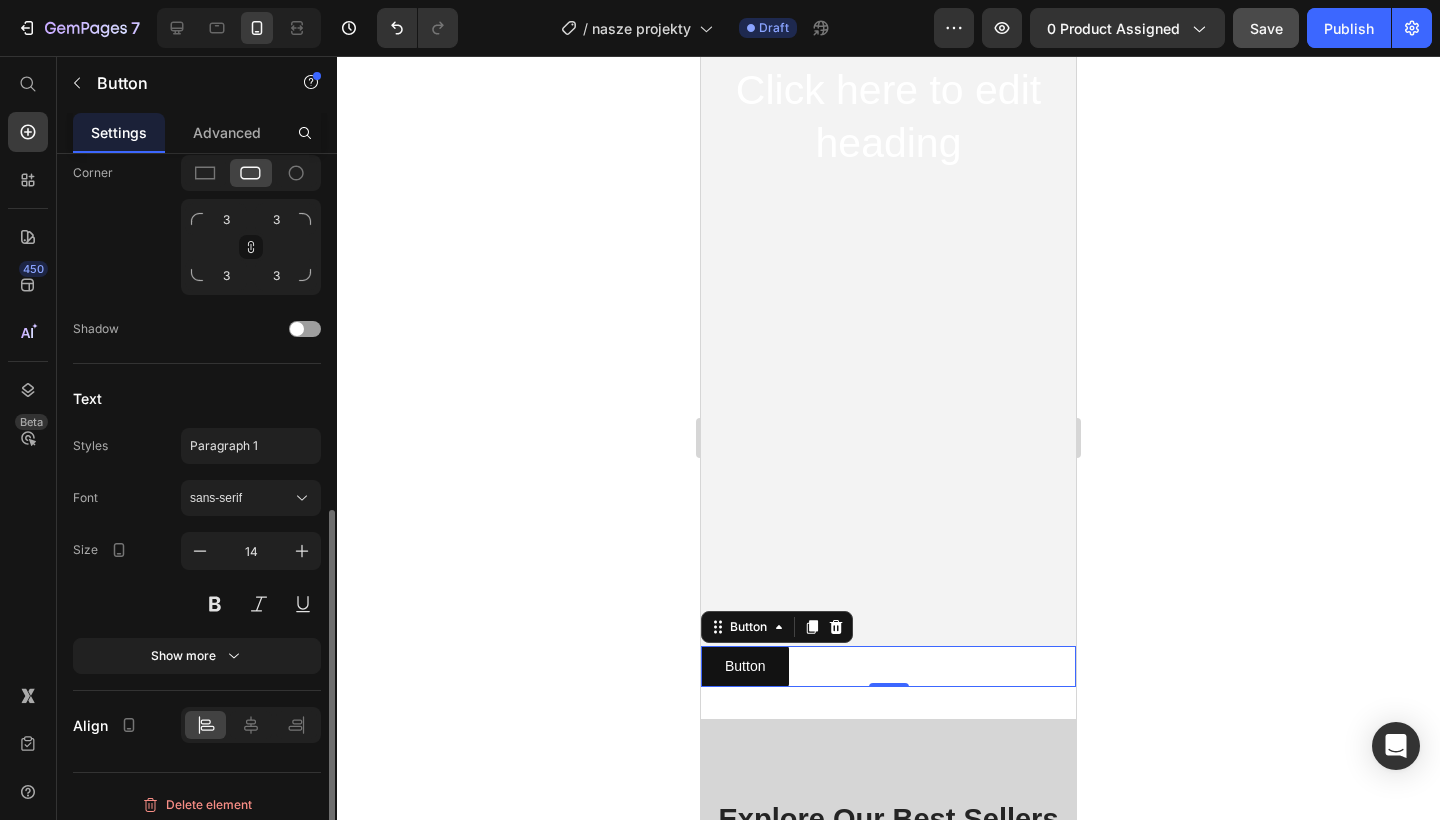 scroll, scrollTop: 722, scrollLeft: 0, axis: vertical 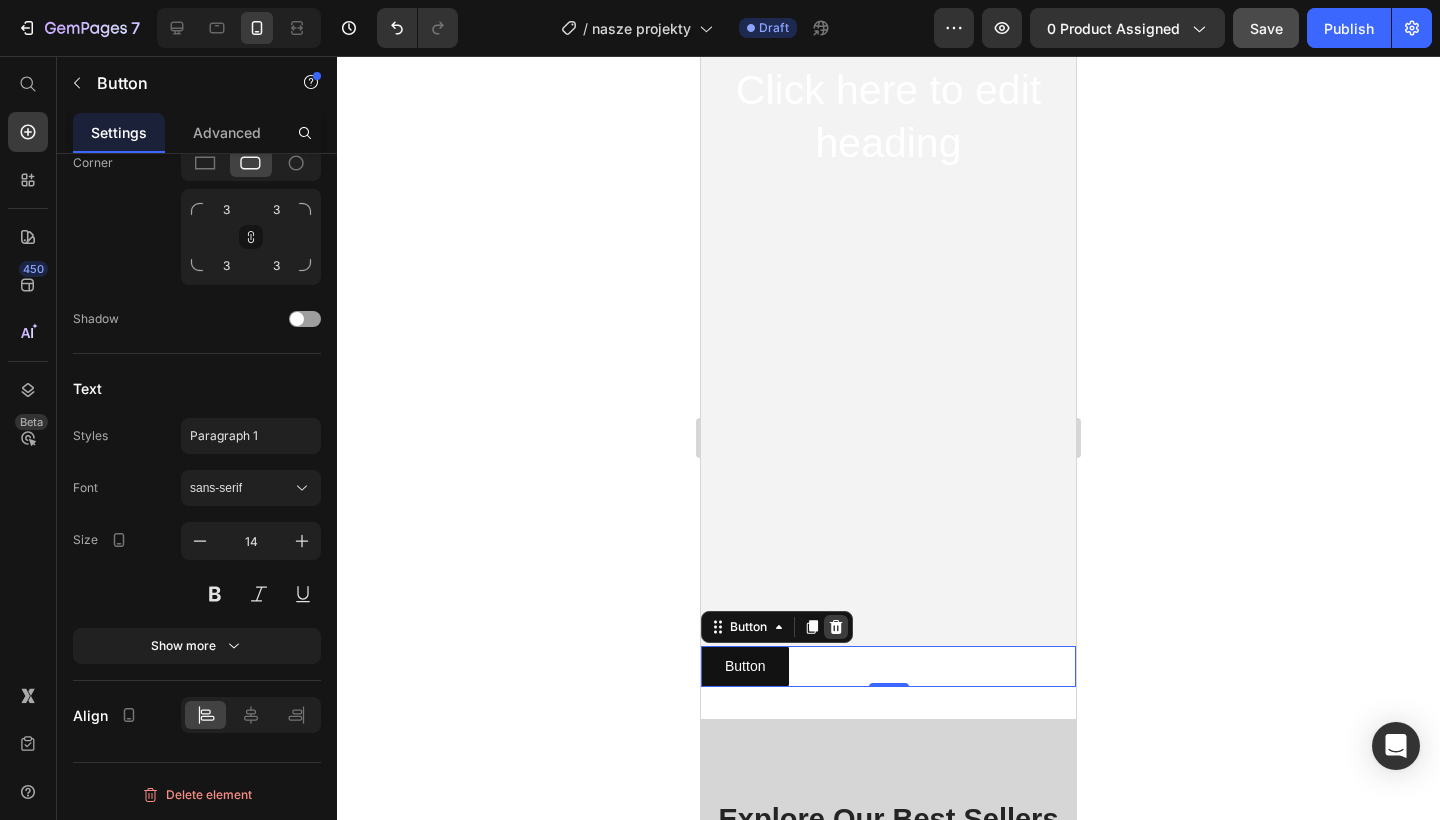 click 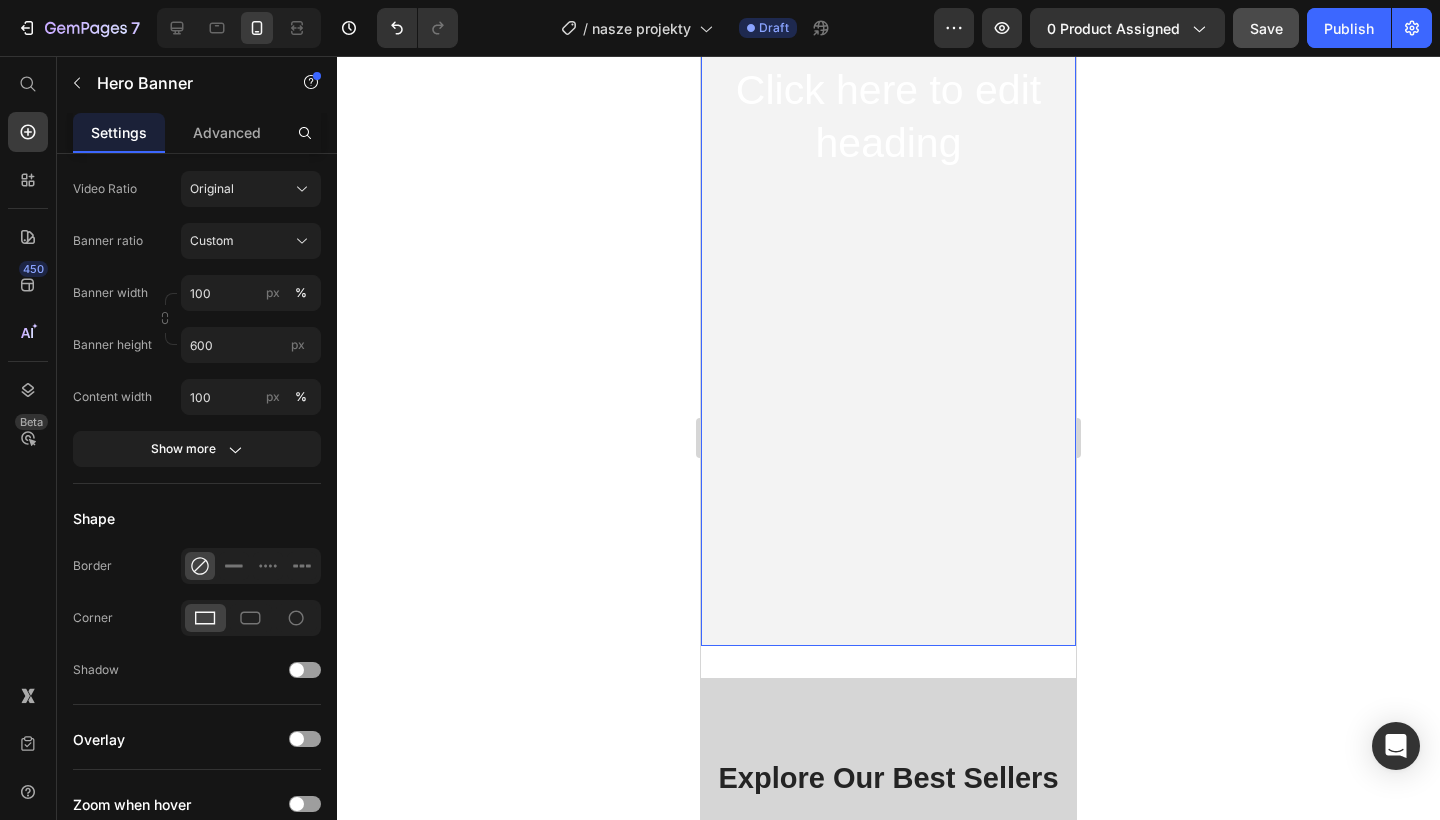 click on "Click here to edit heading Heading" at bounding box center [888, 346] 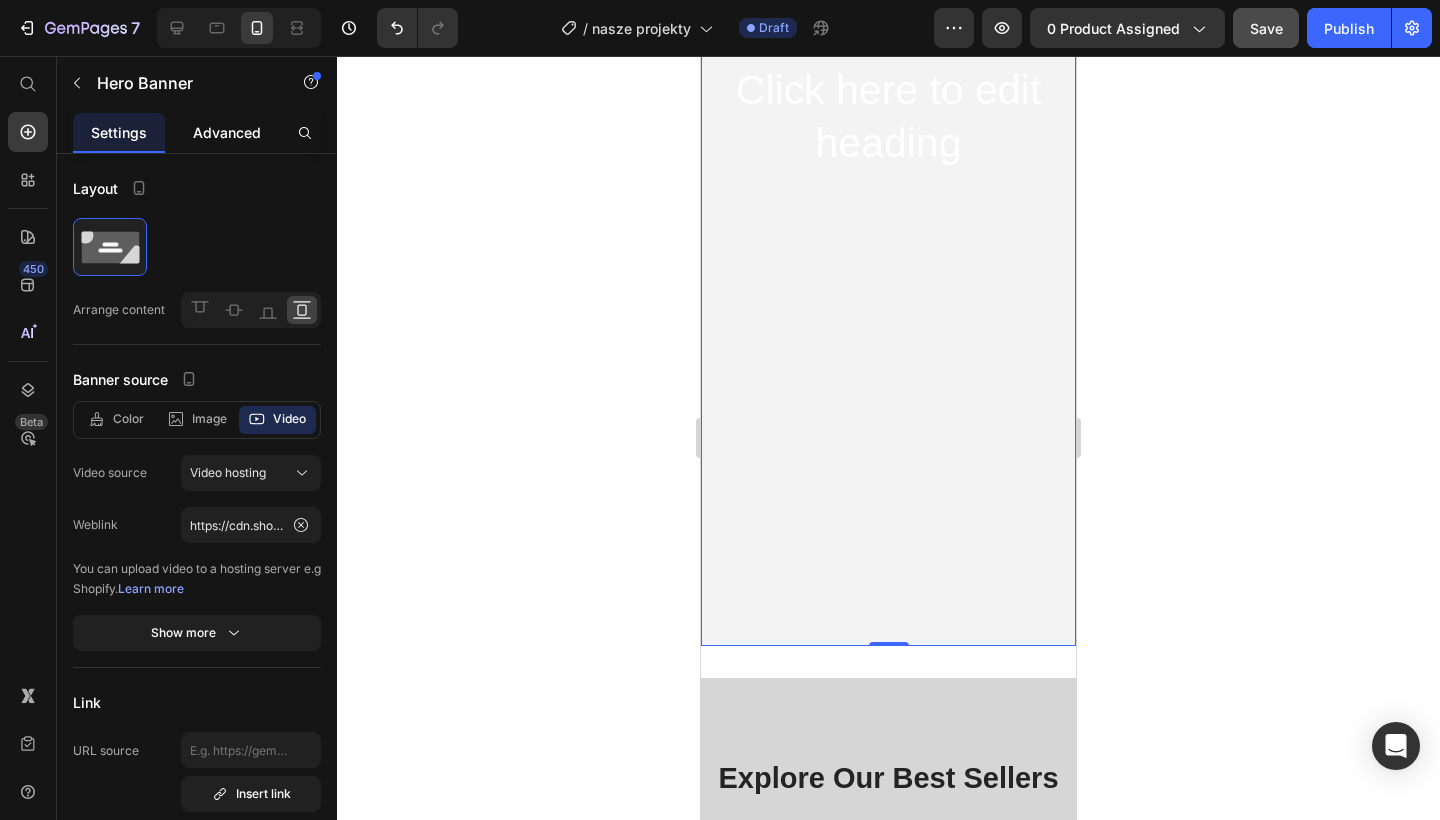 click on "Advanced" at bounding box center [227, 132] 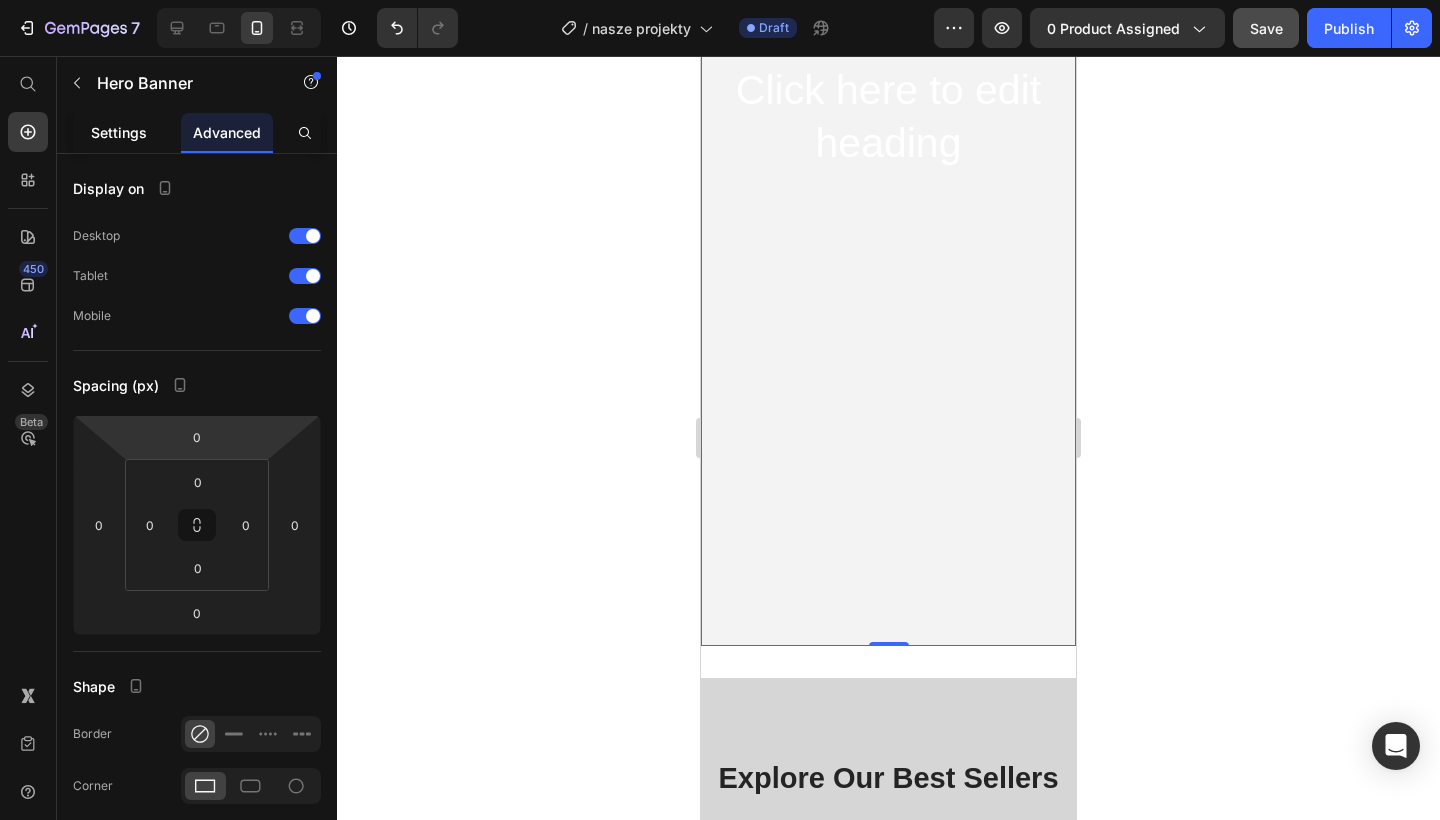 click on "Settings" 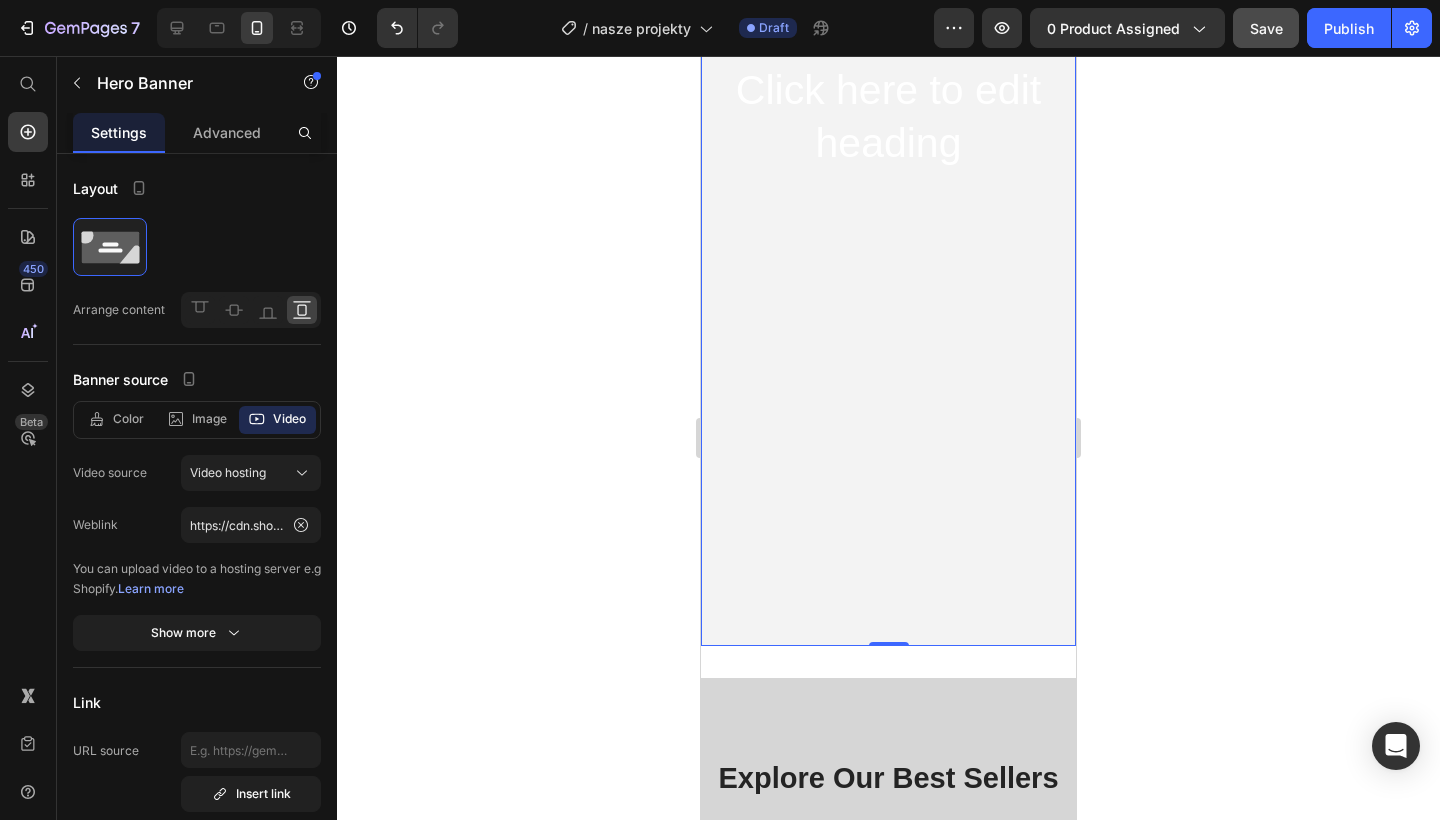 click on "Settings" at bounding box center [119, 132] 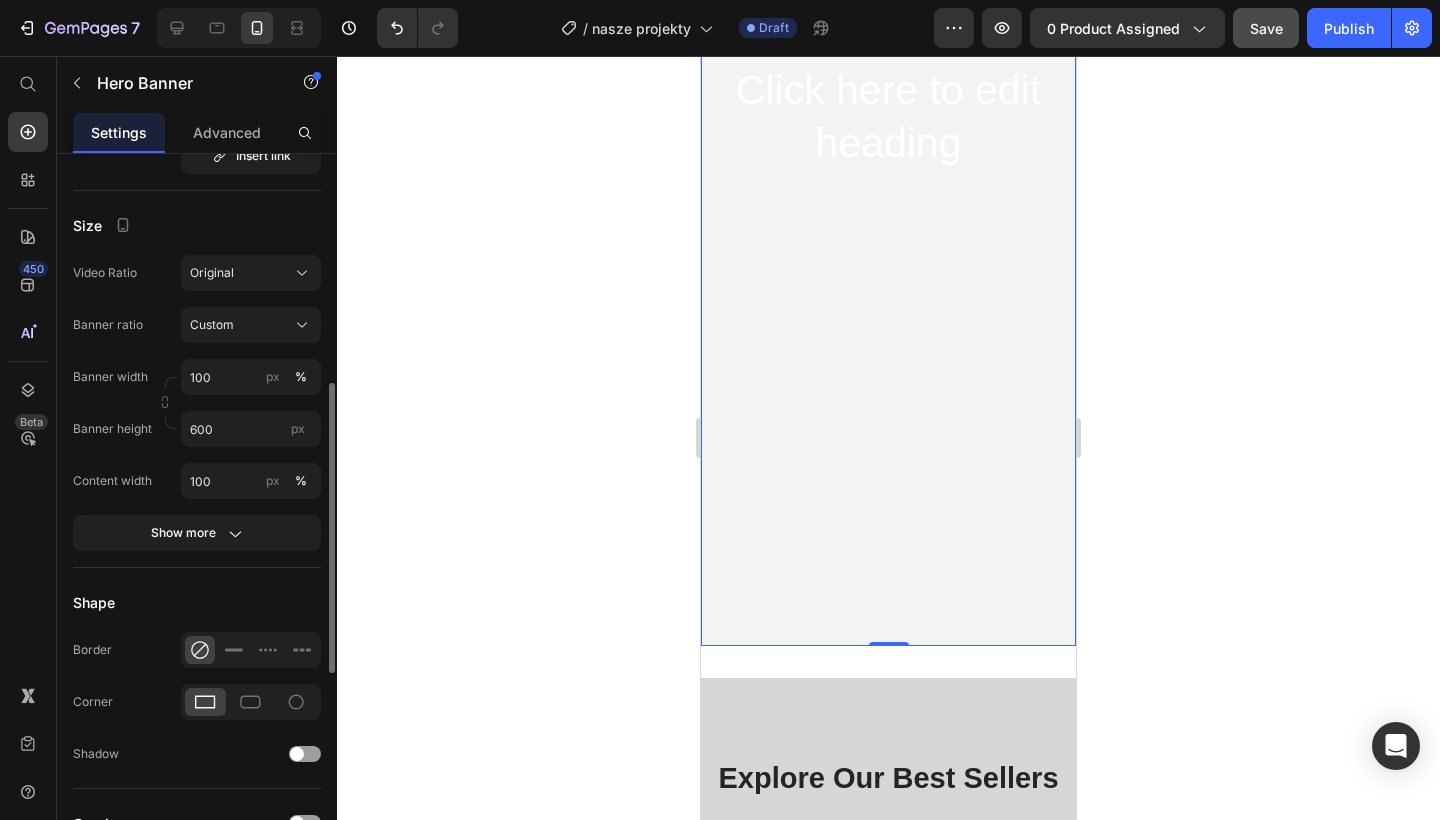 scroll, scrollTop: 639, scrollLeft: 0, axis: vertical 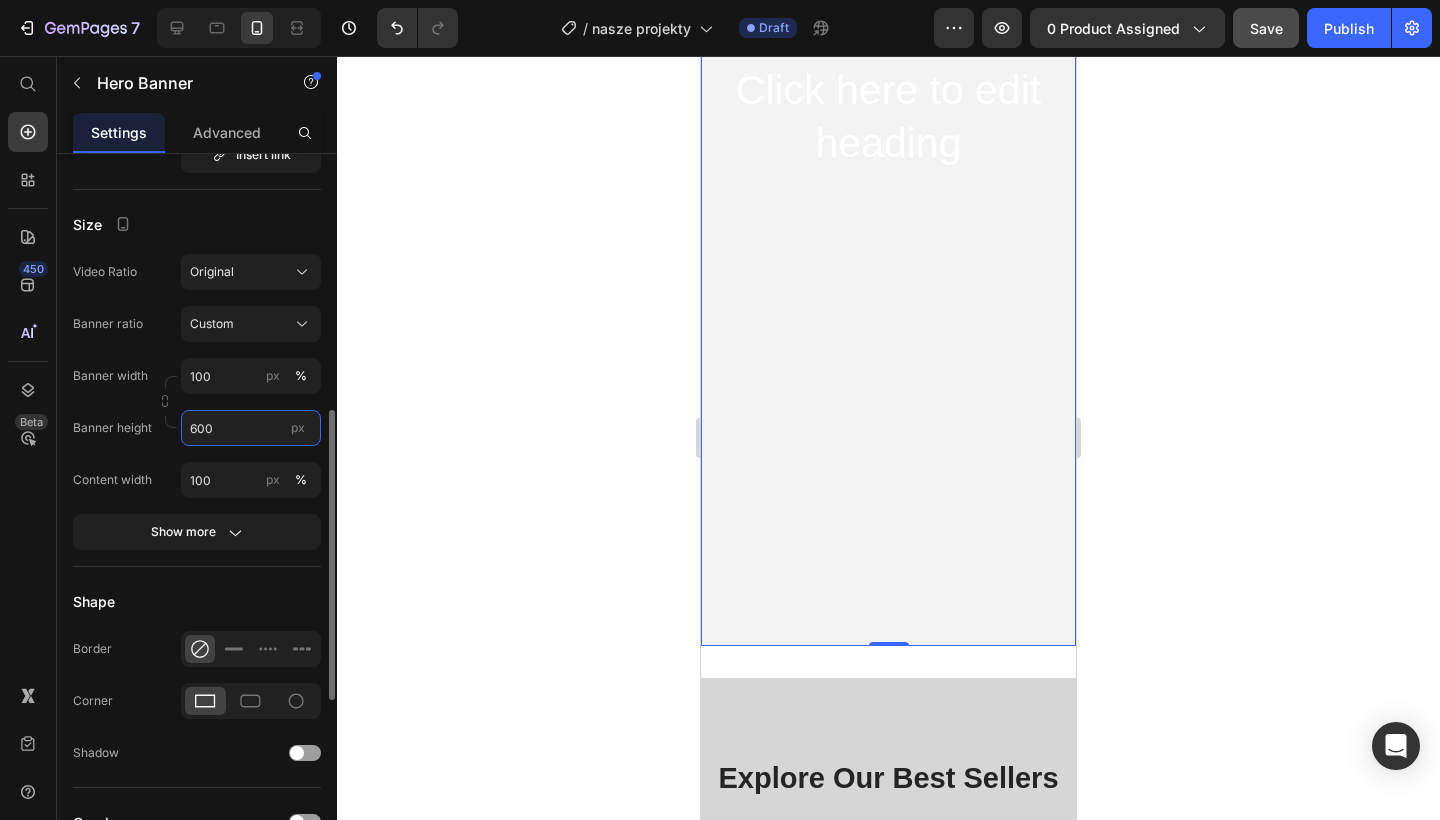 drag, startPoint x: 223, startPoint y: 431, endPoint x: 186, endPoint y: 431, distance: 37 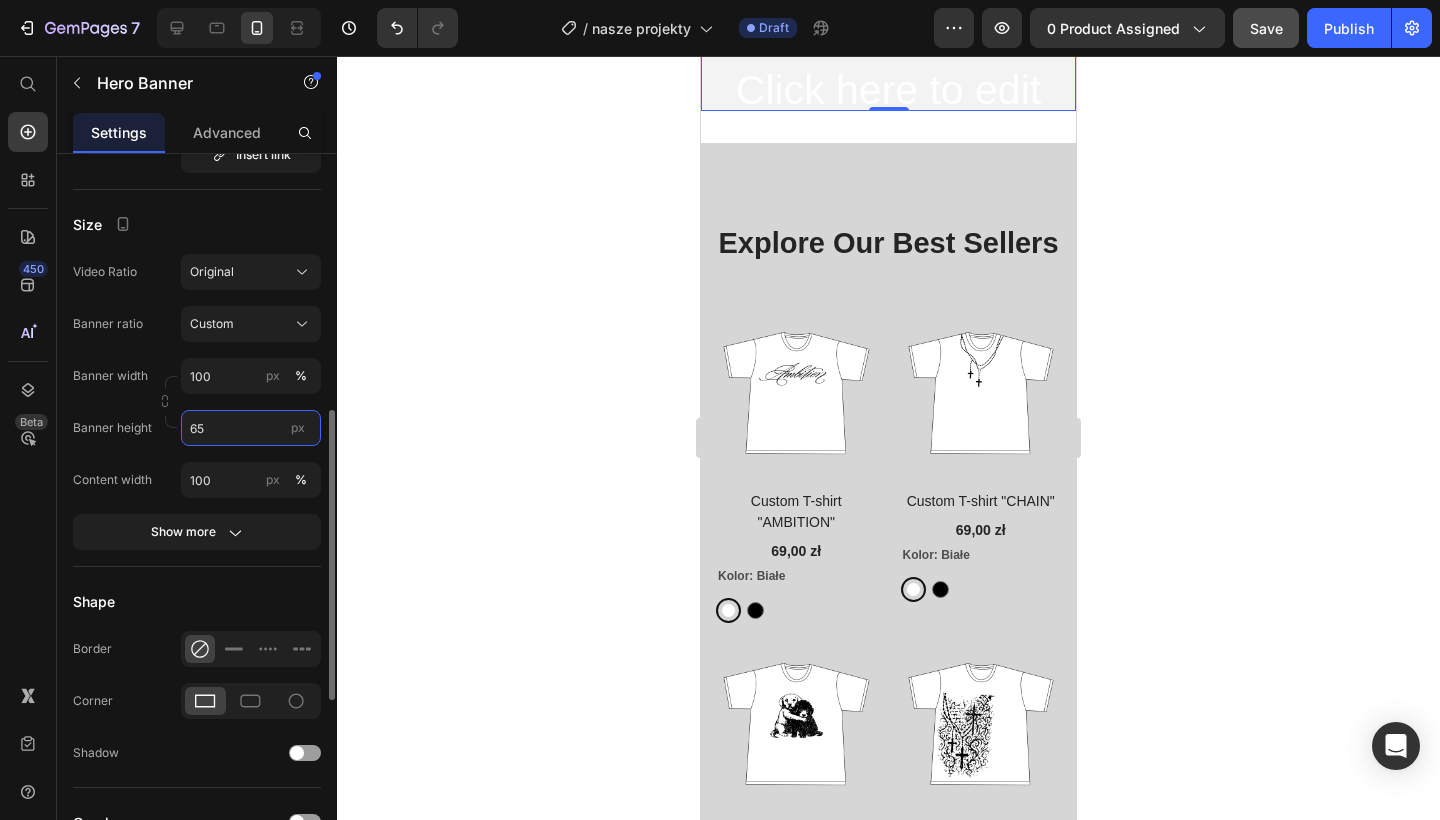 type on "6" 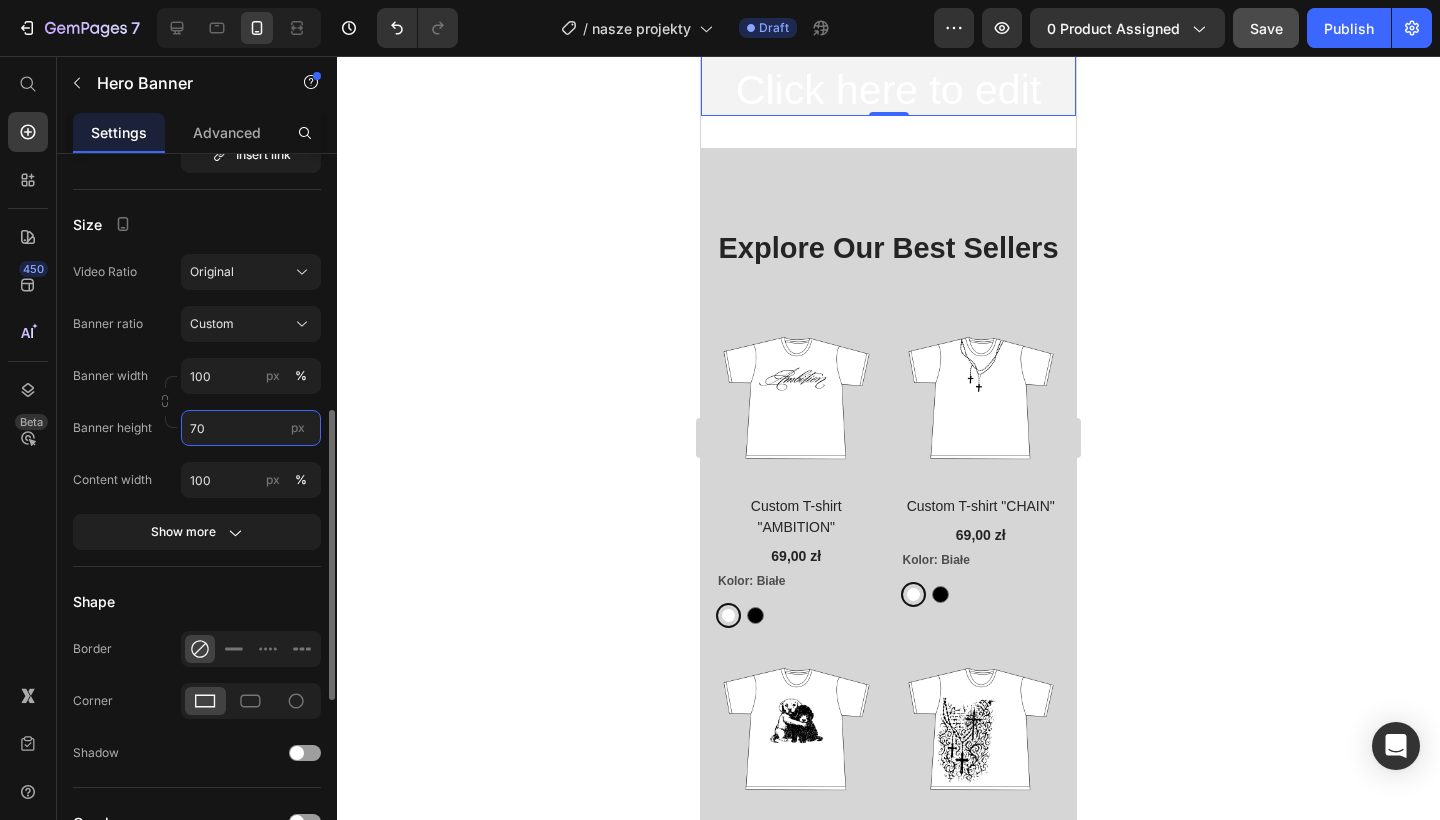 type on "7" 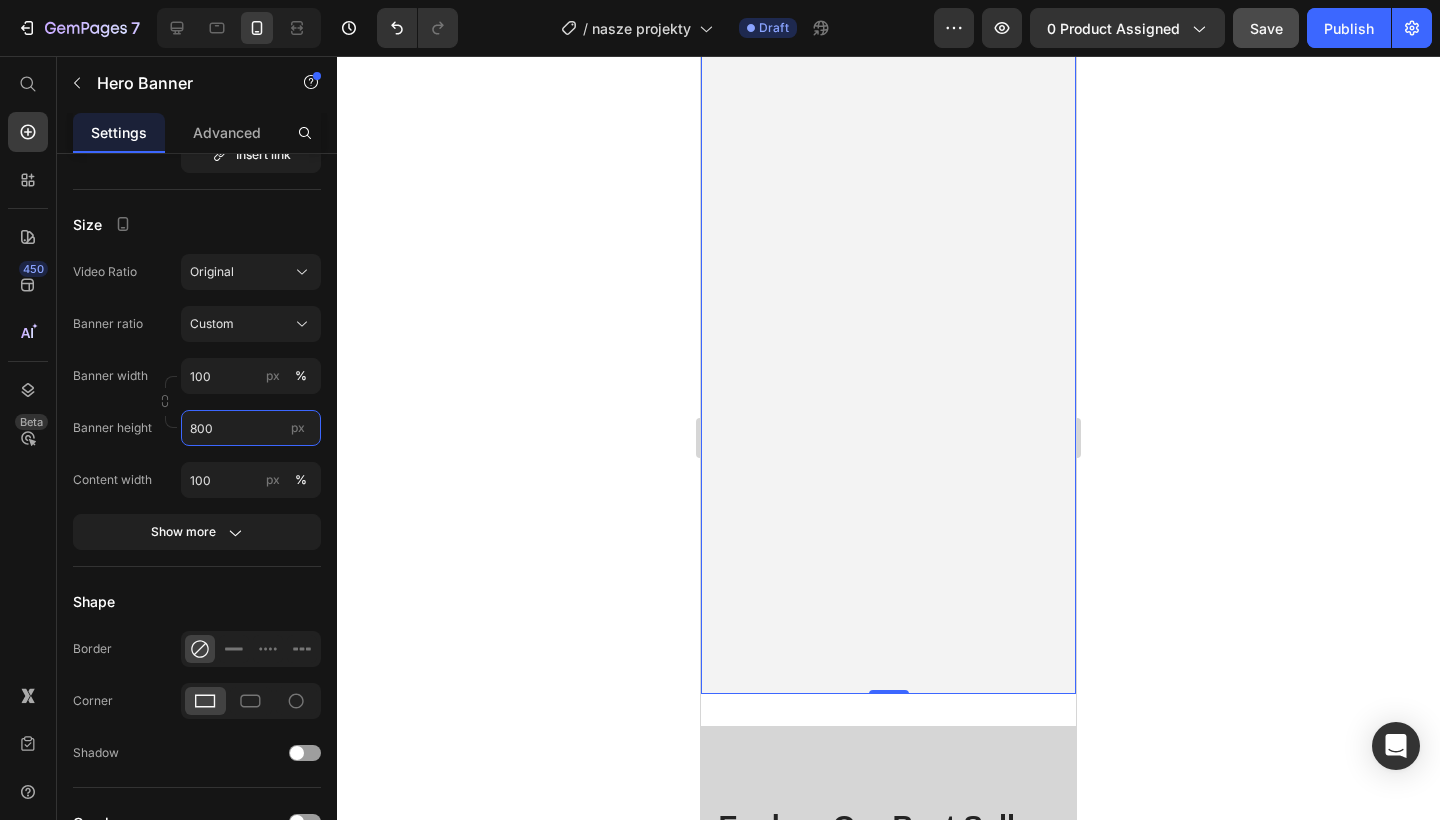 scroll, scrollTop: 277, scrollLeft: 0, axis: vertical 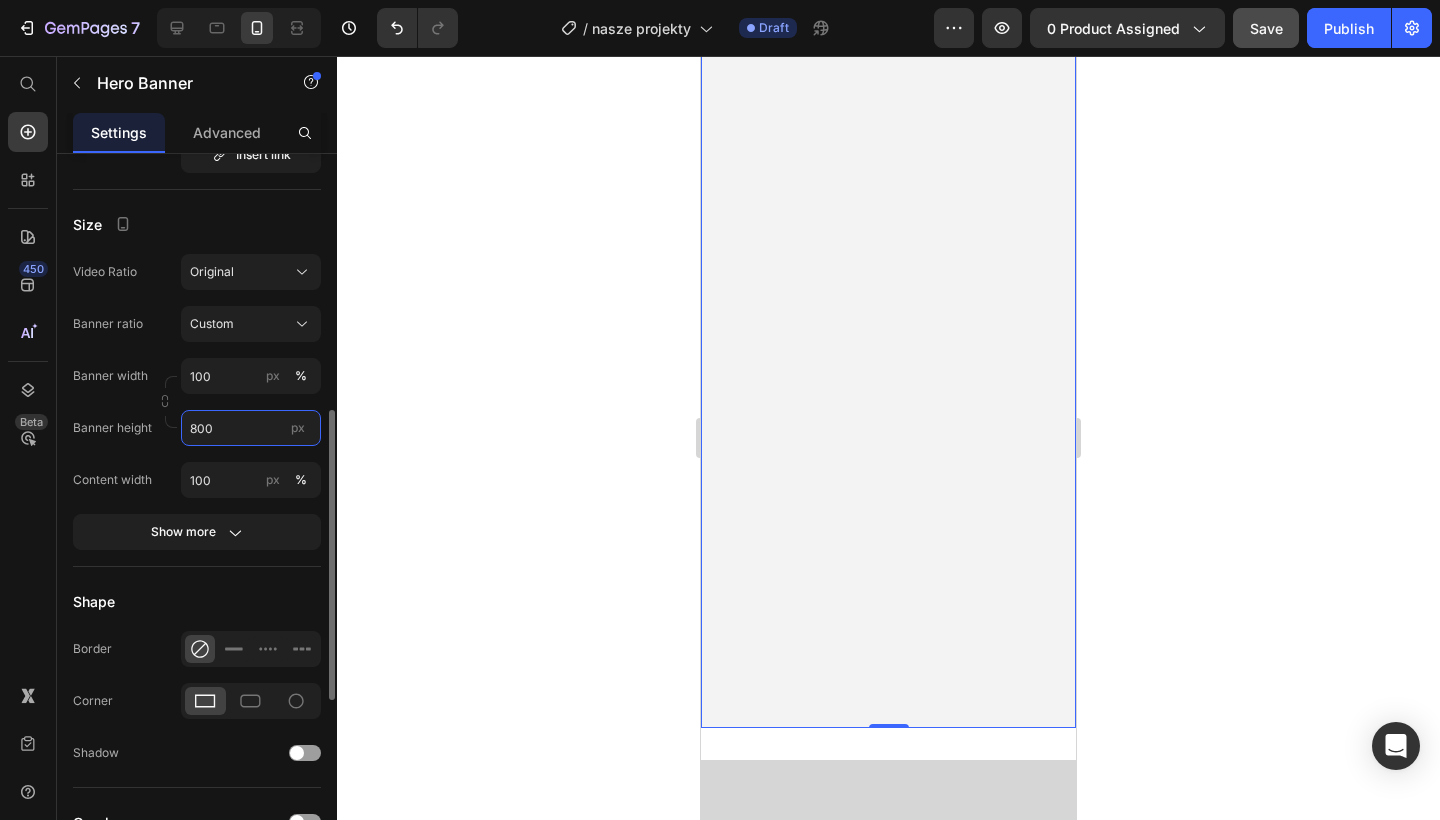 drag, startPoint x: 222, startPoint y: 428, endPoint x: 183, endPoint y: 428, distance: 39 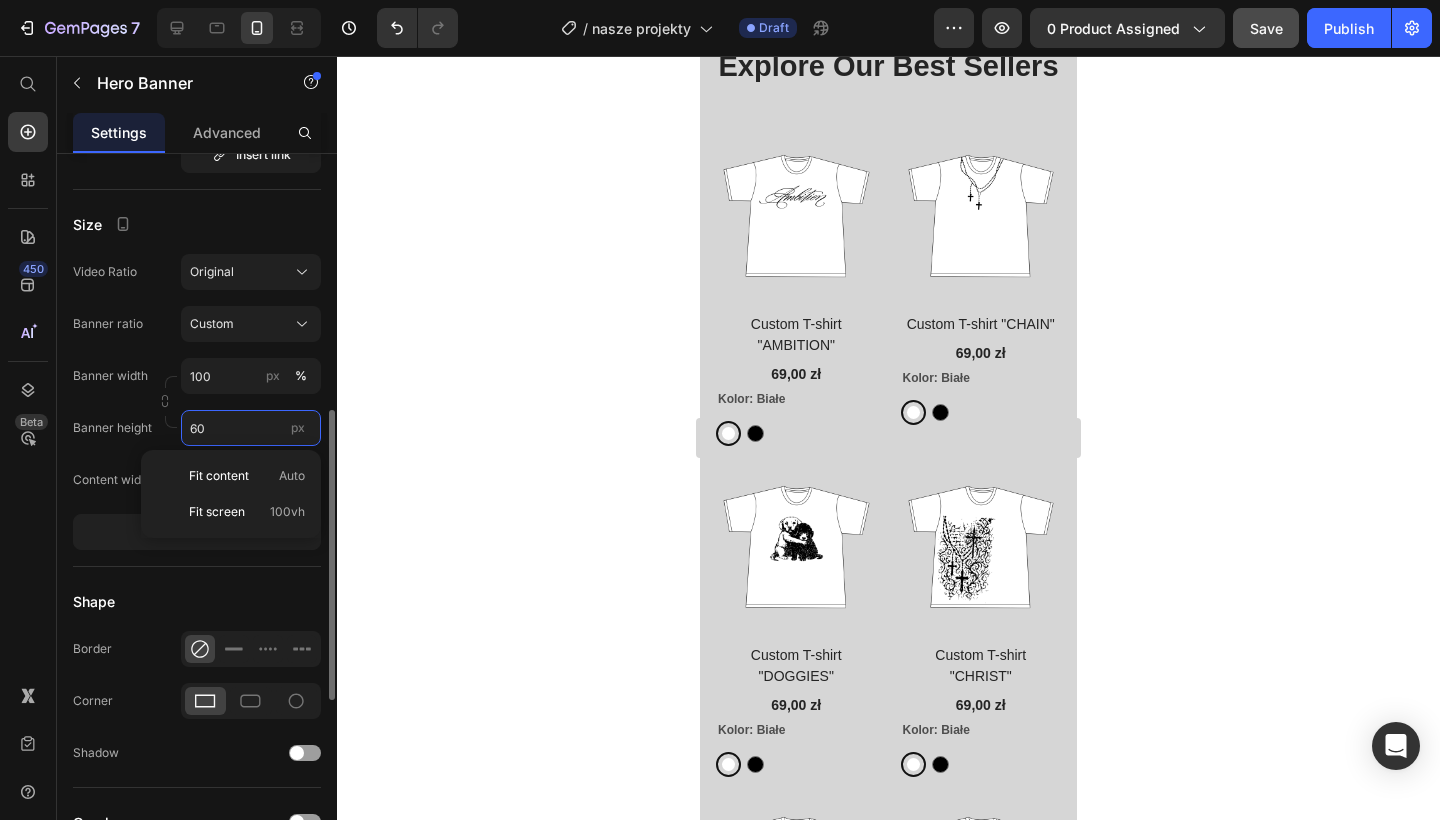 type on "600" 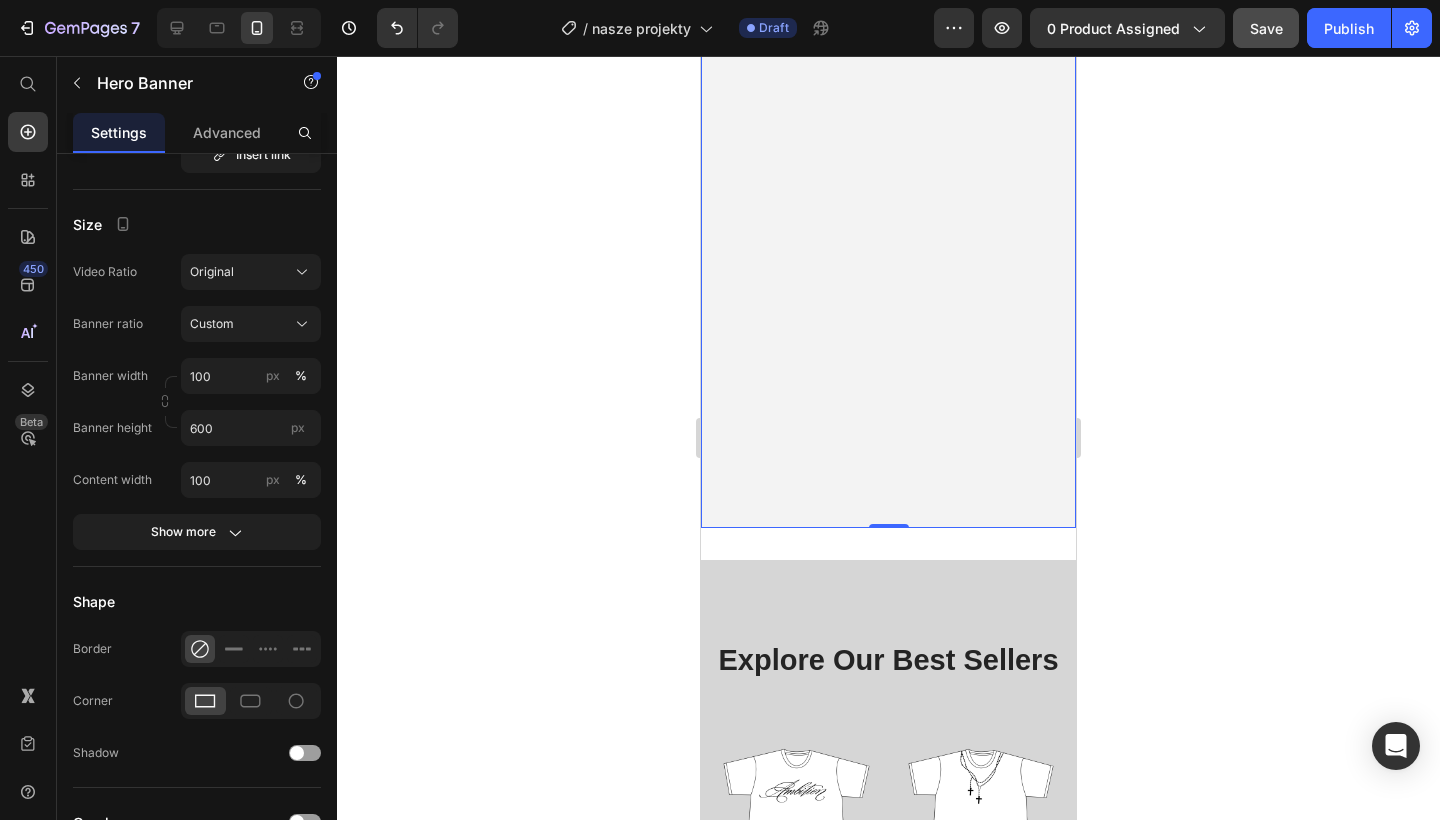 click 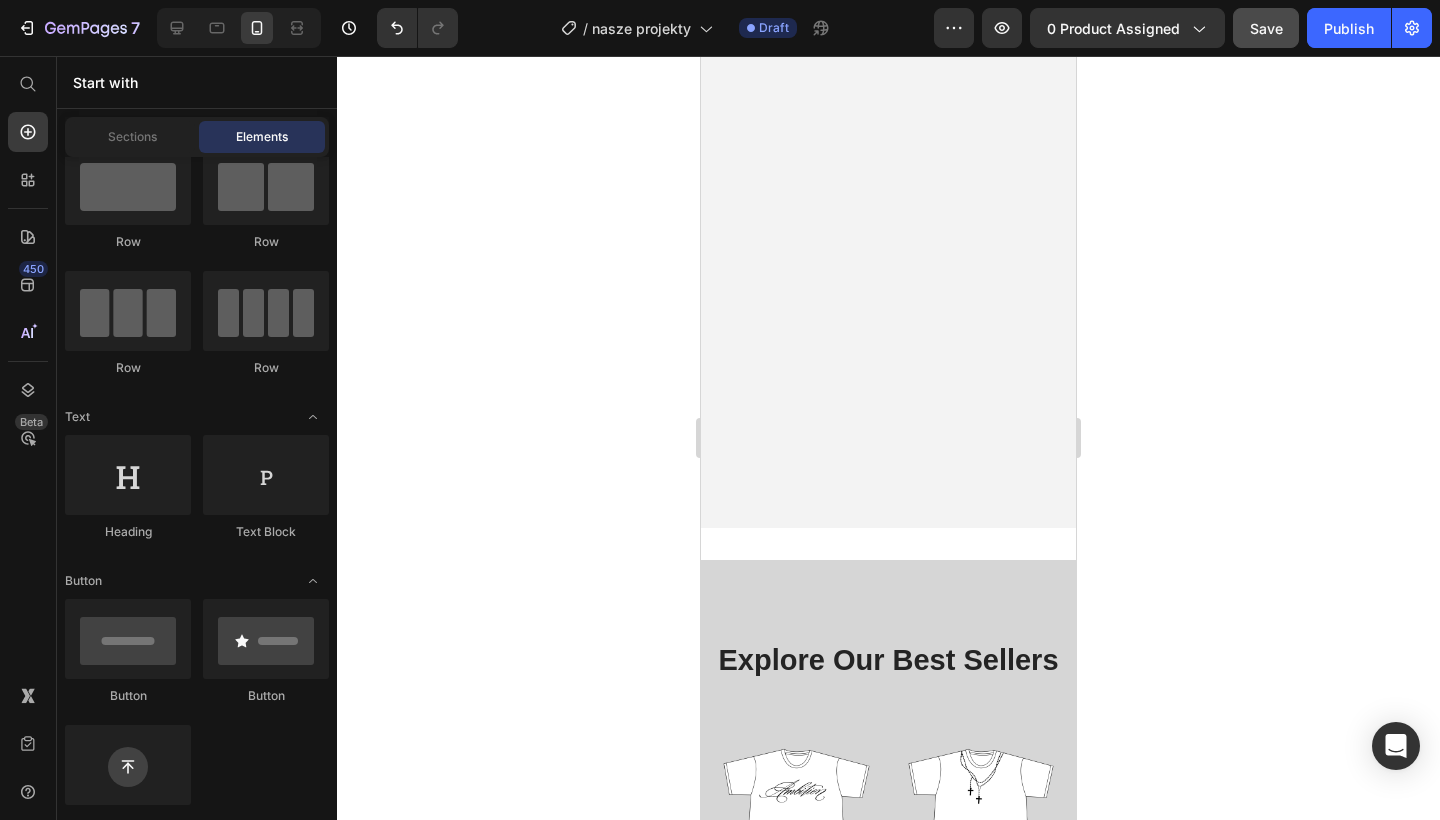 click 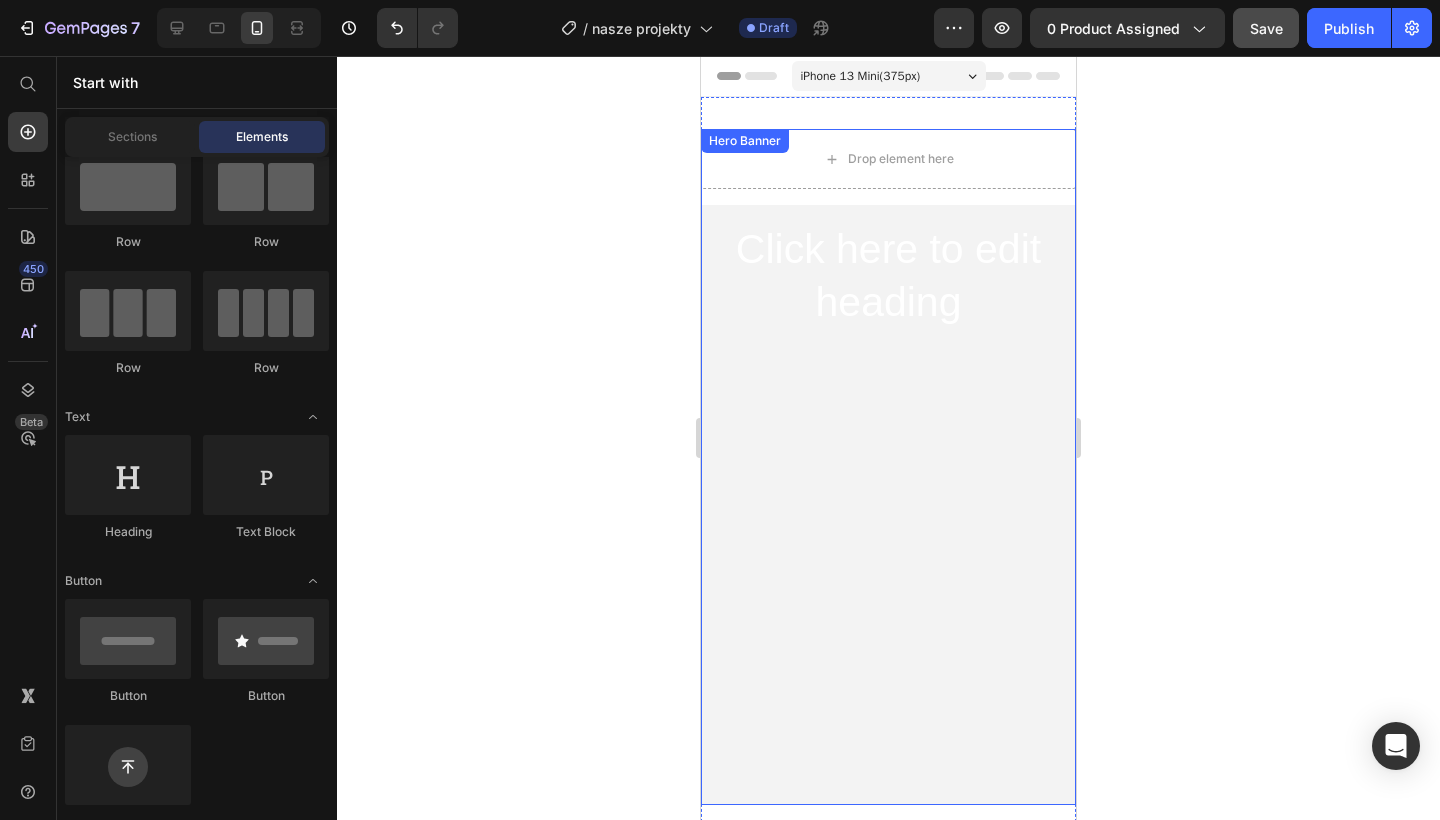 scroll, scrollTop: 0, scrollLeft: 0, axis: both 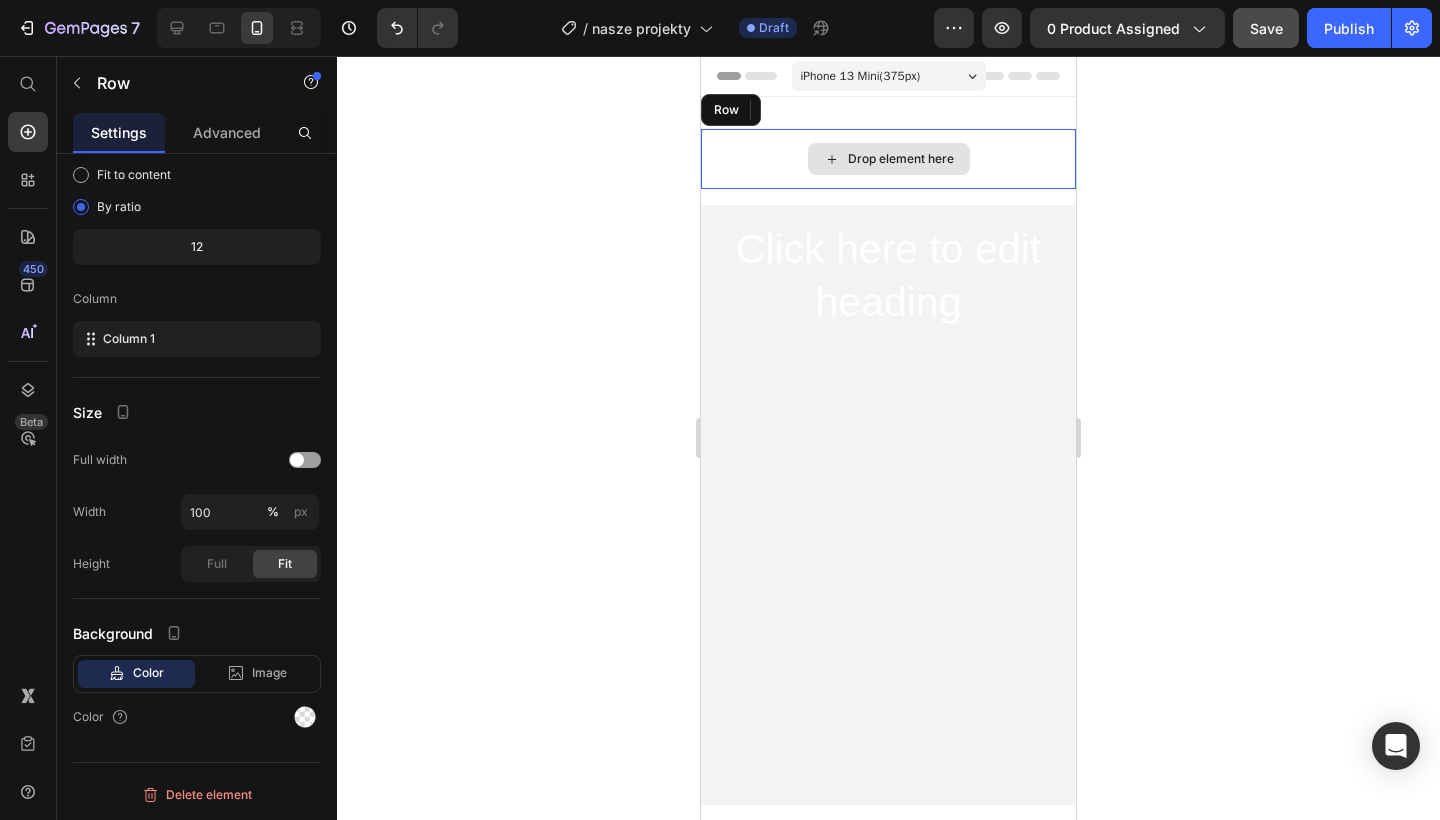 click on "Drop element here" at bounding box center (888, 159) 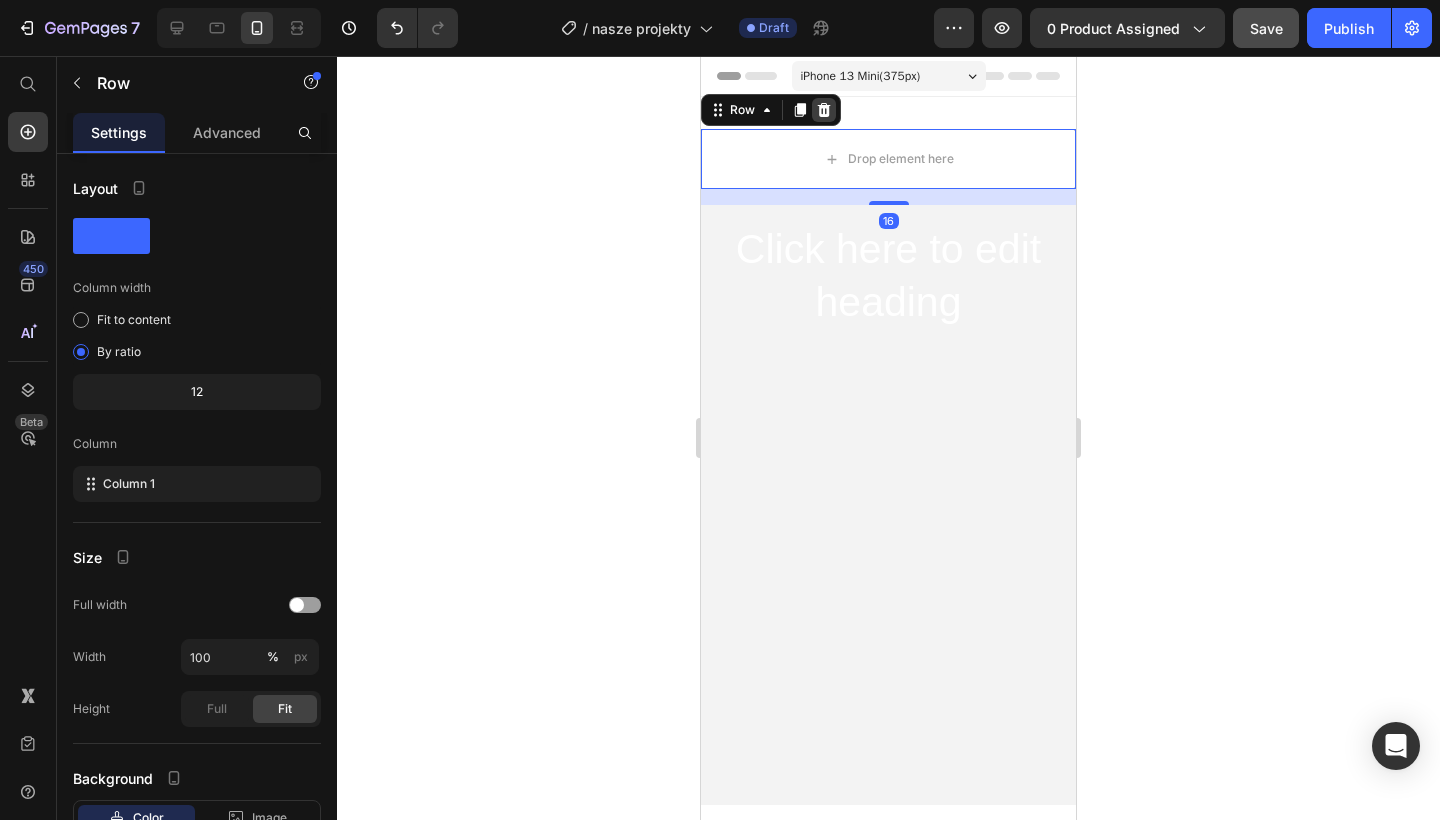 click 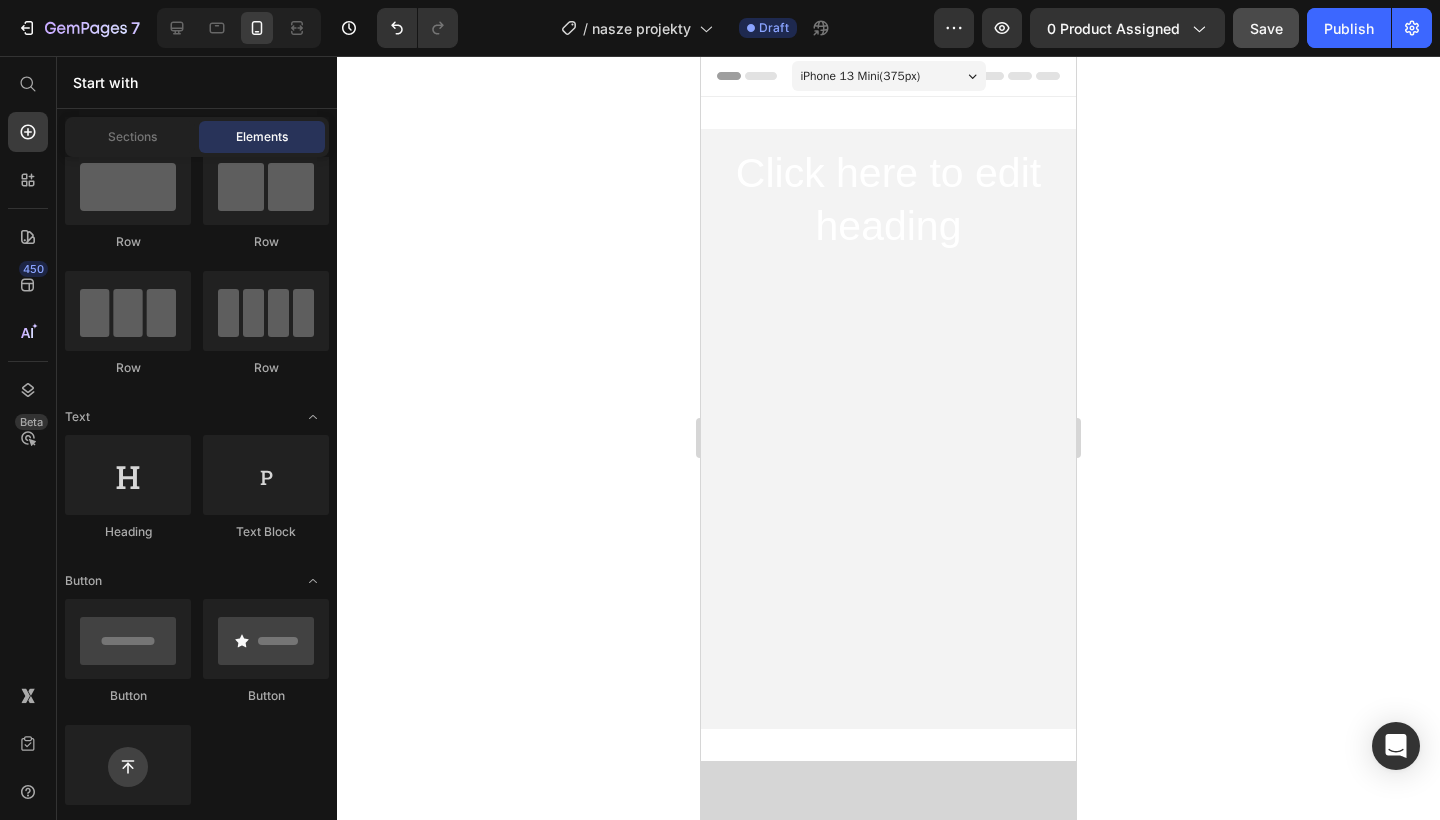 scroll, scrollTop: 0, scrollLeft: 0, axis: both 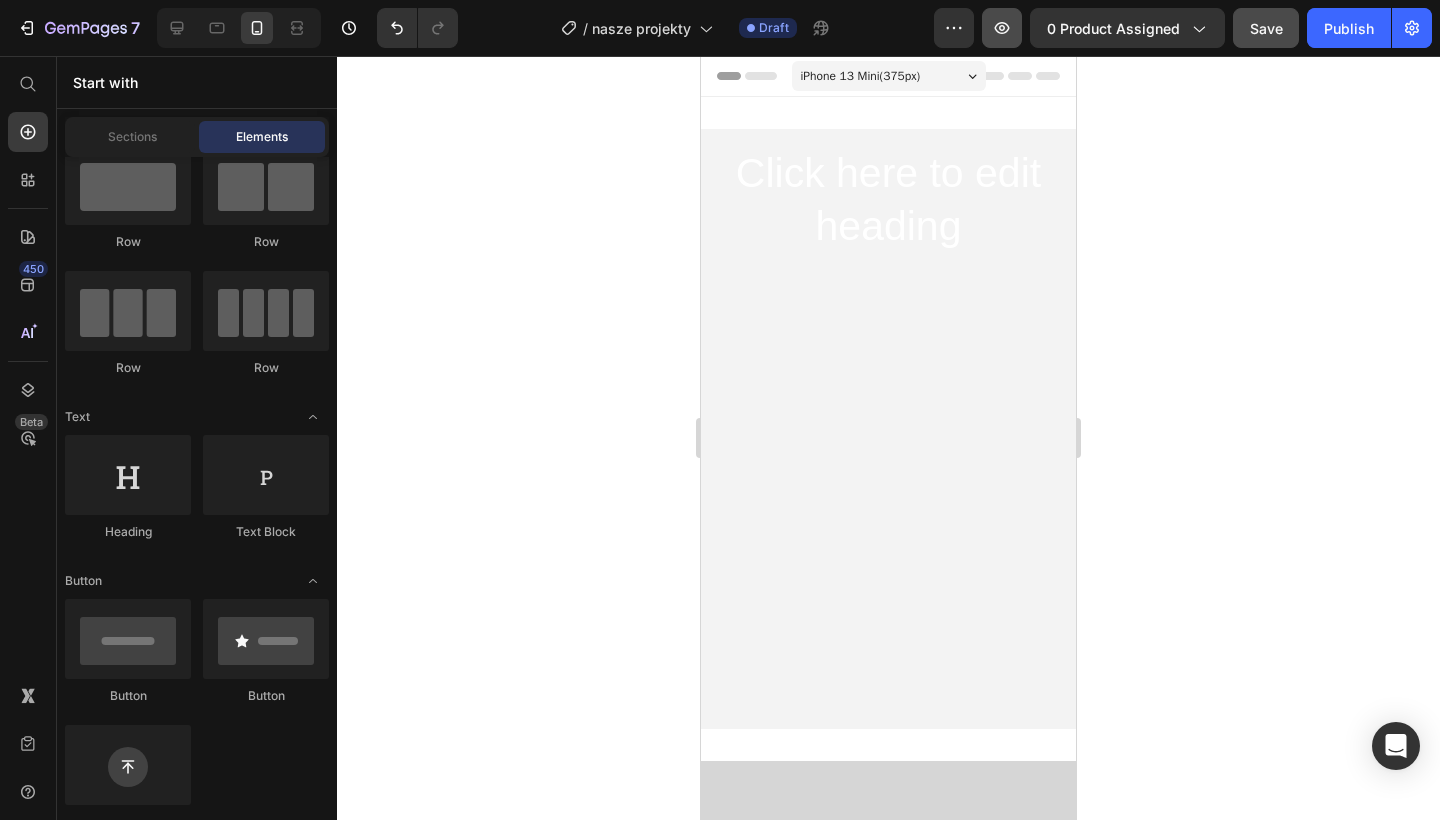 click 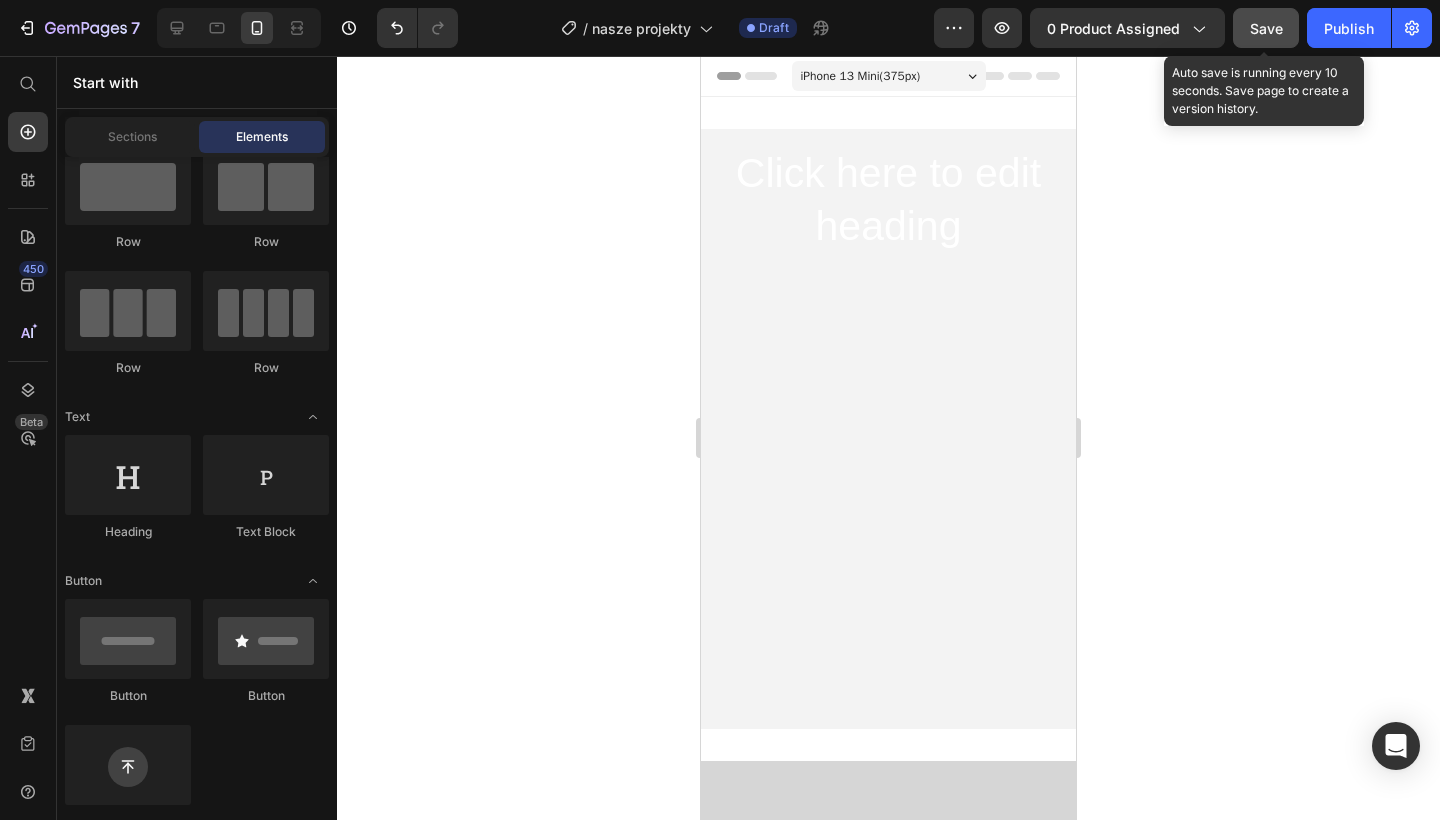 click on "Save" at bounding box center (1266, 28) 